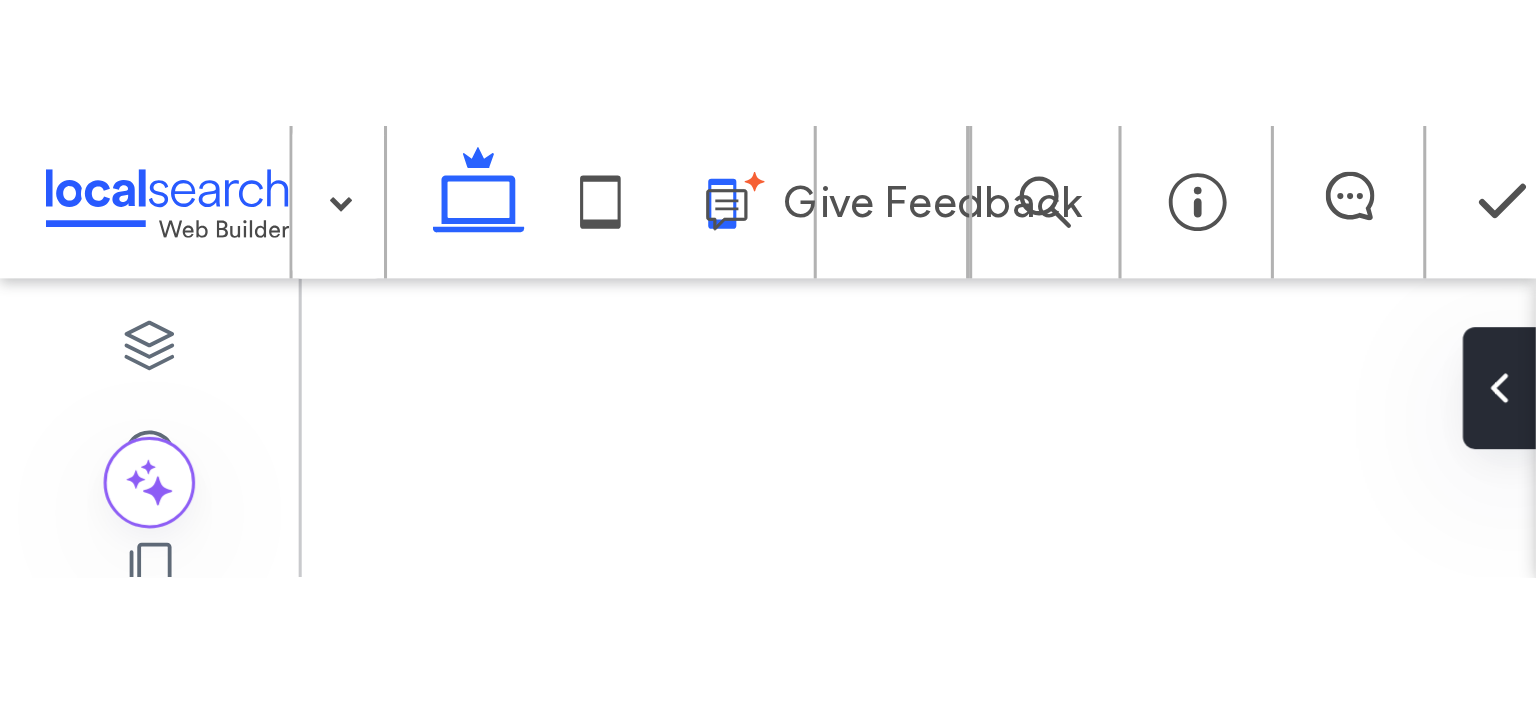scroll, scrollTop: 0, scrollLeft: 0, axis: both 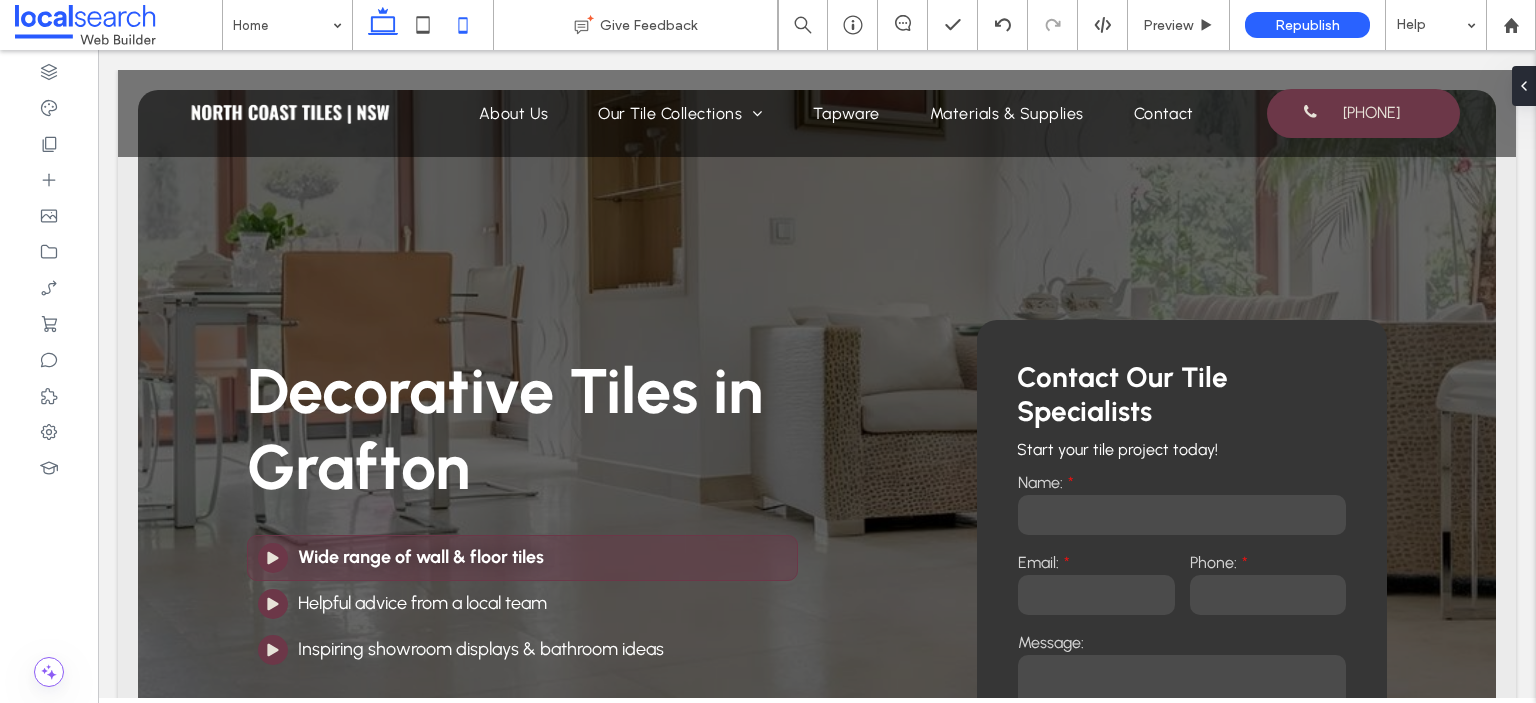 click 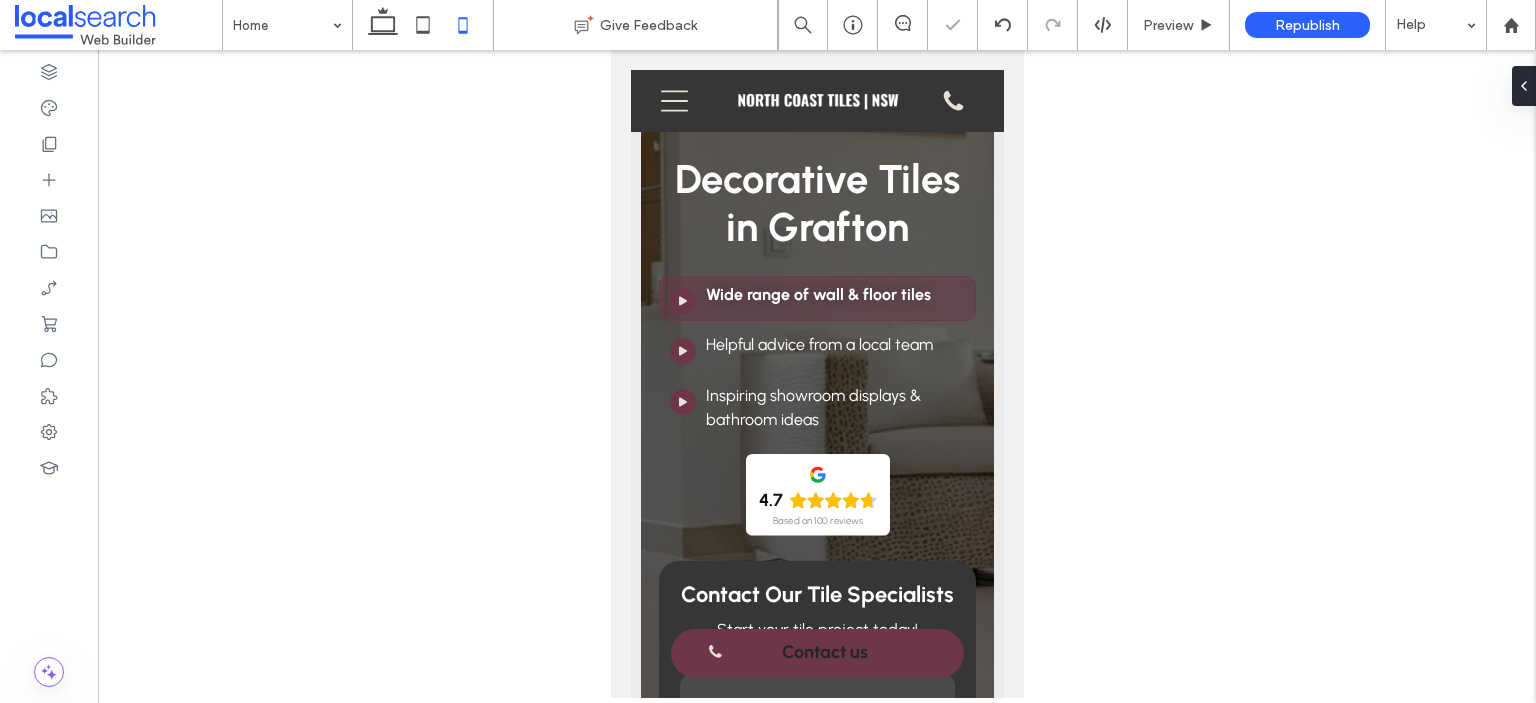 scroll, scrollTop: 5129, scrollLeft: 0, axis: vertical 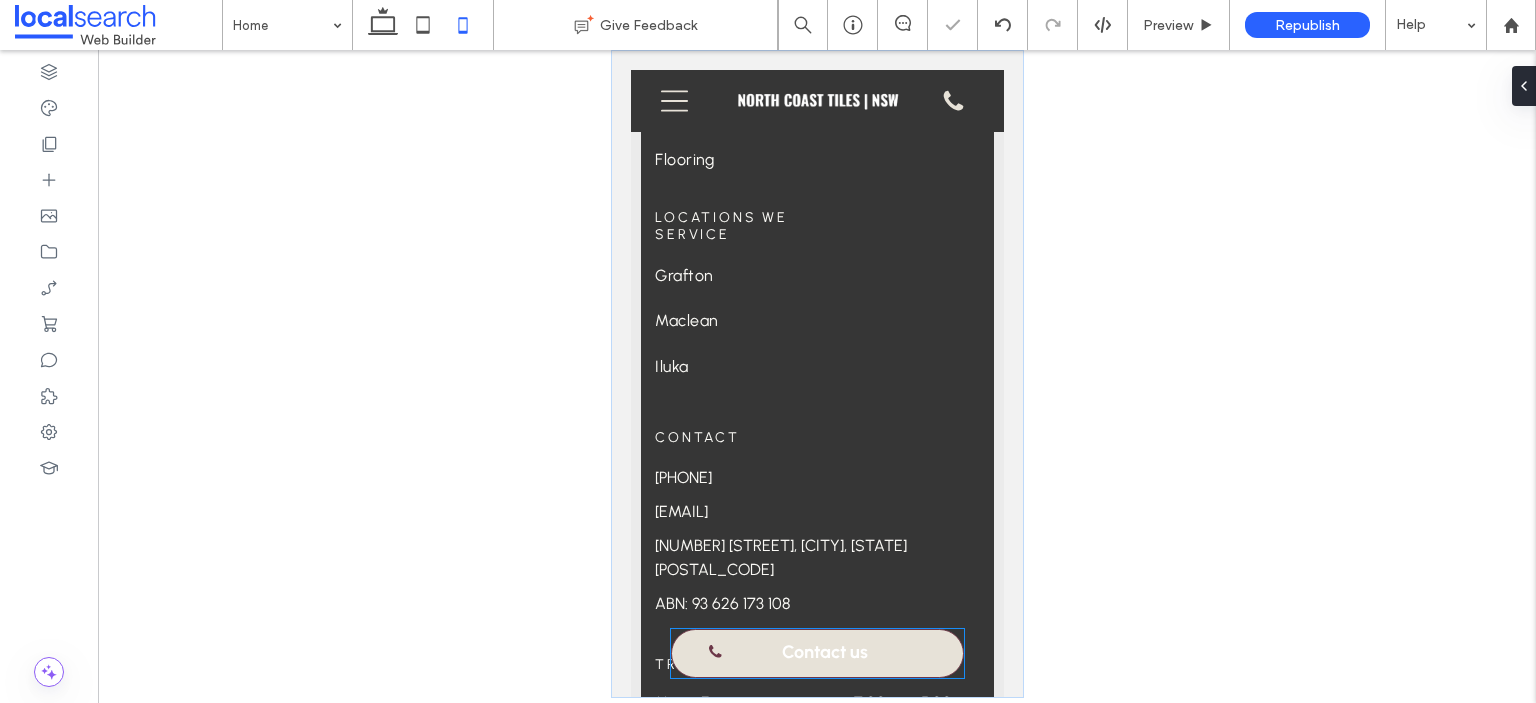 click on "Contact us" at bounding box center (824, 652) 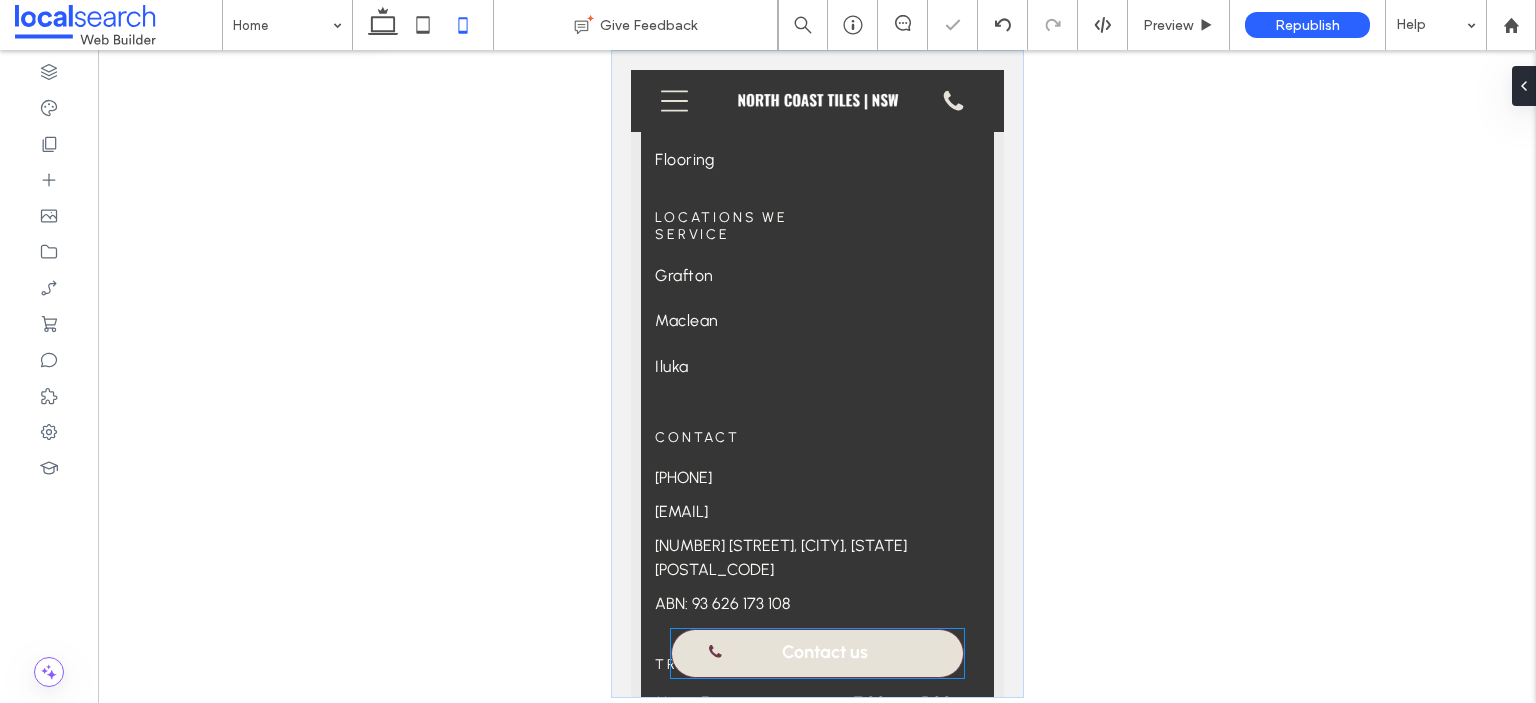 click on "Contact us" at bounding box center (816, 653) 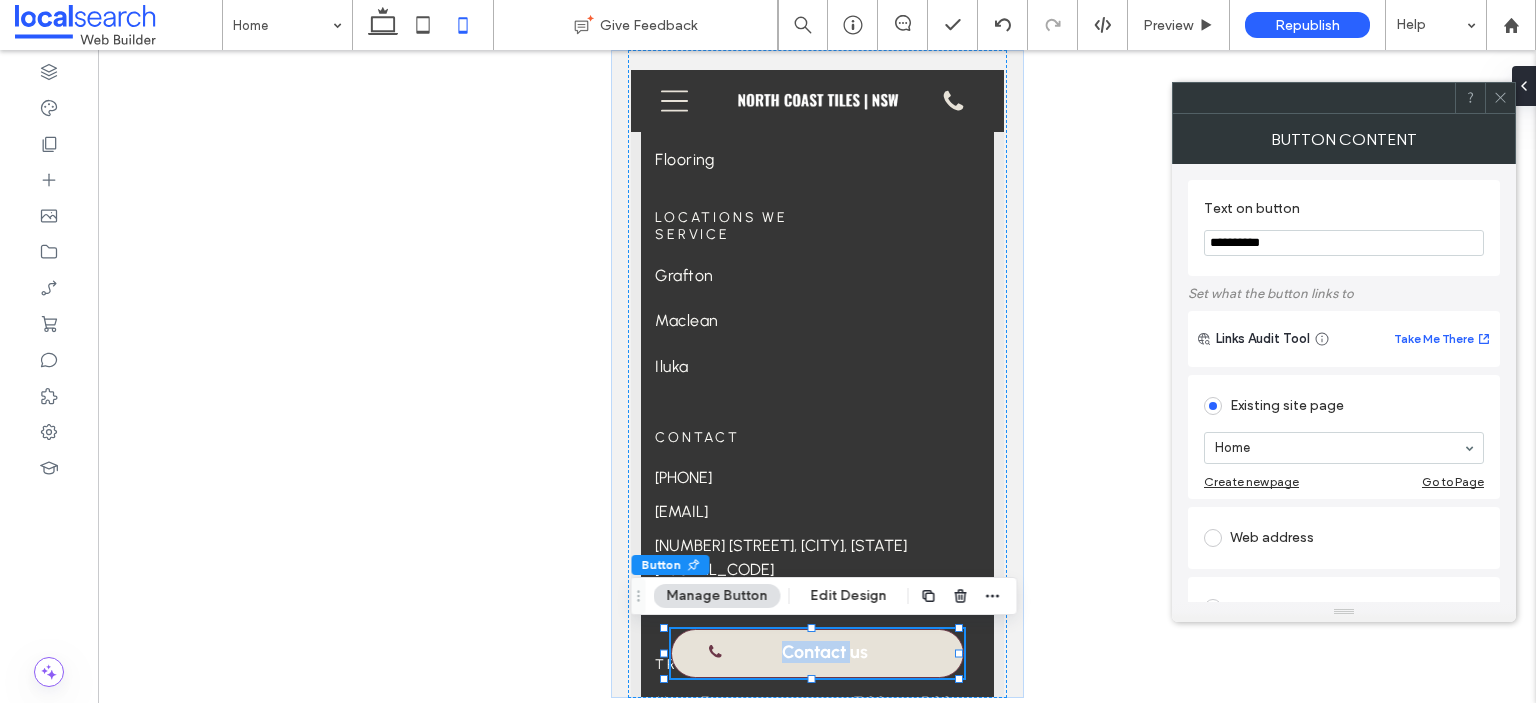 click on "Contact us" at bounding box center [824, 652] 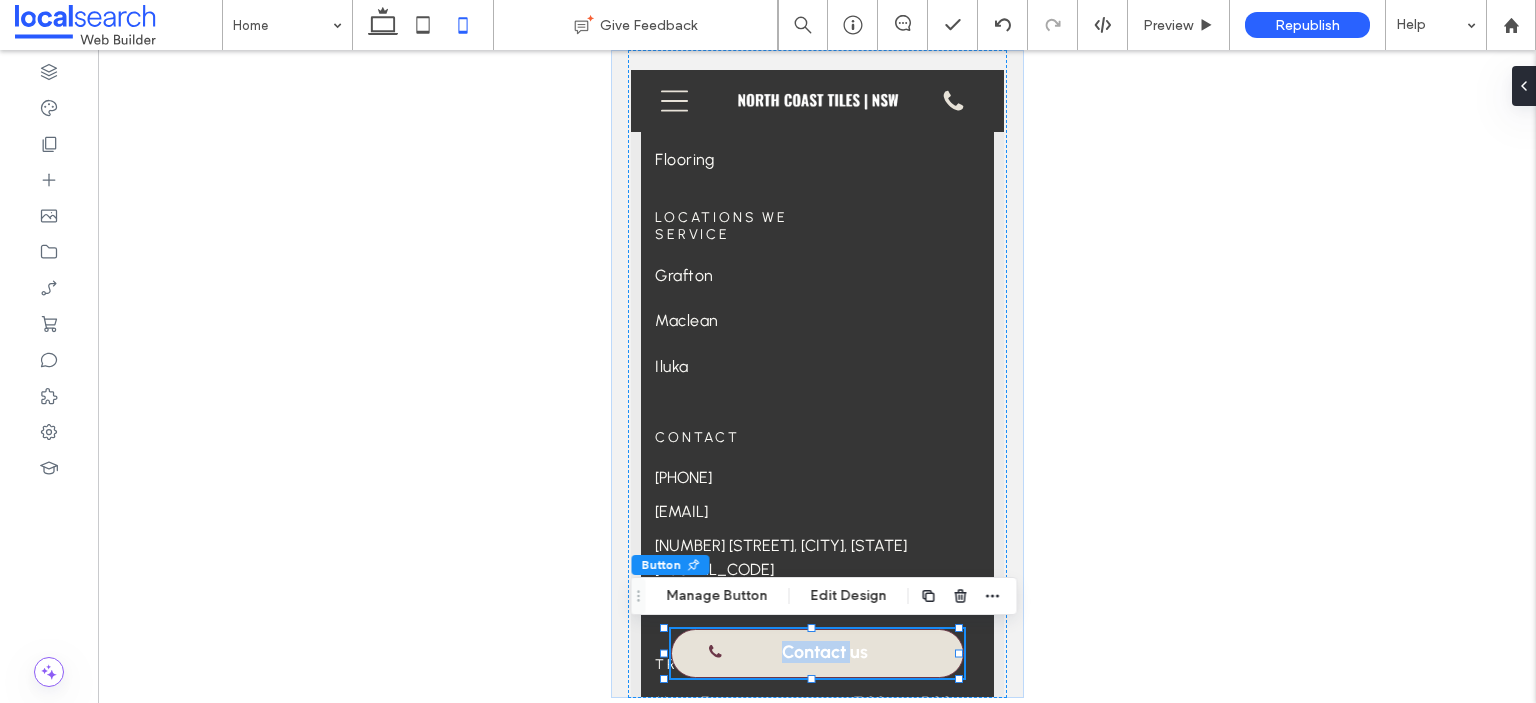 click on "Contact us" at bounding box center [824, 652] 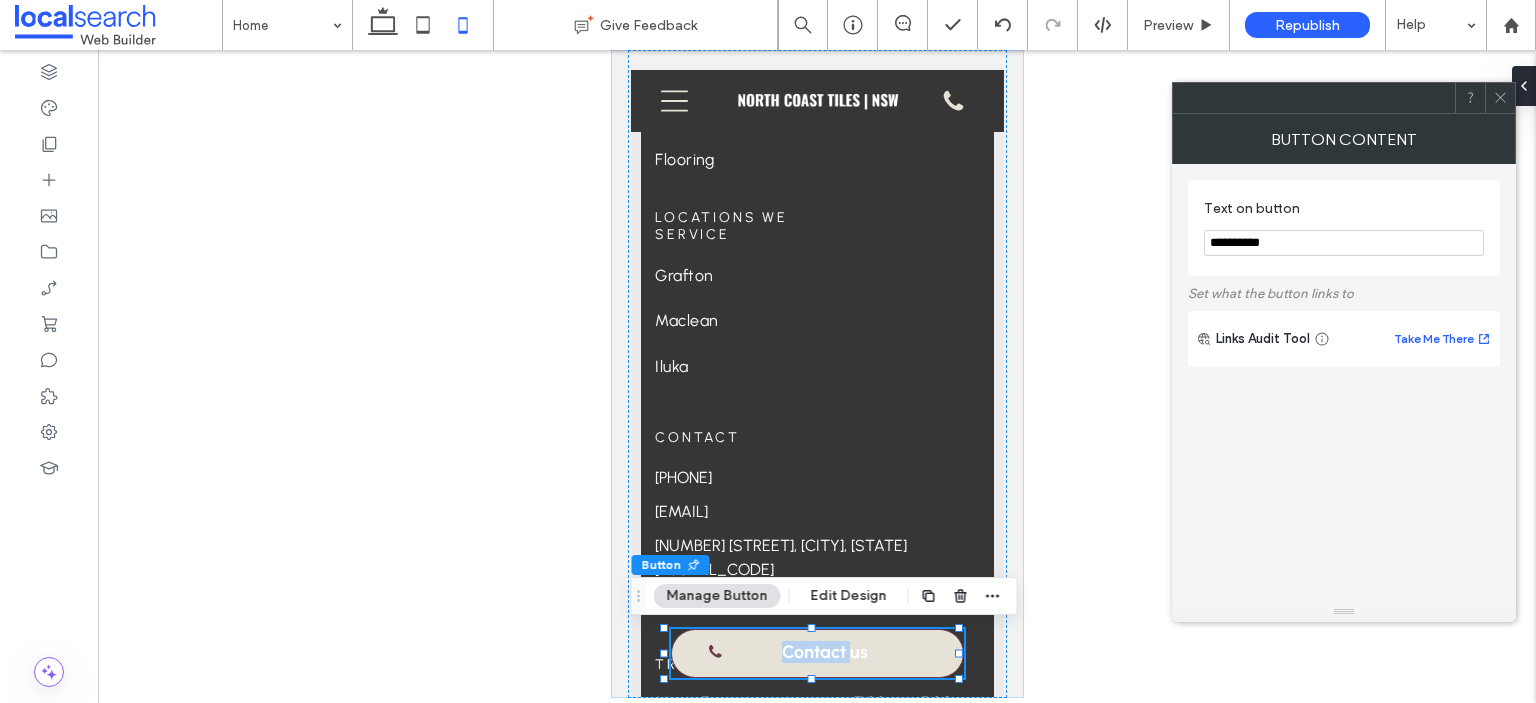 type on "*" 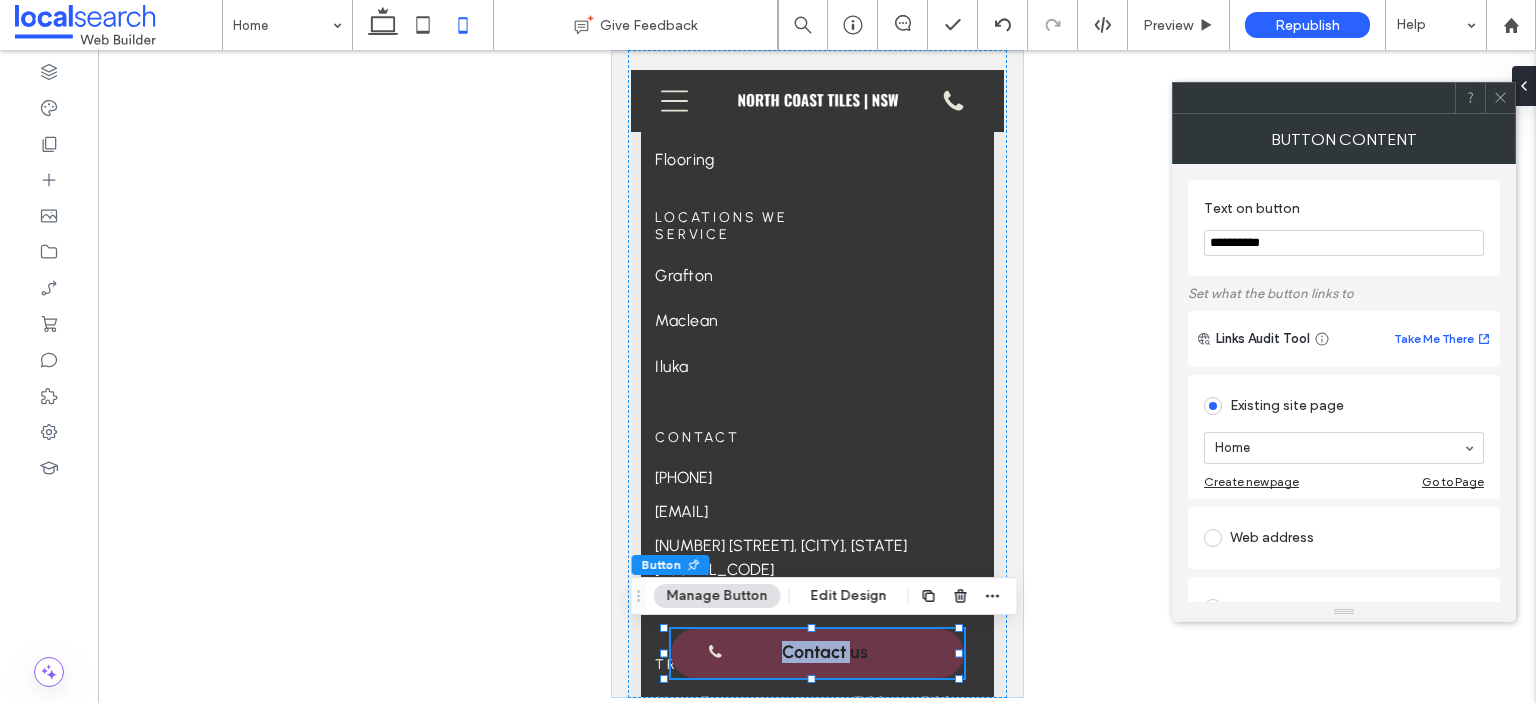 click on "Contact" at bounding box center [816, 437] 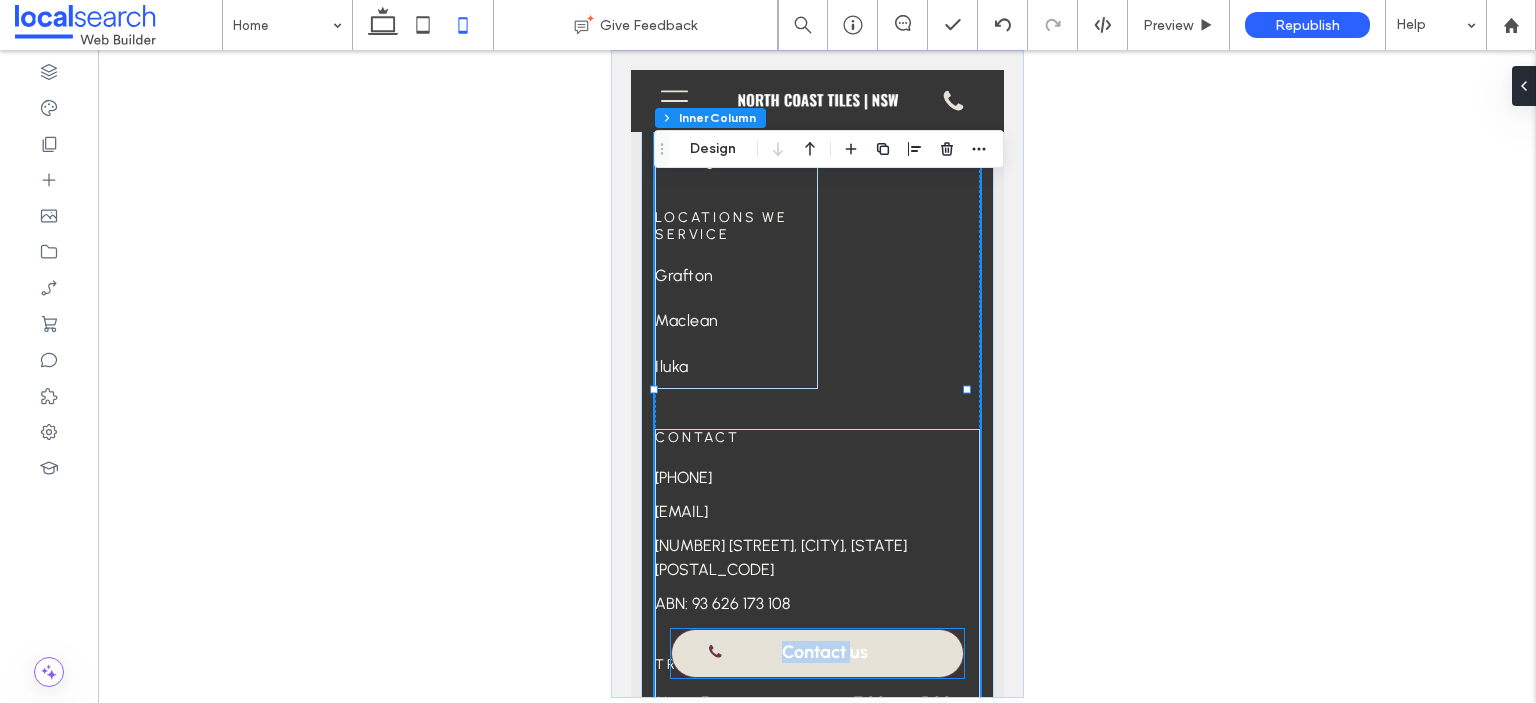 click on "Contact us" at bounding box center (816, 653) 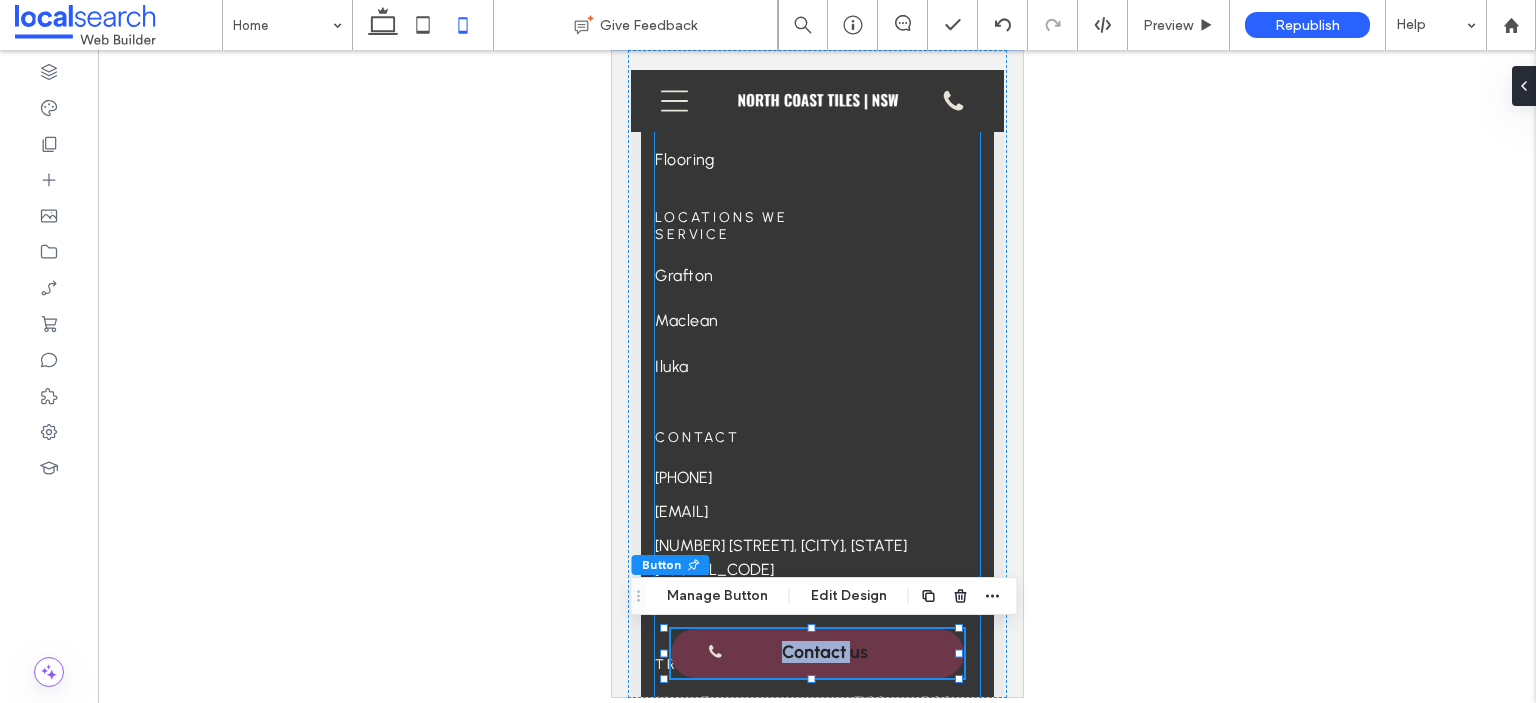 click on "[PHONE]
Home
About Us
Our Tile Collections
Tapware
Materials & Supplies
Locations We Service
Contact
Our Tile Collections
Tiles
Bathrooms
Flooring
Locations we service
[CITY]
[CITY]
[CITY]
Contact
[PHONE]
[EMAIL]
[NUMBER] [STREET], [CITY], [STATE] [POSTAL_CODE]
ABN: [NUMBER]
Trading Hours
Mon - Fri
7:00 am
-  5:00 pm
Saturday
9:00 am
-  12:00 pm
Sunday
Closed
North Coast Tiles - Localsearch verified business 2025  Certificate of trust
©  2025
|" at bounding box center (816, 394) 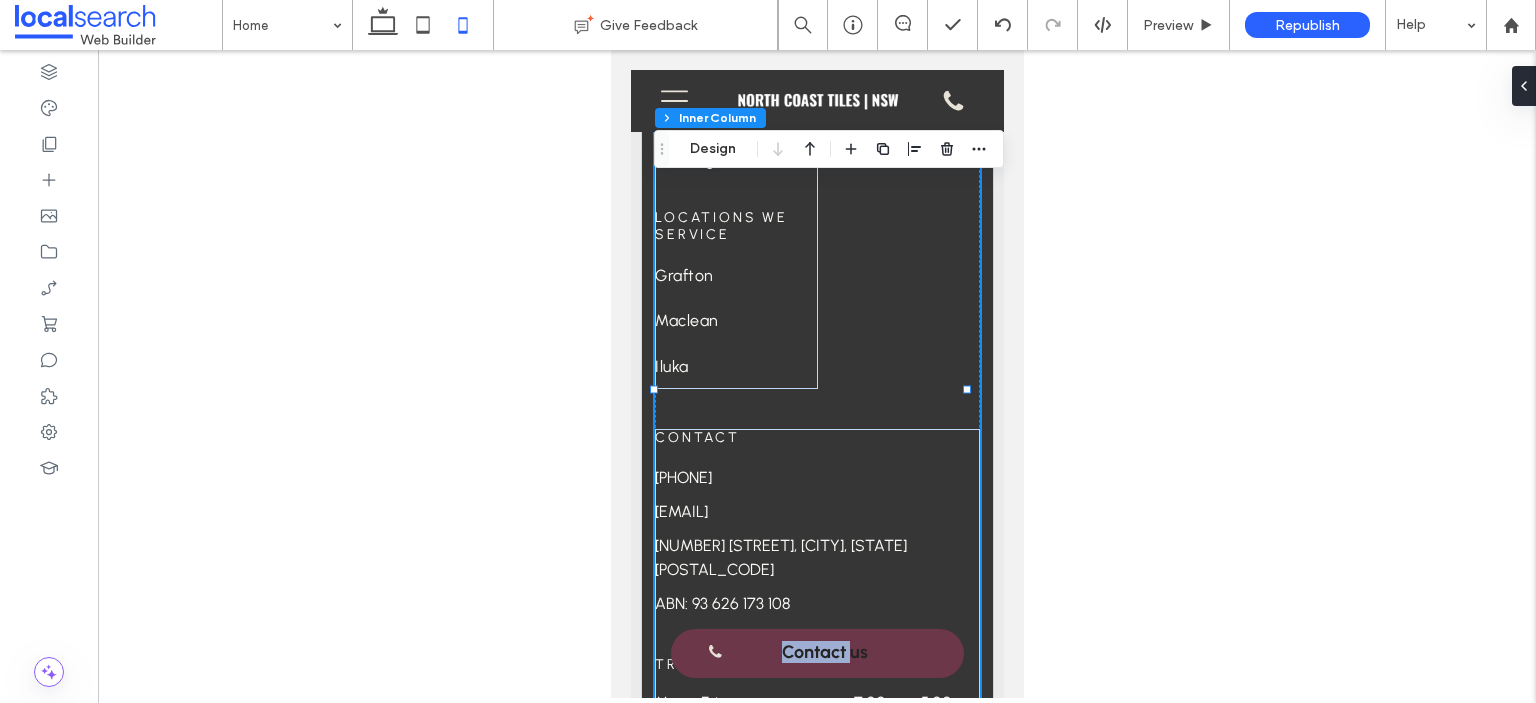 click on "[PHONE]
Home
About Us
Our Tile Collections
Tapware
Materials & Supplies
Locations We Service
Contact
Our Tile Collections
Tiles
Bathrooms
Flooring
Locations we service
[CITY]
[CITY]
[CITY]
Contact
[PHONE]
[EMAIL]
[NUMBER] [STREET], [CITY], [STATE] [POSTAL_CODE]
ABN: [NUMBER]
Trading Hours
Mon - Fri
7:00 am
-  5:00 pm
Saturday
9:00 am
-  12:00 pm
Sunday
Closed
North Coast Tiles - Localsearch verified business 2025  Certificate of trust
©  2025
|" at bounding box center [816, 394] 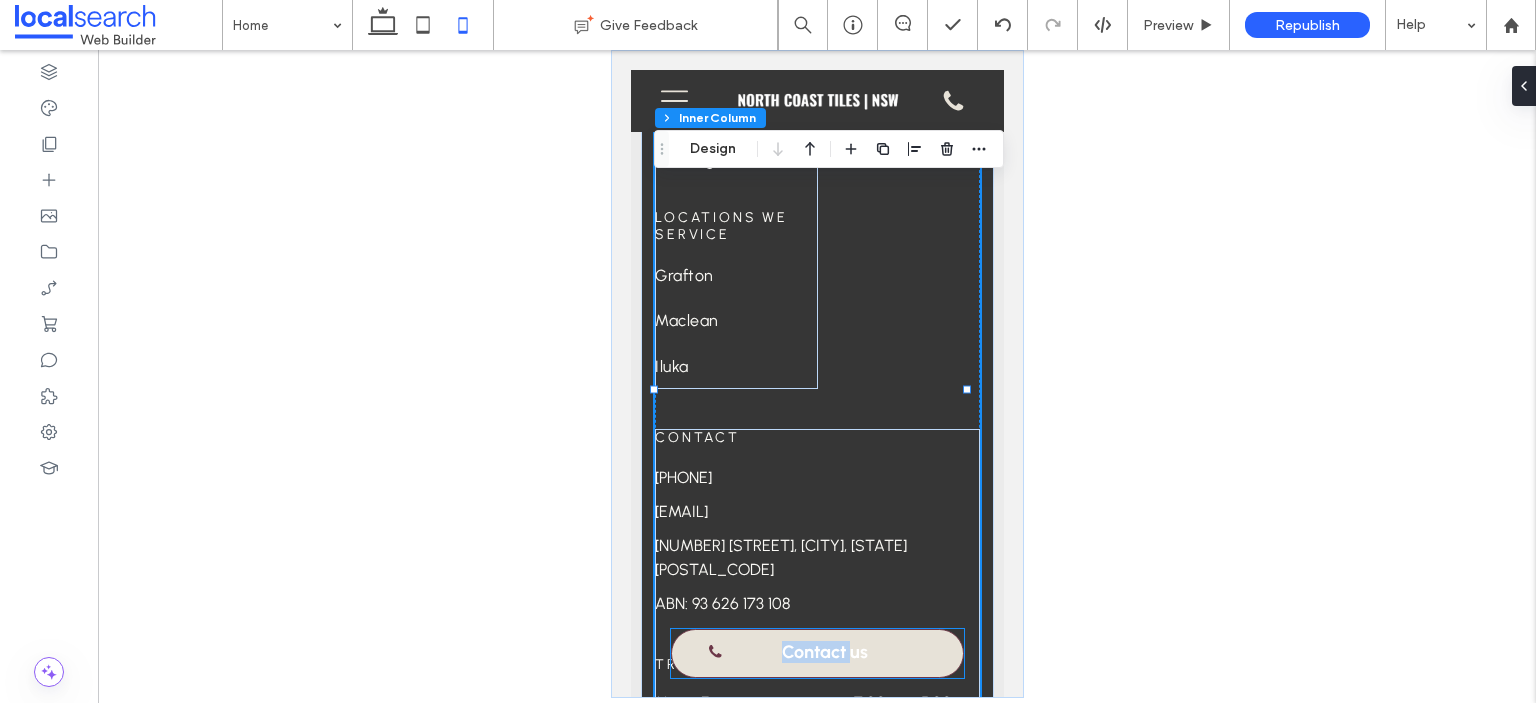 click on "Contact us" at bounding box center [824, 652] 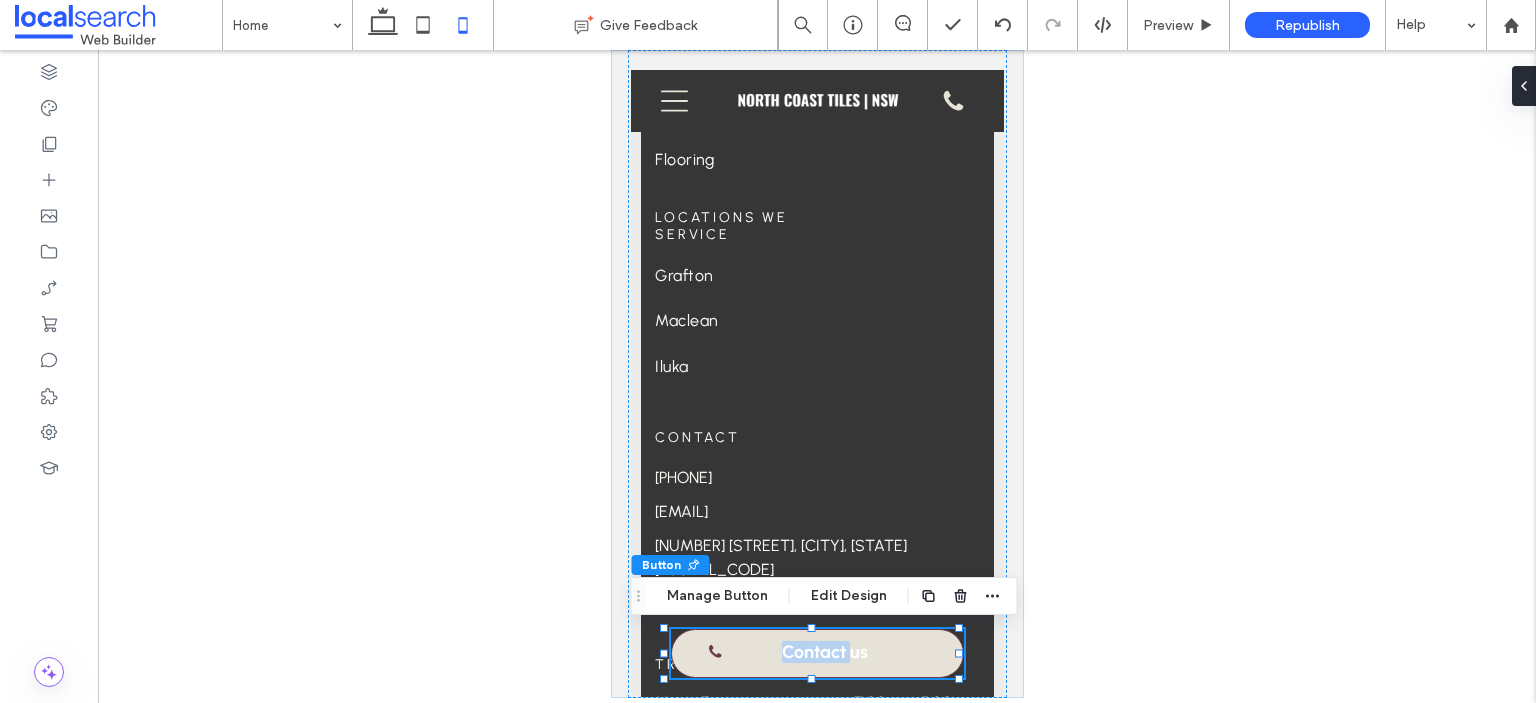 click on "Contact us" at bounding box center (816, 653) 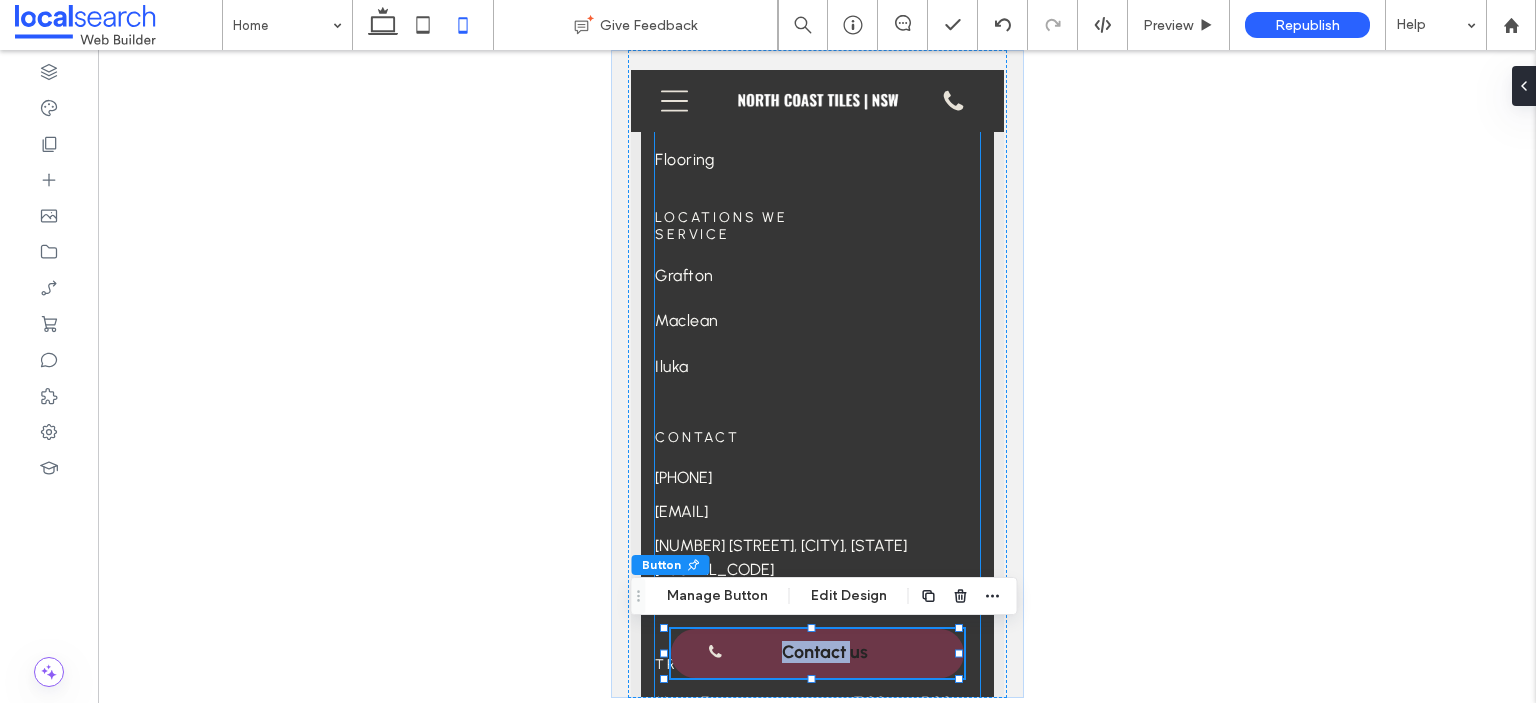 click on "[PHONE]
Home
About Us
Our Tile Collections
Tapware
Materials & Supplies
Locations We Service
Contact
Our Tile Collections
Tiles
Bathrooms
Flooring
Locations we service
[CITY]
[CITY]
[CITY]
Contact
[PHONE]
[EMAIL]
[NUMBER] [STREET], [CITY], [STATE] [POSTAL_CODE]
ABN: [NUMBER]
Trading Hours
Mon - Fri
7:00 am
-  5:00 pm
Saturday
9:00 am
-  12:00 pm
Sunday
Closed
North Coast Tiles - Localsearch verified business 2025  Certificate of trust
©  2025
|" at bounding box center (816, 394) 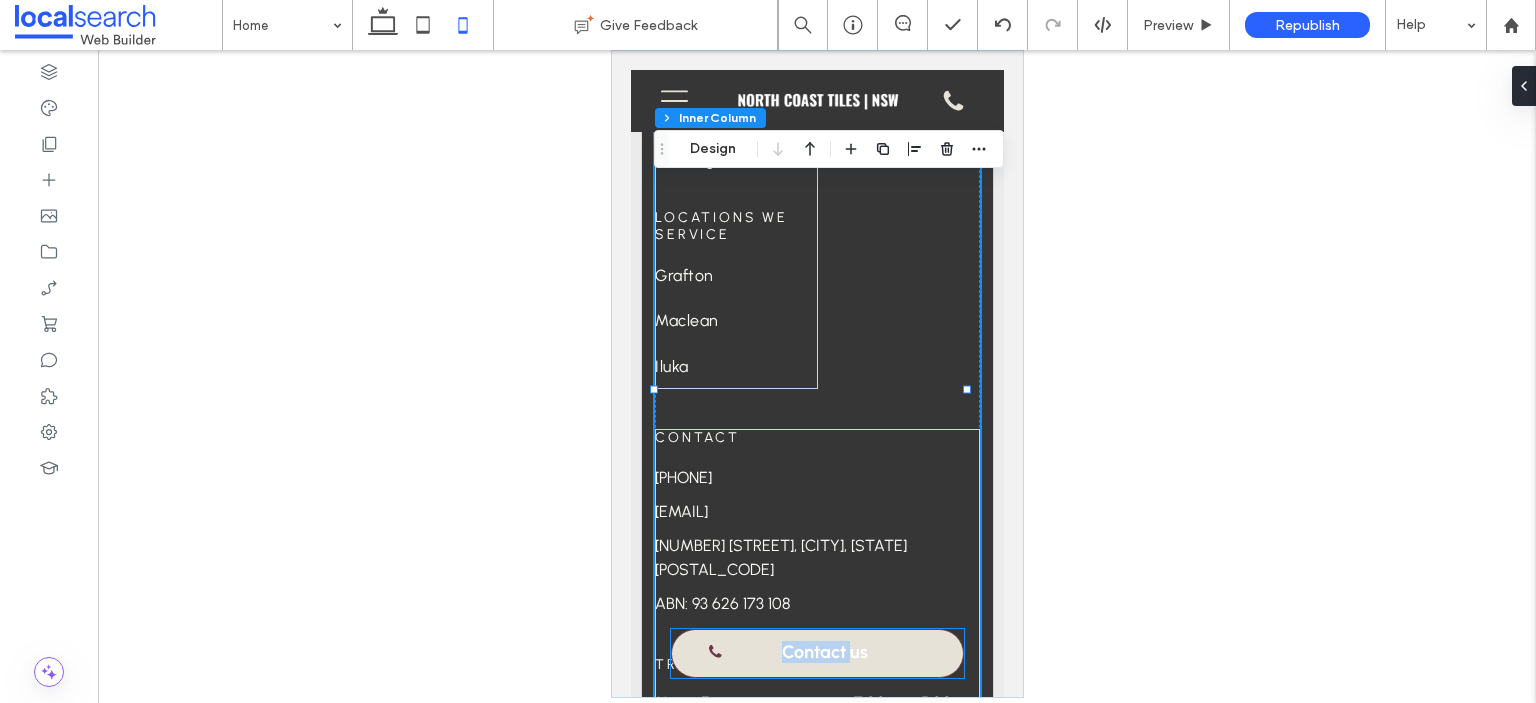 click on "Contact us" at bounding box center (816, 653) 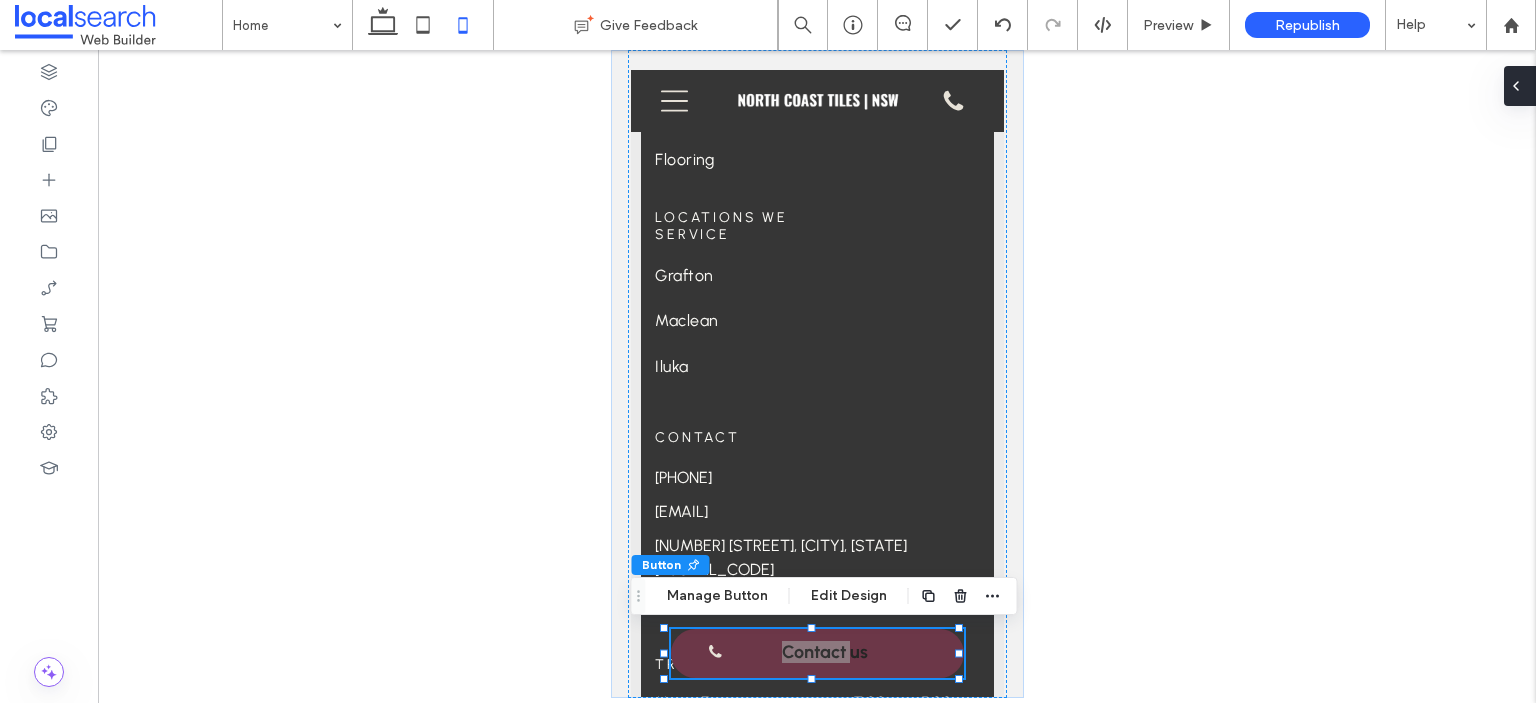 click 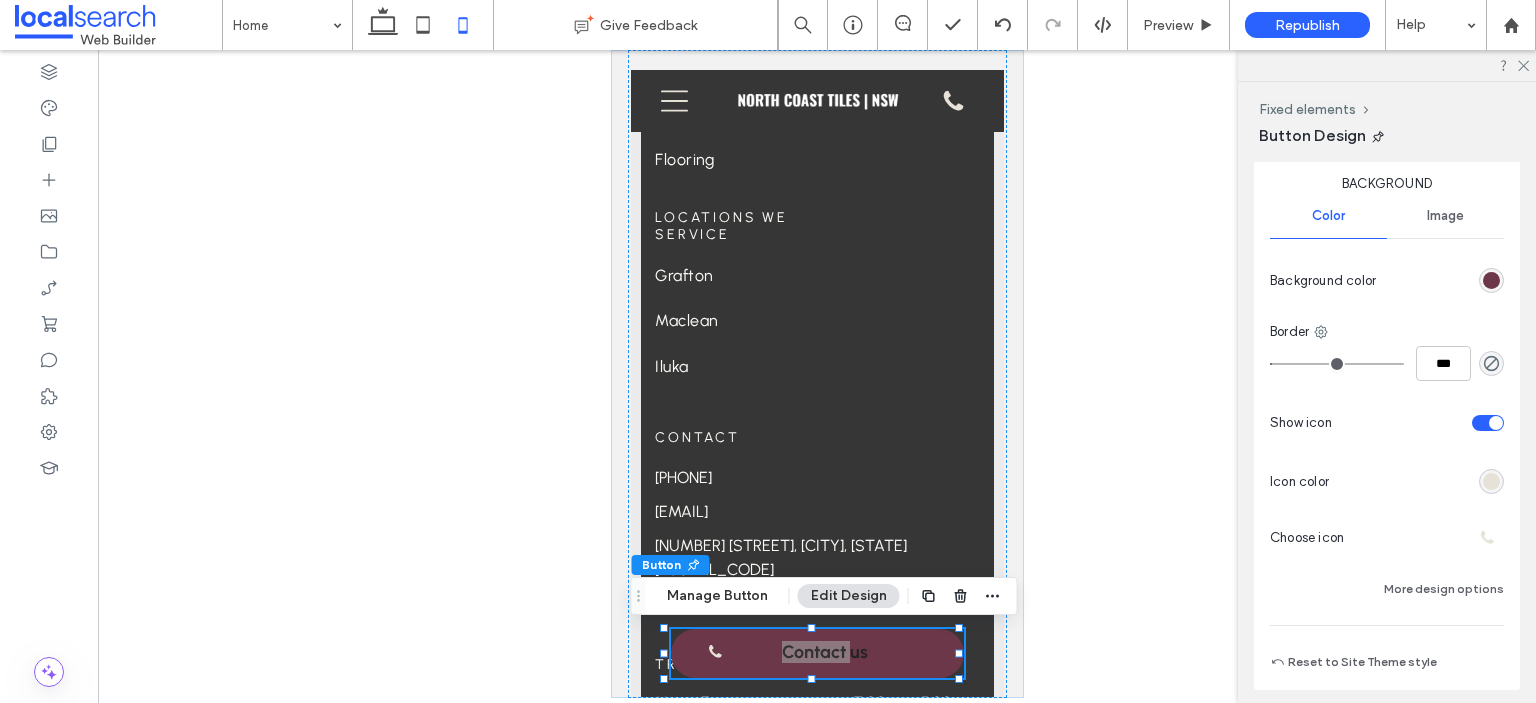 scroll, scrollTop: 657, scrollLeft: 0, axis: vertical 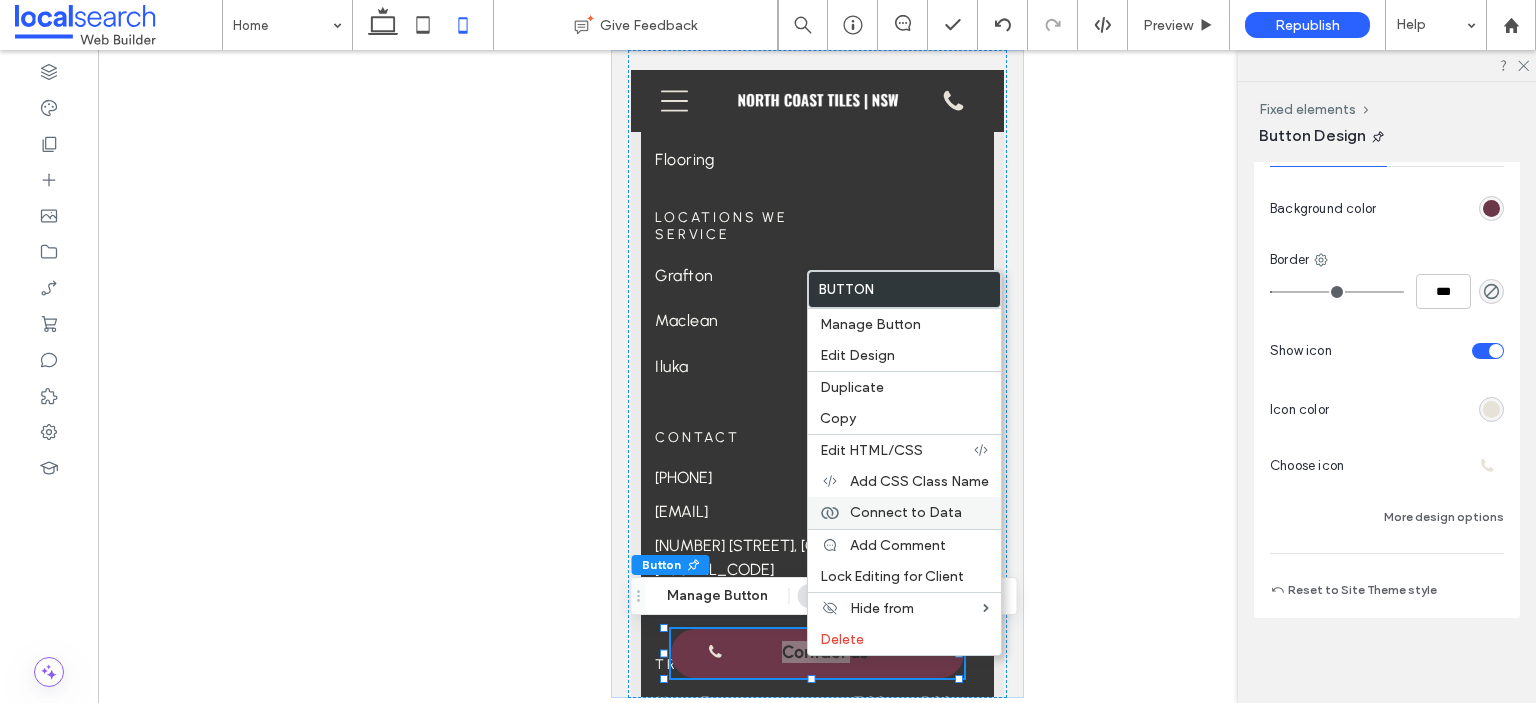 click on "Connect to Data" at bounding box center (906, 512) 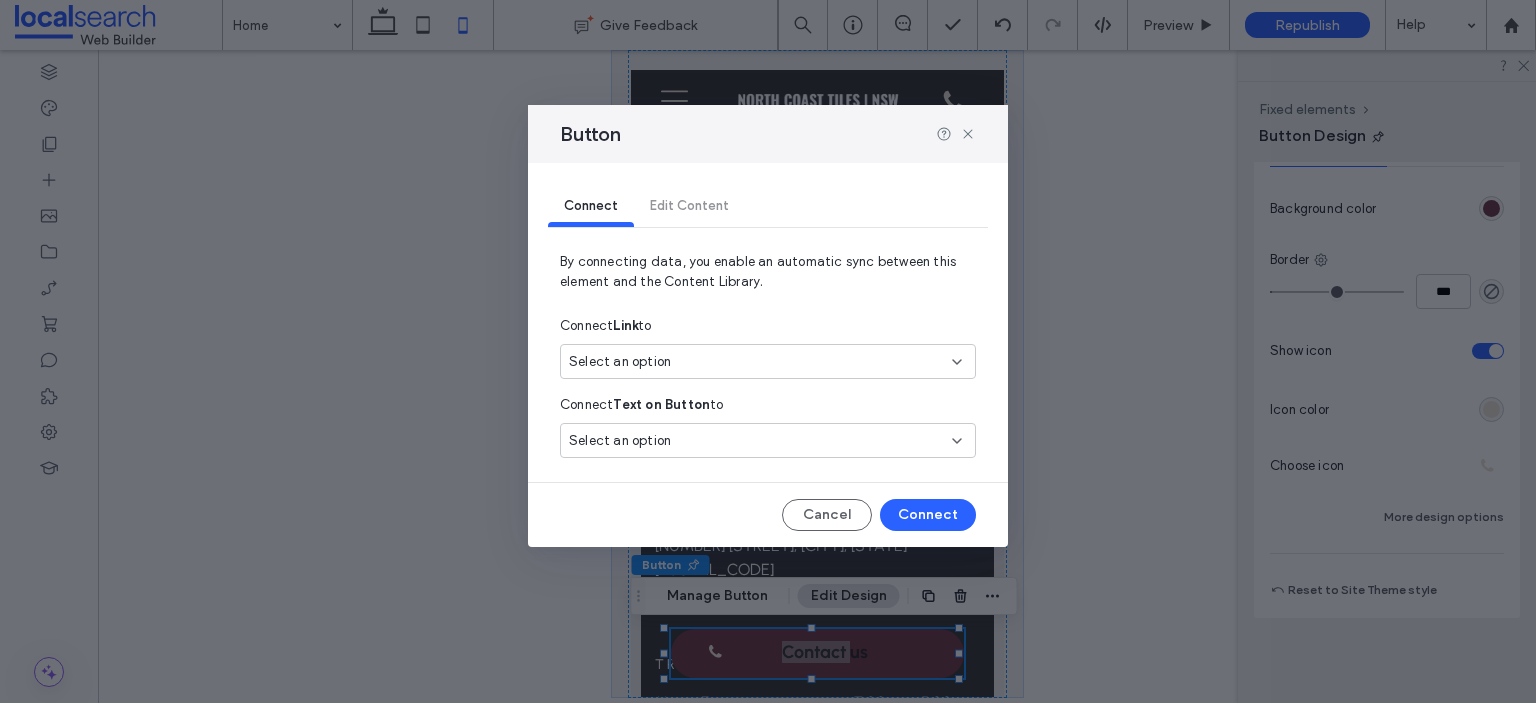 click on "Select an option" at bounding box center (756, 362) 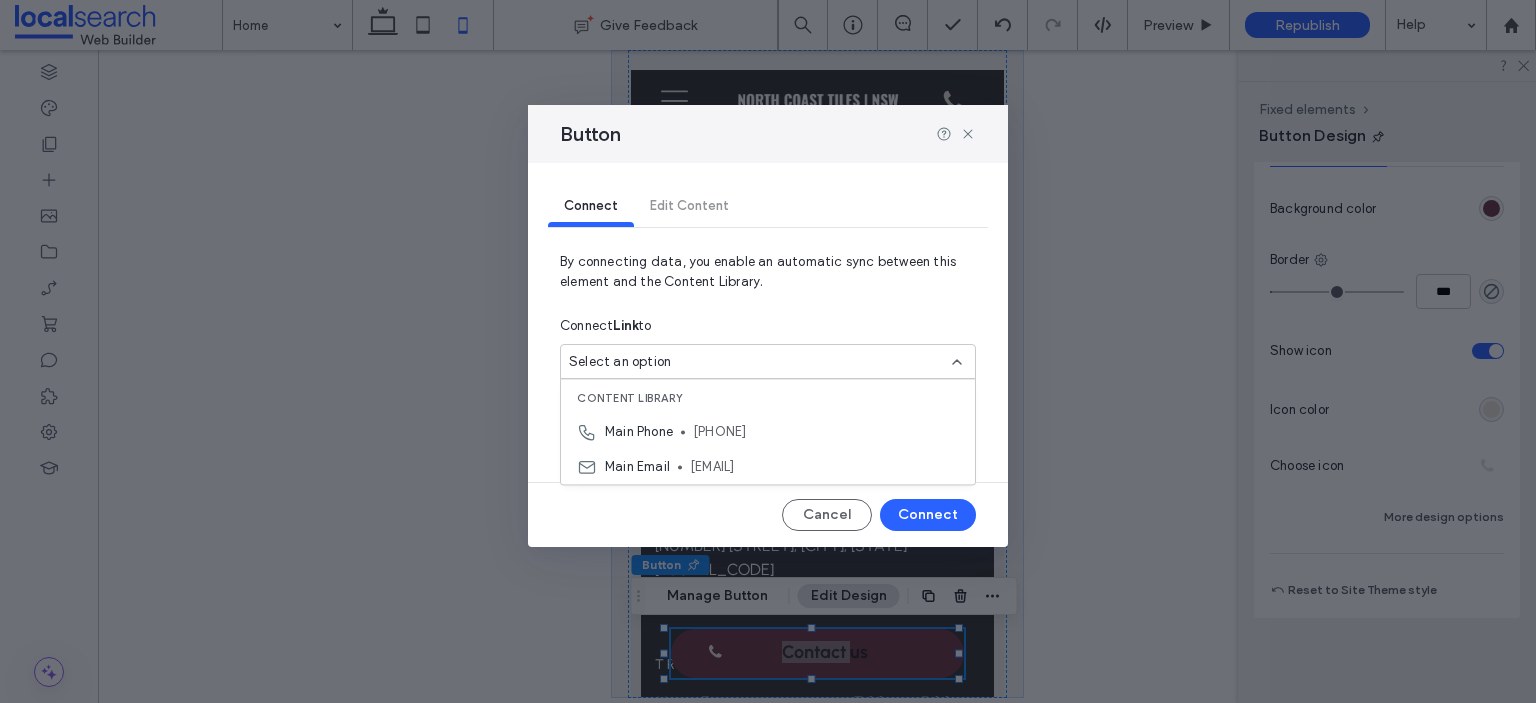 click on "Select an option" at bounding box center (768, 361) 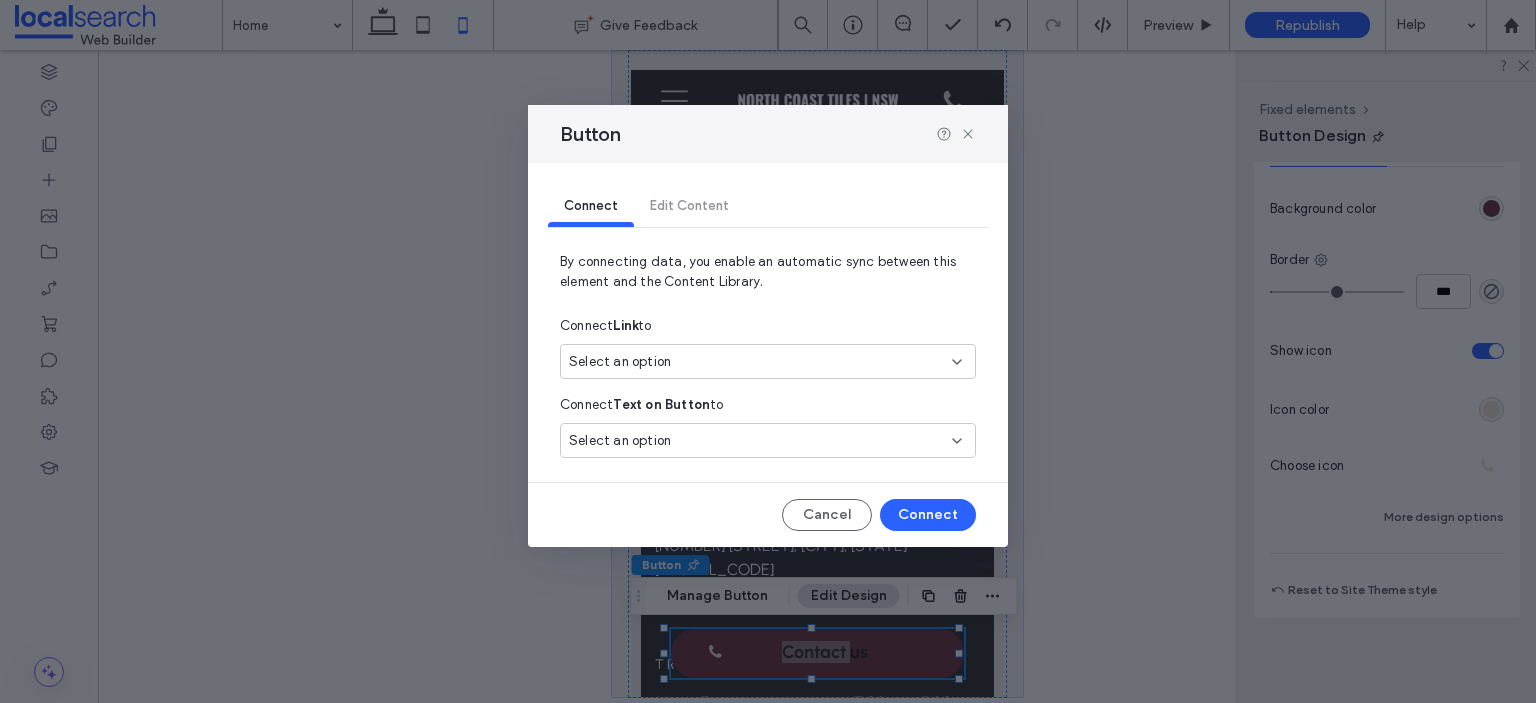 click on "Select an option" at bounding box center [756, 362] 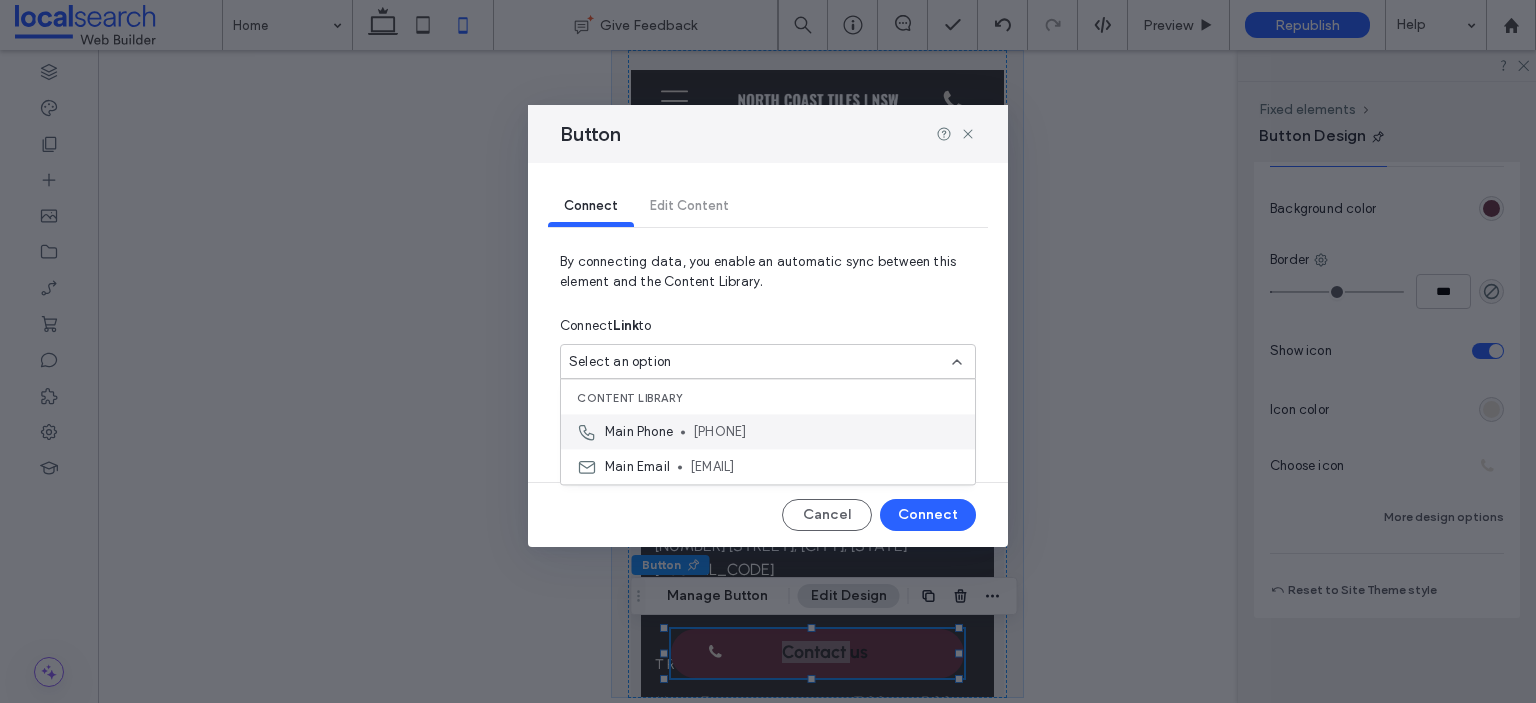 click on "[PHONE]" at bounding box center [826, 432] 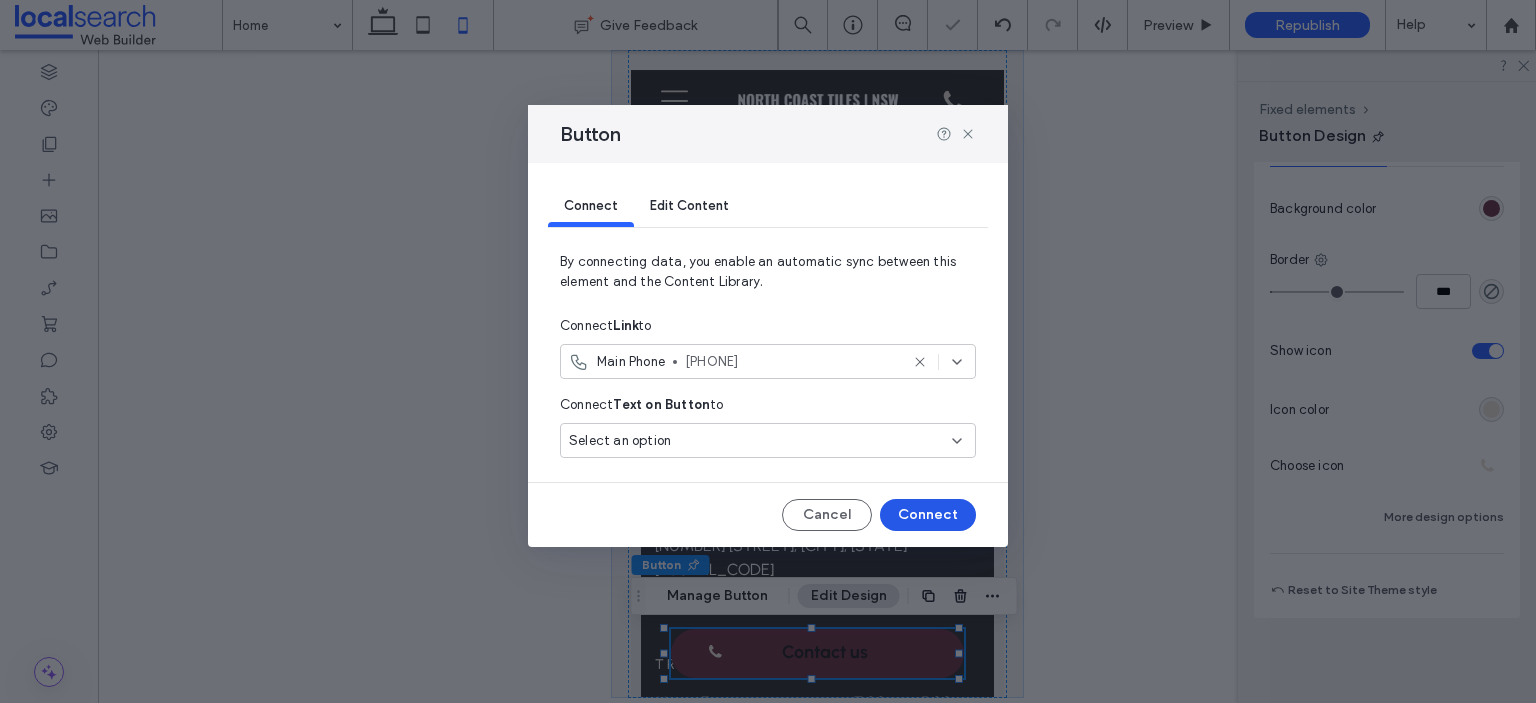 click on "Connect" at bounding box center (928, 515) 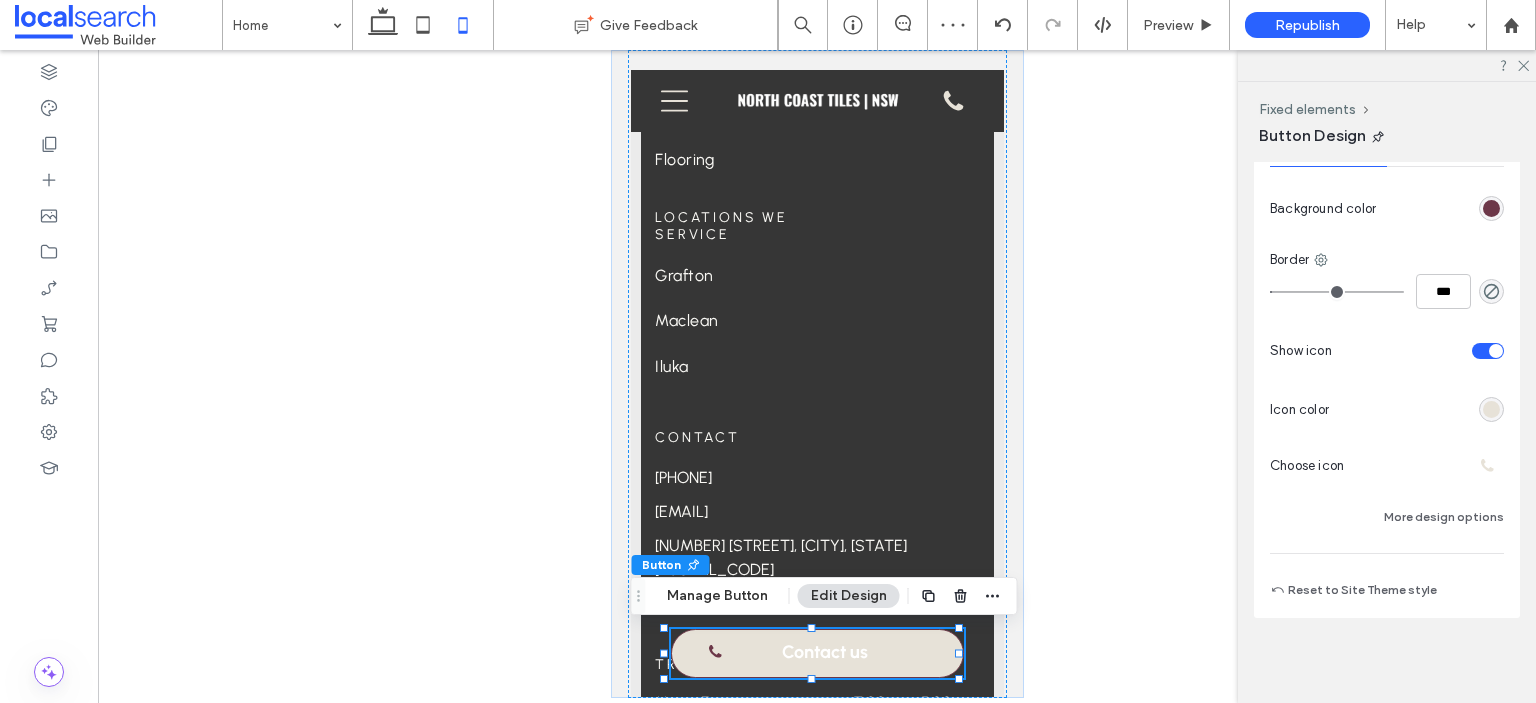 click on "Contact us" at bounding box center (824, 652) 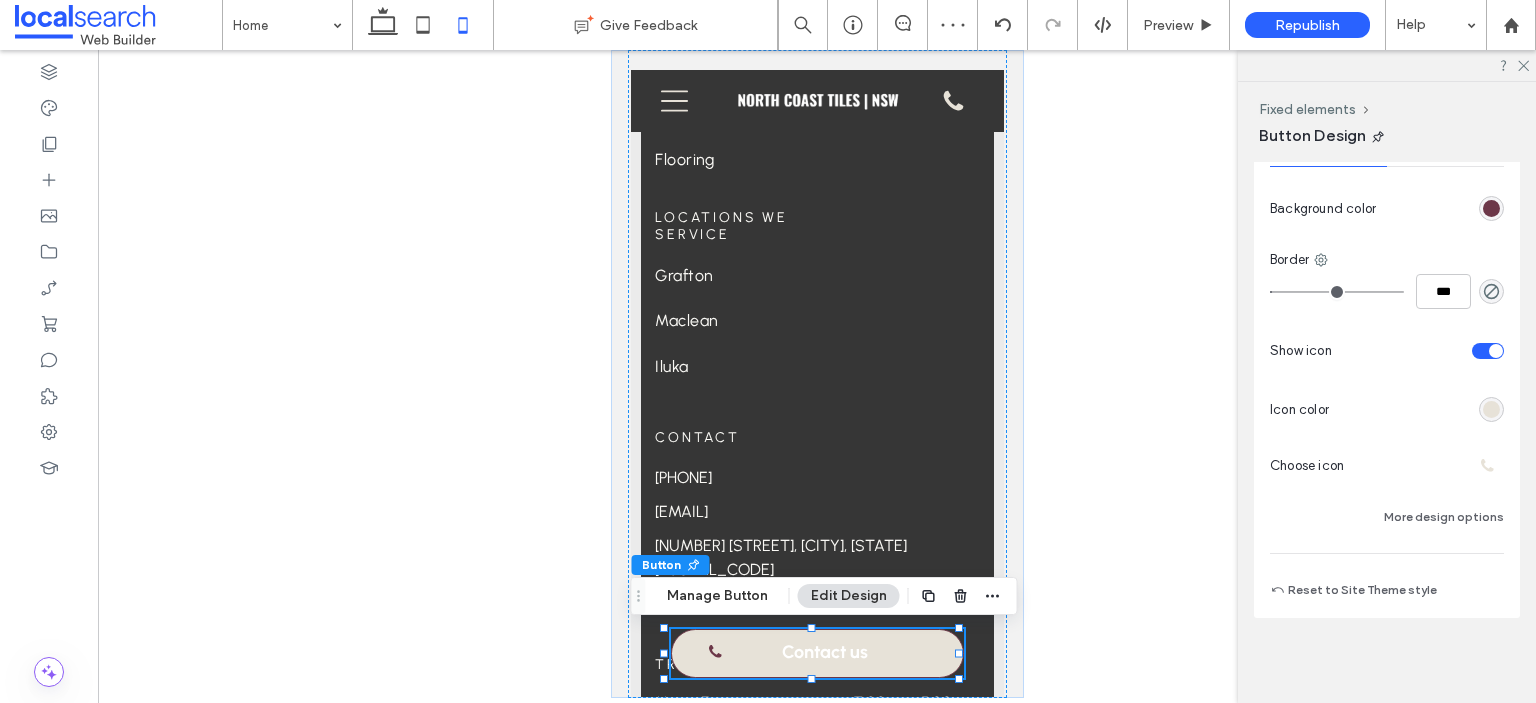 click on "Contact us" at bounding box center [824, 652] 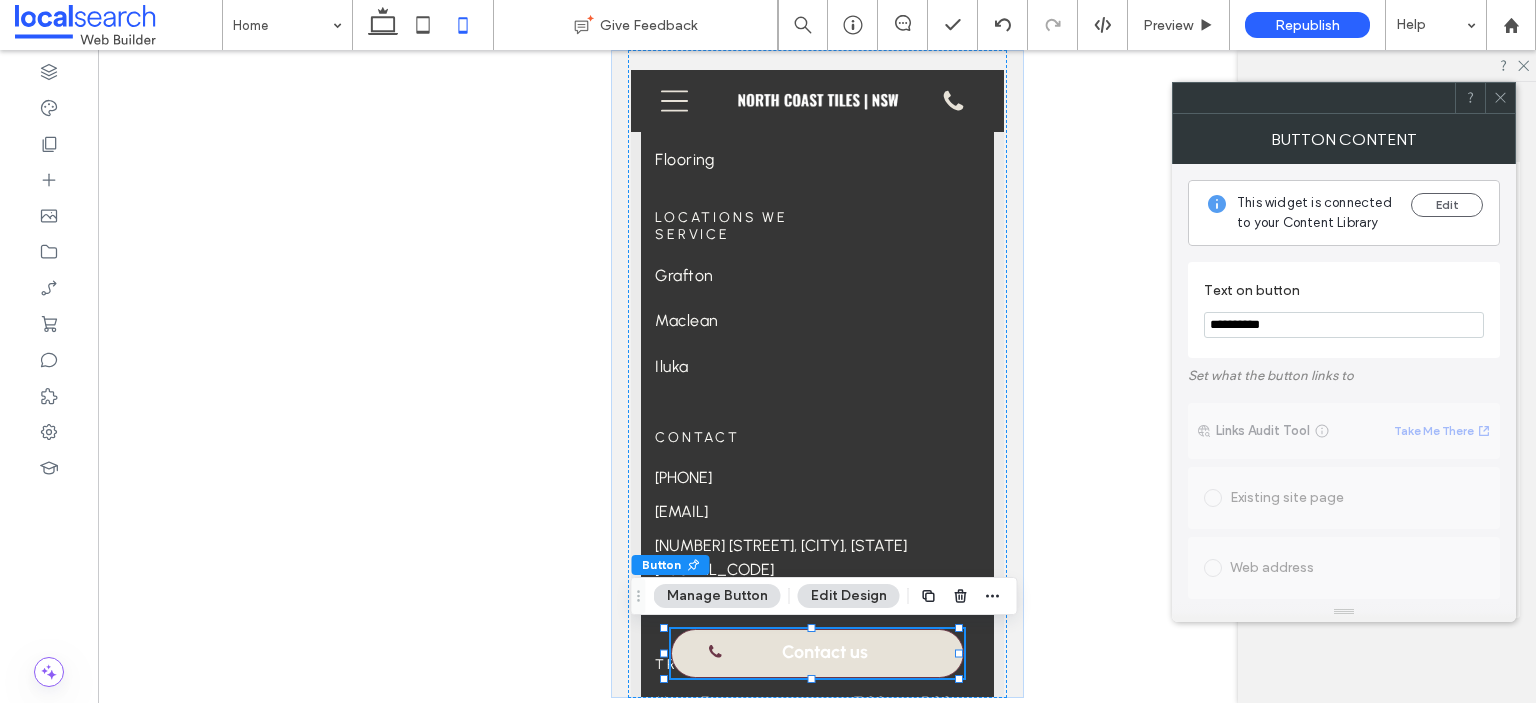 click on "Contact us" at bounding box center (824, 652) 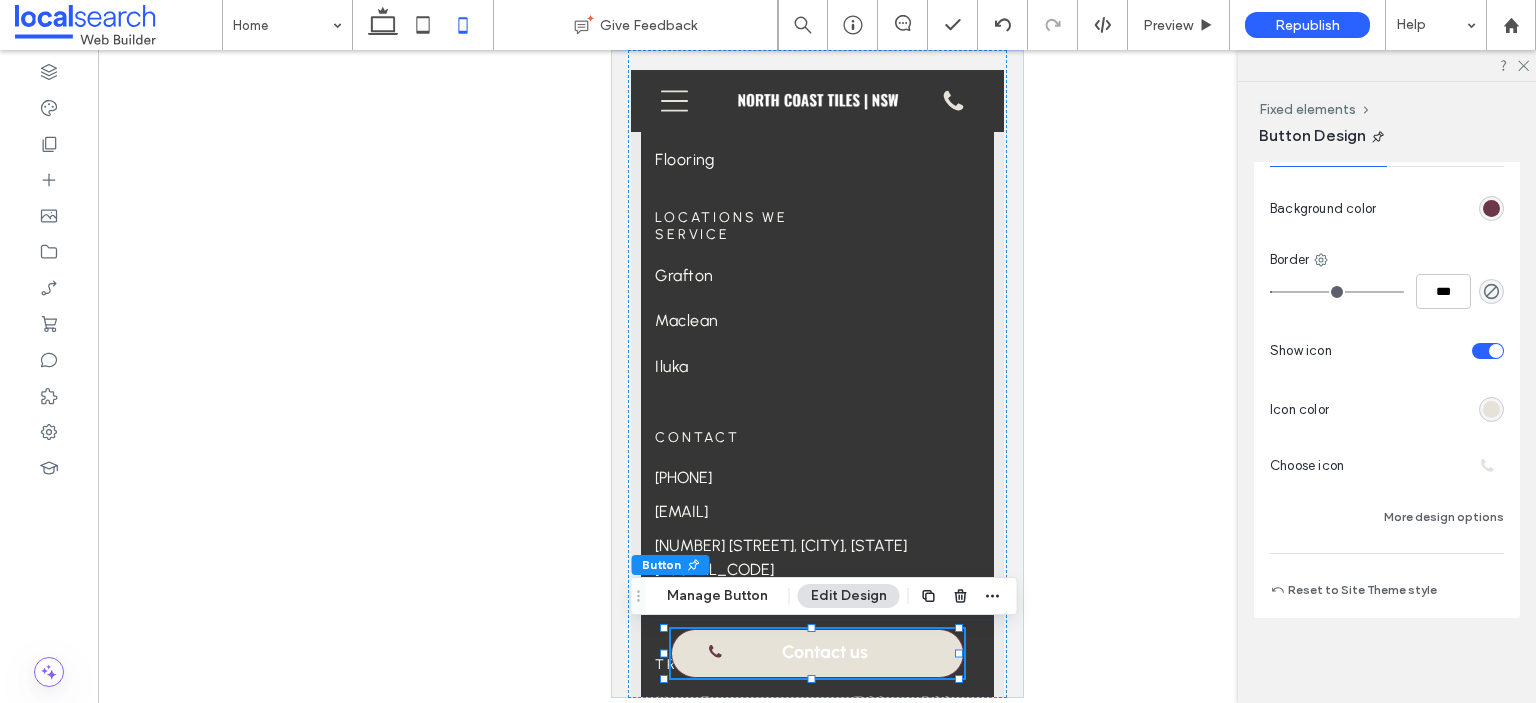 click on "Contact us" at bounding box center (816, 653) 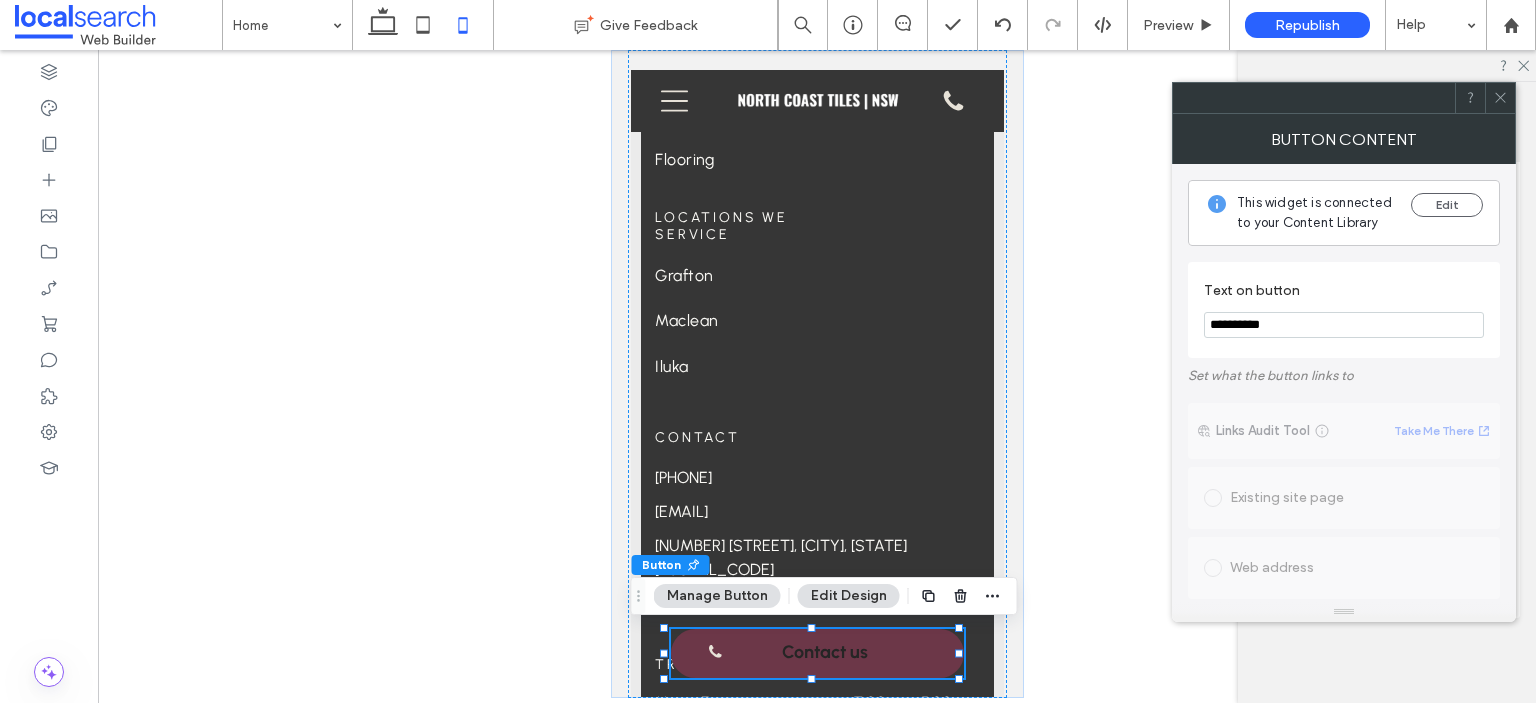 click on "**********" at bounding box center [1344, 325] 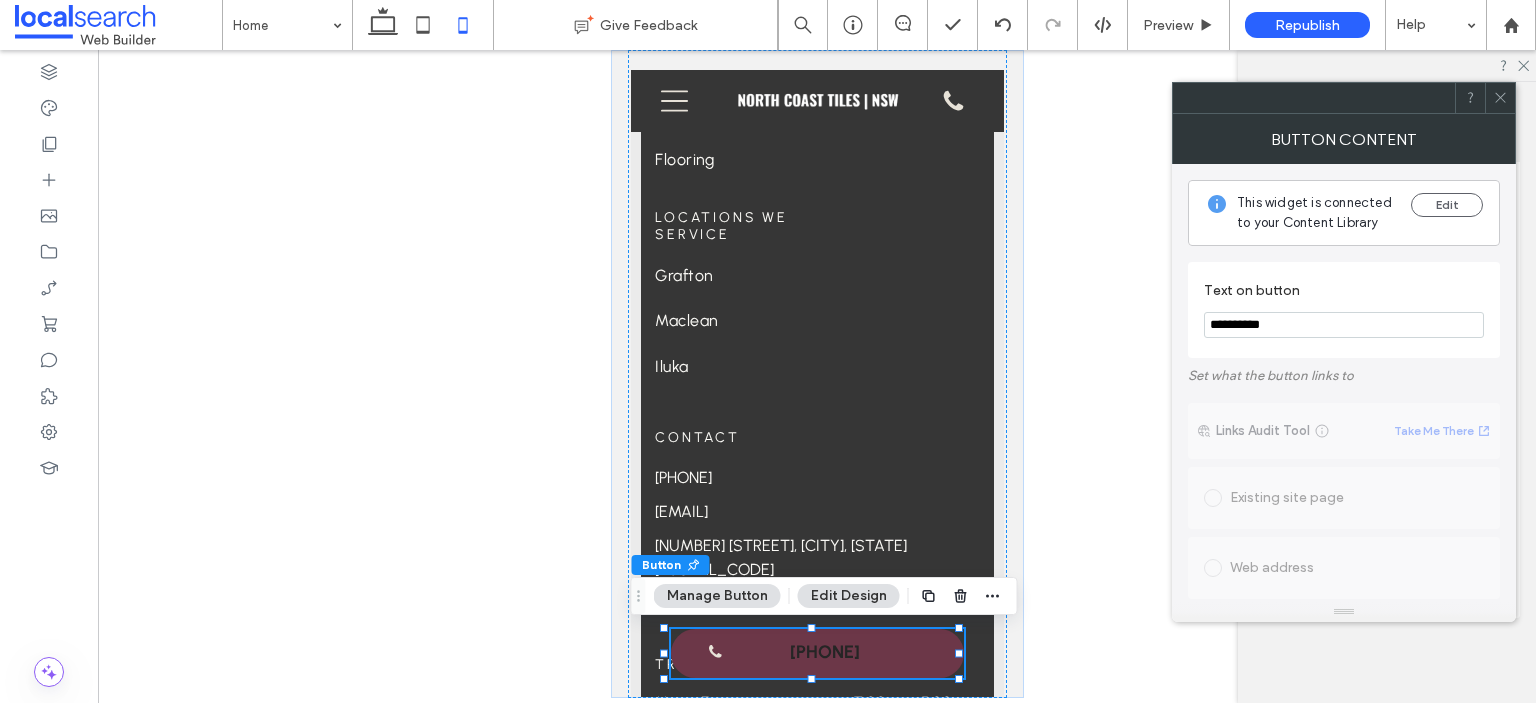 click on "**********" at bounding box center (1344, 325) 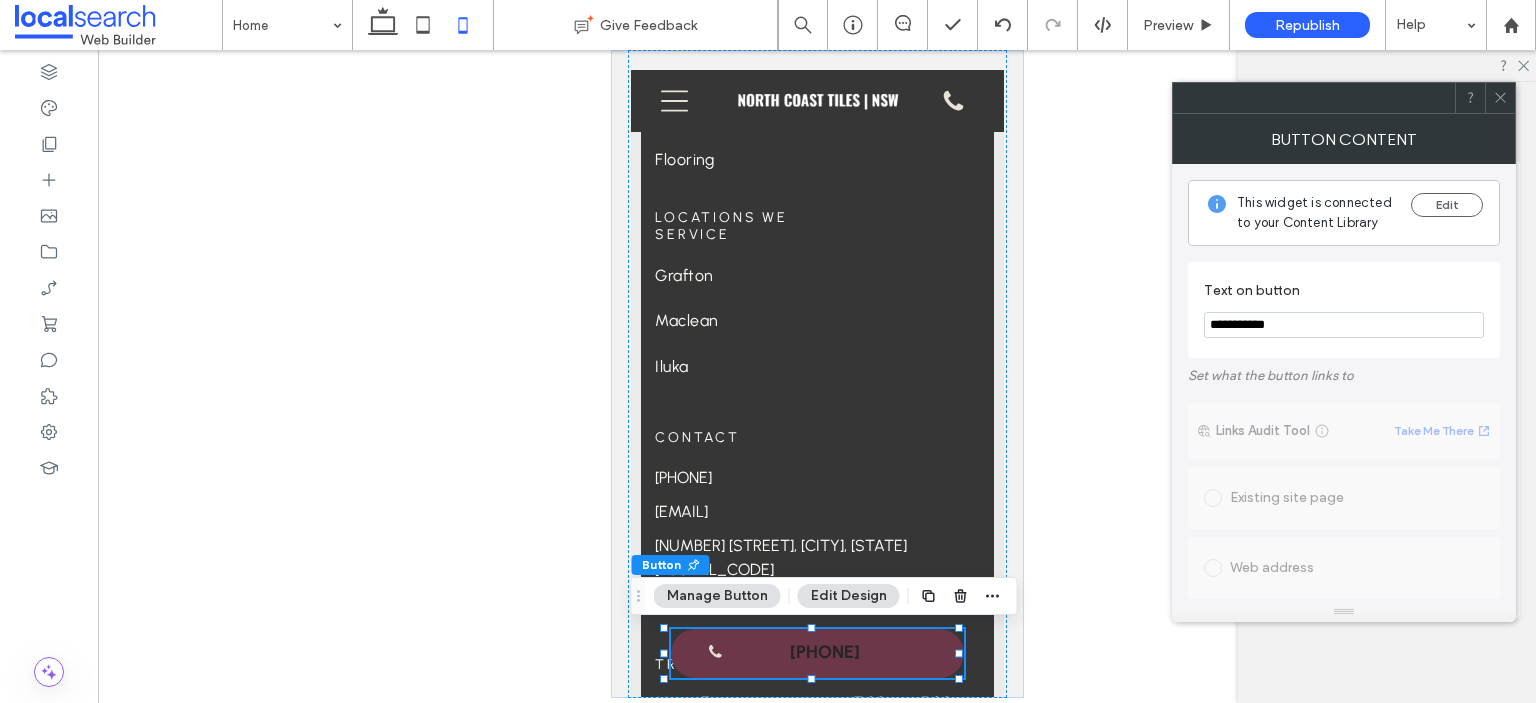 click on "**********" at bounding box center [1344, 325] 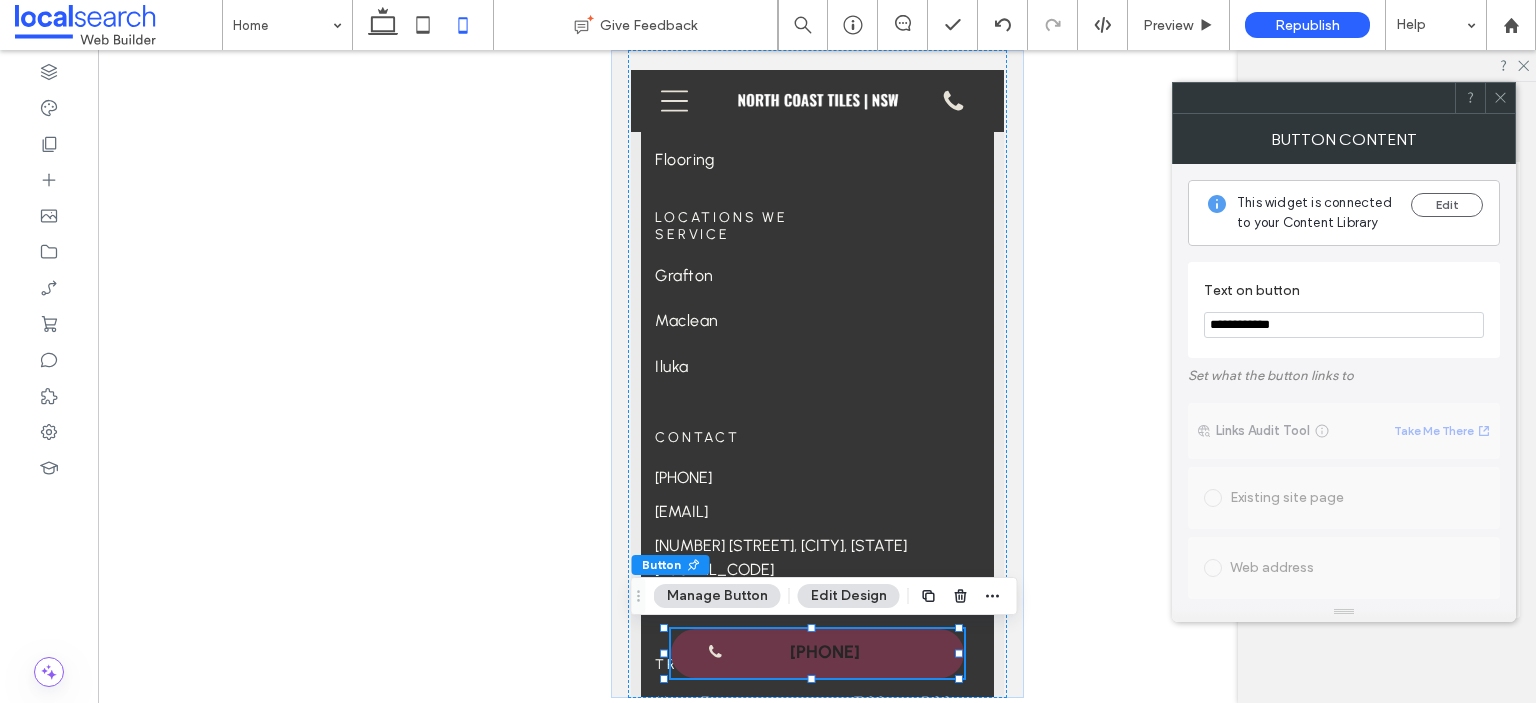 type on "**********" 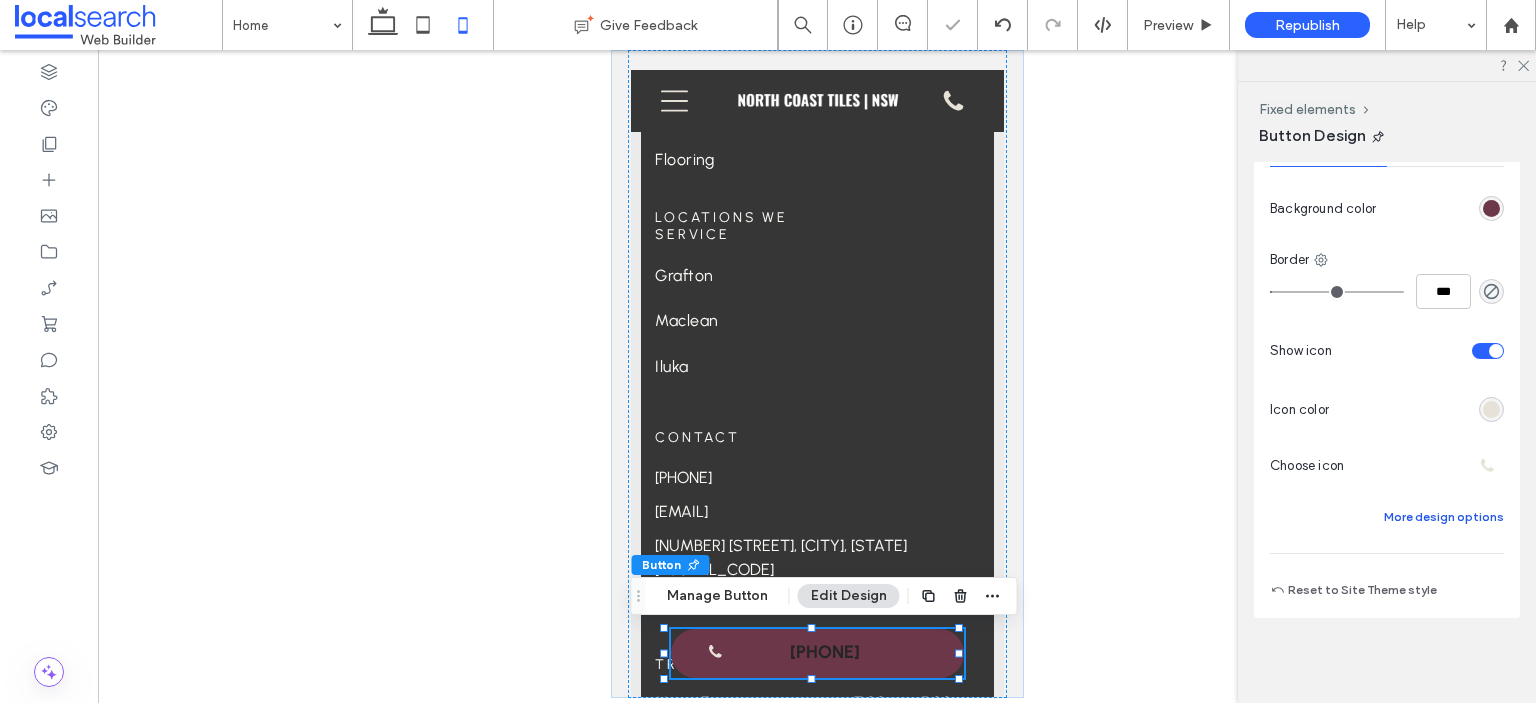 click on "More design options" at bounding box center (1444, 517) 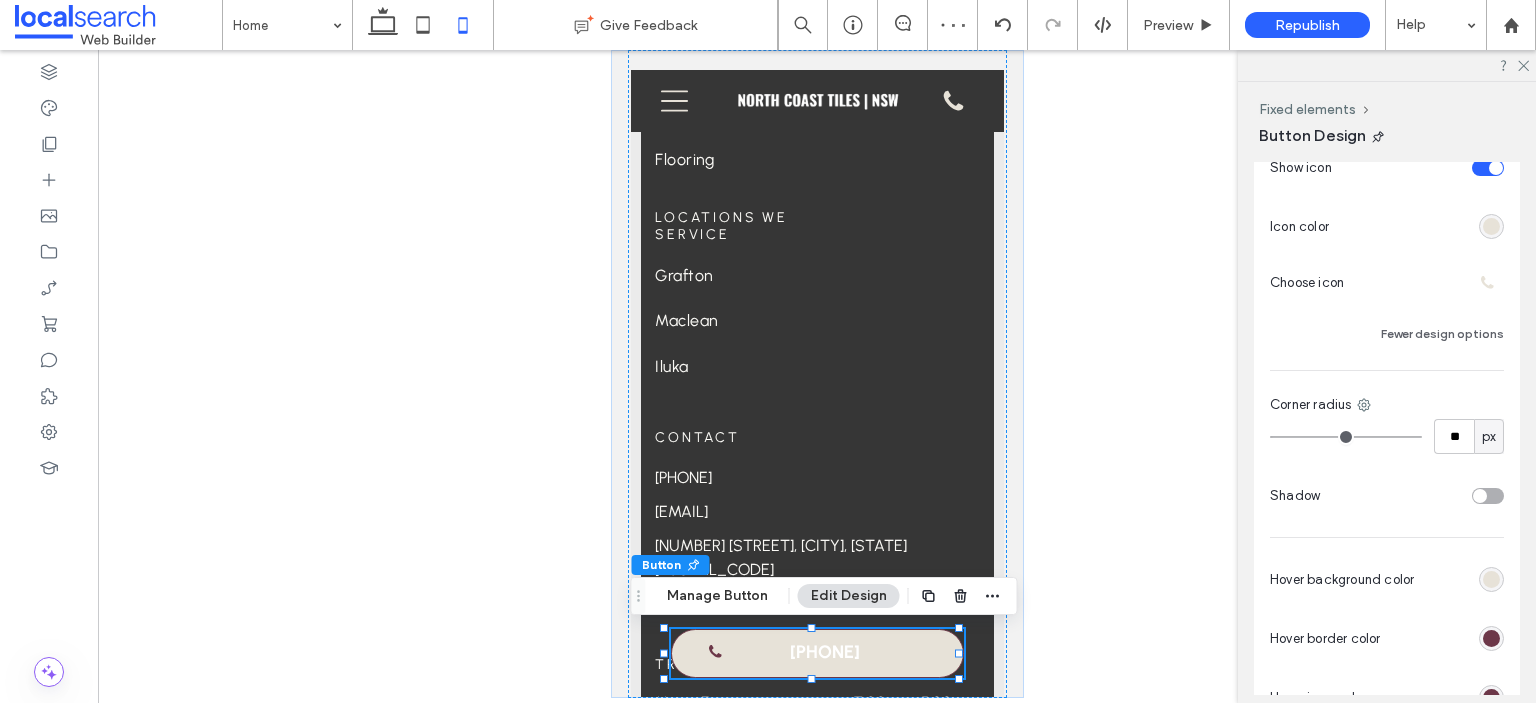 scroll, scrollTop: 1026, scrollLeft: 0, axis: vertical 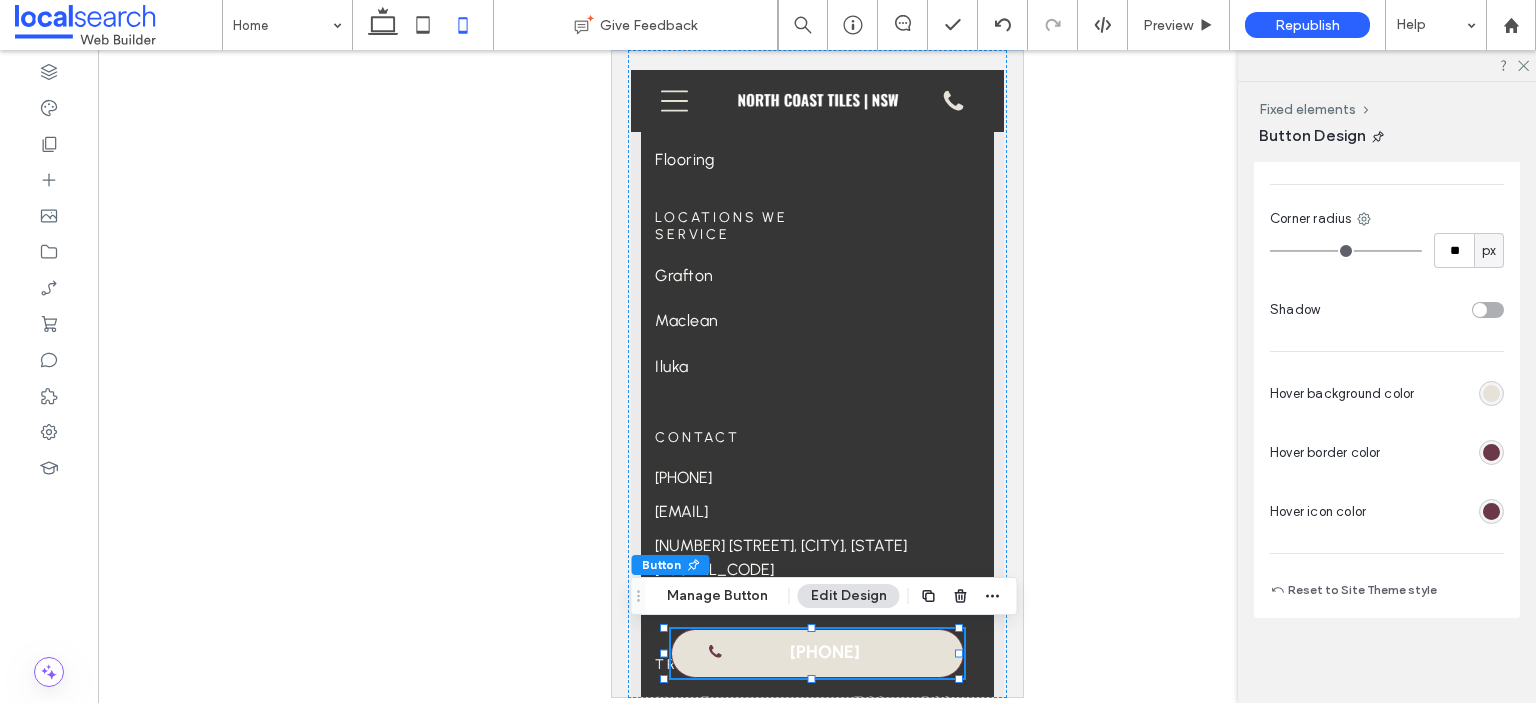 click at bounding box center [1491, 393] 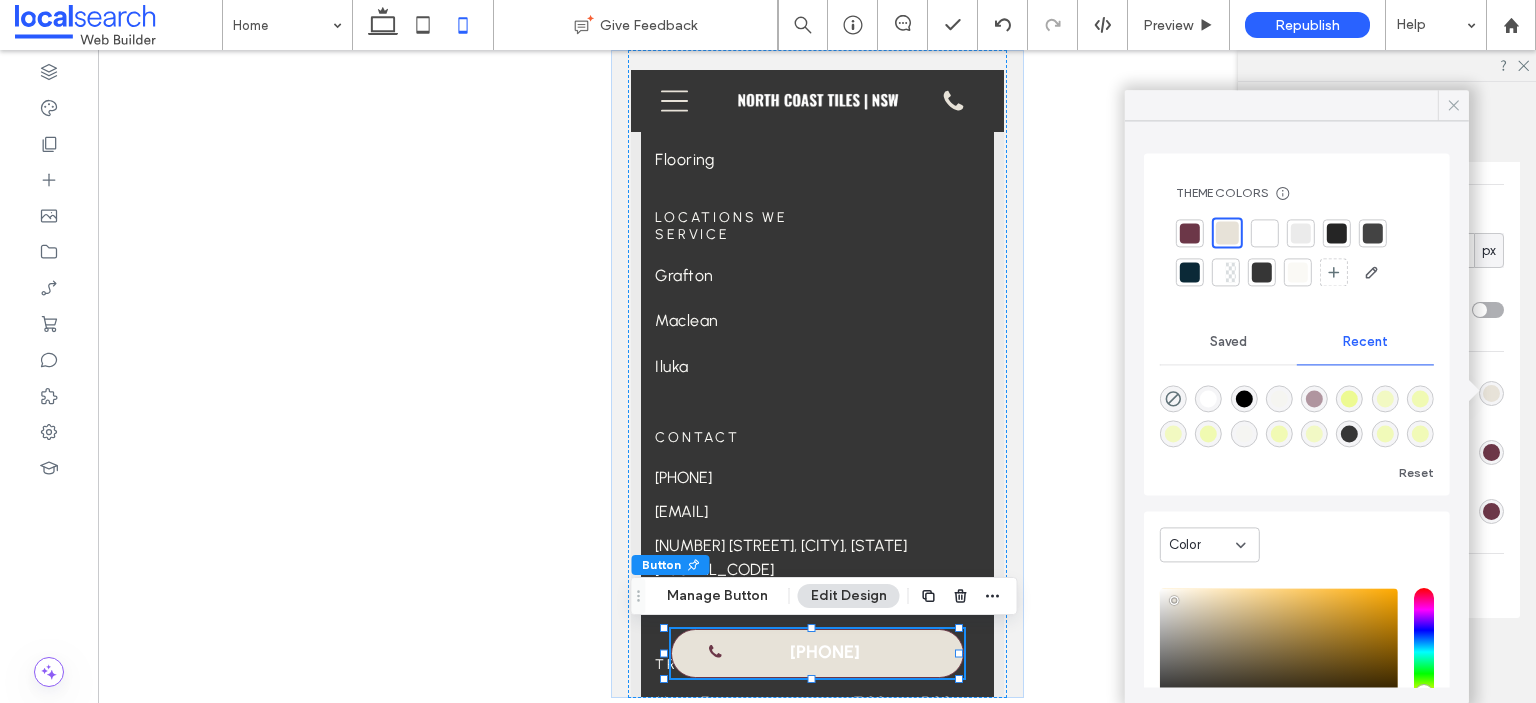 click 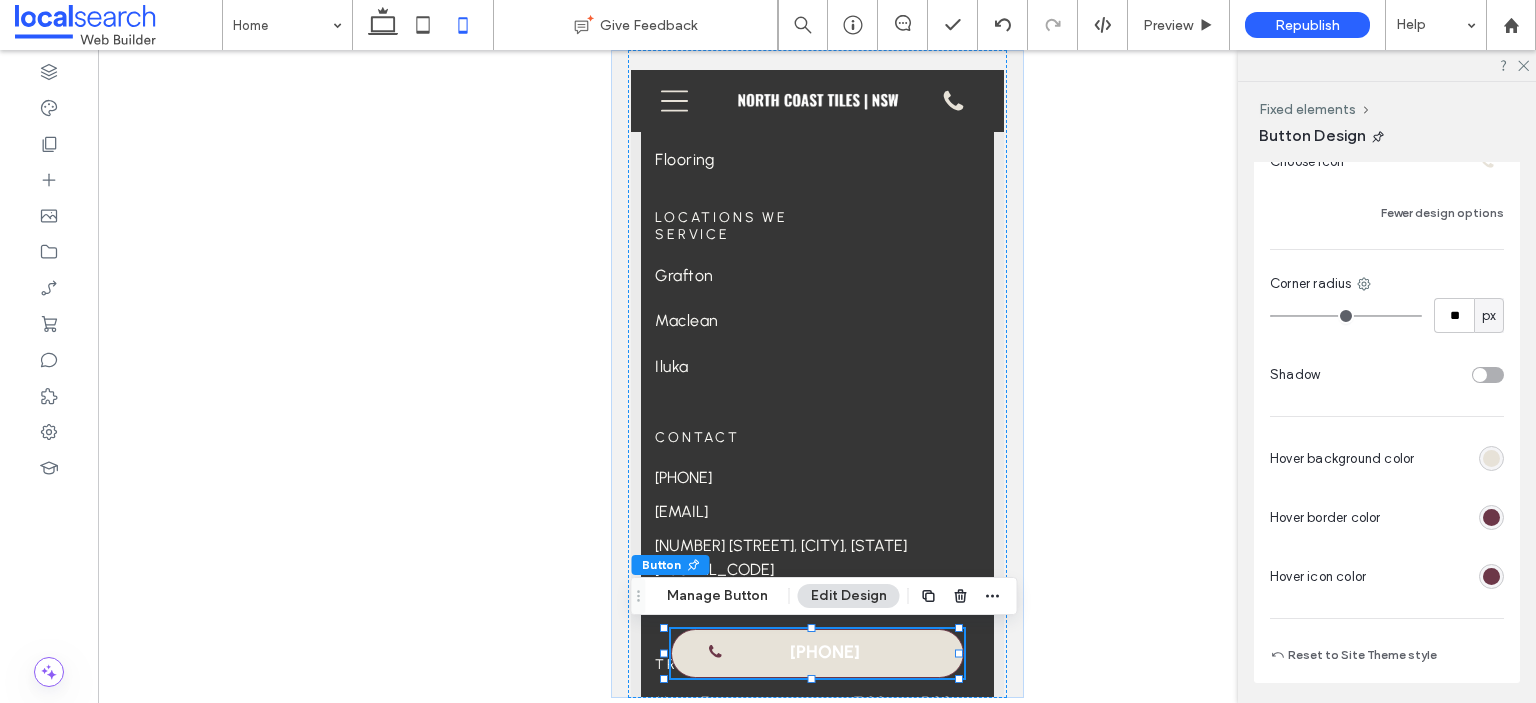 scroll, scrollTop: 926, scrollLeft: 0, axis: vertical 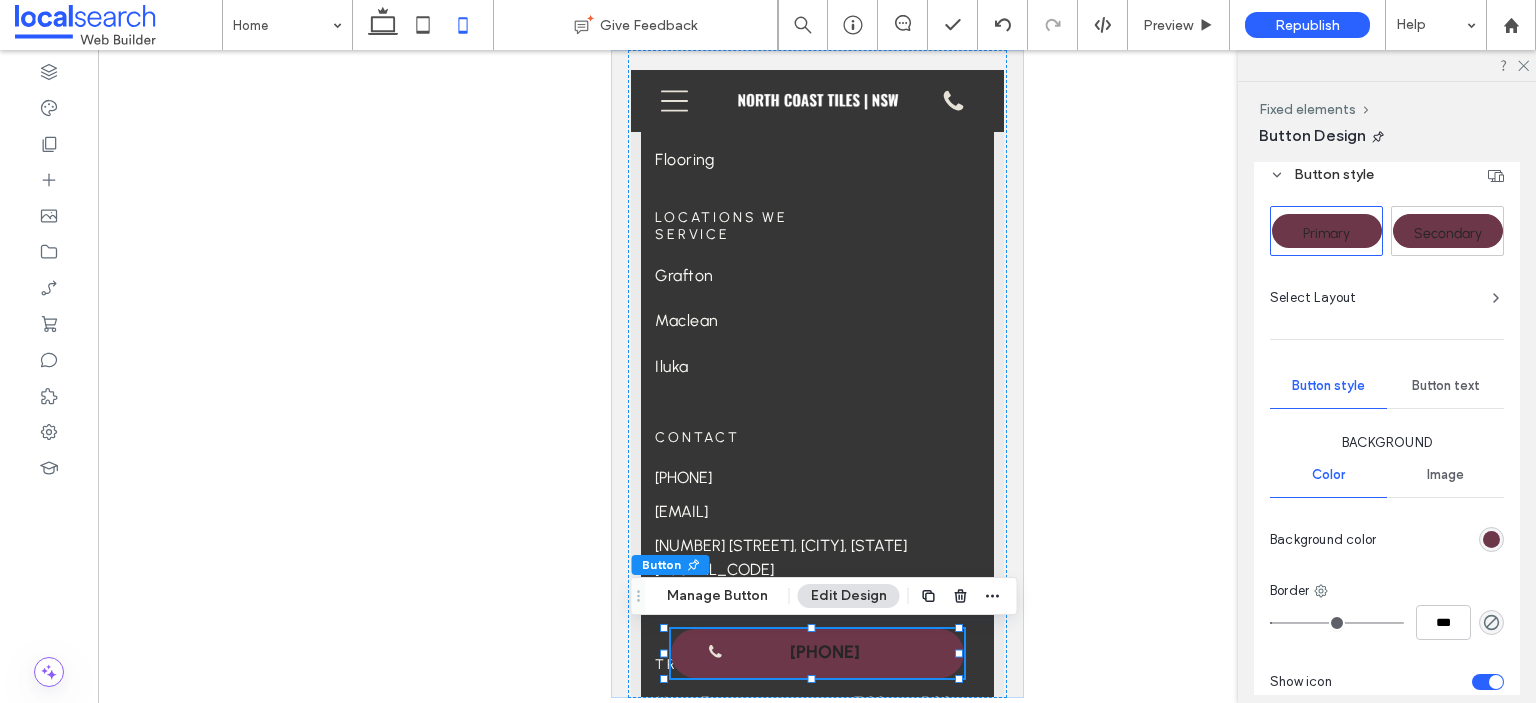 click on "Button text" at bounding box center (1446, 386) 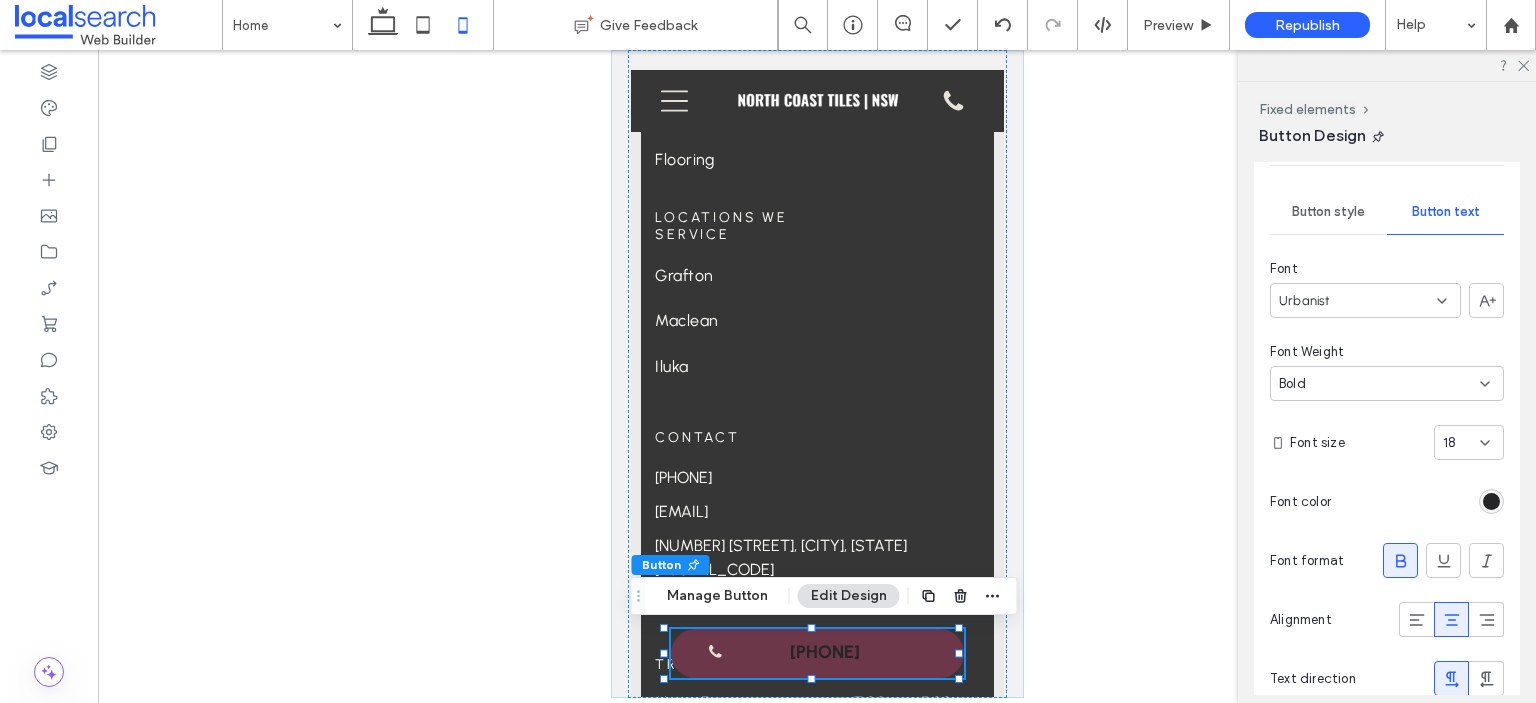 scroll, scrollTop: 626, scrollLeft: 0, axis: vertical 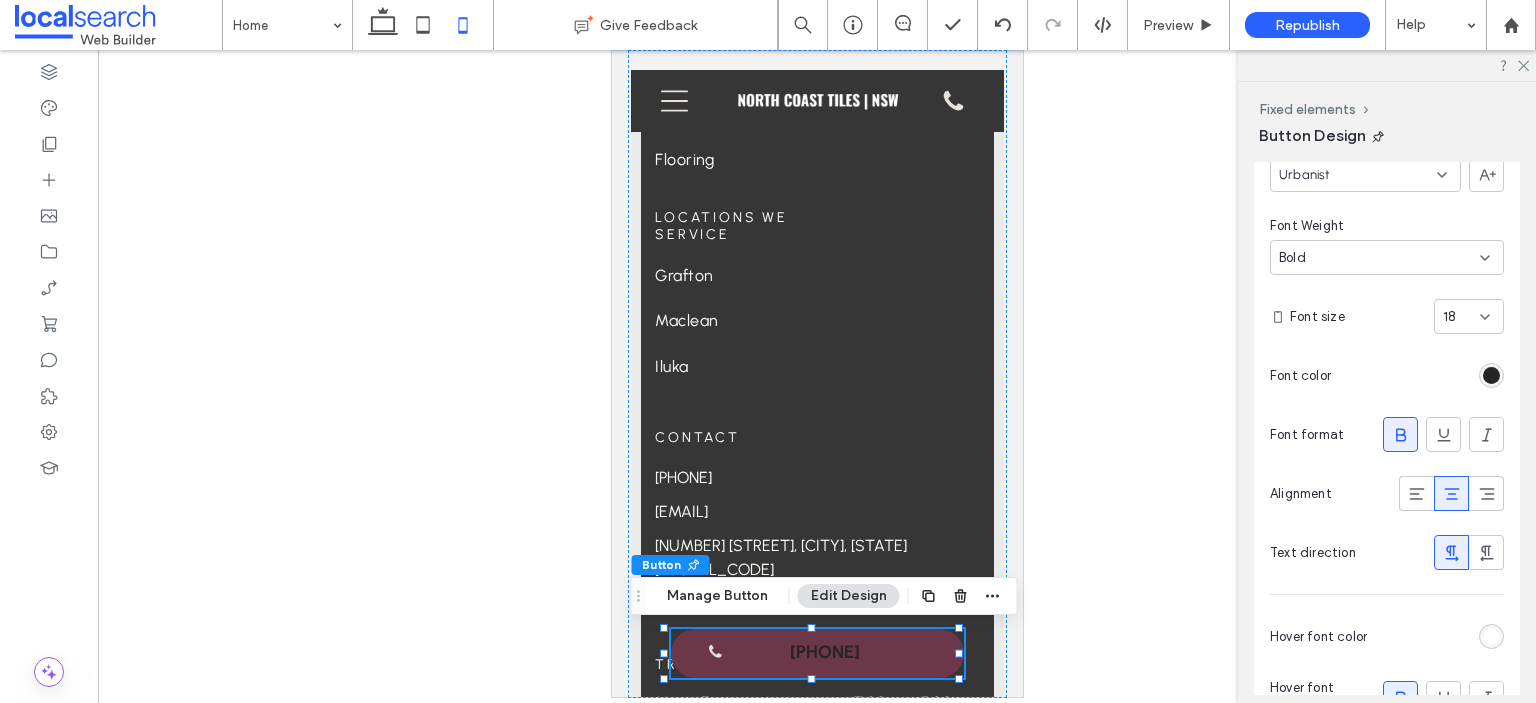 click at bounding box center (1491, 375) 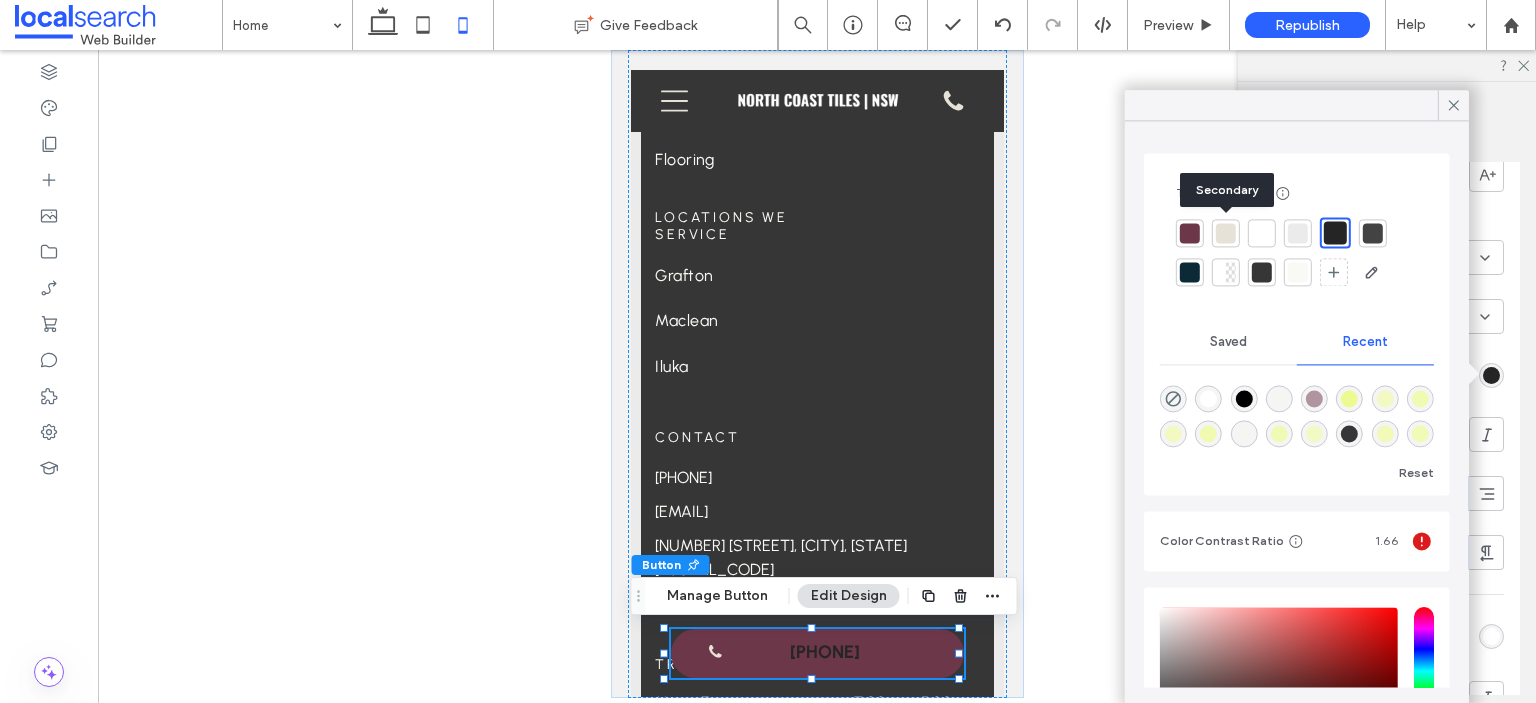 click at bounding box center (1226, 233) 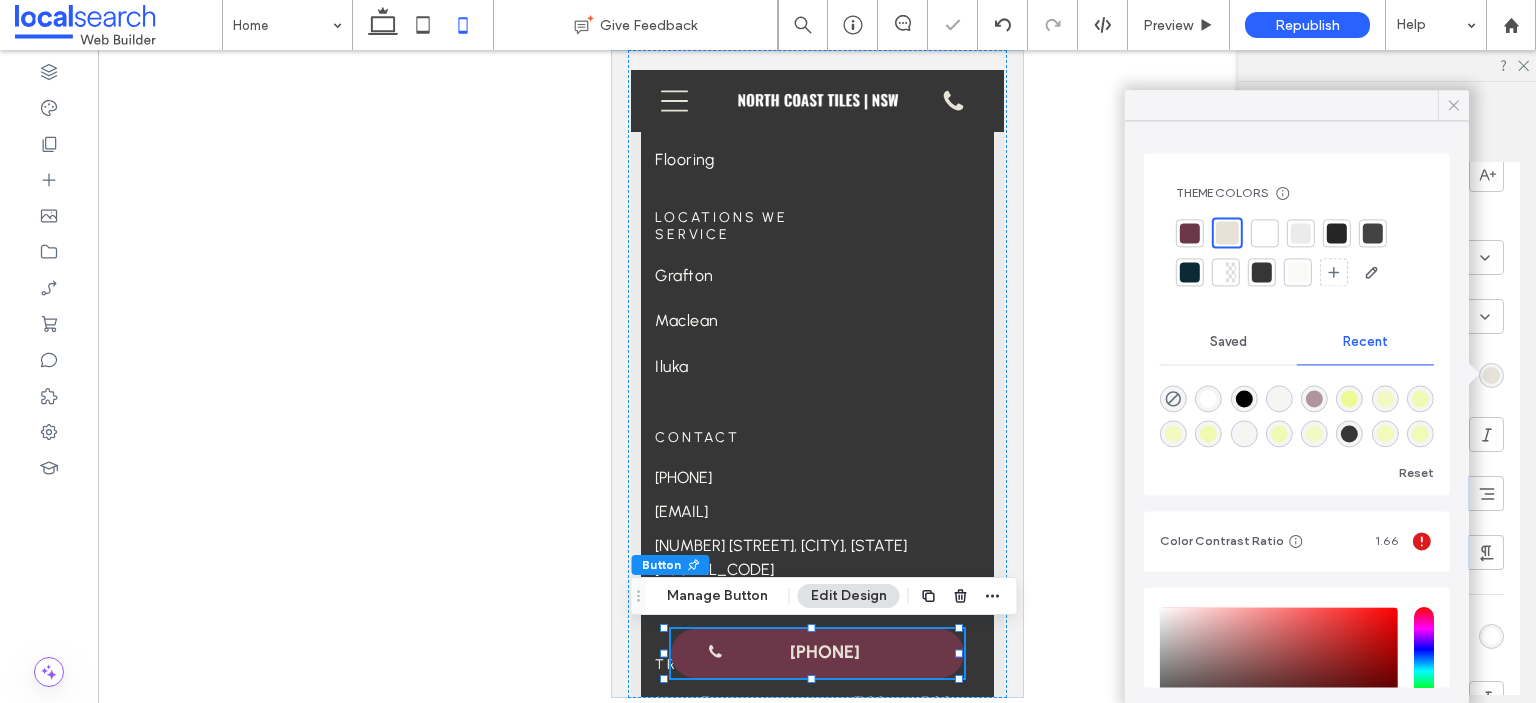 click 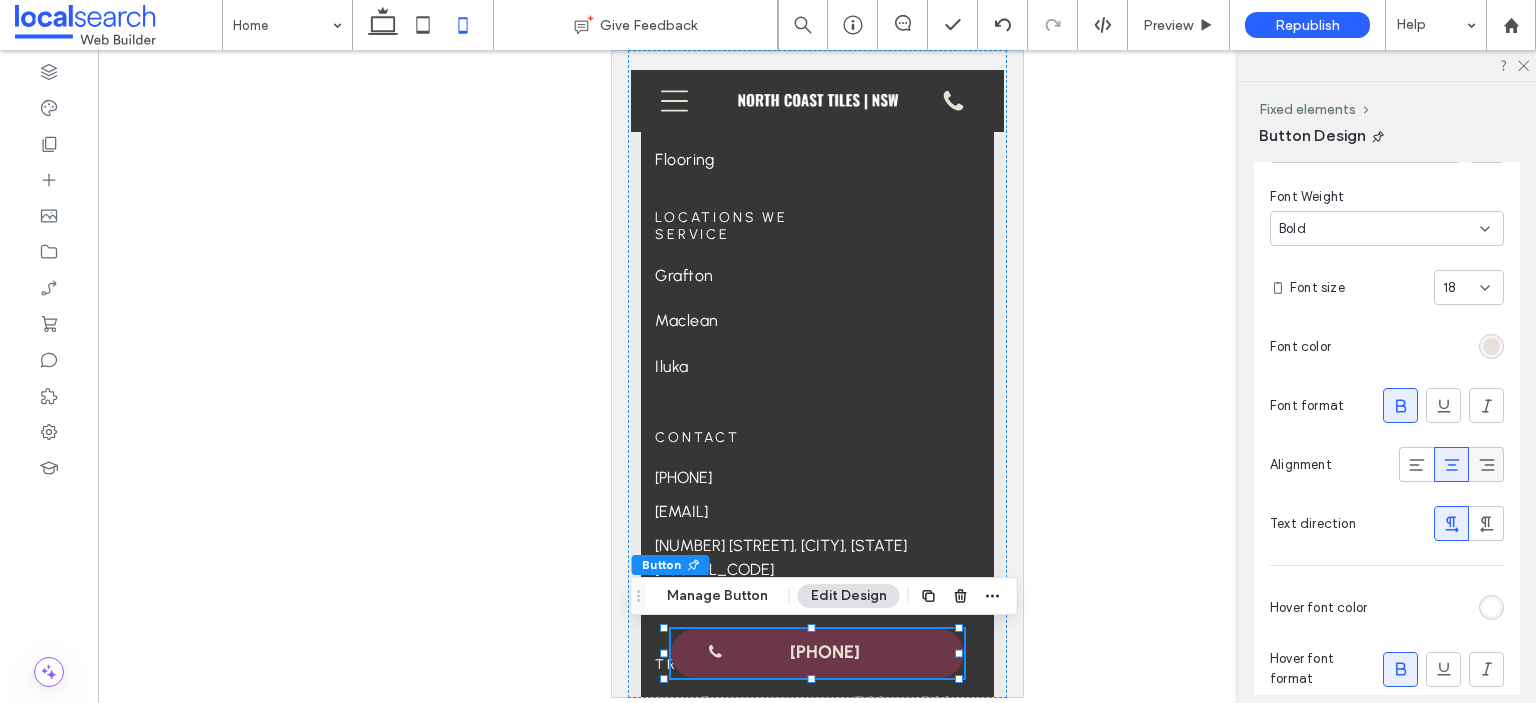 scroll, scrollTop: 815, scrollLeft: 0, axis: vertical 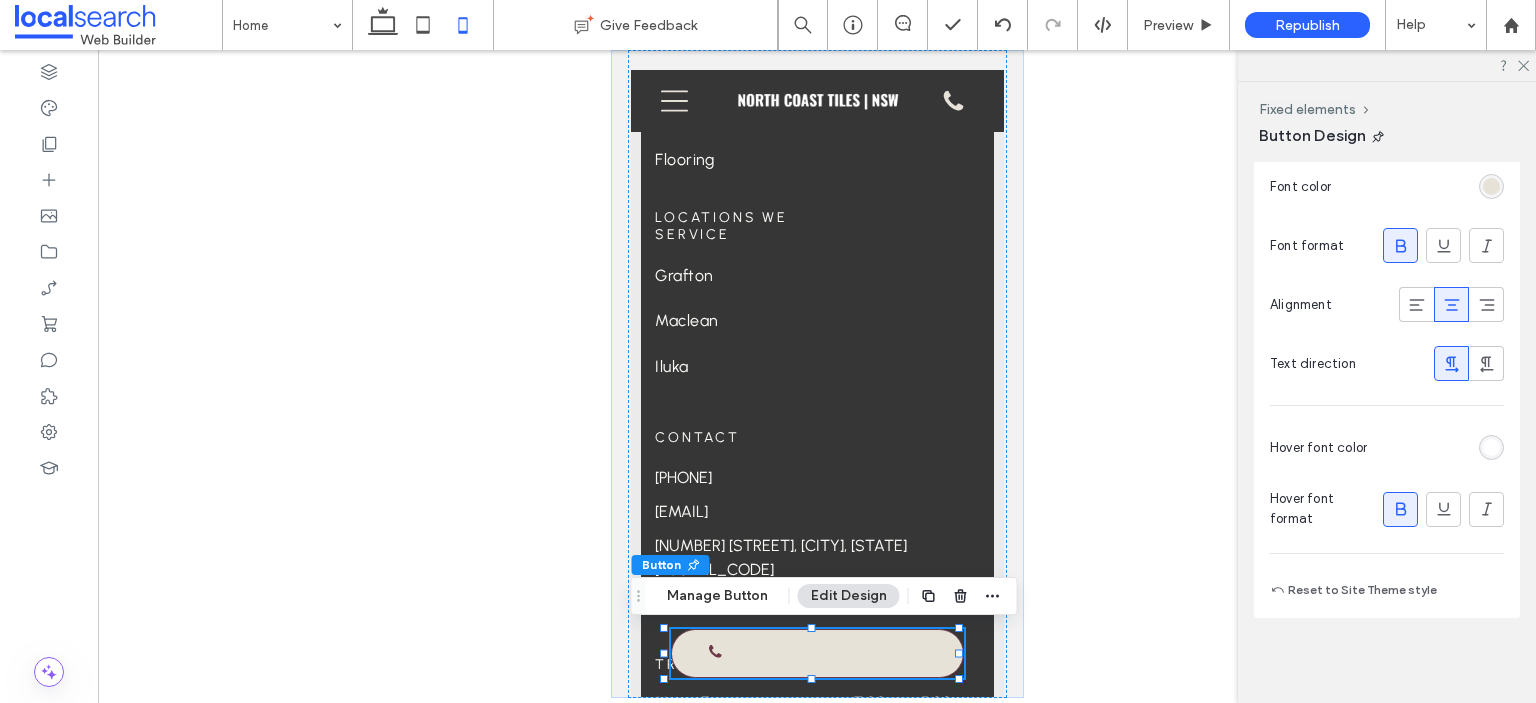 click at bounding box center (1491, 447) 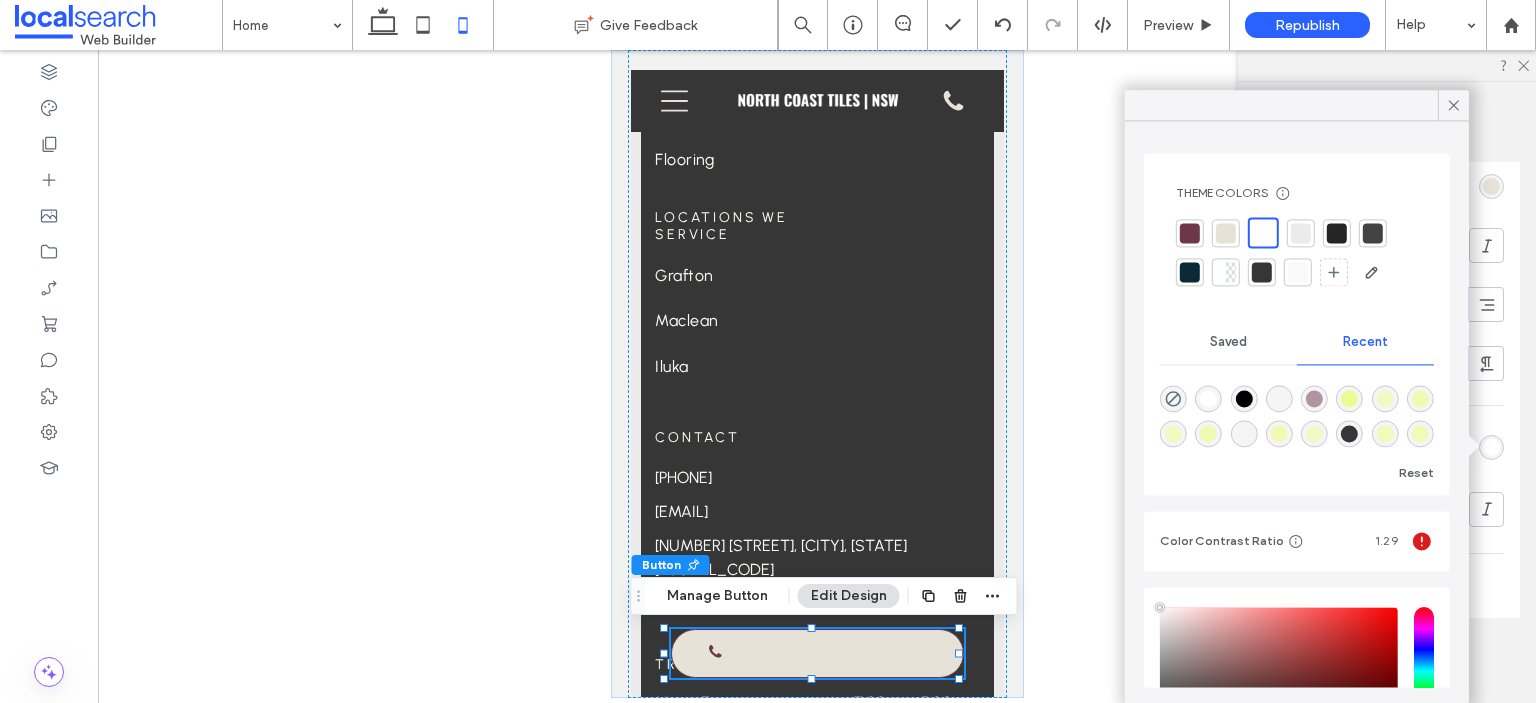 click at bounding box center [1297, 252] 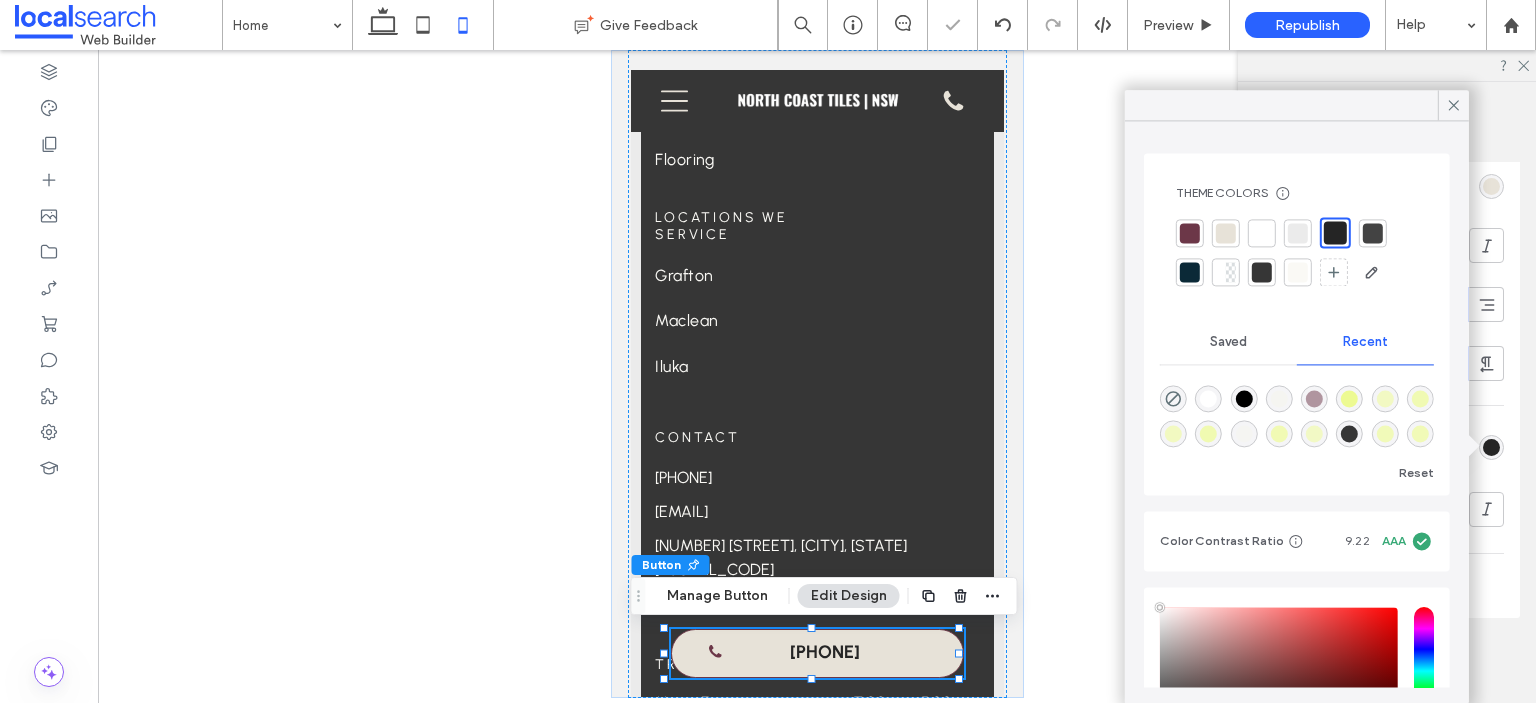 click at bounding box center (1190, 233) 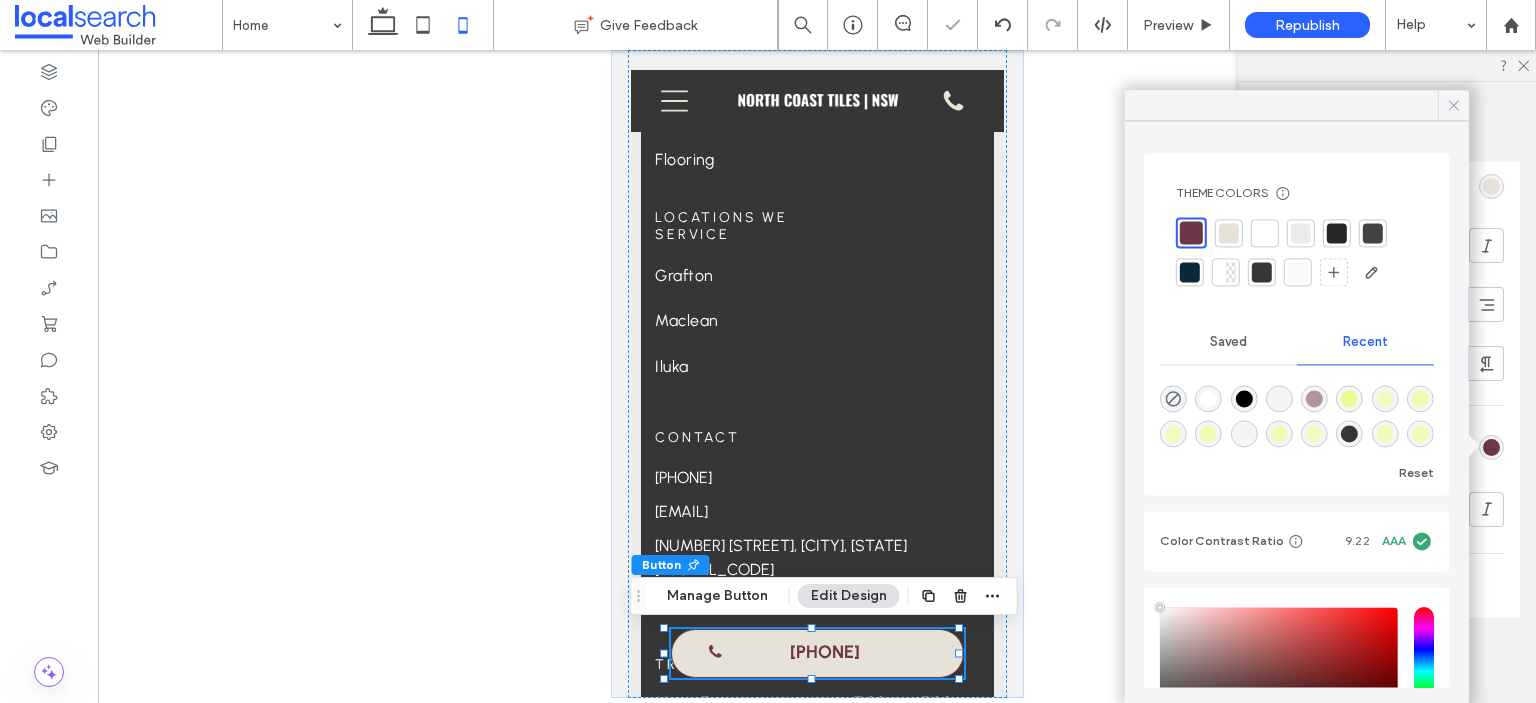 click 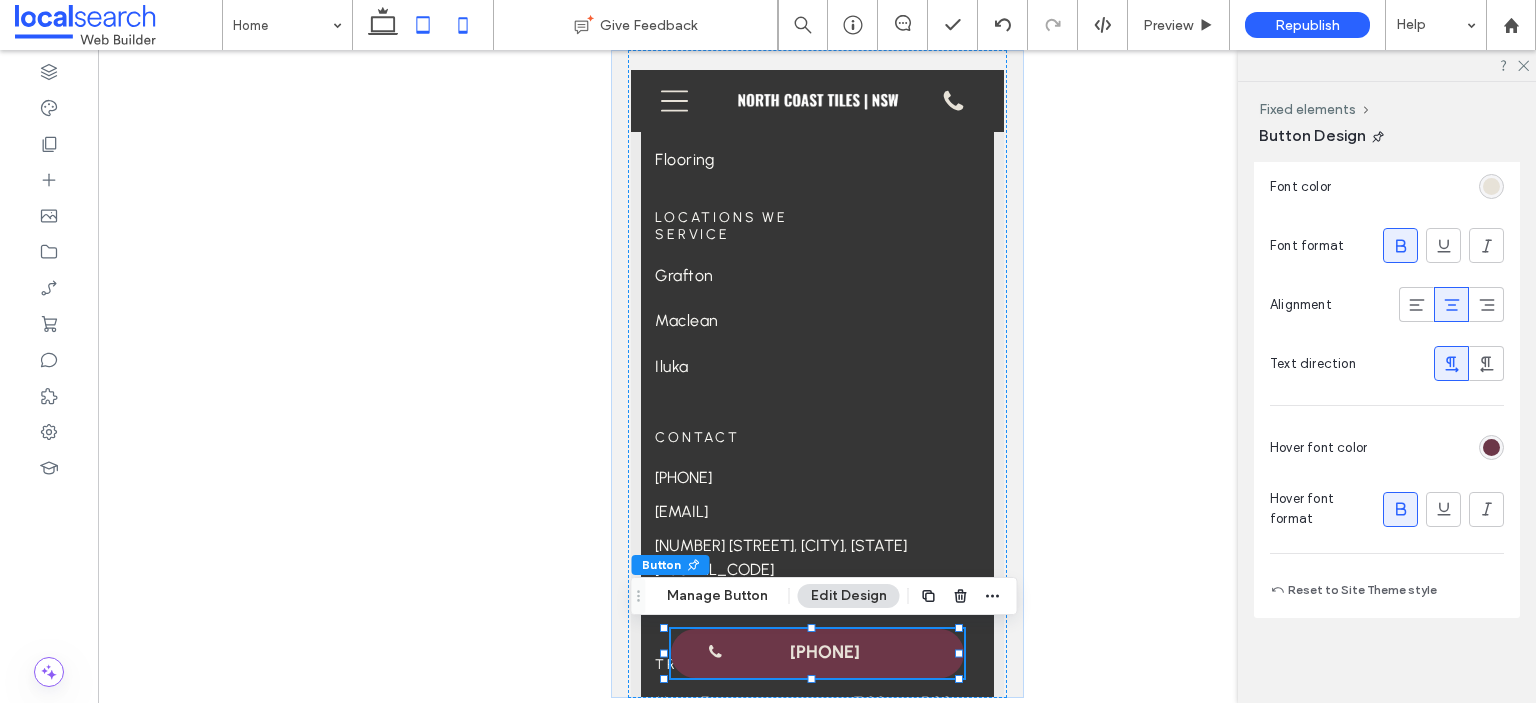 click 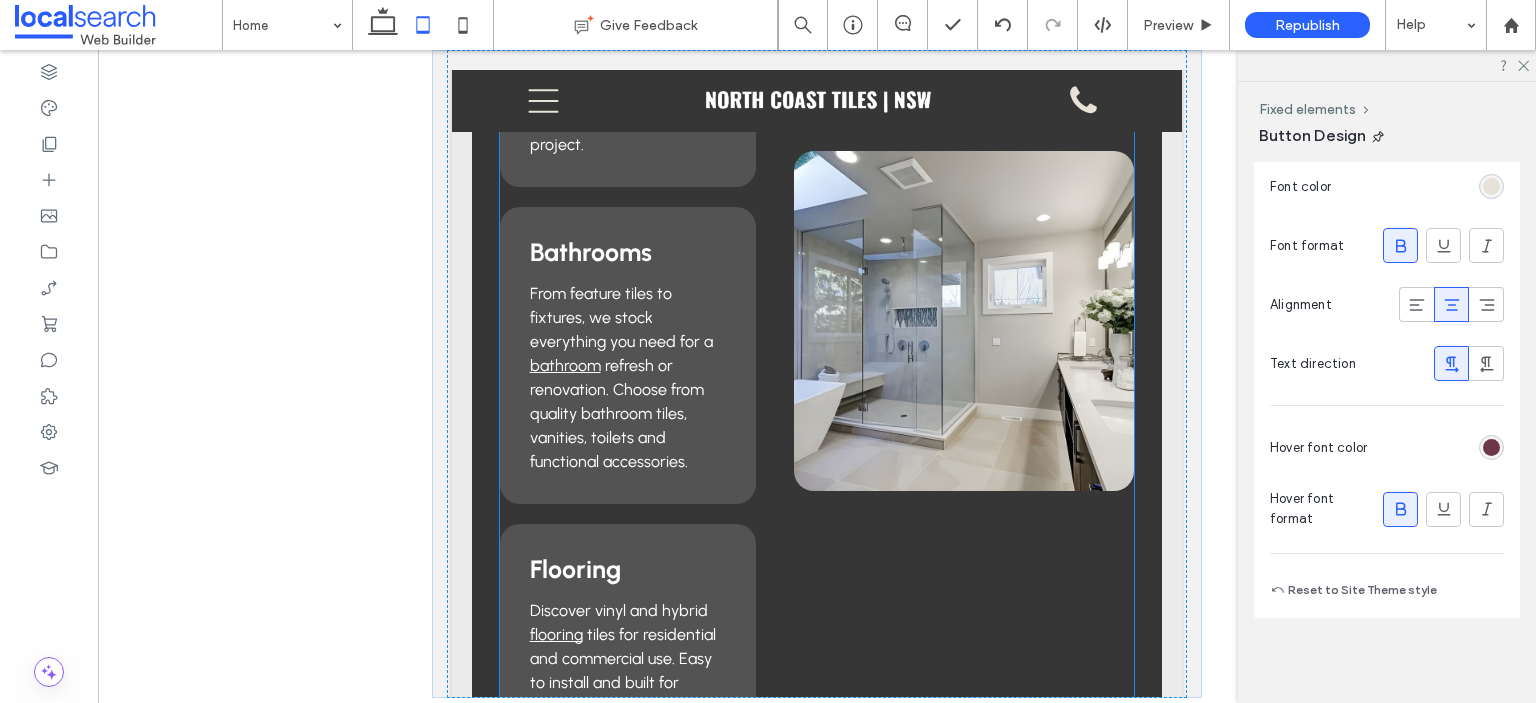 scroll, scrollTop: 2492, scrollLeft: 0, axis: vertical 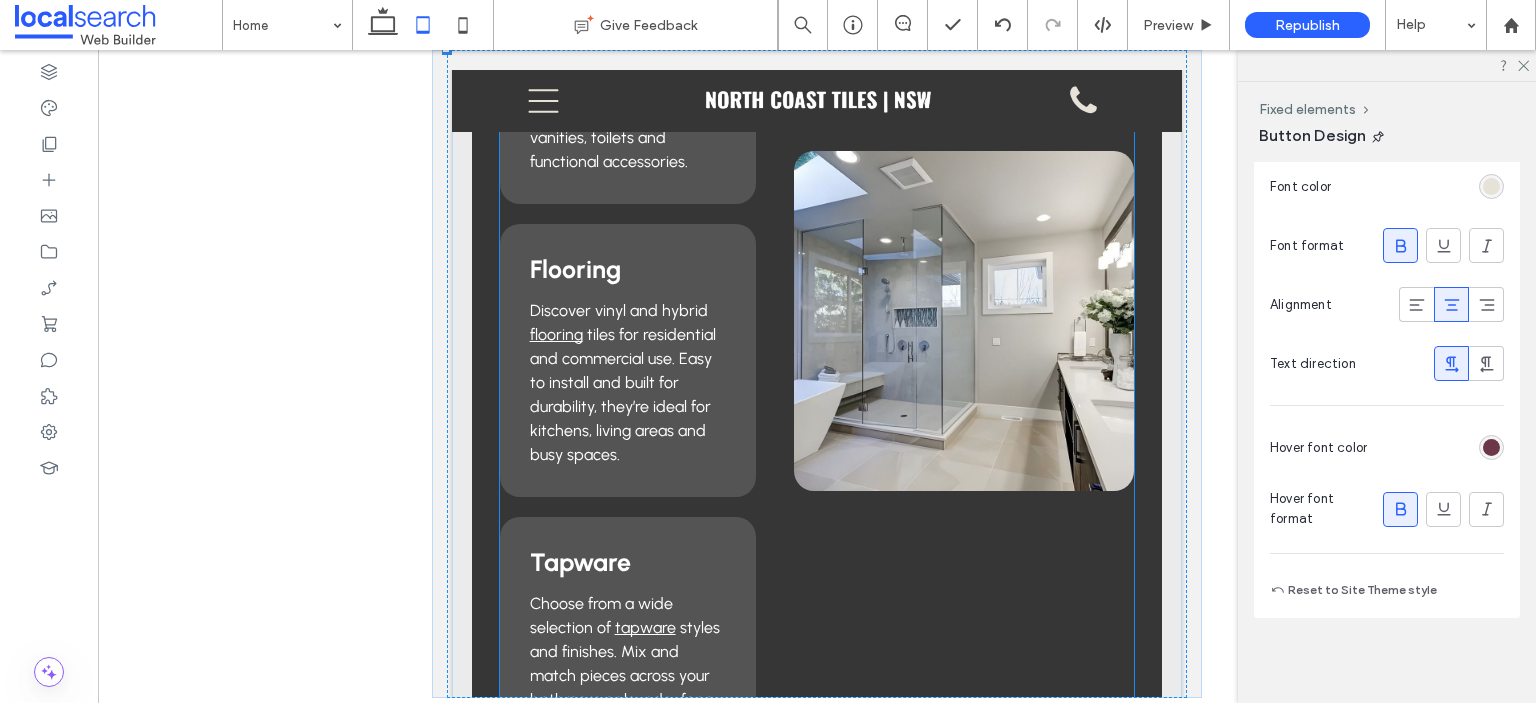 click at bounding box center [964, 321] 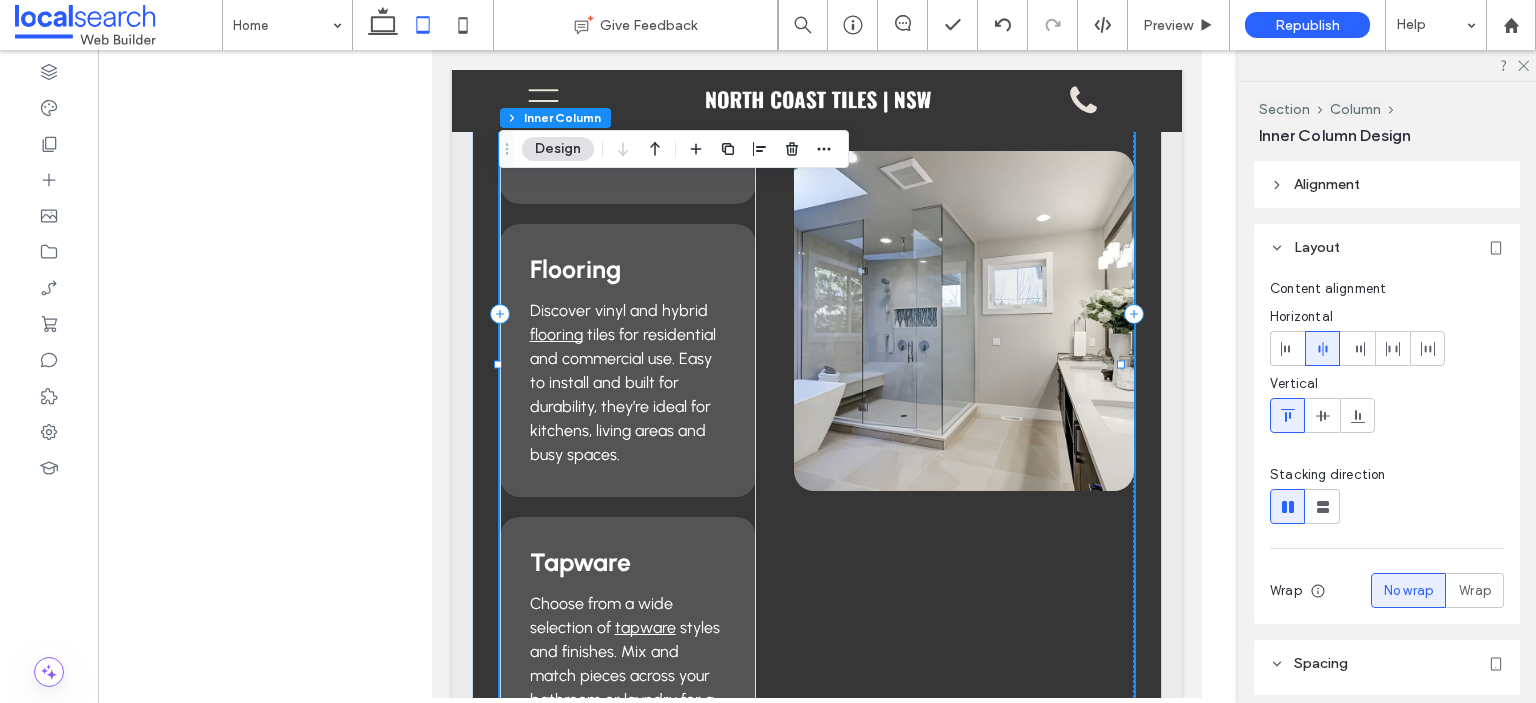 click at bounding box center (964, 321) 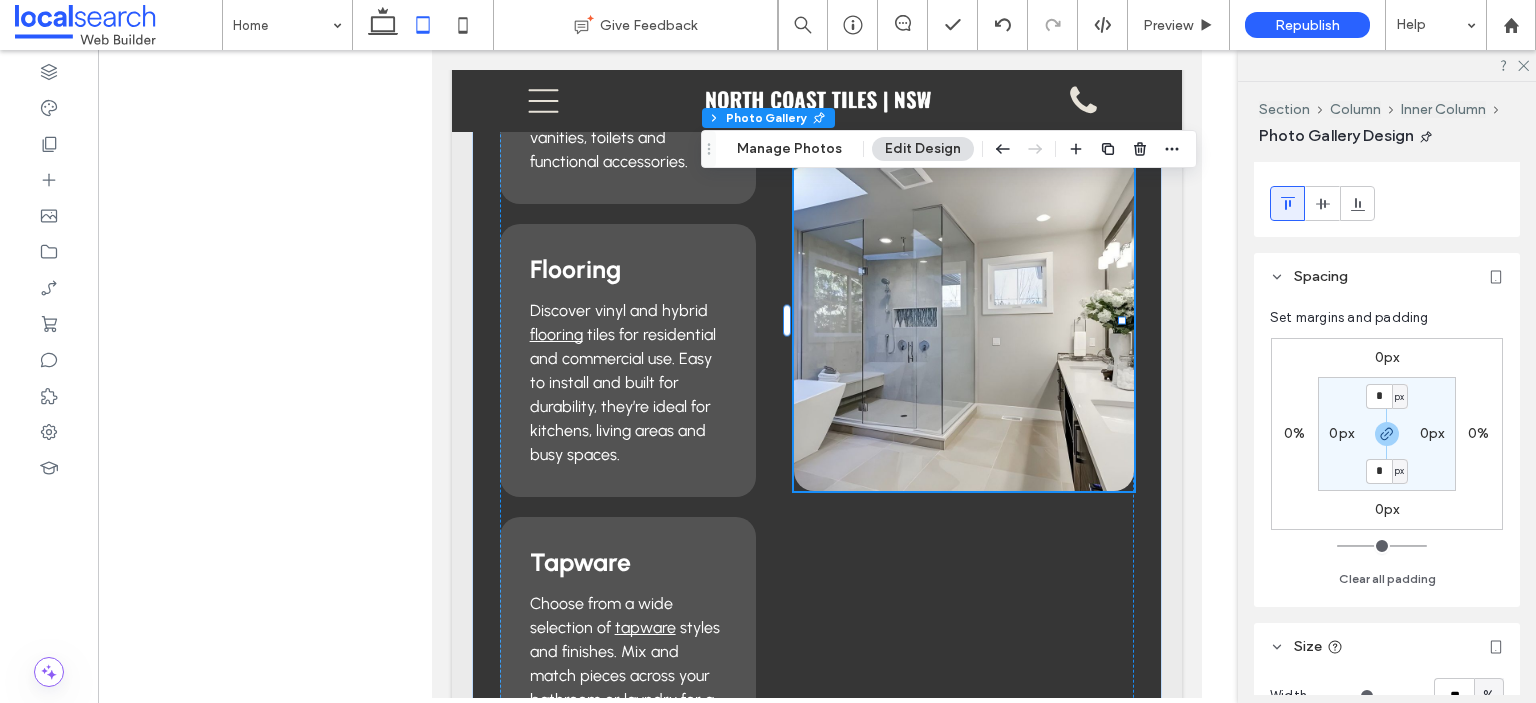 scroll, scrollTop: 0, scrollLeft: 0, axis: both 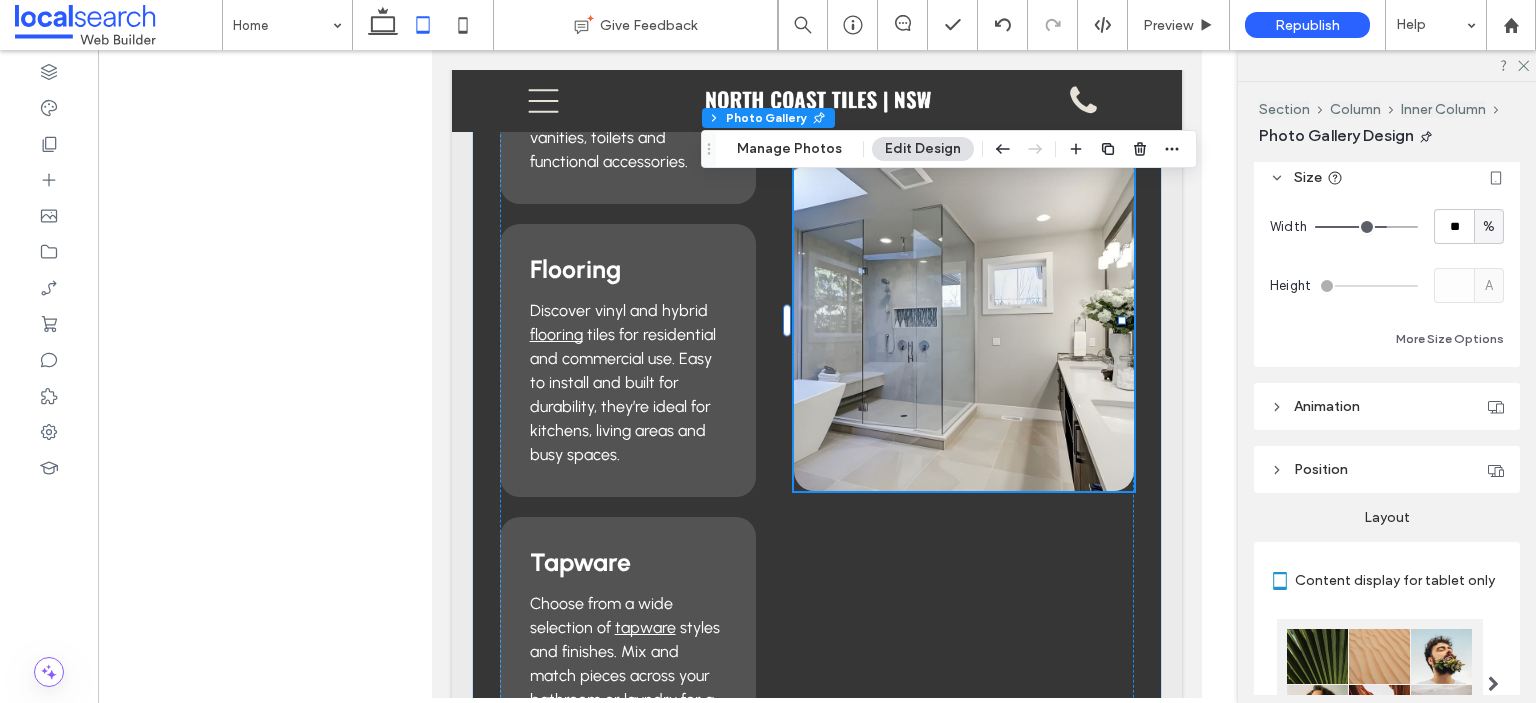 click on "Position" at bounding box center (1321, 469) 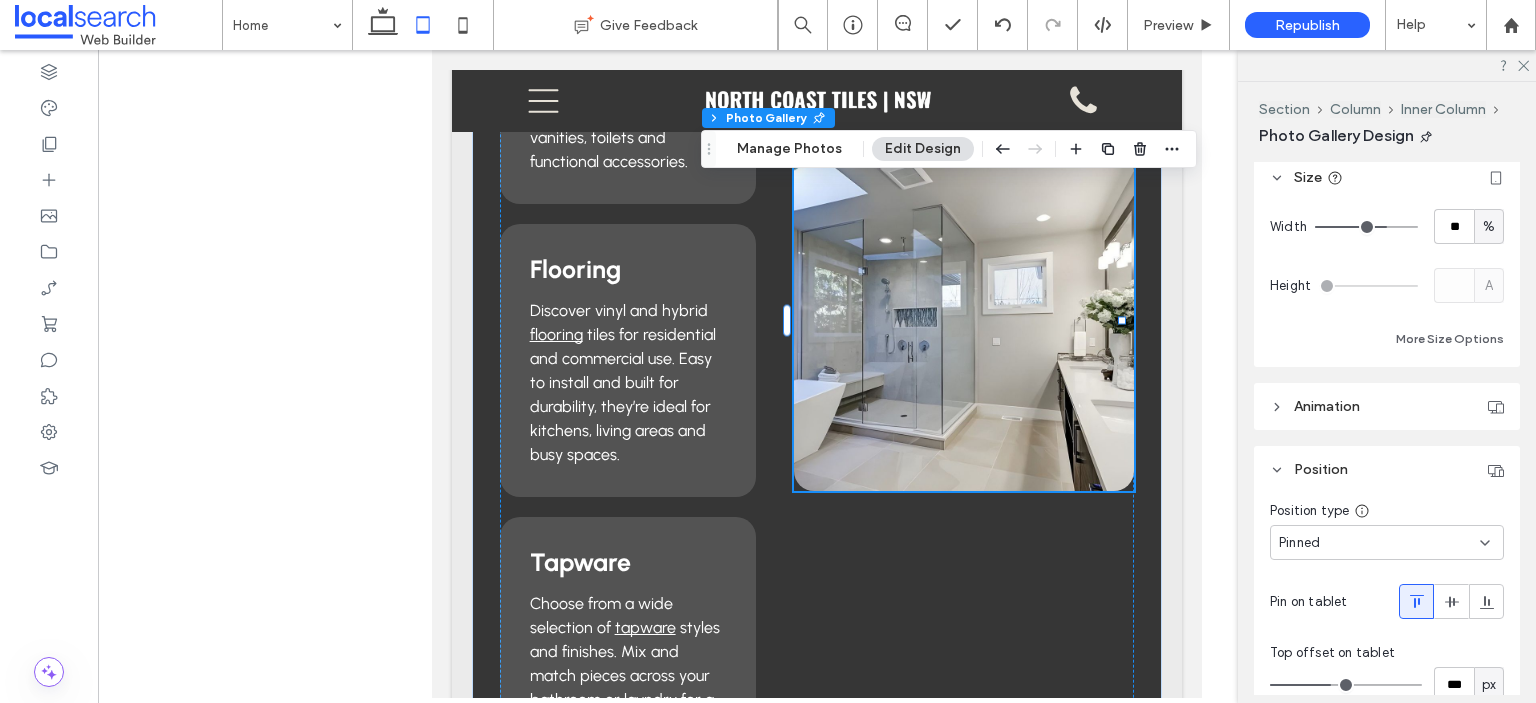 scroll, scrollTop: 700, scrollLeft: 0, axis: vertical 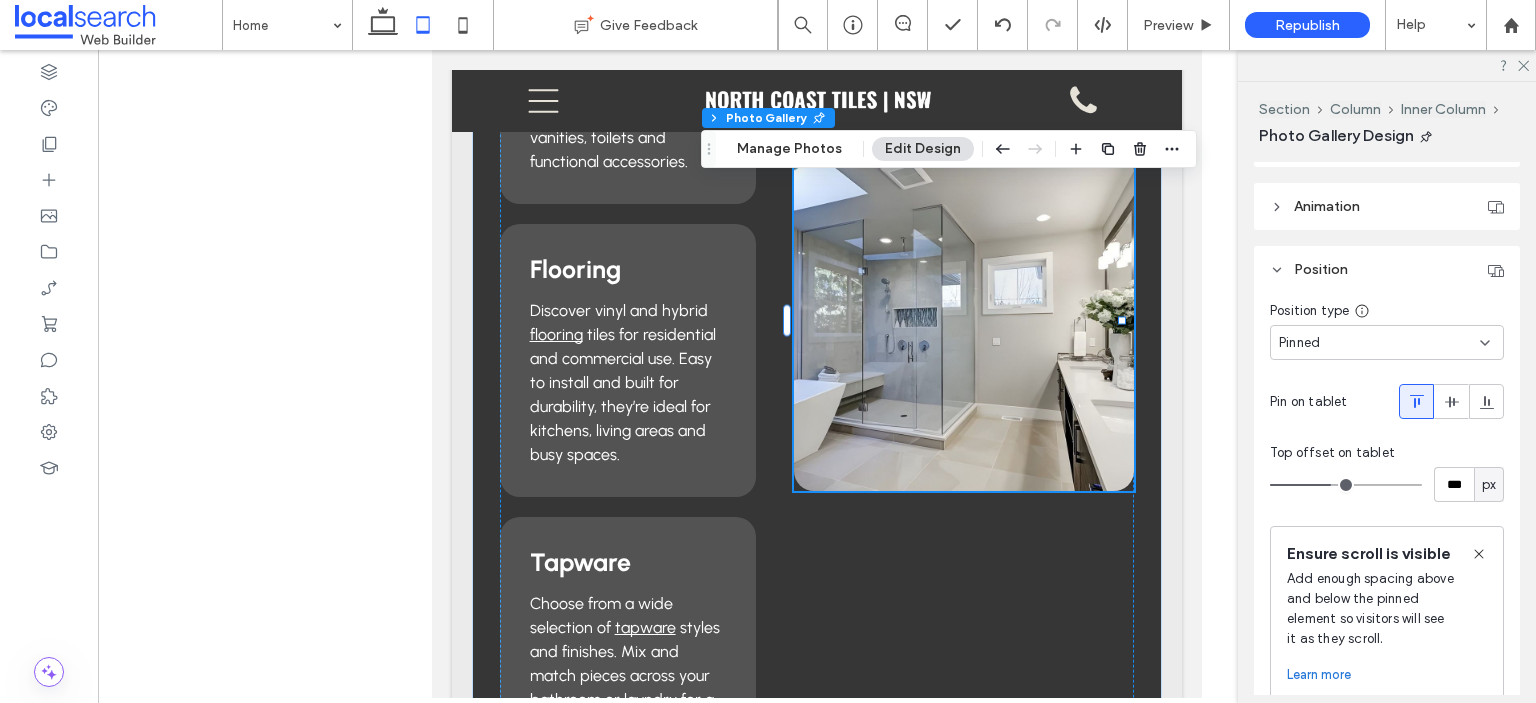 click on "Pinned" at bounding box center (1387, 342) 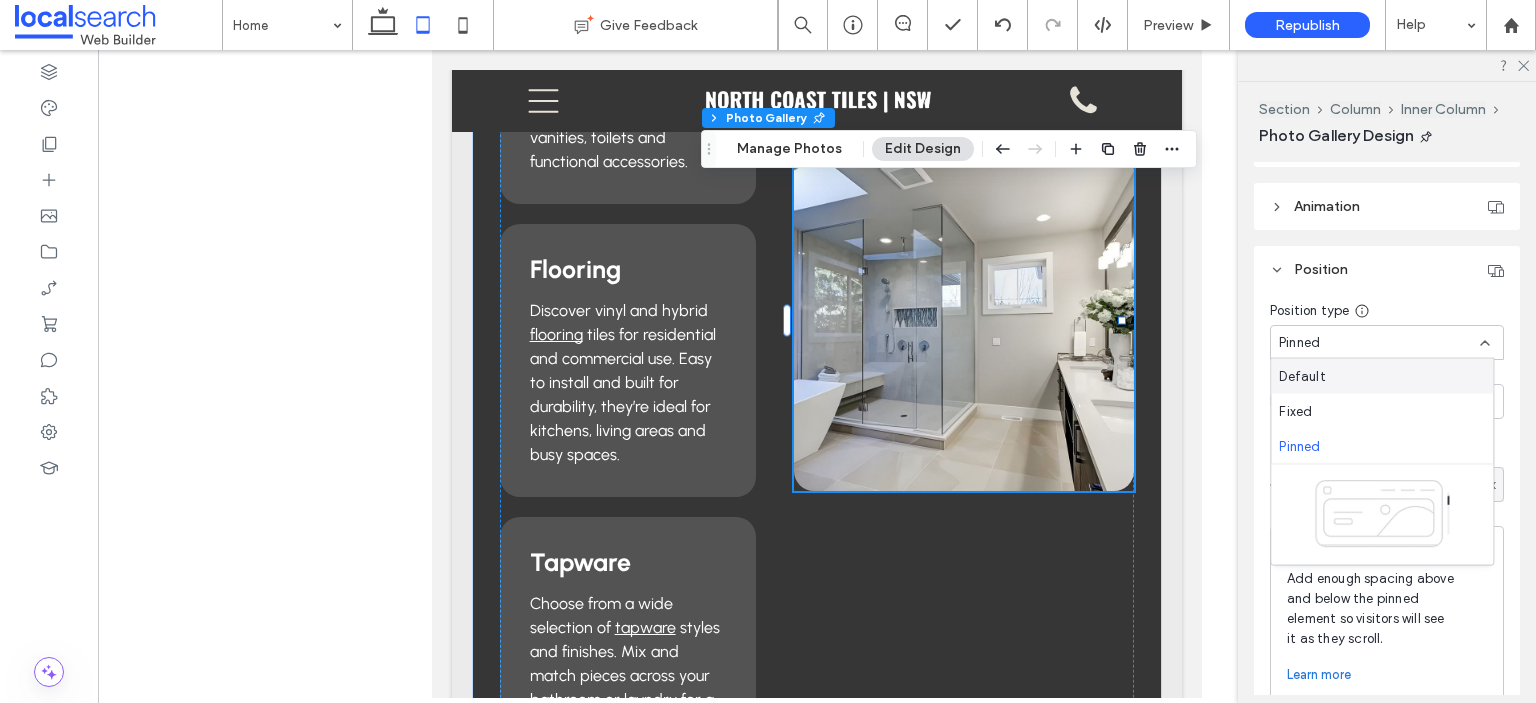 click on "Default" at bounding box center [1382, 376] 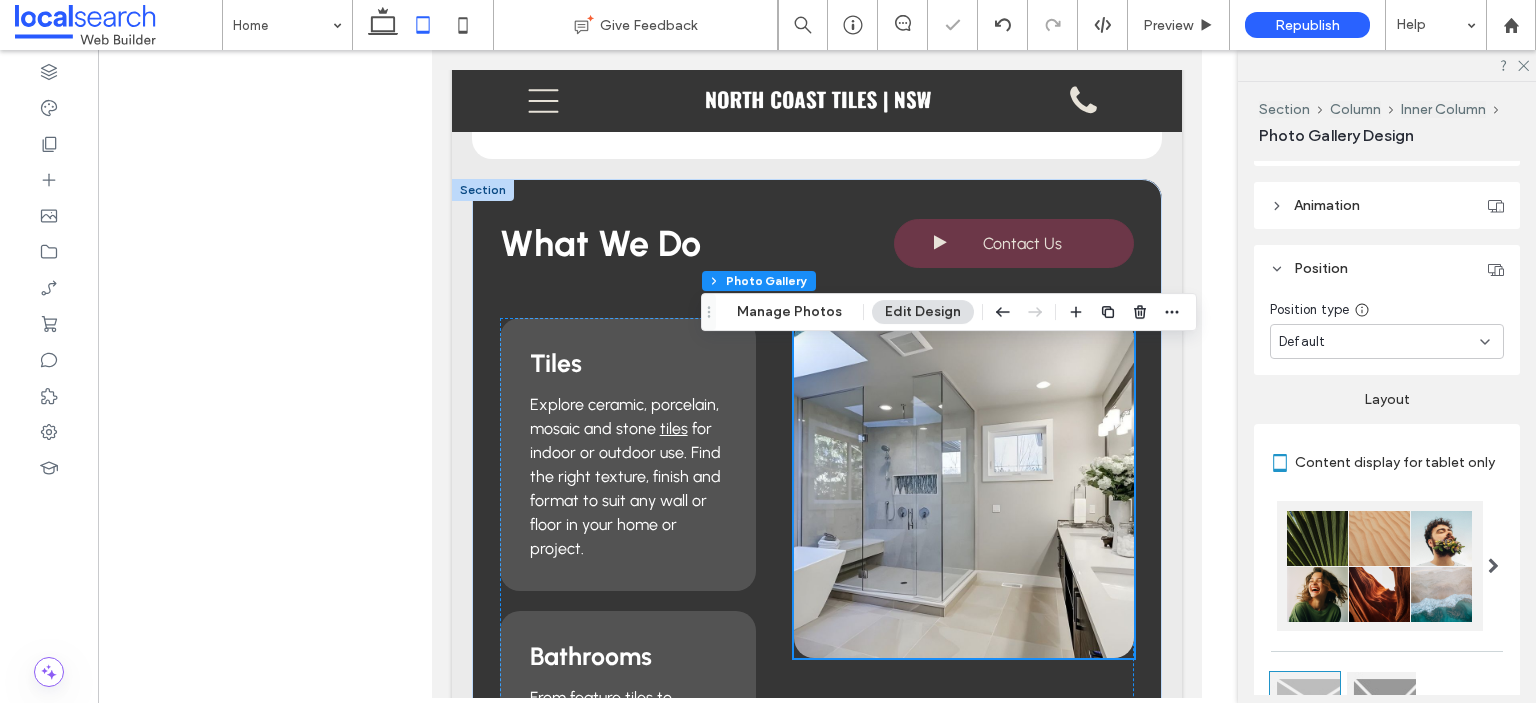 scroll, scrollTop: 1692, scrollLeft: 0, axis: vertical 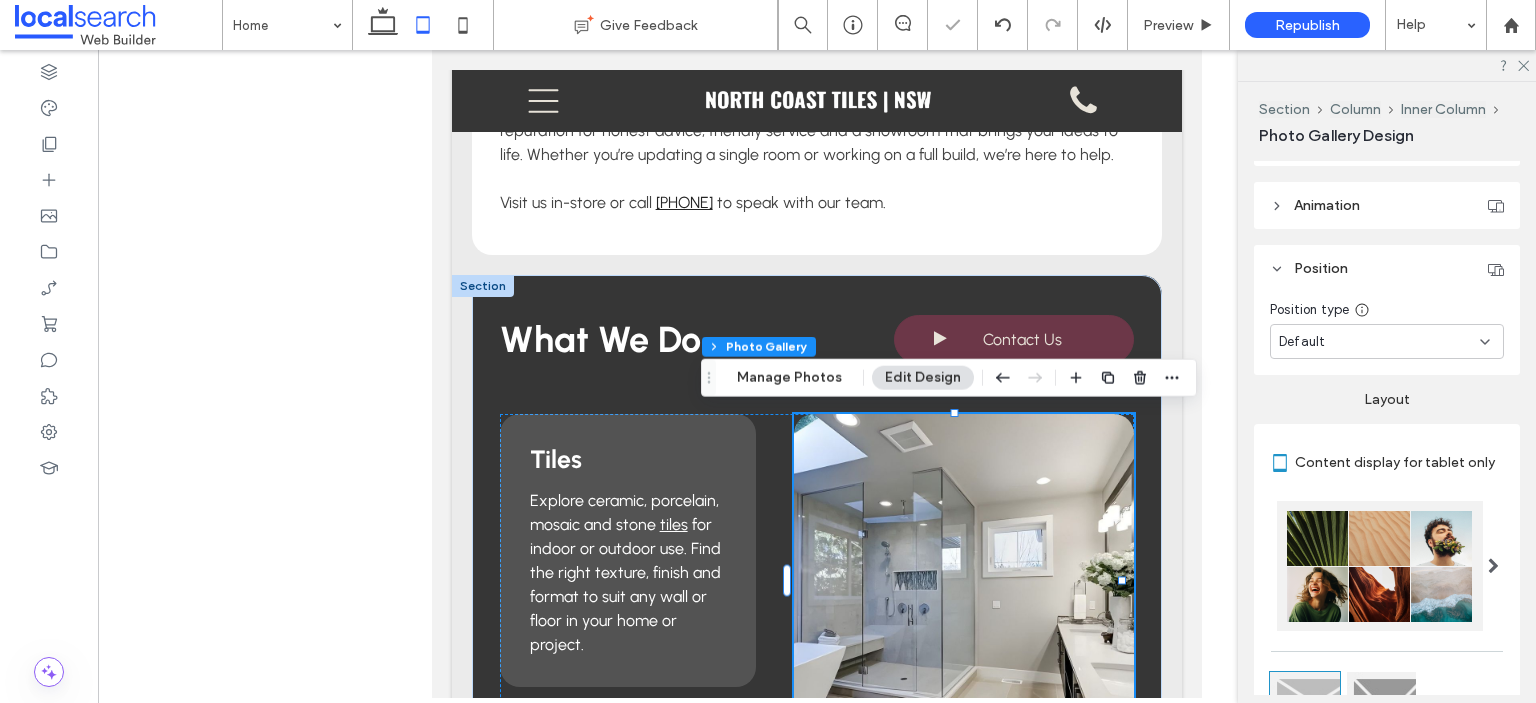 click on "Default" at bounding box center (1379, 342) 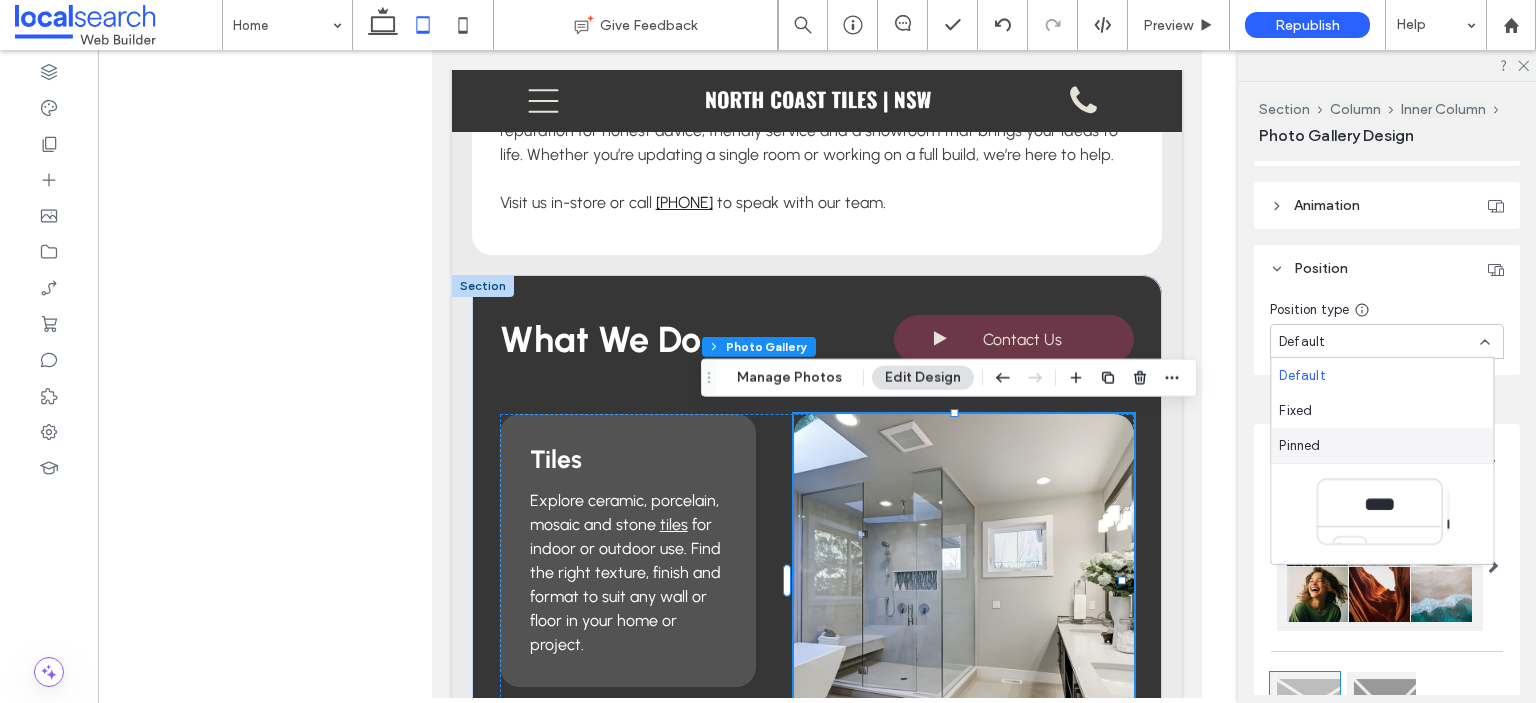 click on "Pinned" at bounding box center [1299, 445] 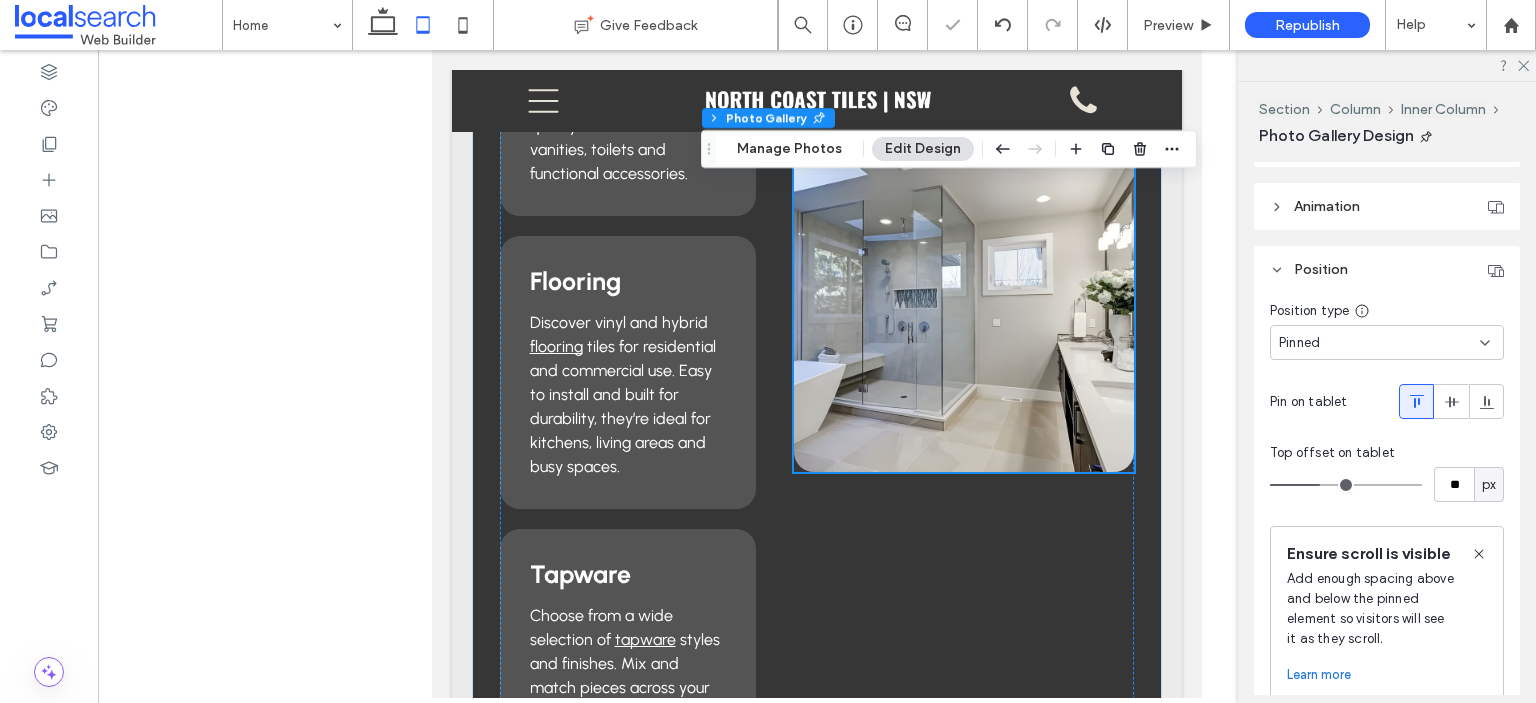 scroll, scrollTop: 2592, scrollLeft: 0, axis: vertical 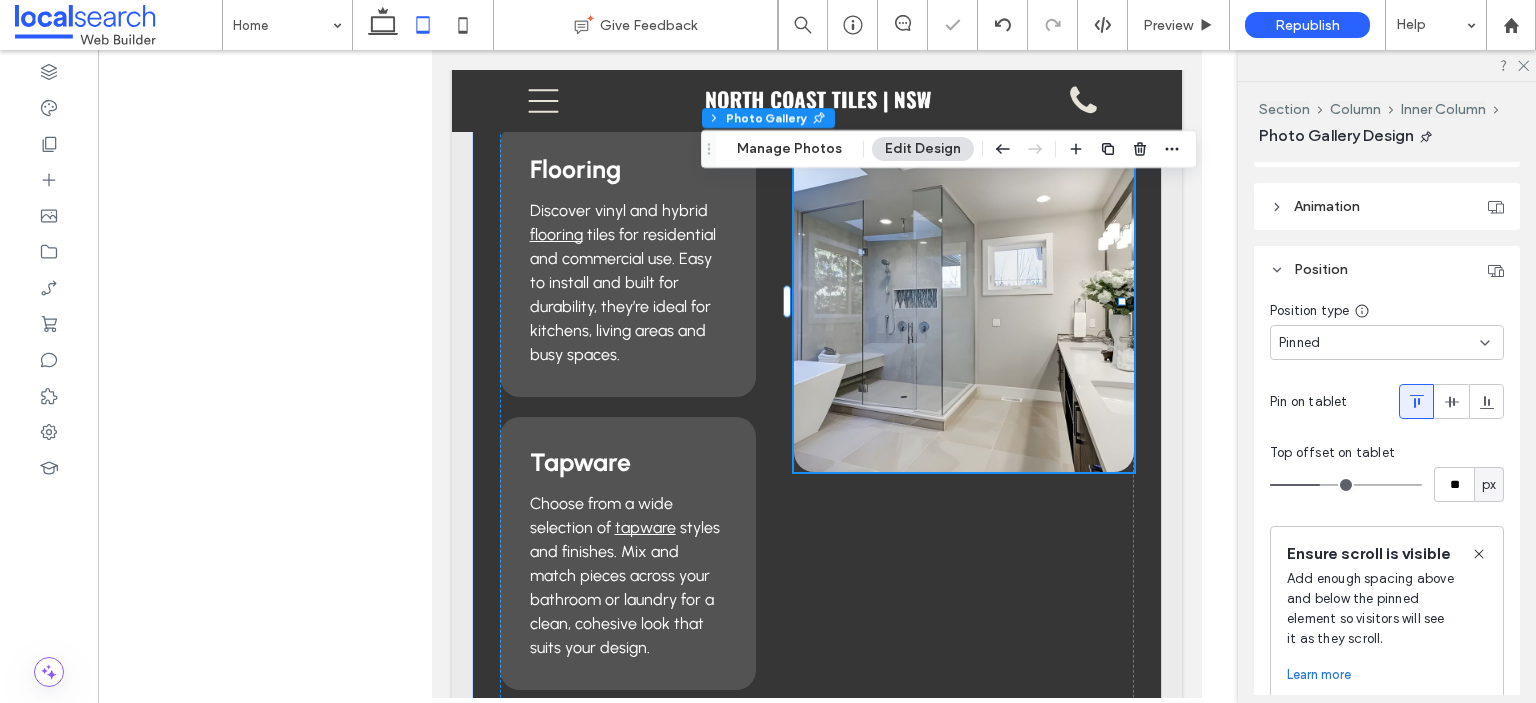 click on "Pinned" at bounding box center (1387, 342) 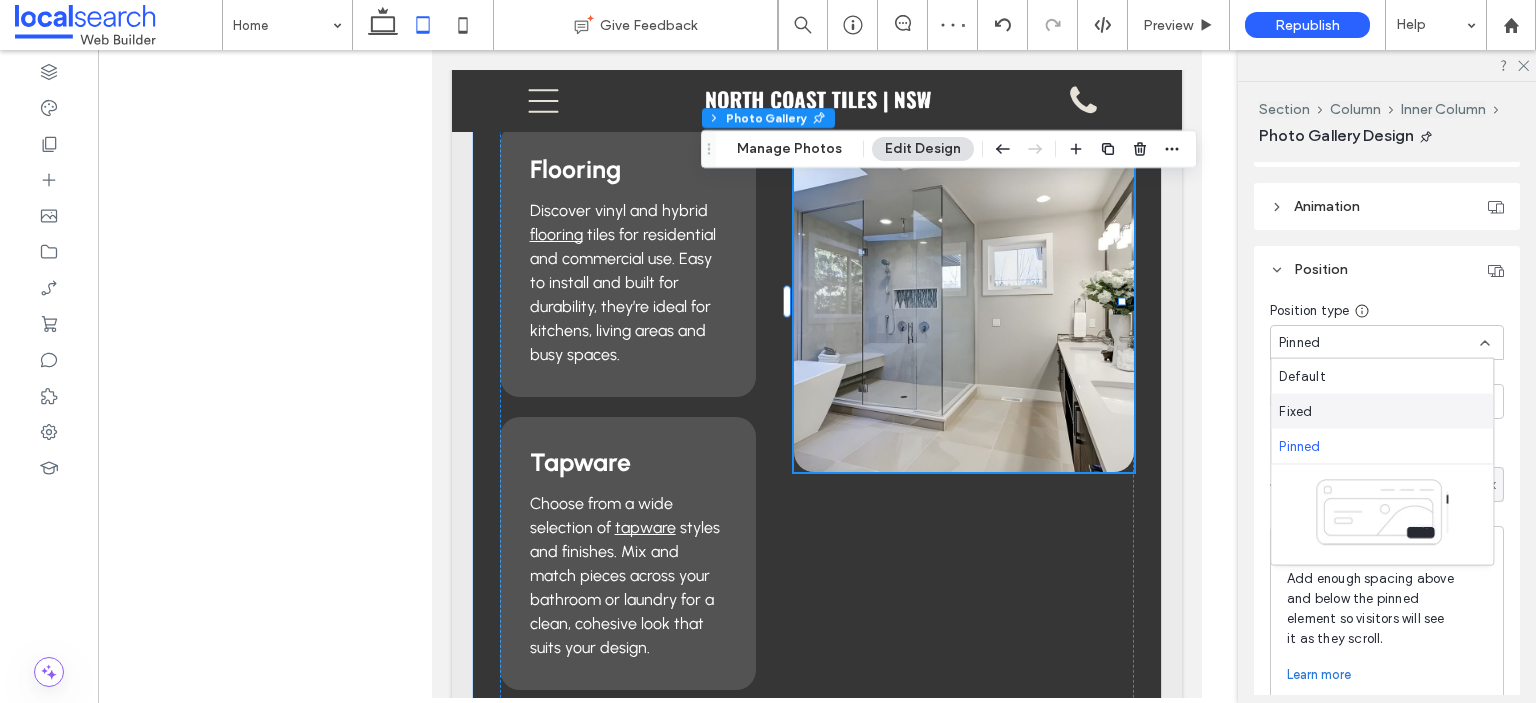 click on "Fixed" at bounding box center [1382, 411] 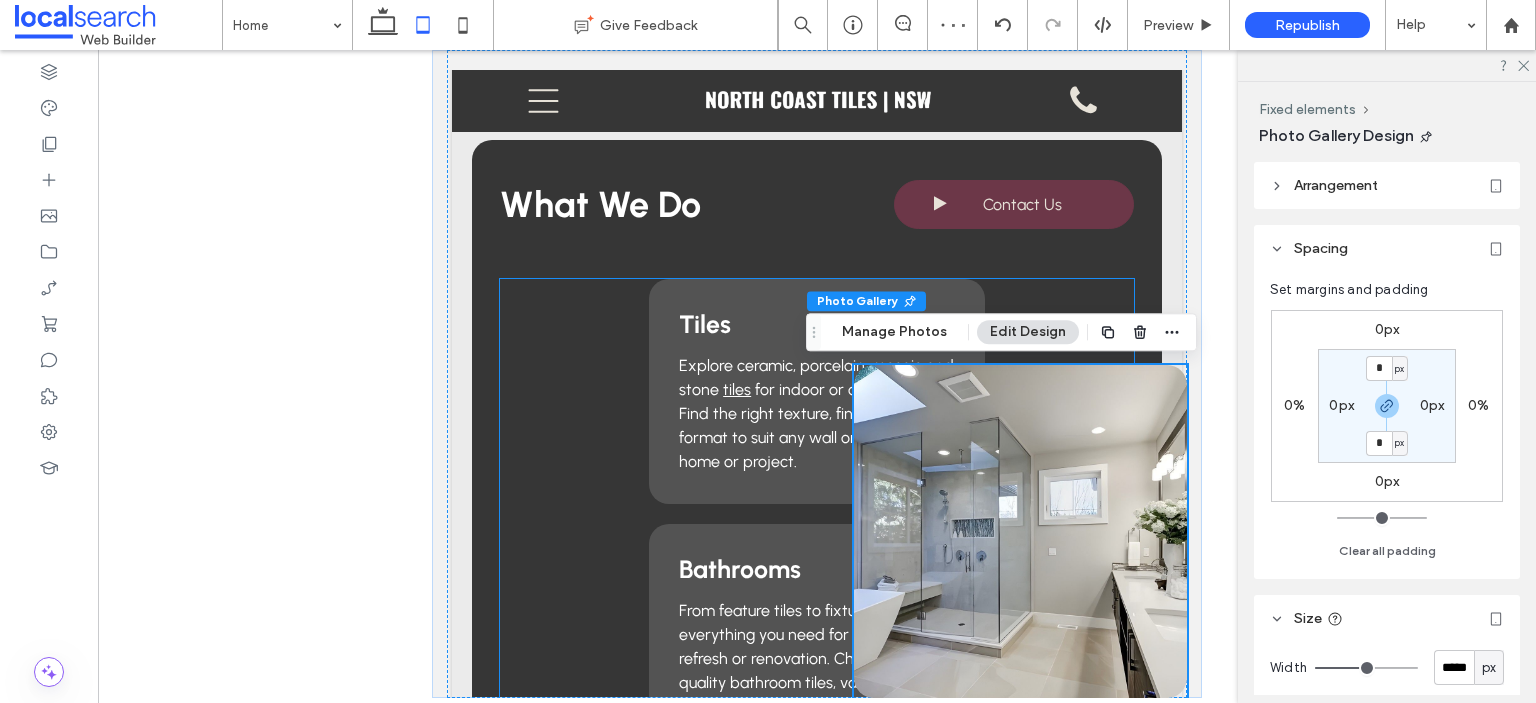 scroll, scrollTop: 1820, scrollLeft: 0, axis: vertical 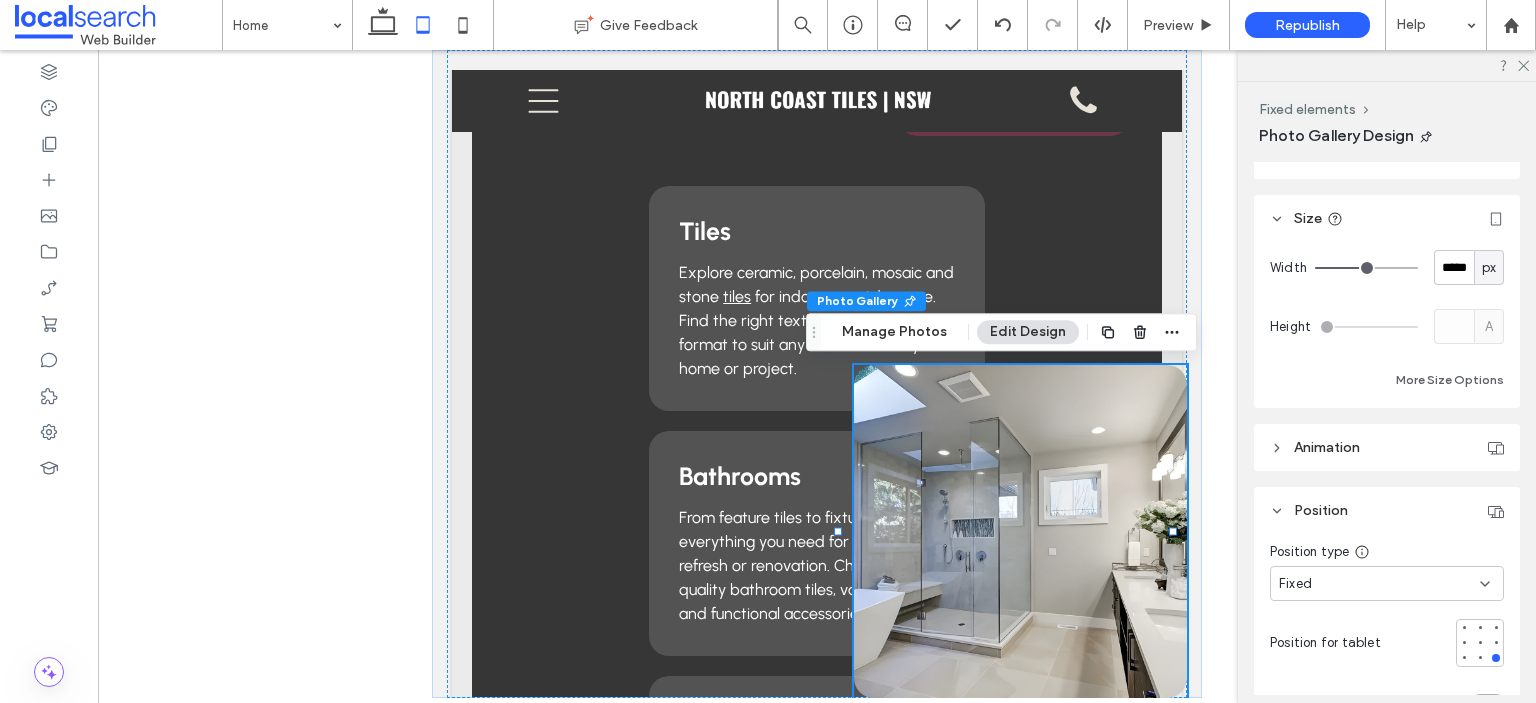 click on "Fixed" at bounding box center [1387, 583] 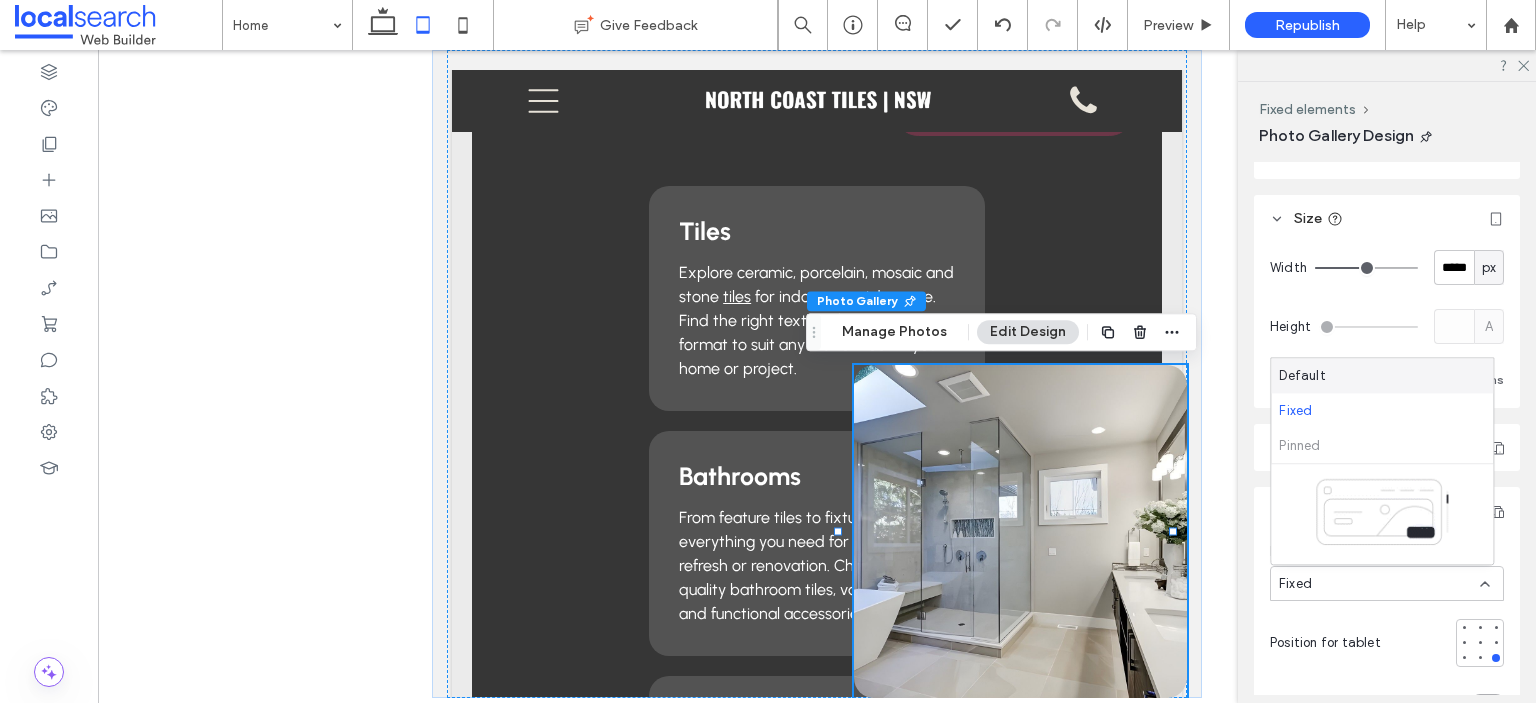 click on "Pinned" at bounding box center [1382, 446] 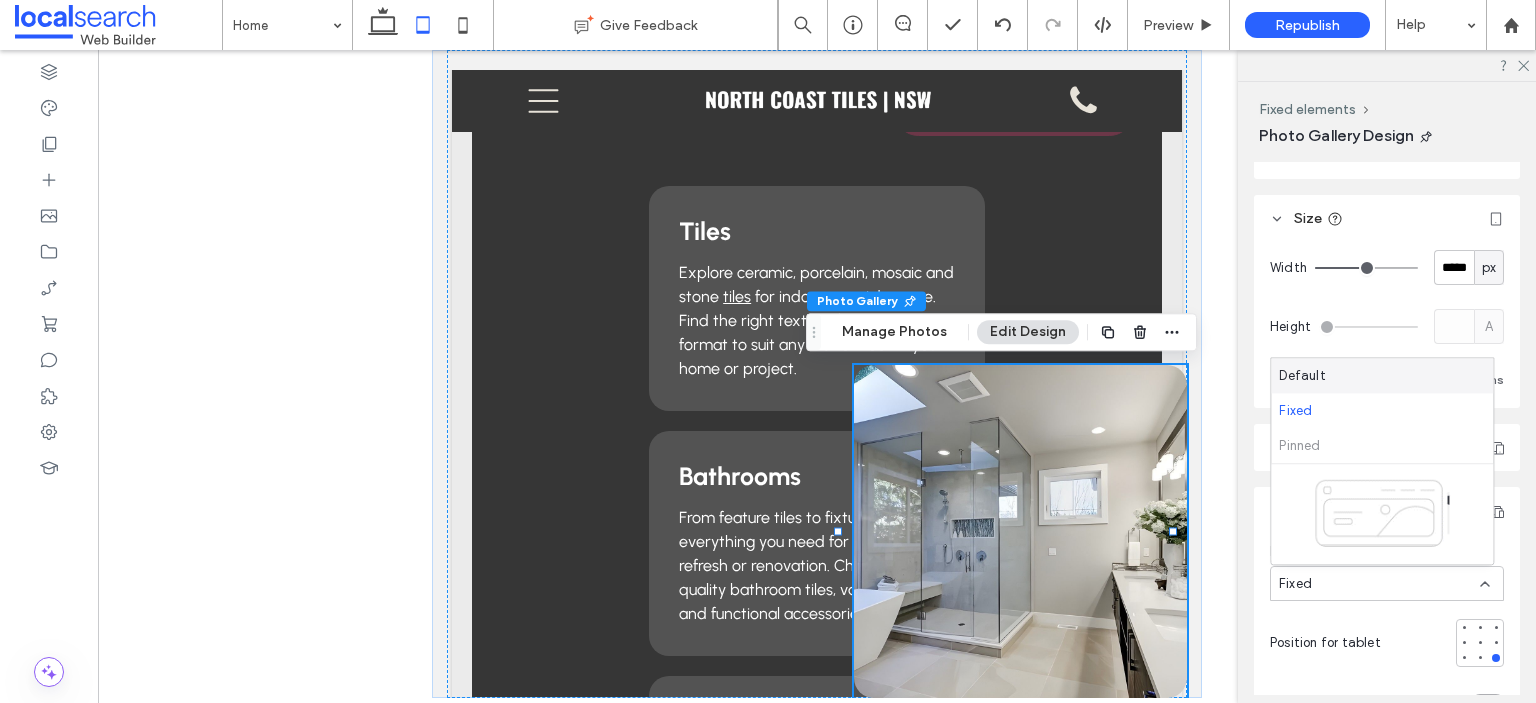 click on "Default" at bounding box center (1302, 376) 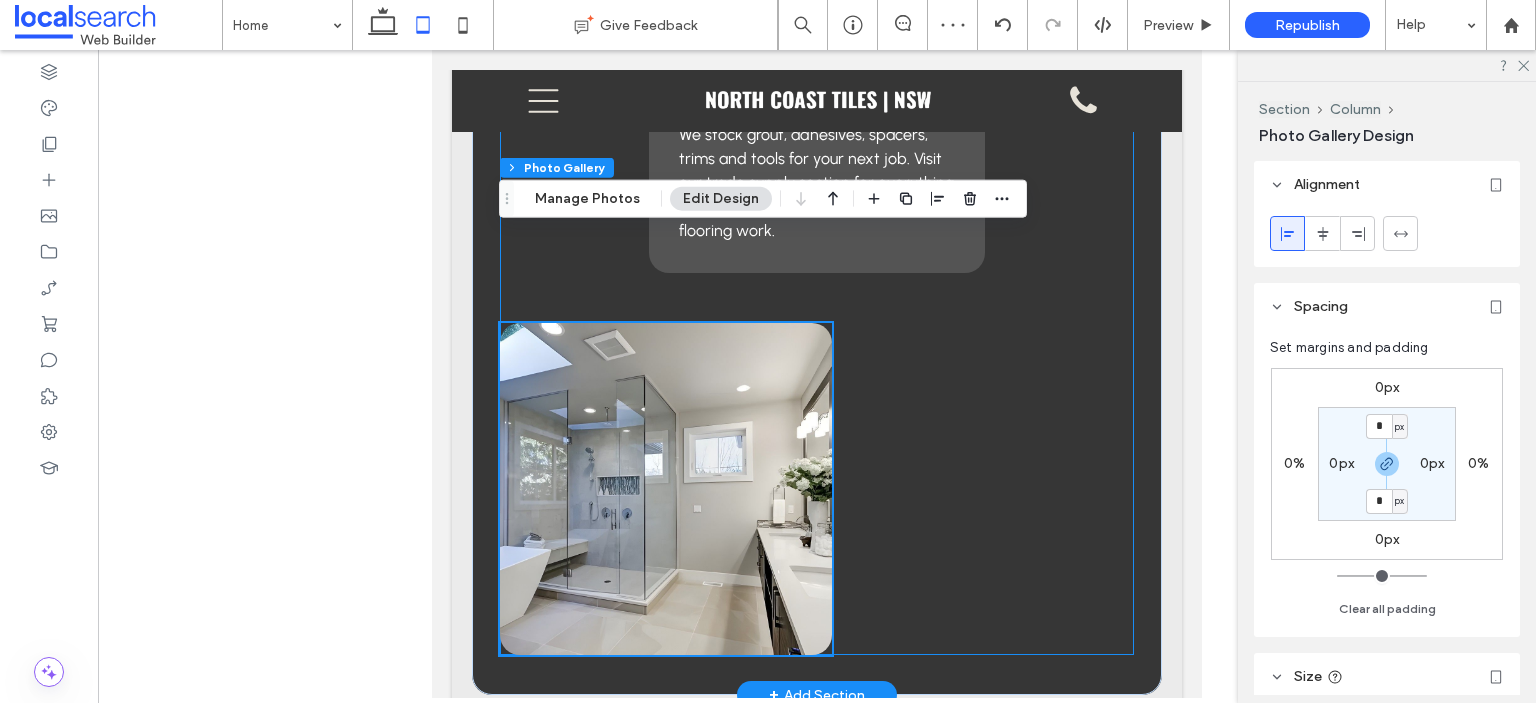 scroll, scrollTop: 2952, scrollLeft: 0, axis: vertical 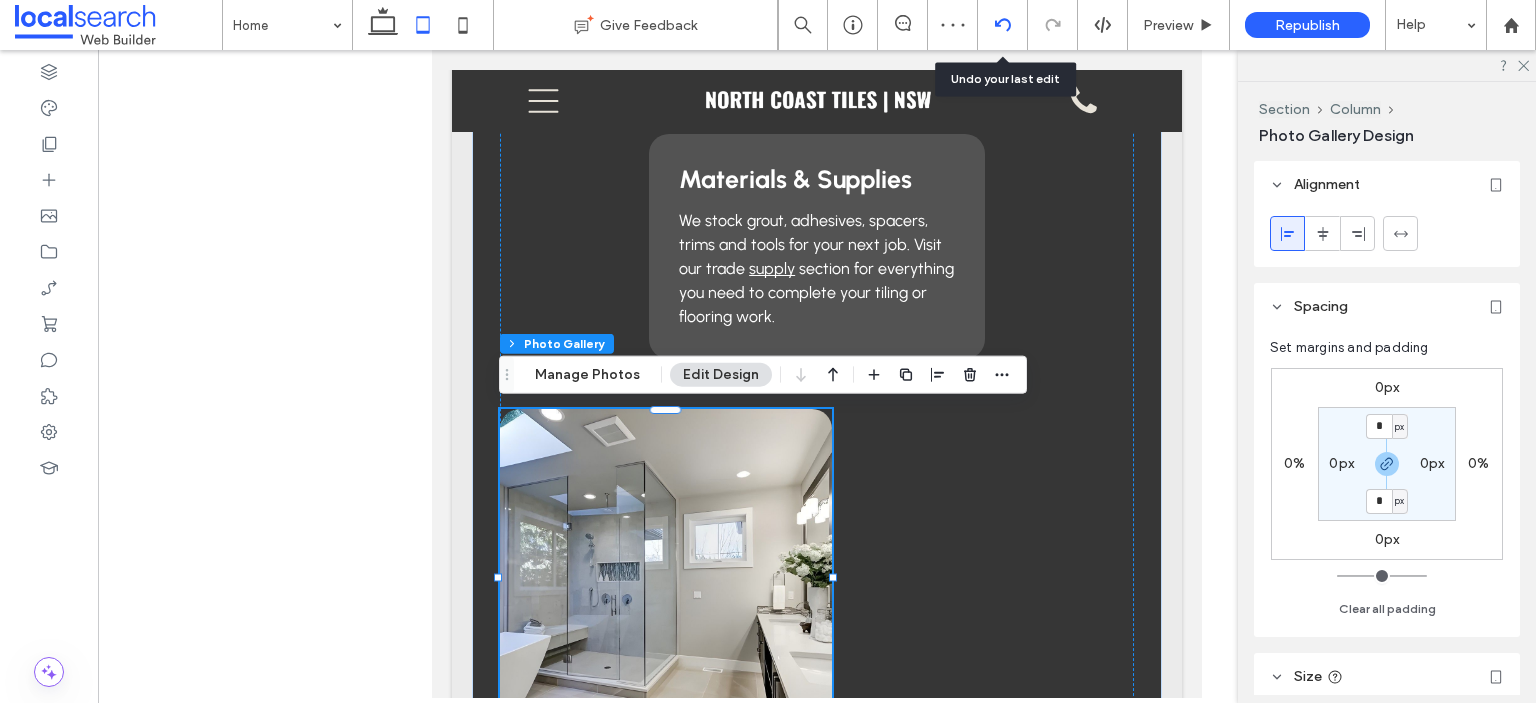 click 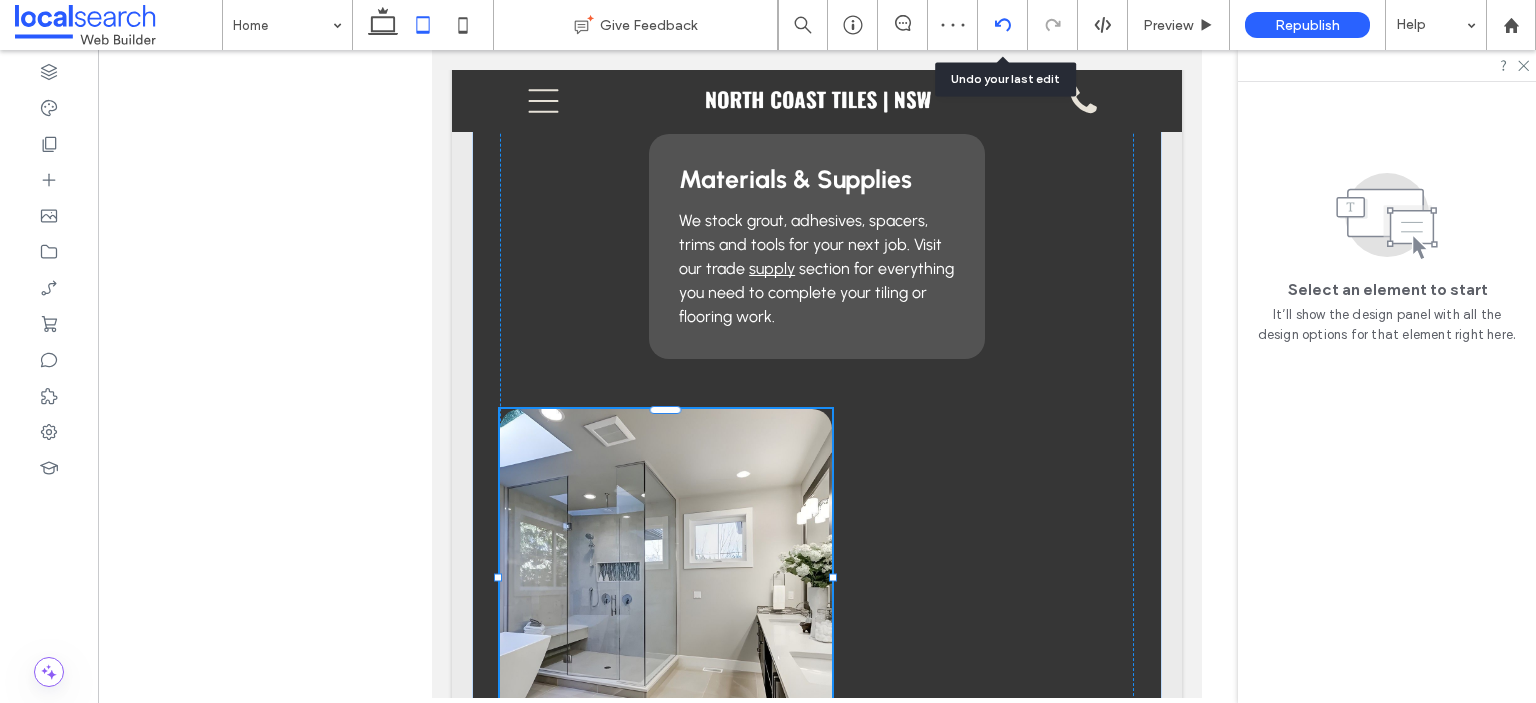click 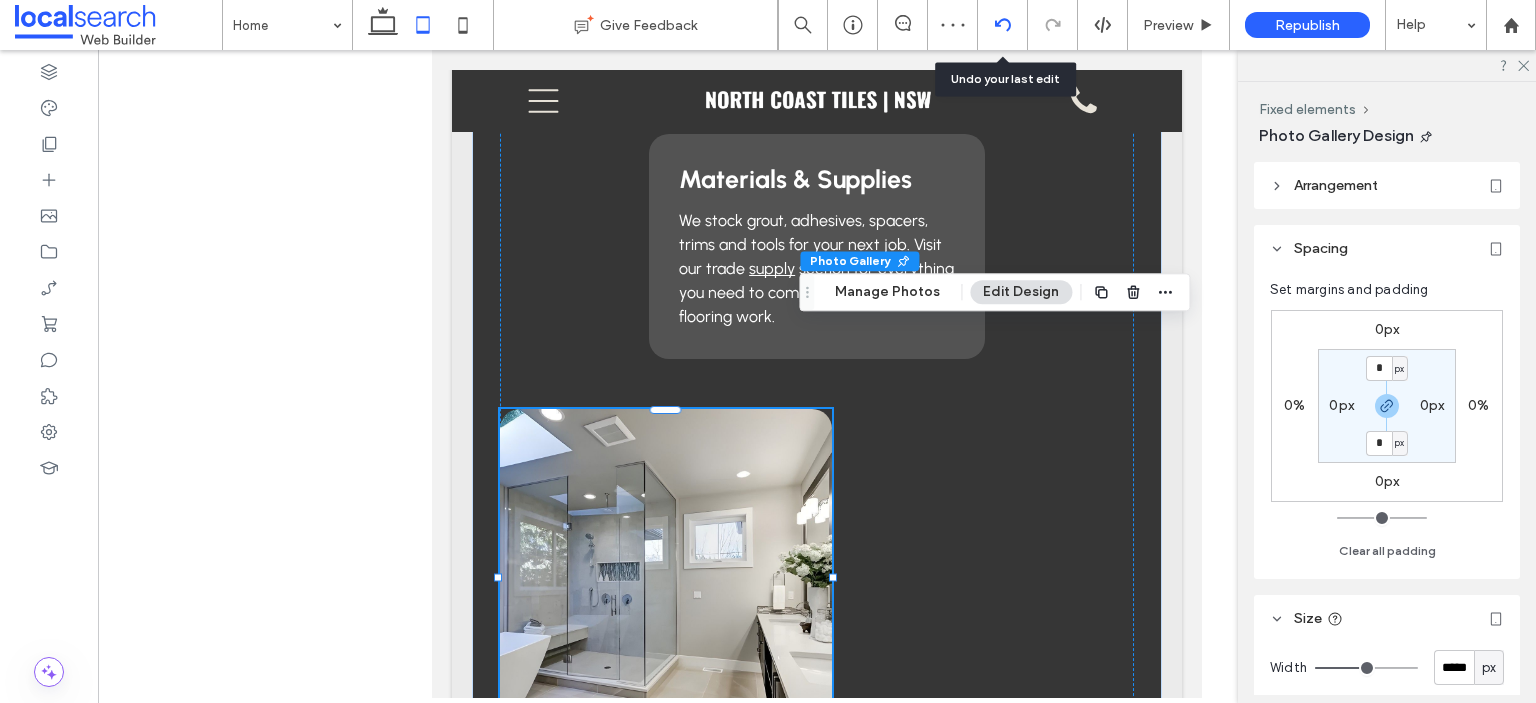 click 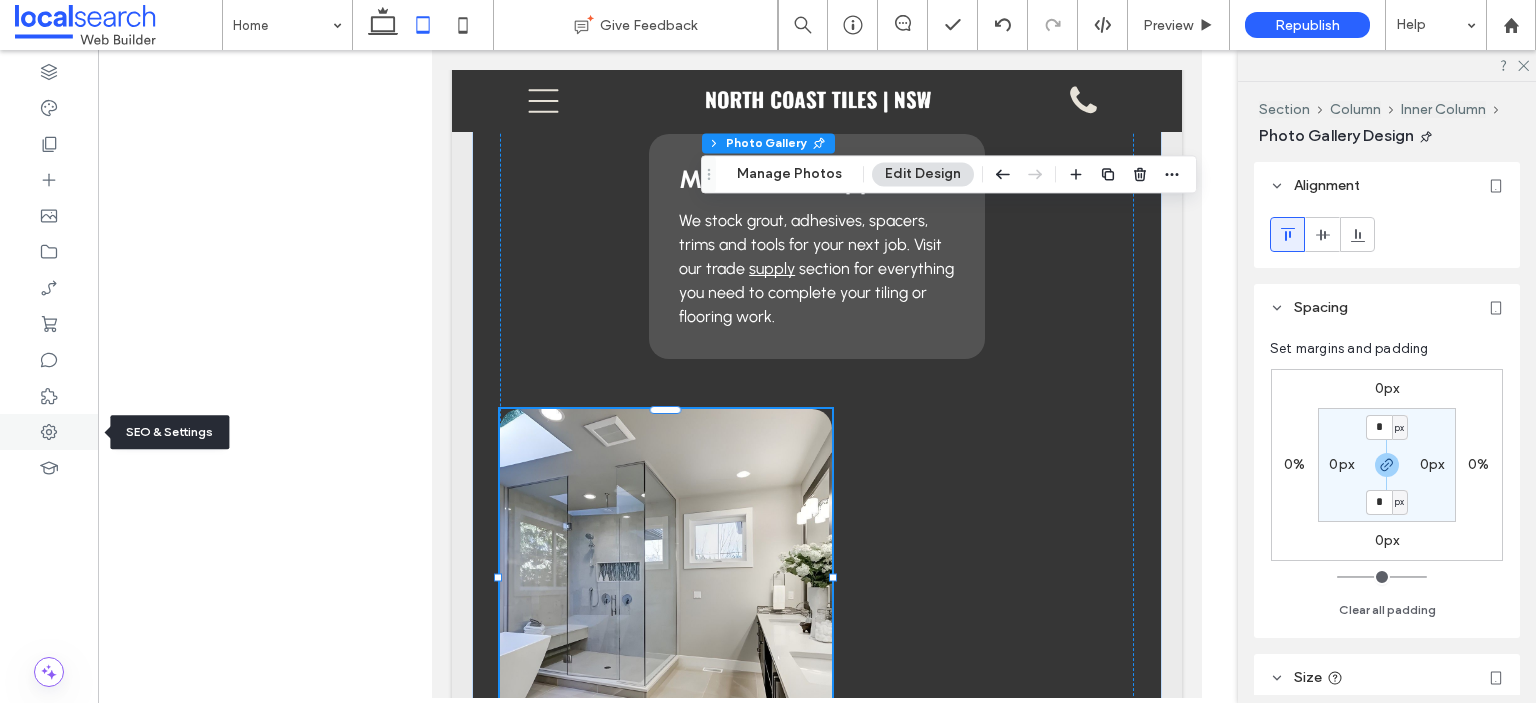 click 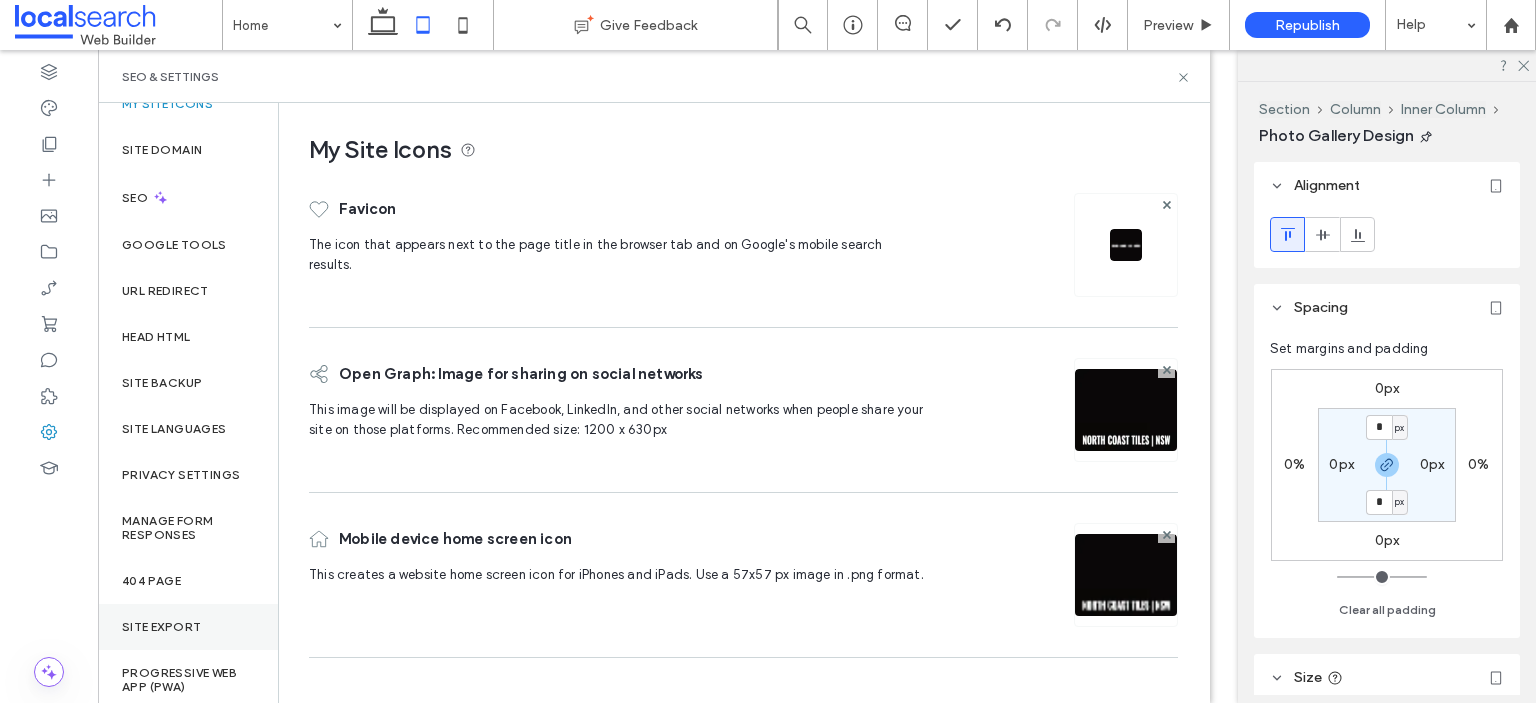 scroll, scrollTop: 28, scrollLeft: 0, axis: vertical 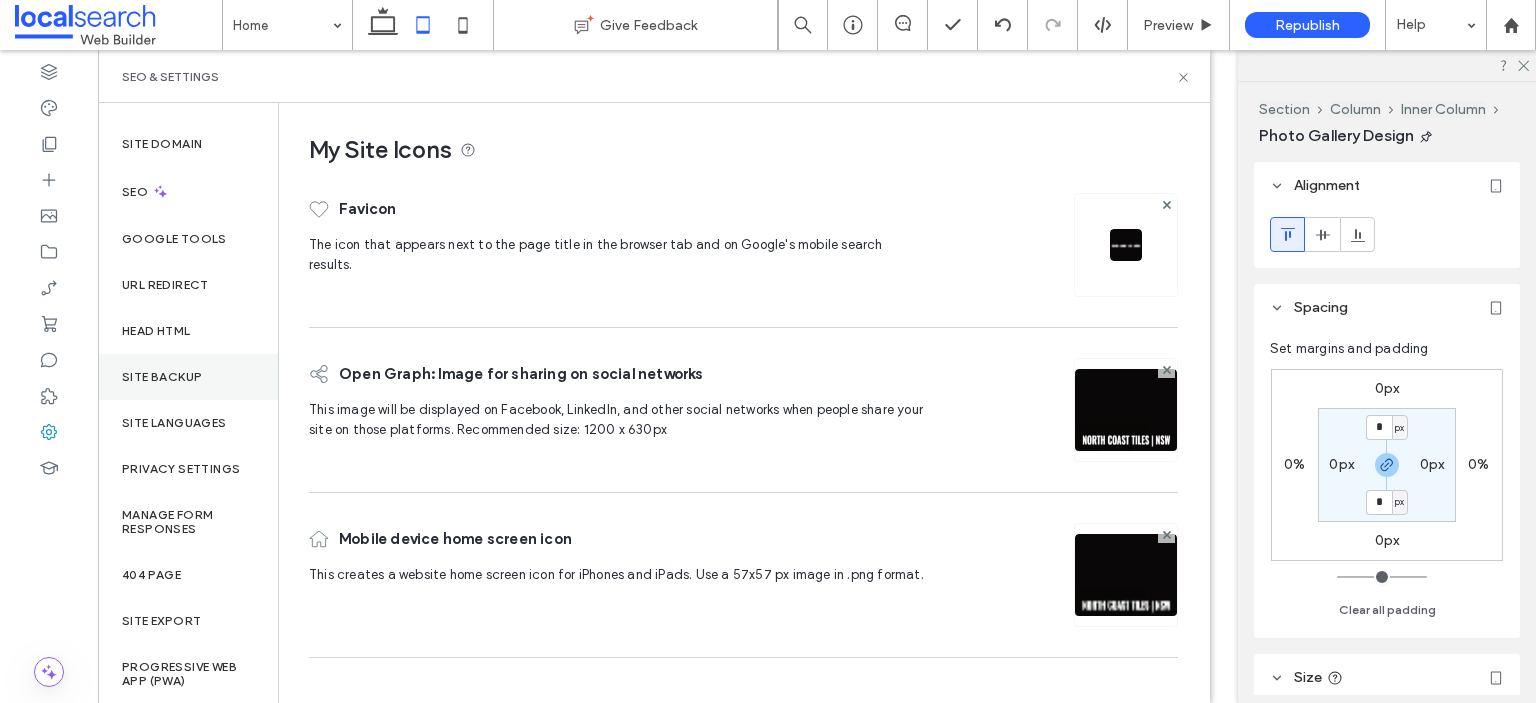 click on "Site Backup" at bounding box center (188, 377) 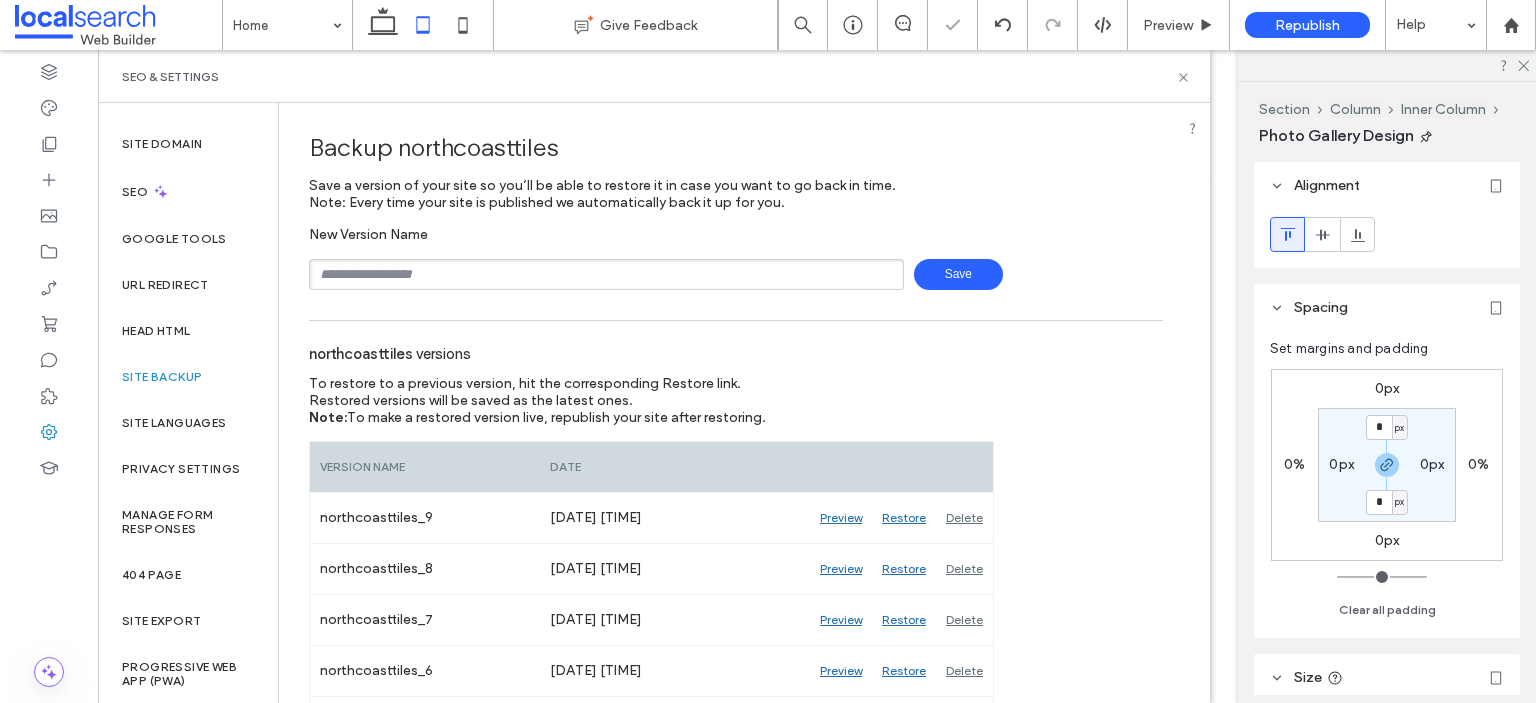 click on "Save" at bounding box center [958, 274] 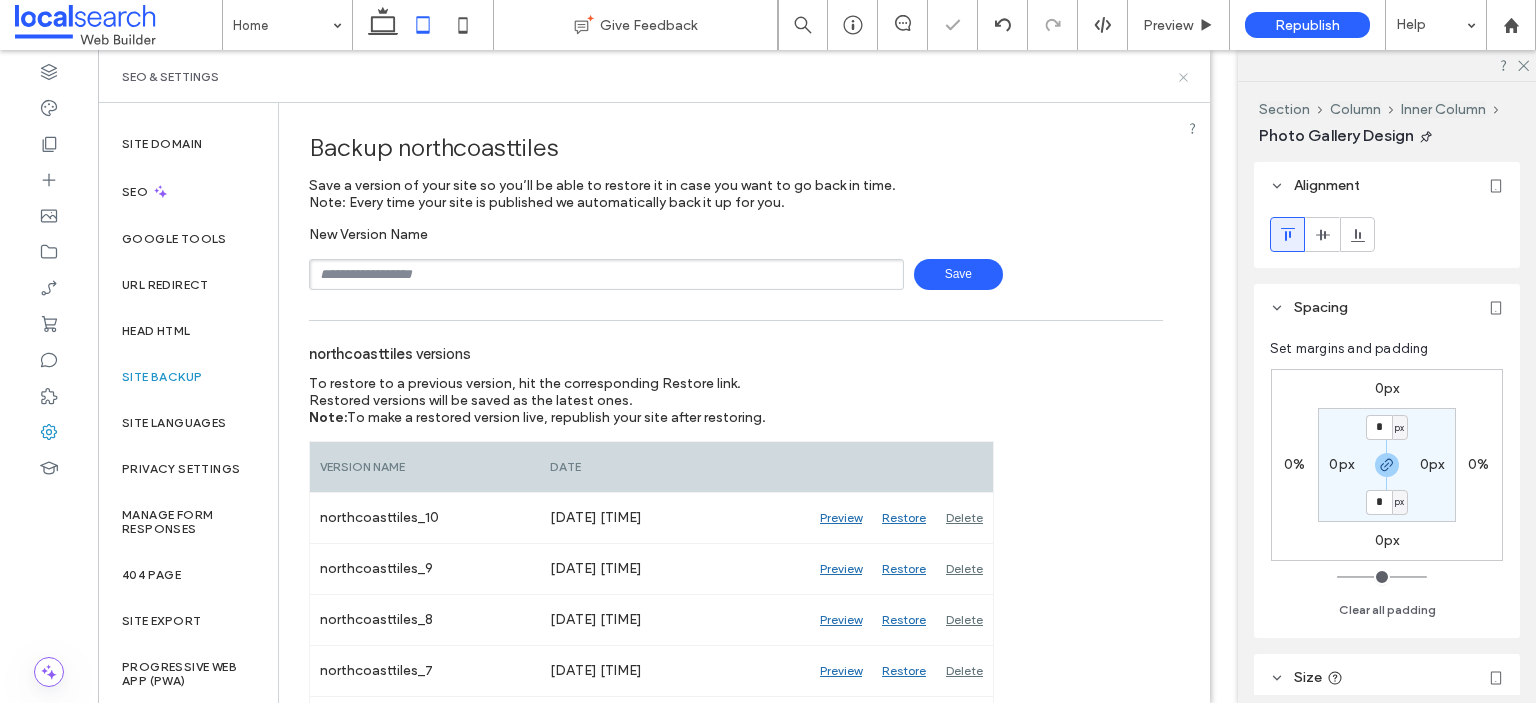 click 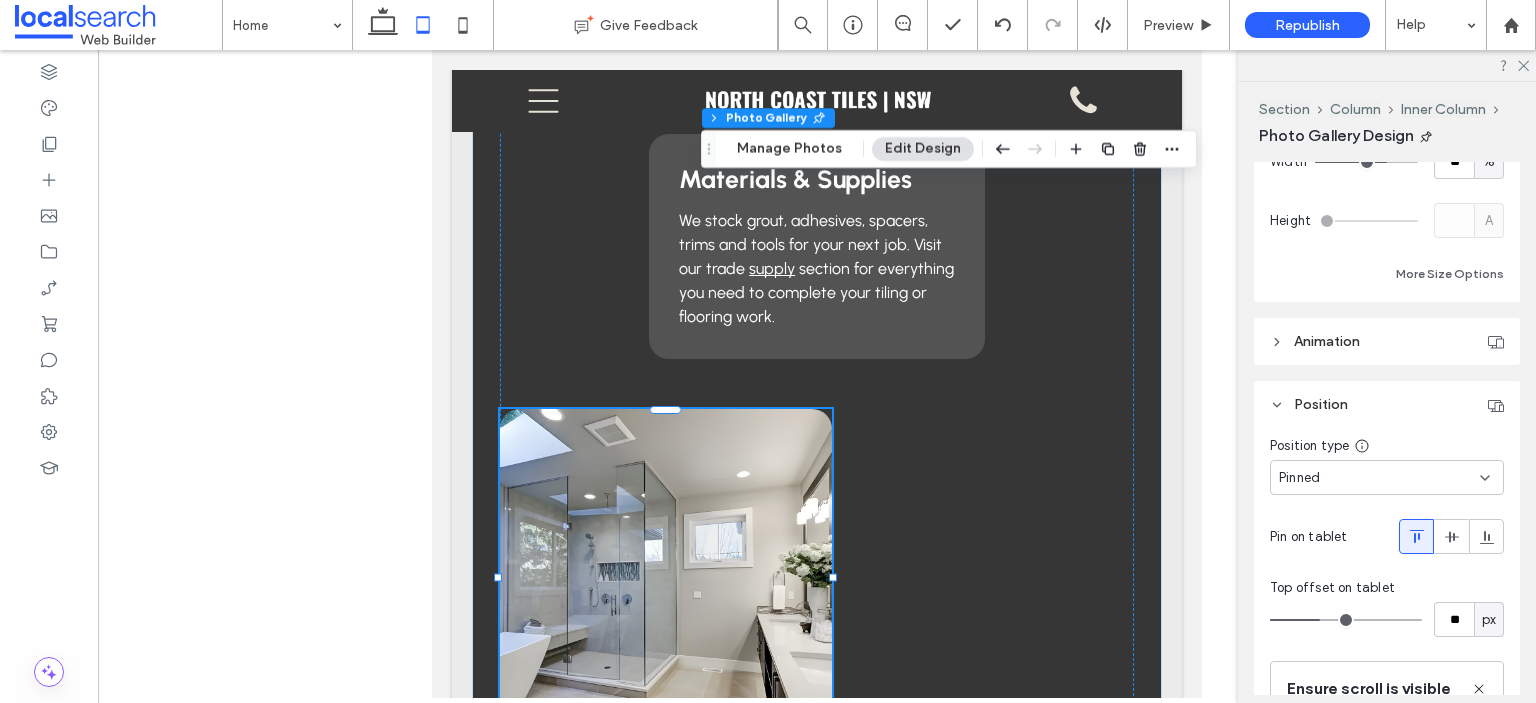 scroll, scrollTop: 600, scrollLeft: 0, axis: vertical 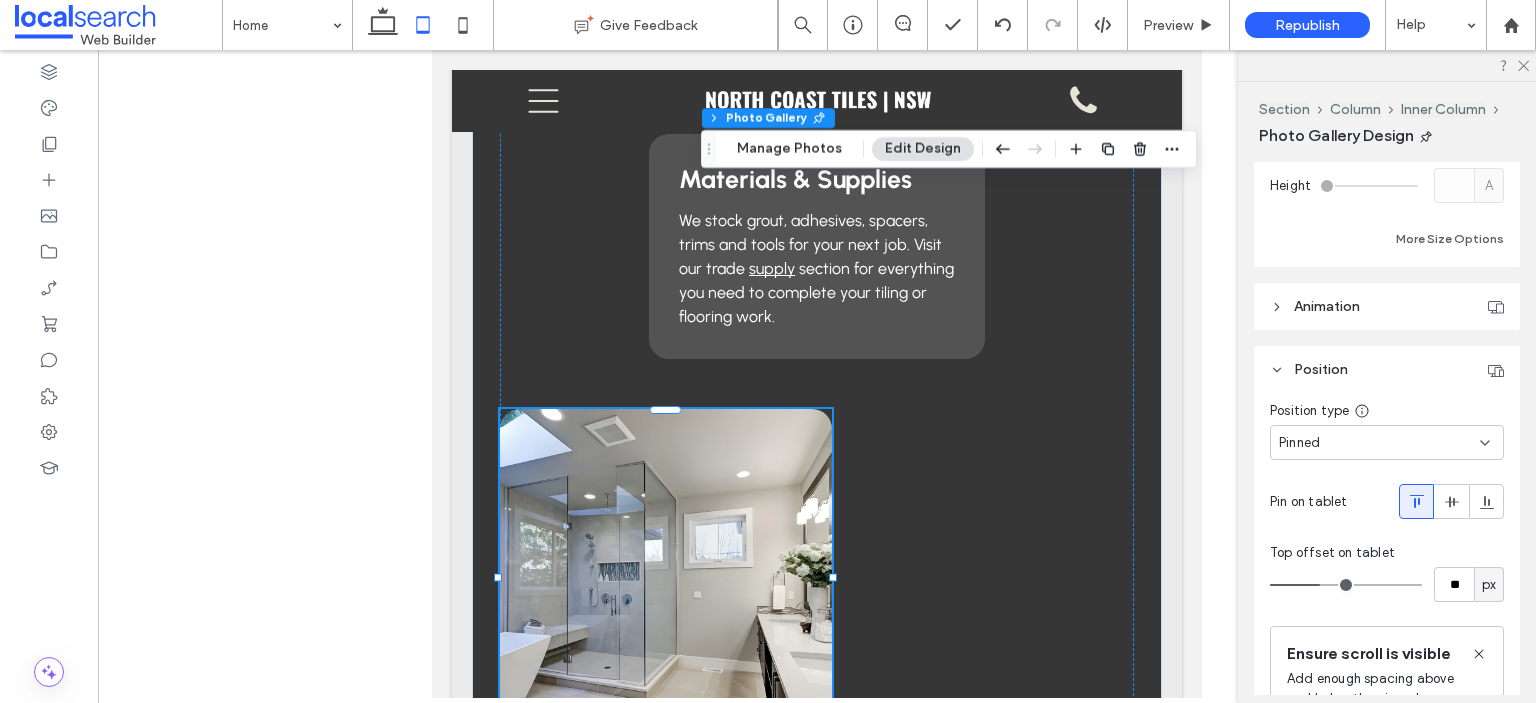 click 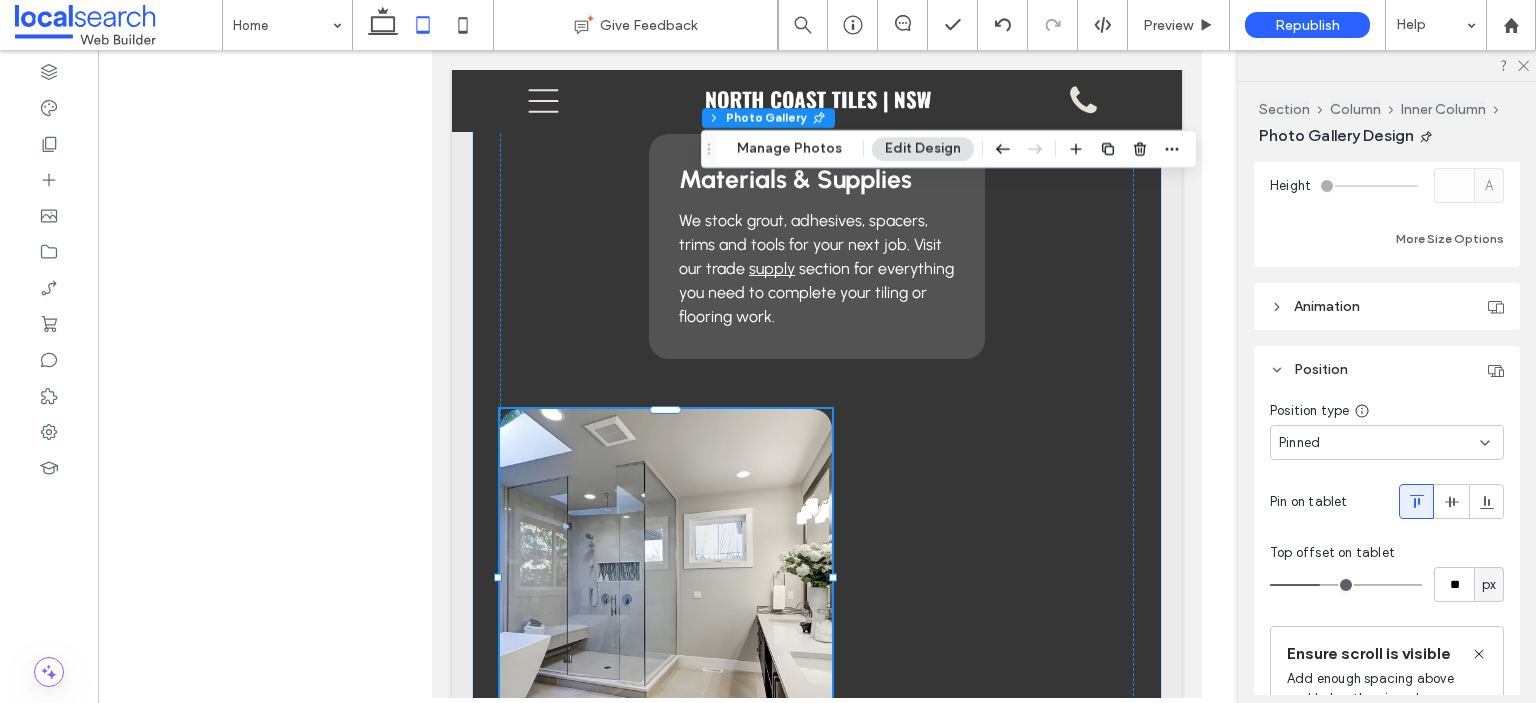 click on "Pinned" at bounding box center [1387, 442] 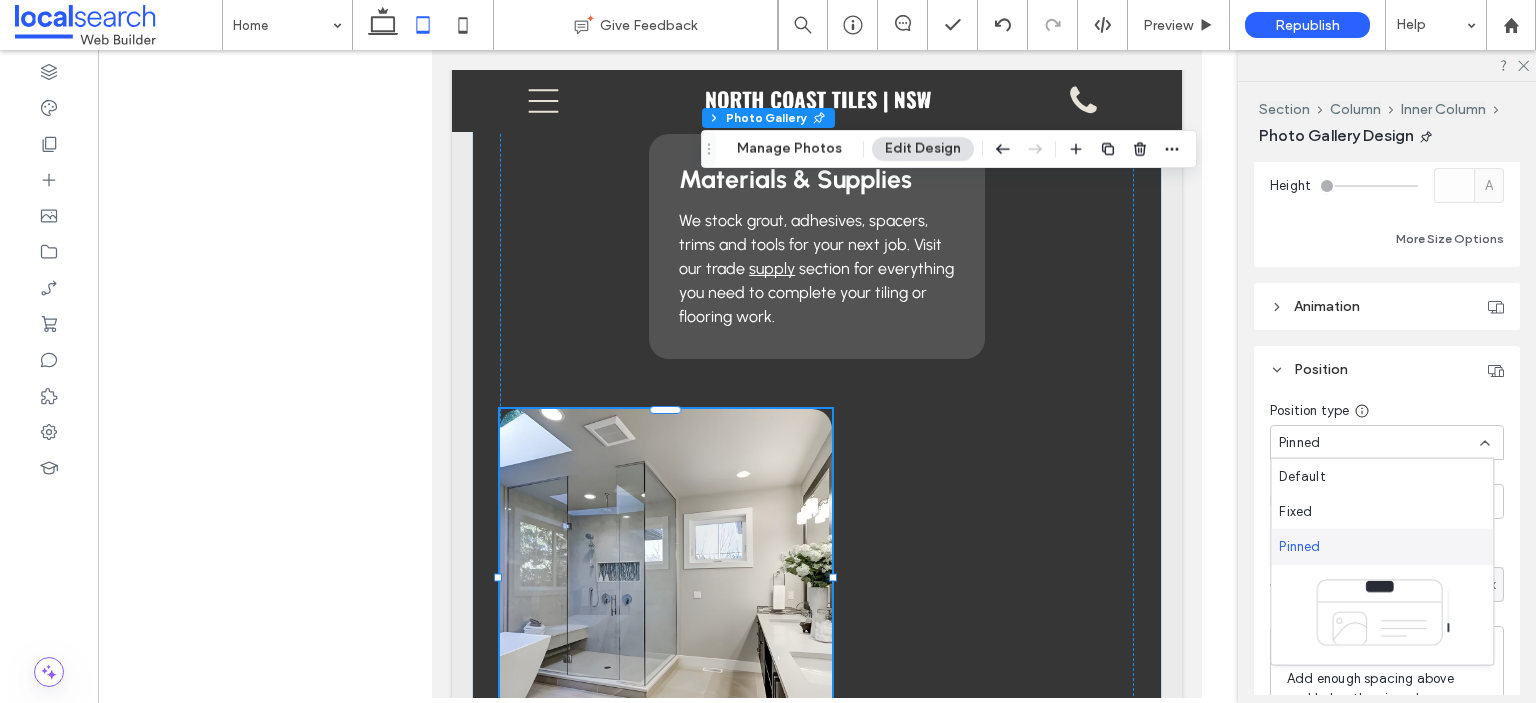drag, startPoint x: 355, startPoint y: 495, endPoint x: 384, endPoint y: 491, distance: 29.274563 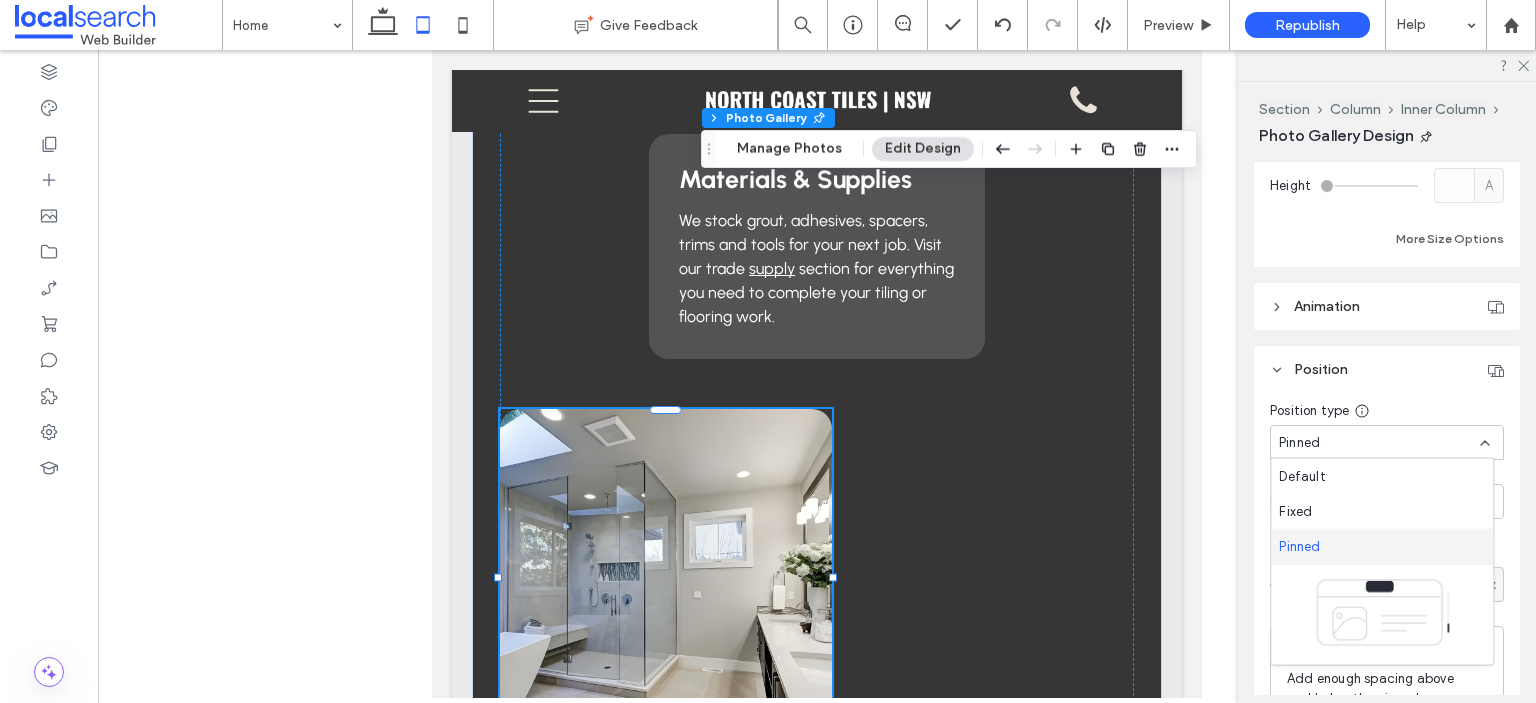 click at bounding box center (817, 374) 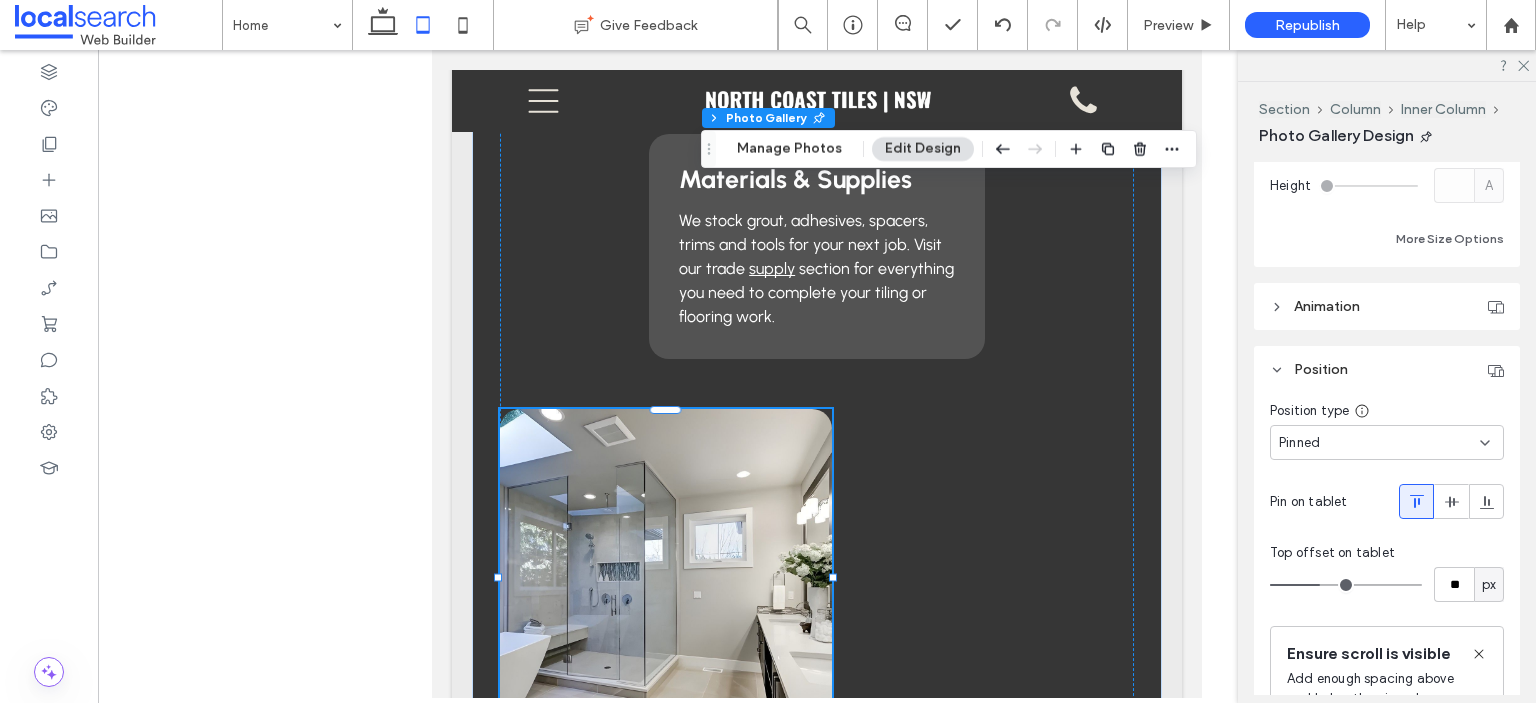 click at bounding box center [817, 374] 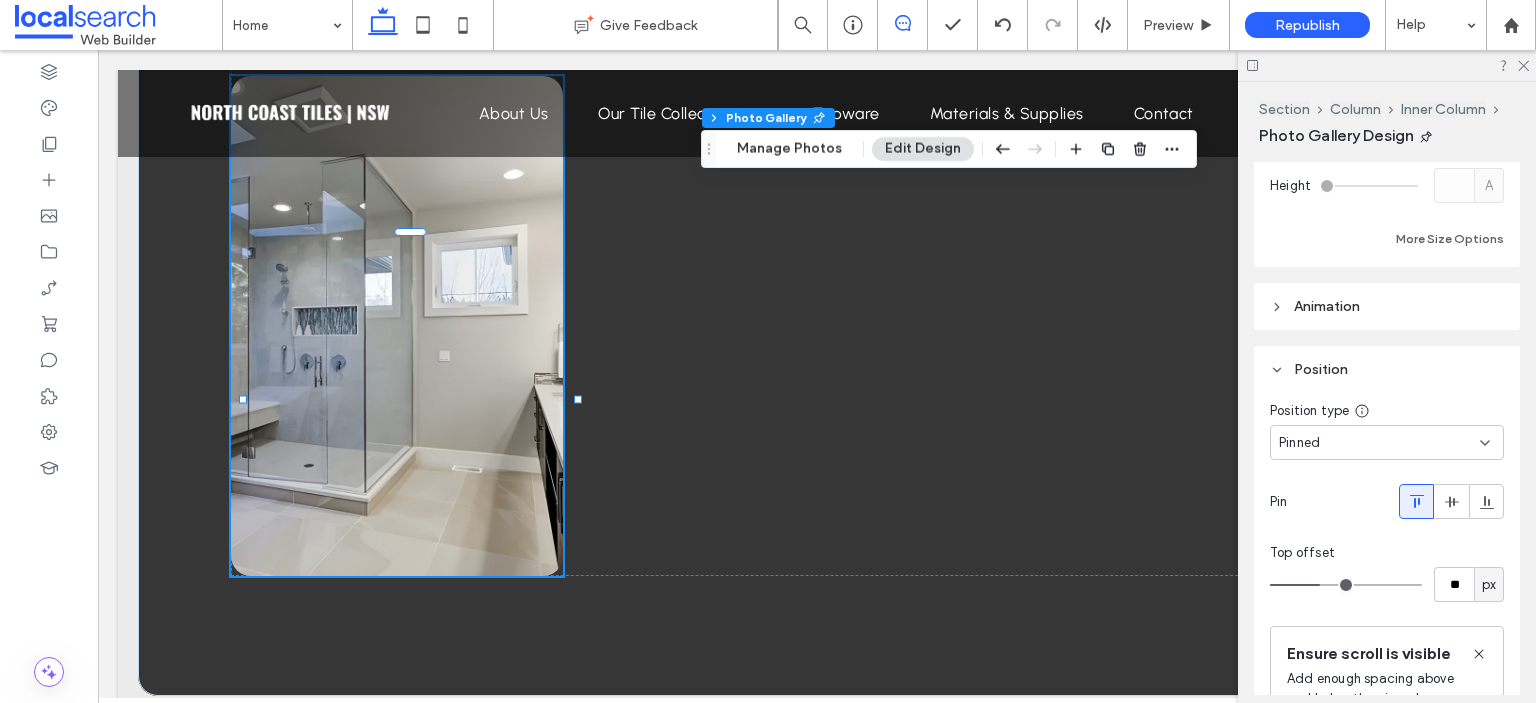click at bounding box center [902, 23] 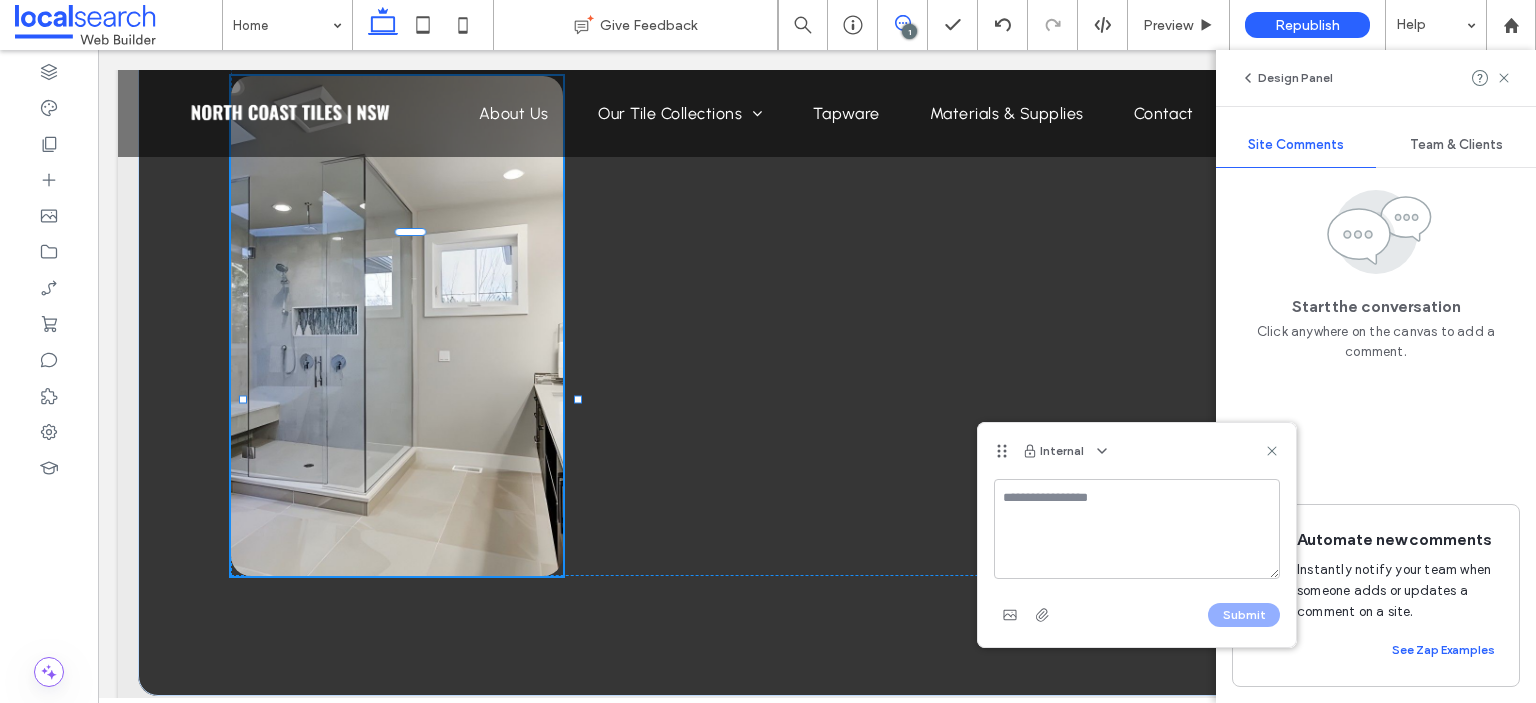 click at bounding box center (1137, 529) 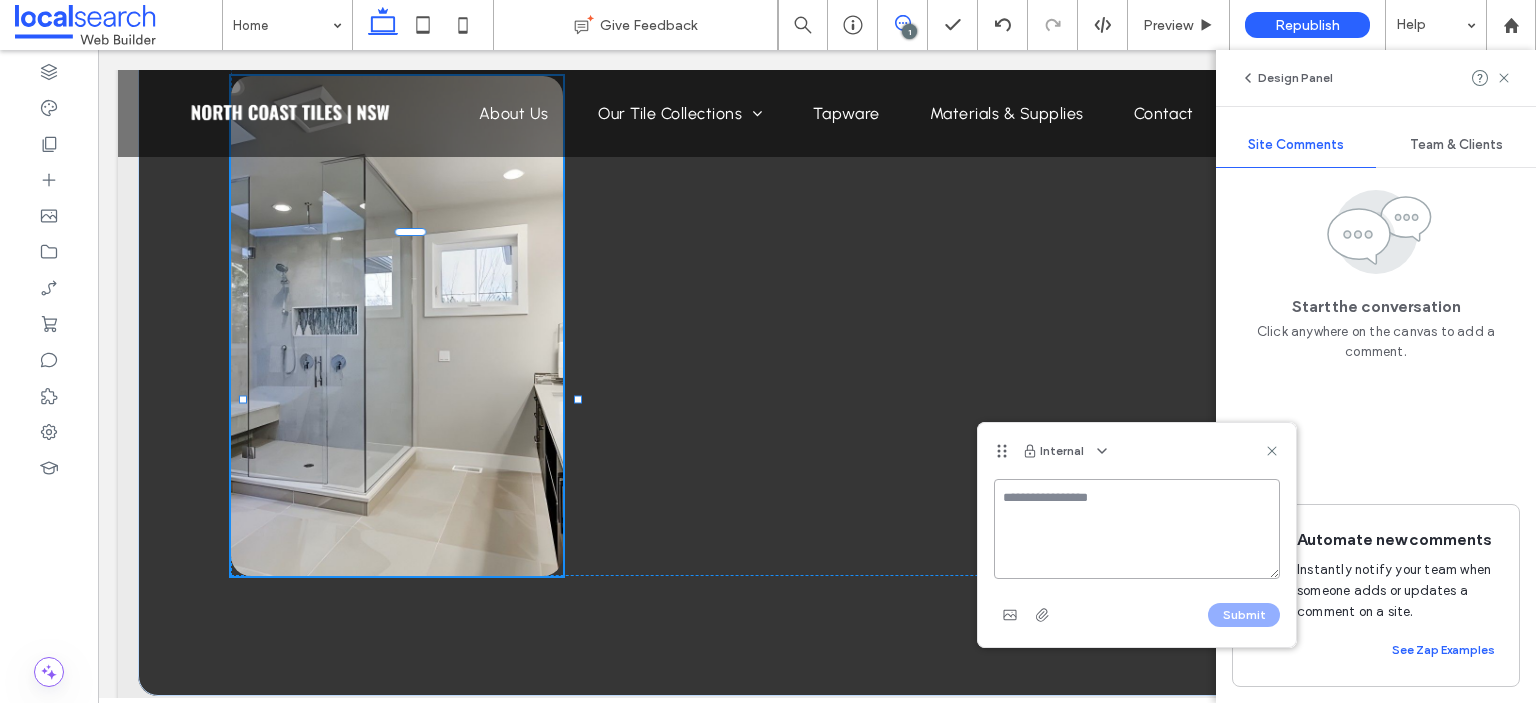 click at bounding box center (1137, 529) 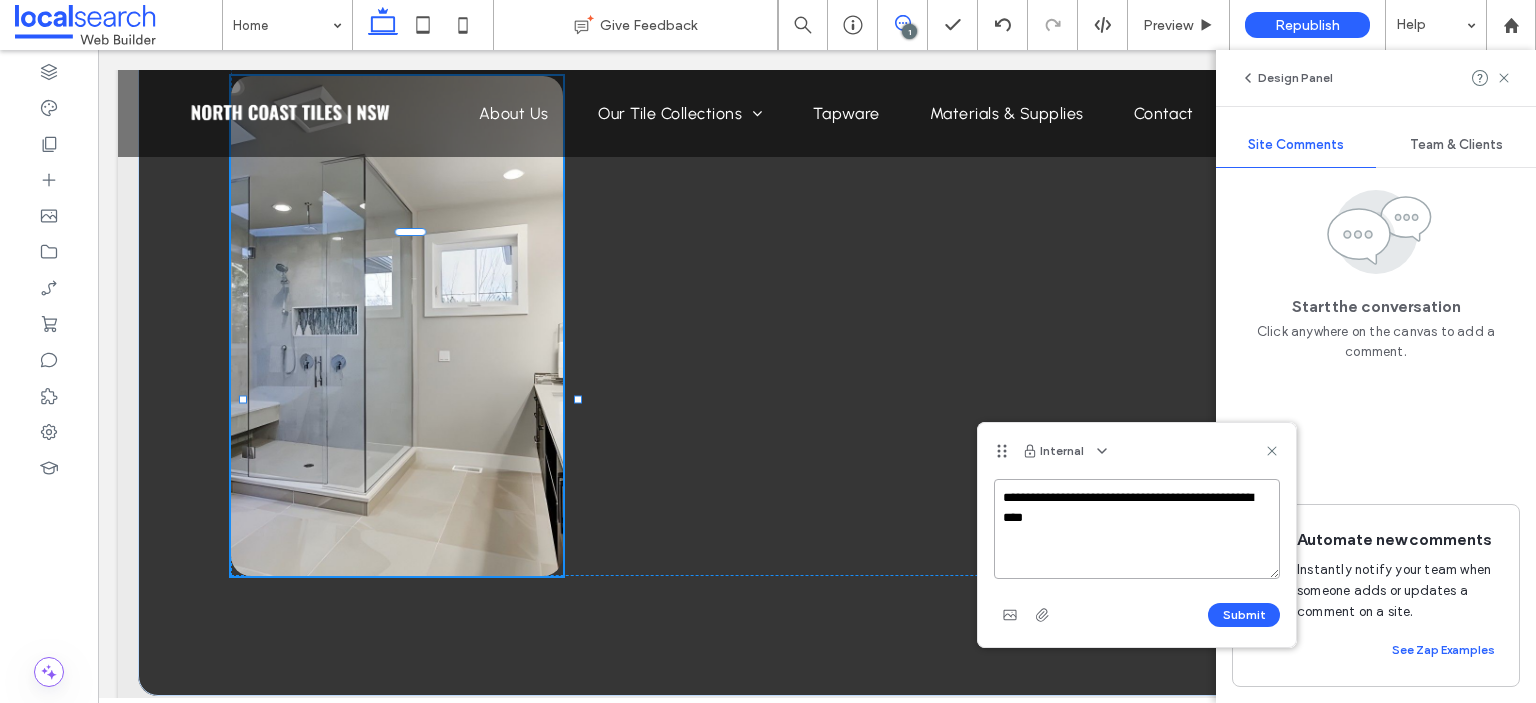 click on "**********" at bounding box center [1137, 529] 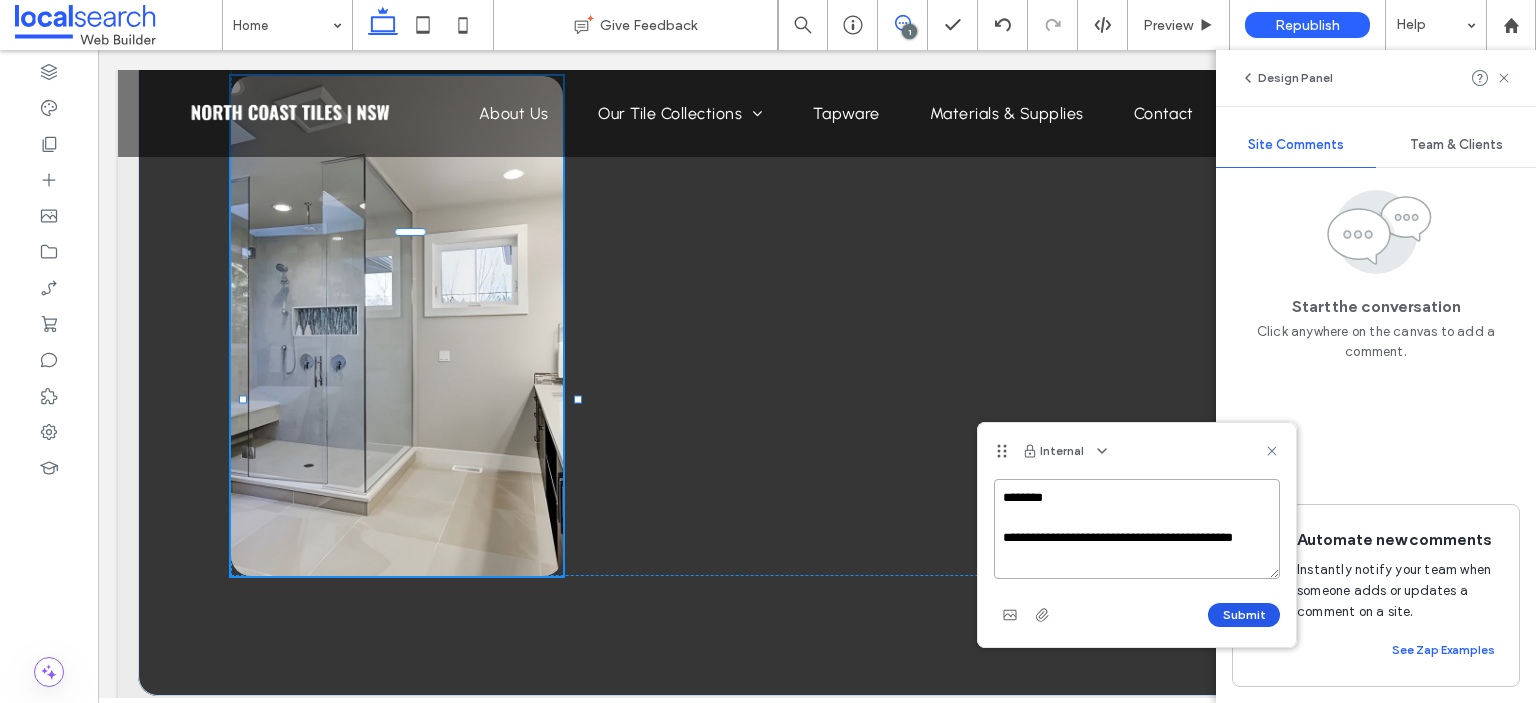 type on "**********" 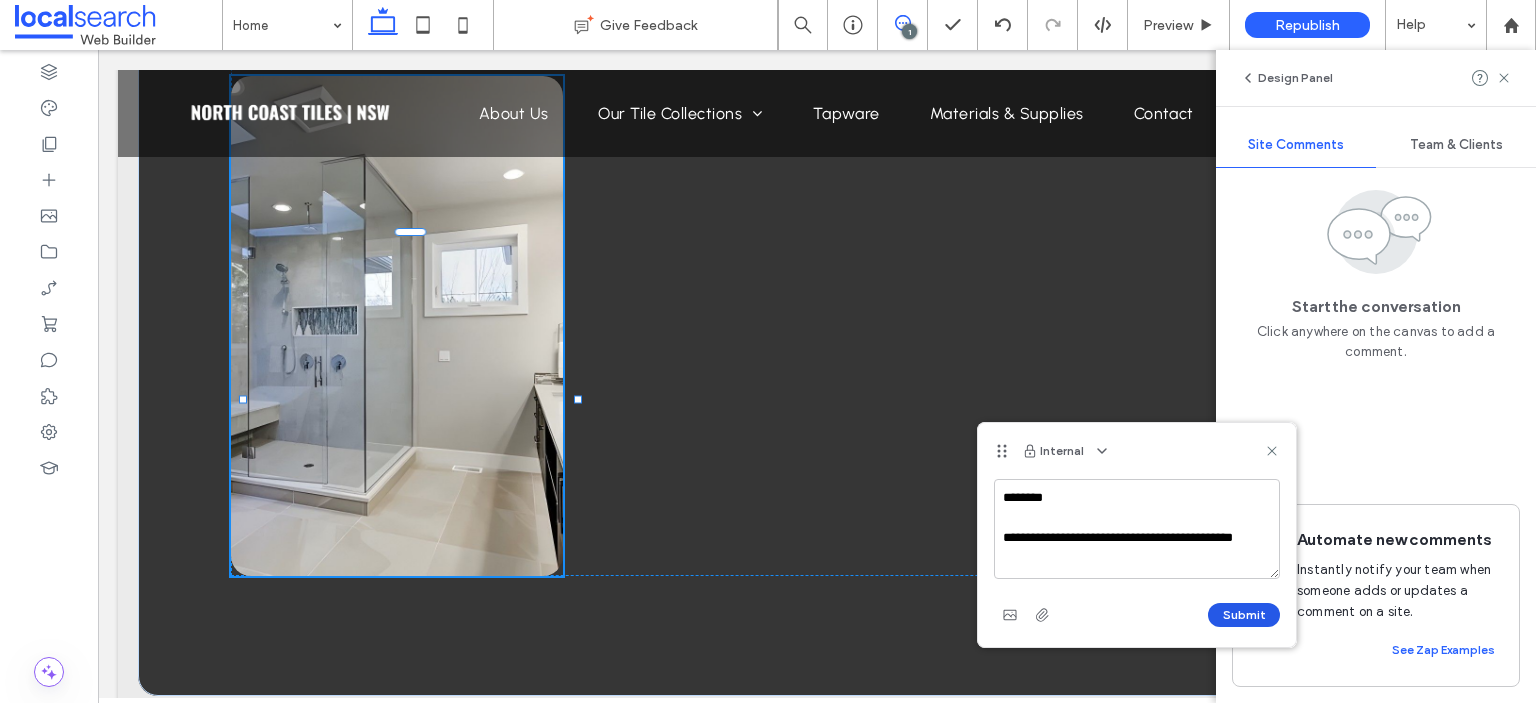 click on "Submit" at bounding box center [1244, 615] 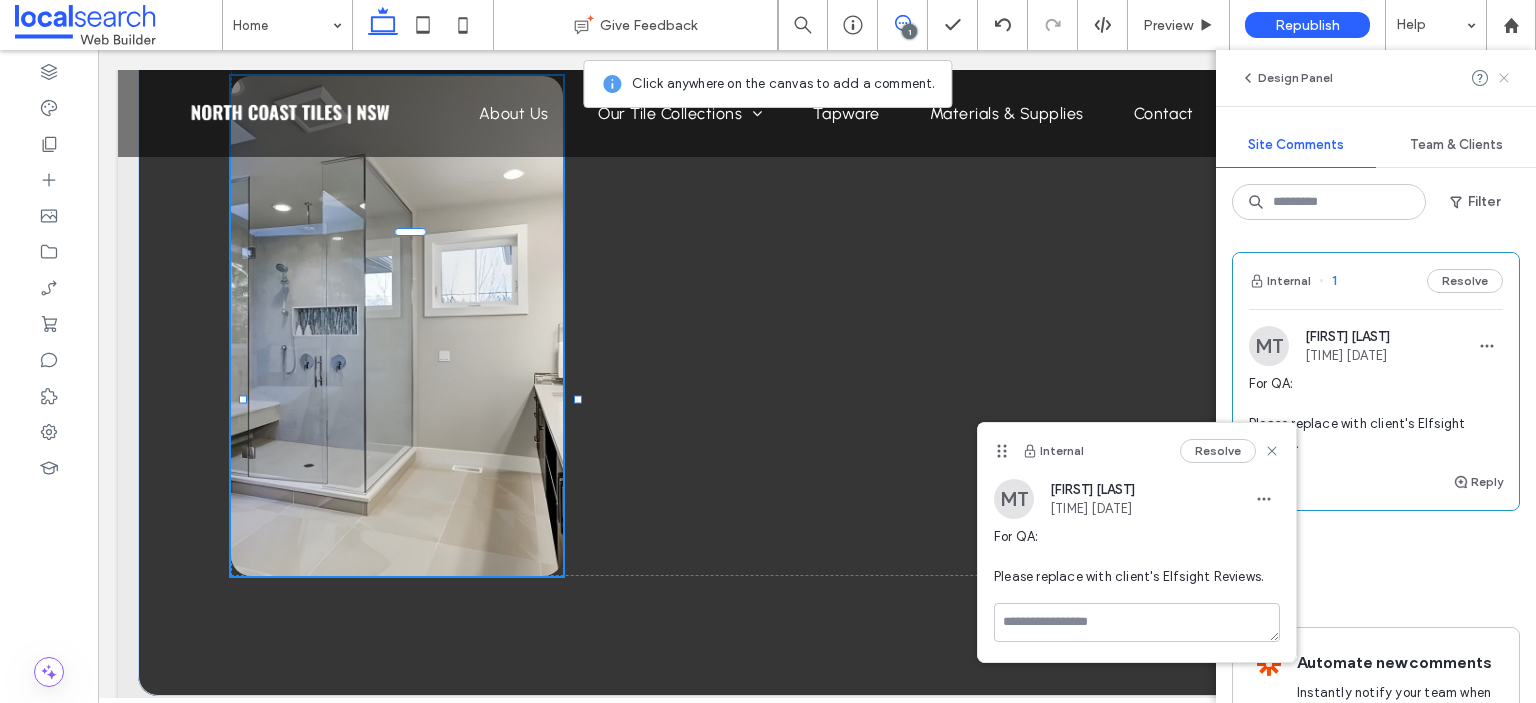 click 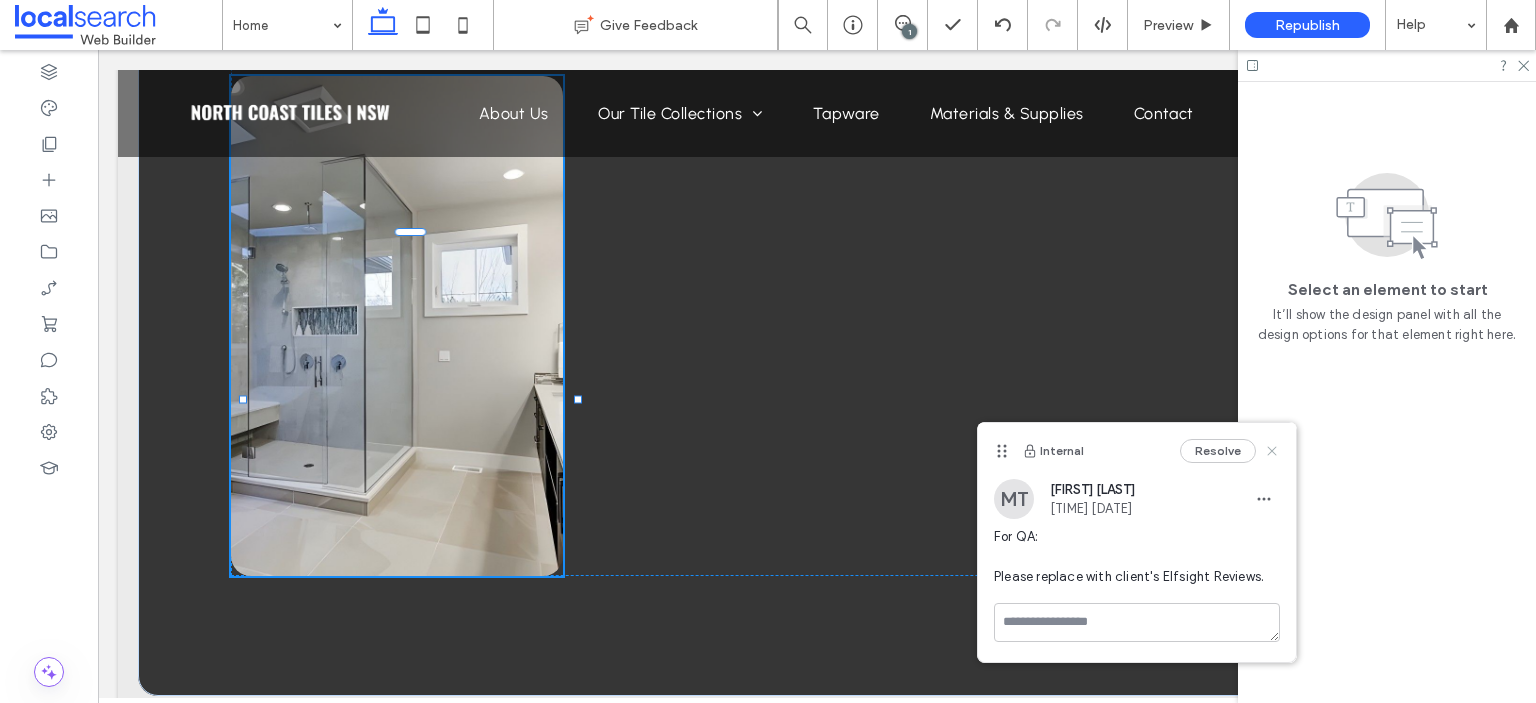 click 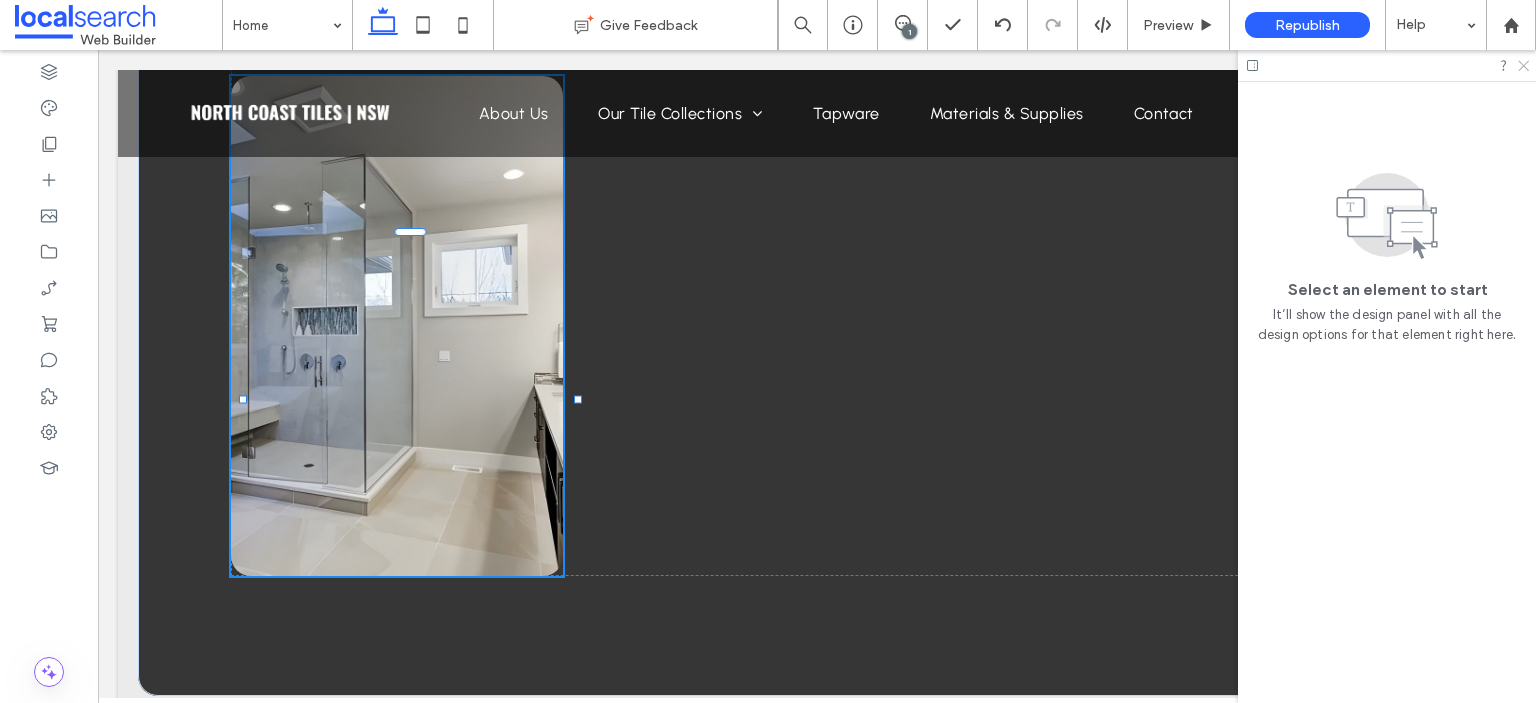 click 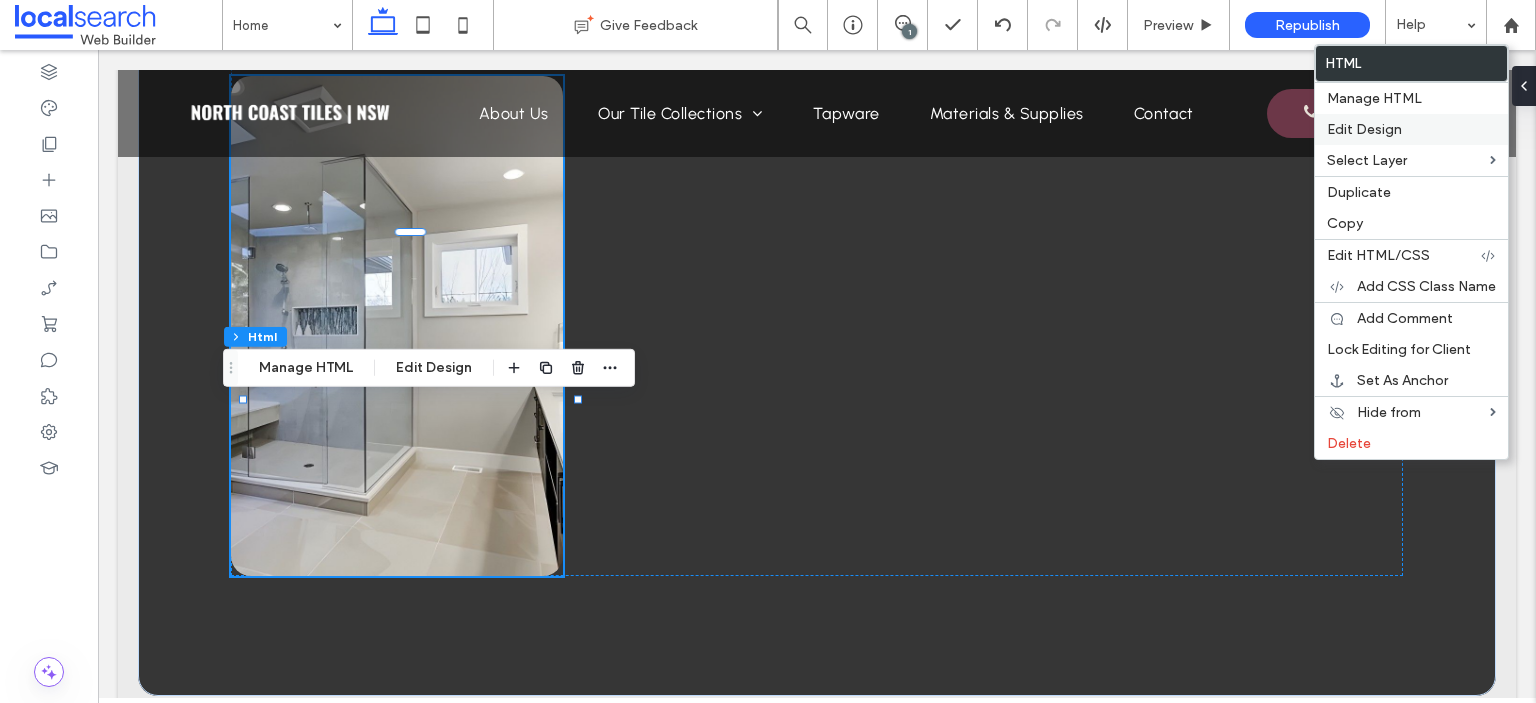 click on "Edit Design" at bounding box center (1411, 129) 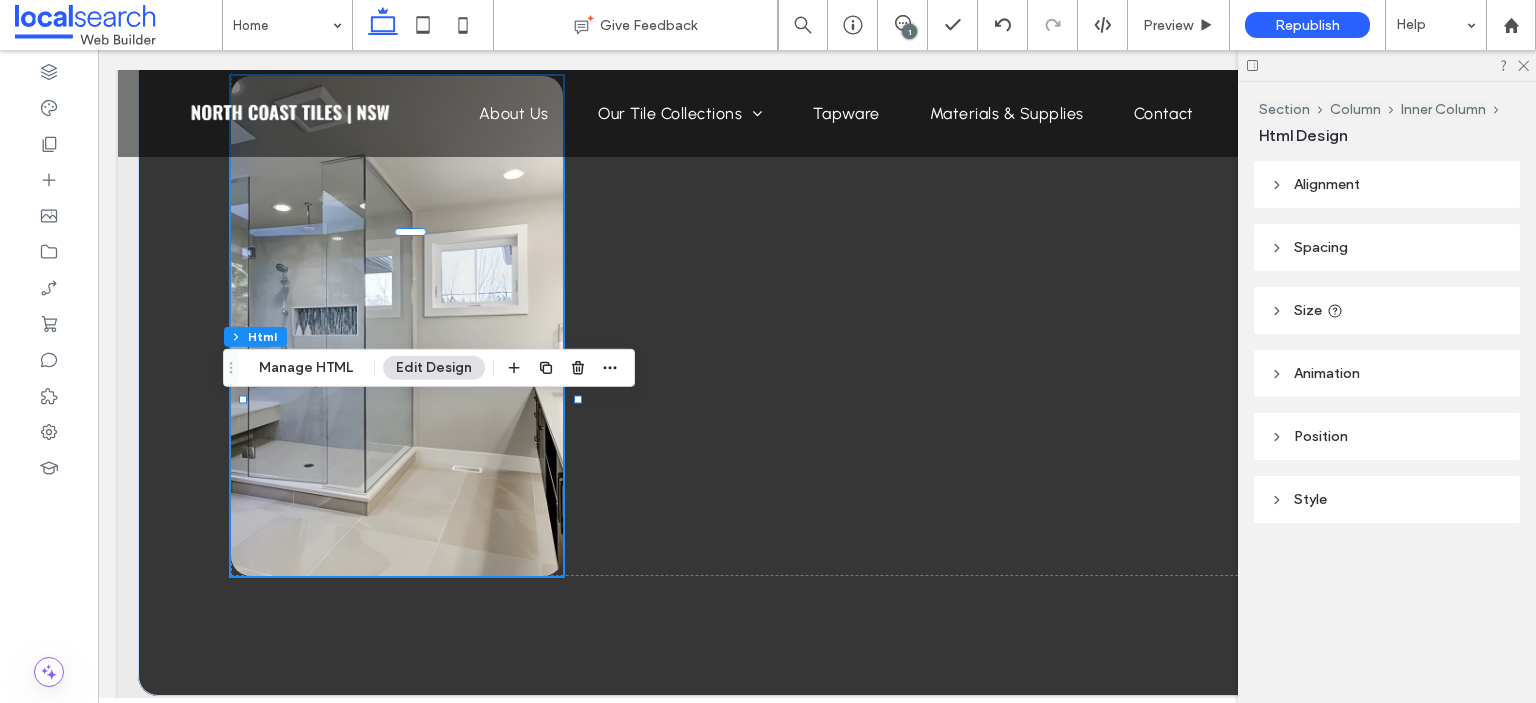 click on "Position" at bounding box center (1387, 436) 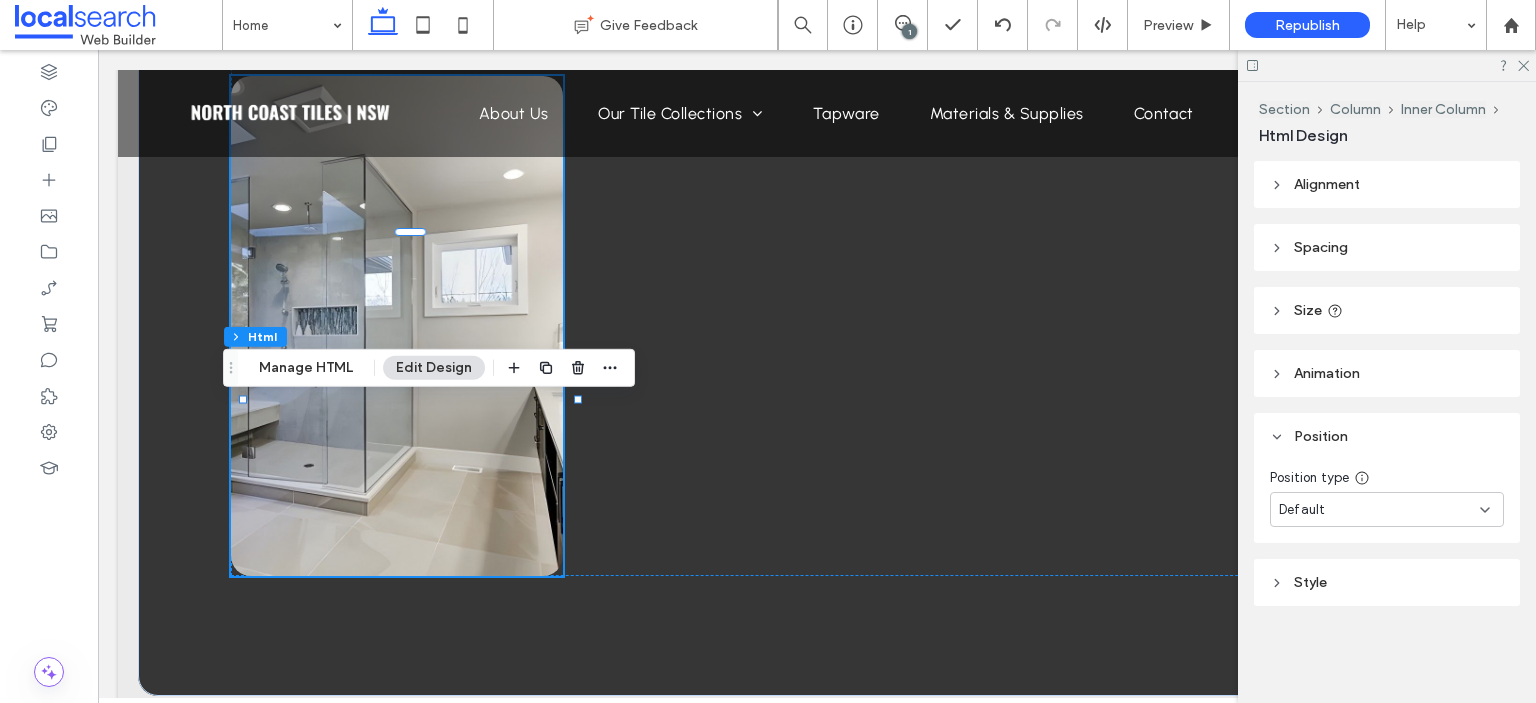 click on "Animation" at bounding box center [1387, 373] 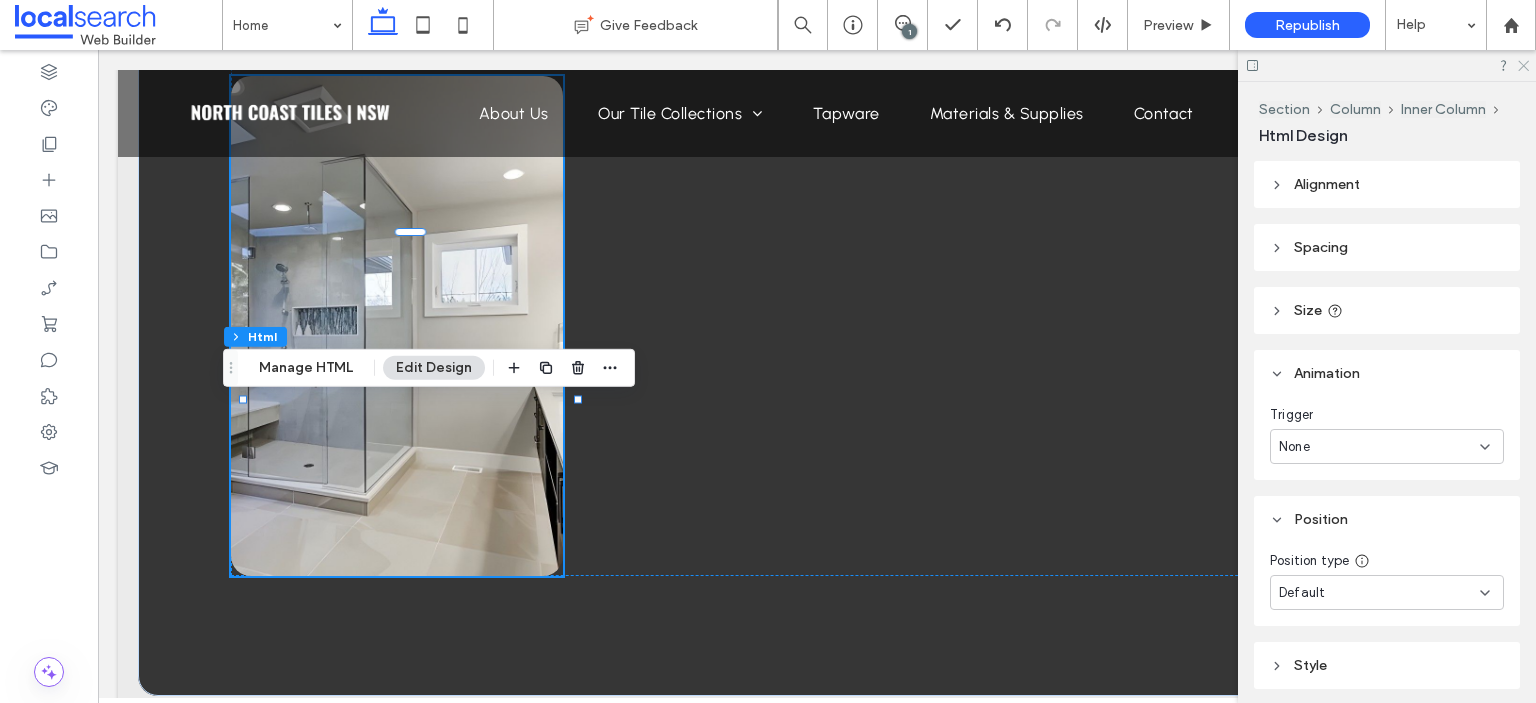 click 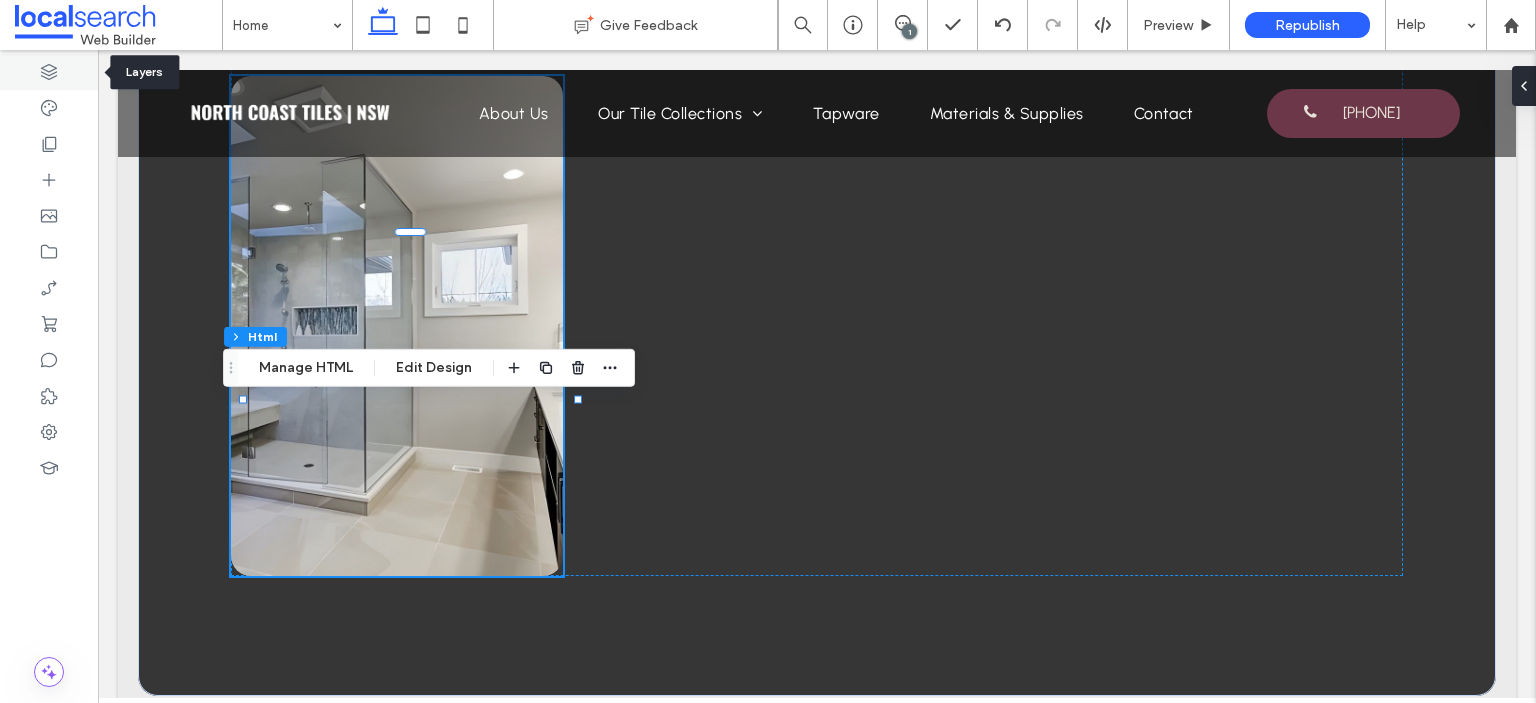 click at bounding box center (49, 72) 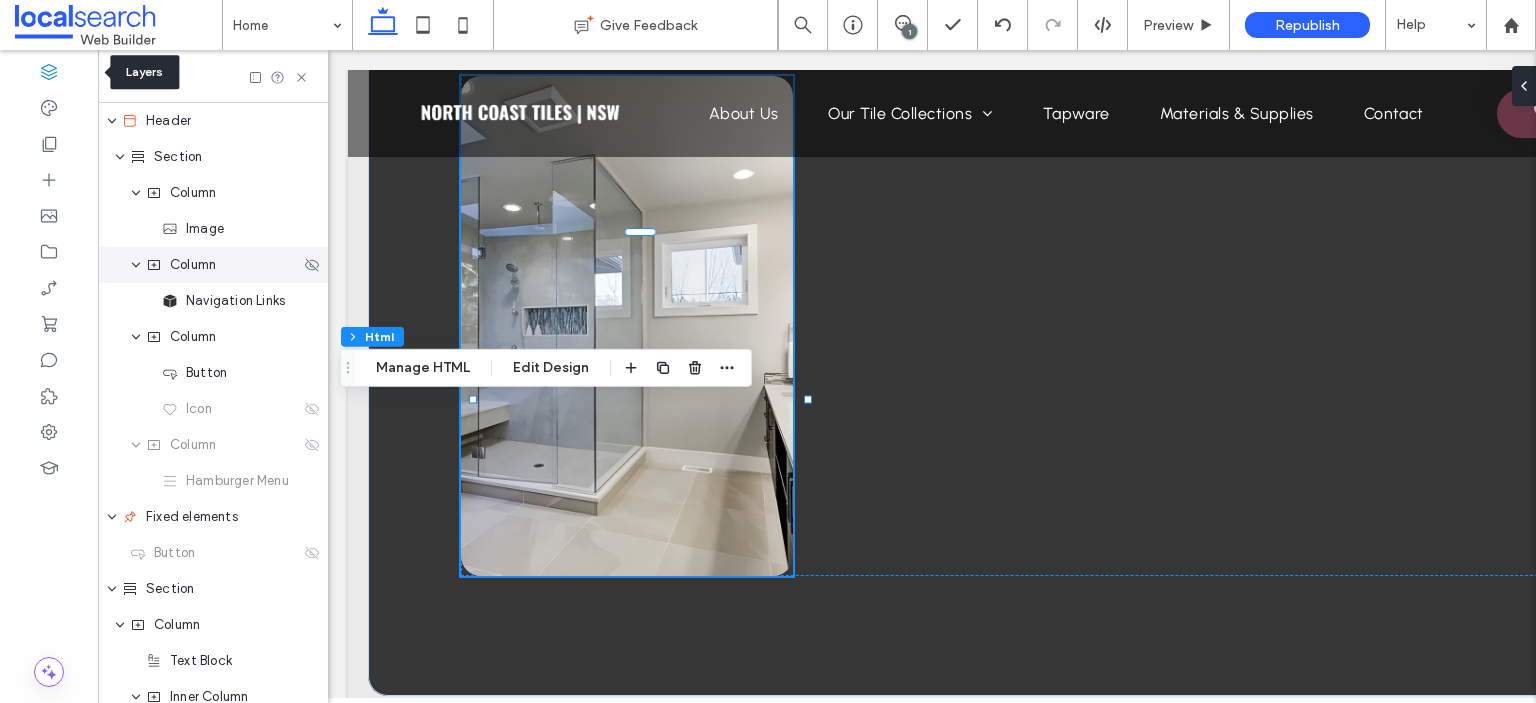 scroll, scrollTop: 0, scrollLeft: 229, axis: horizontal 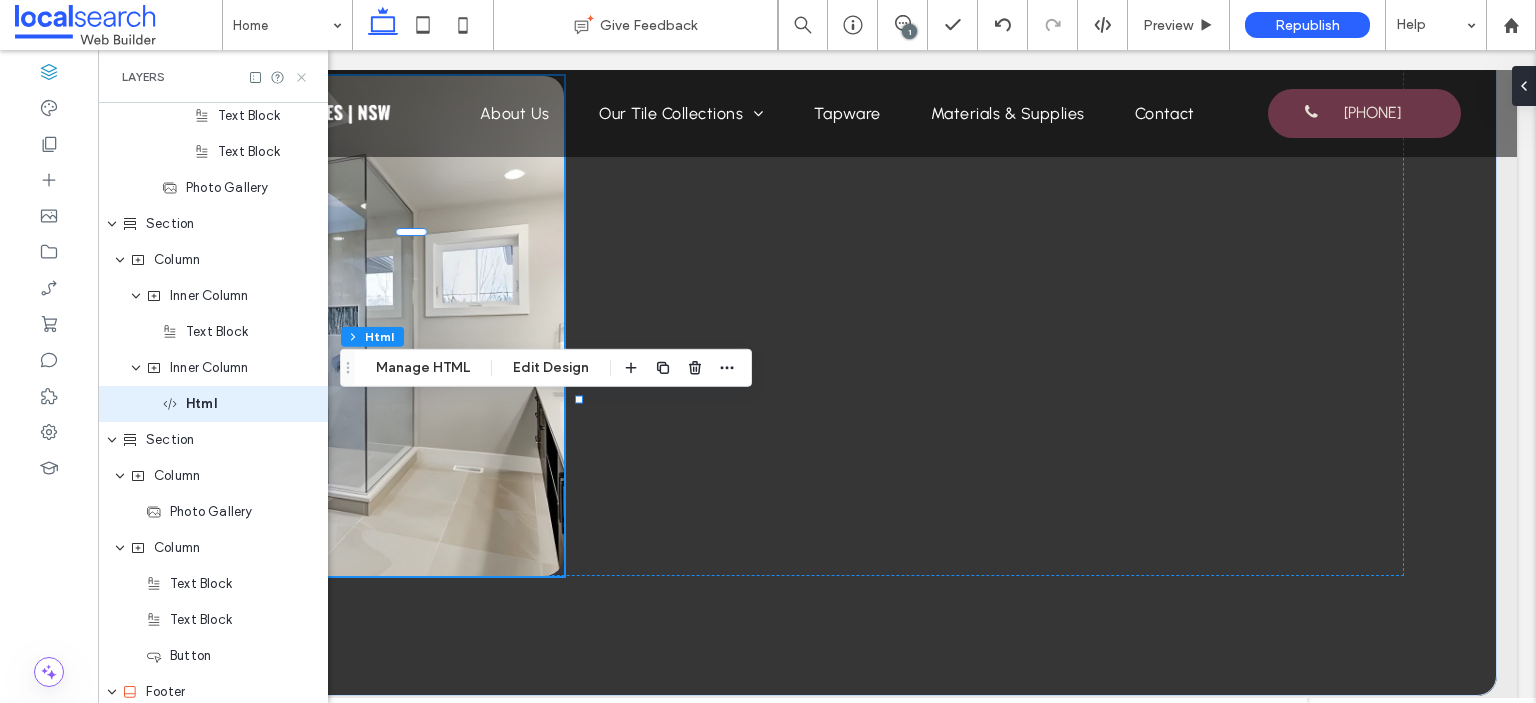 click 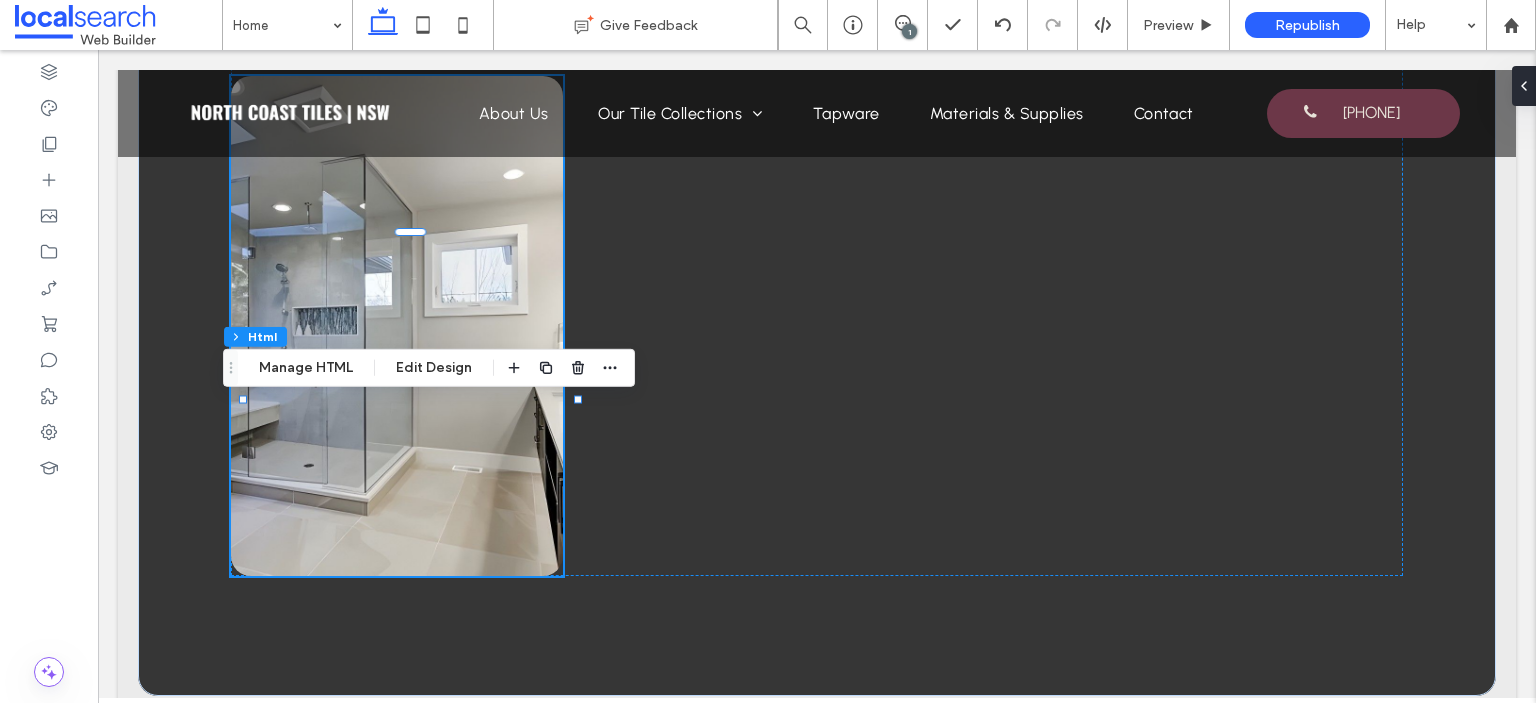 scroll, scrollTop: 0, scrollLeft: 0, axis: both 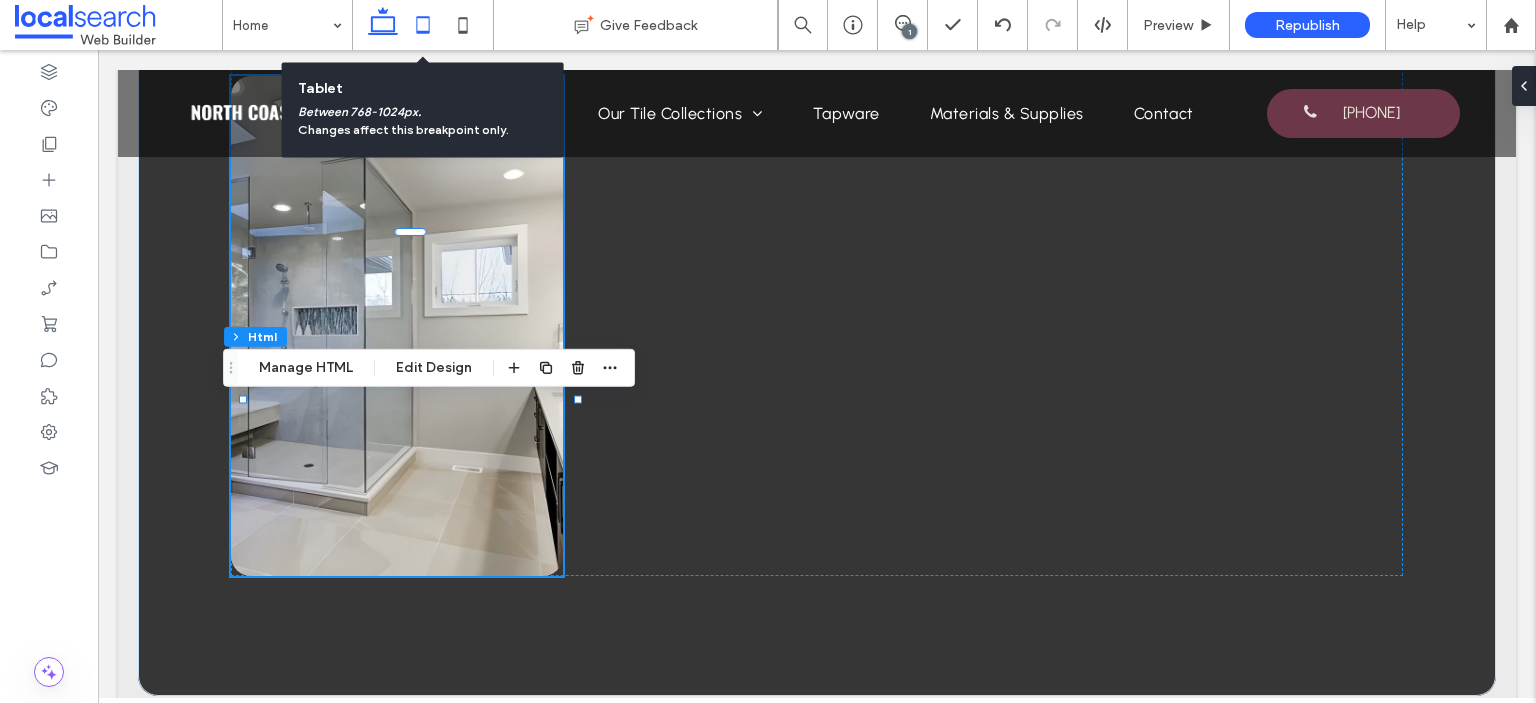 click 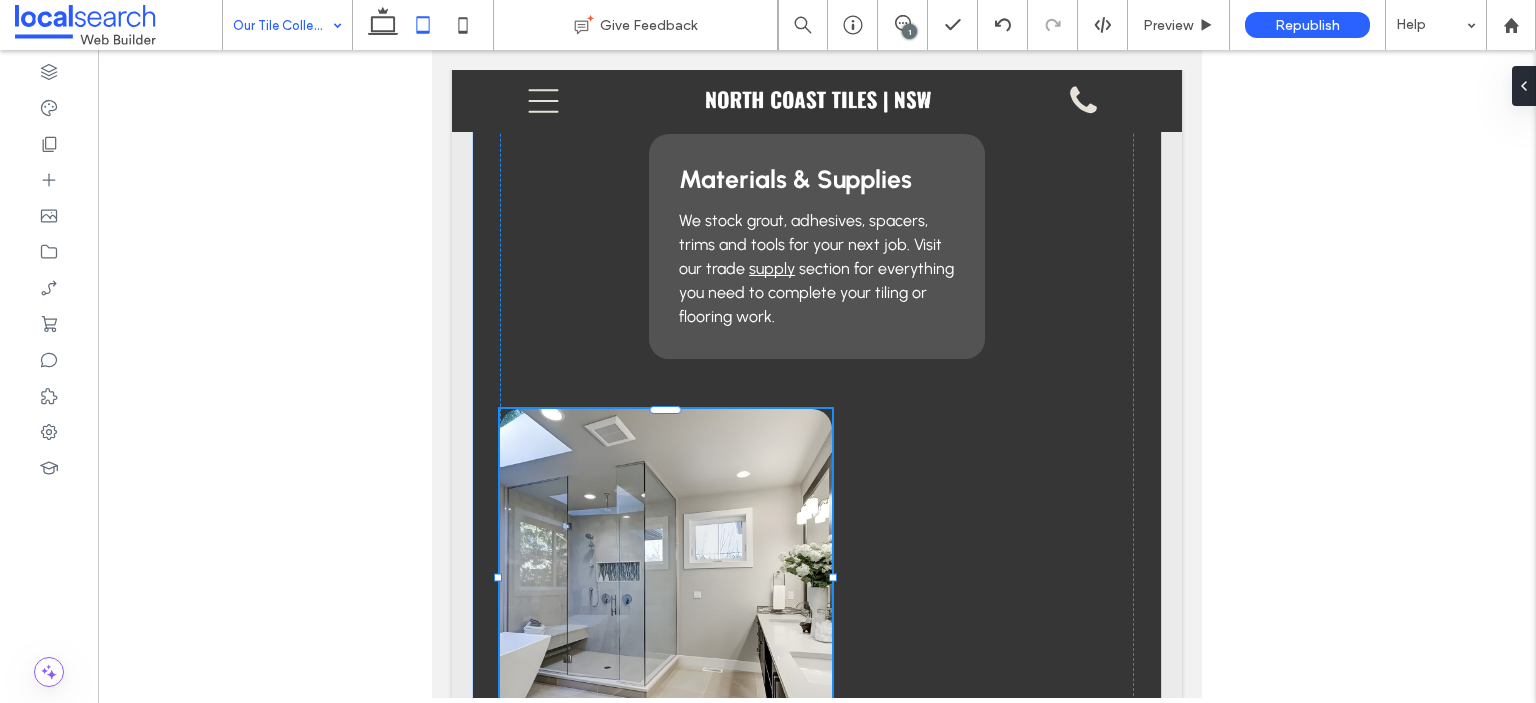 type on "**" 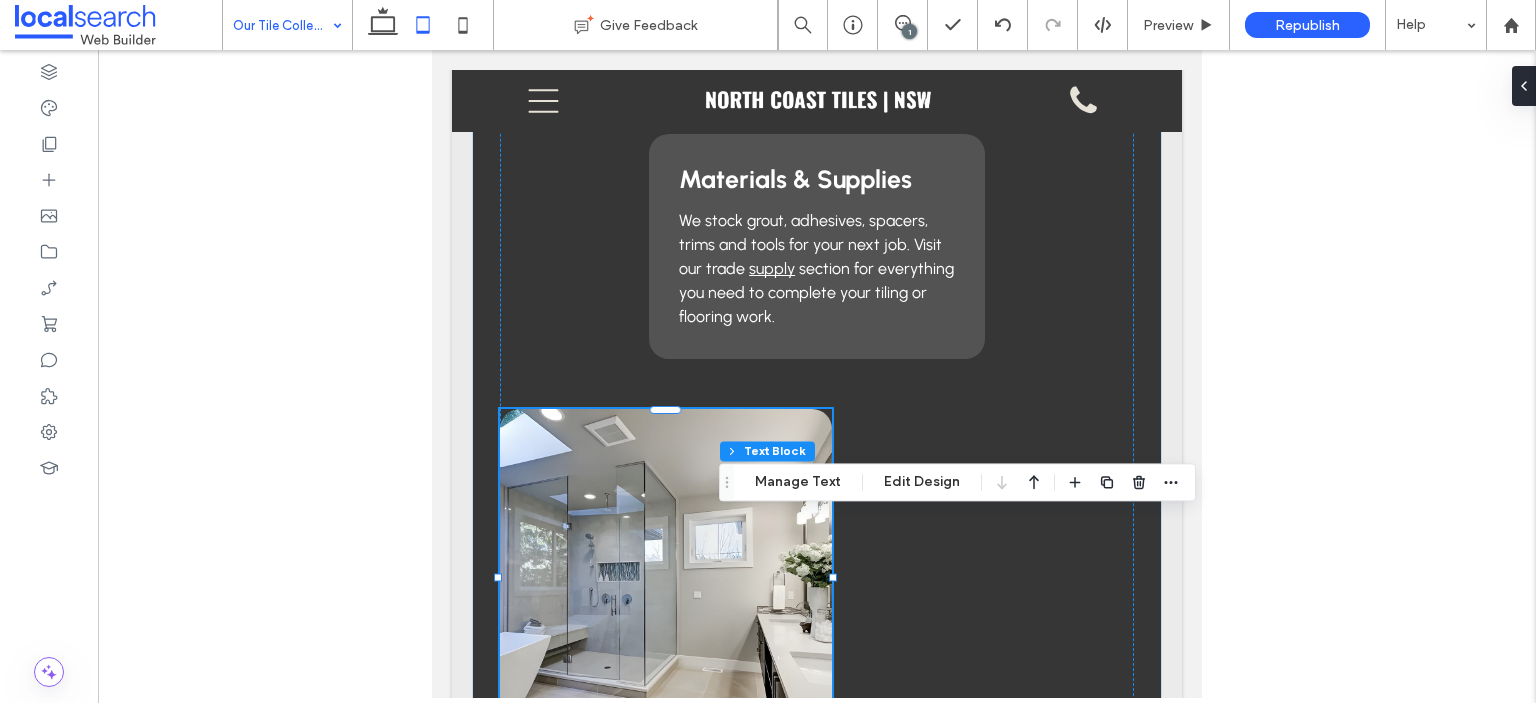 click at bounding box center [282, 25] 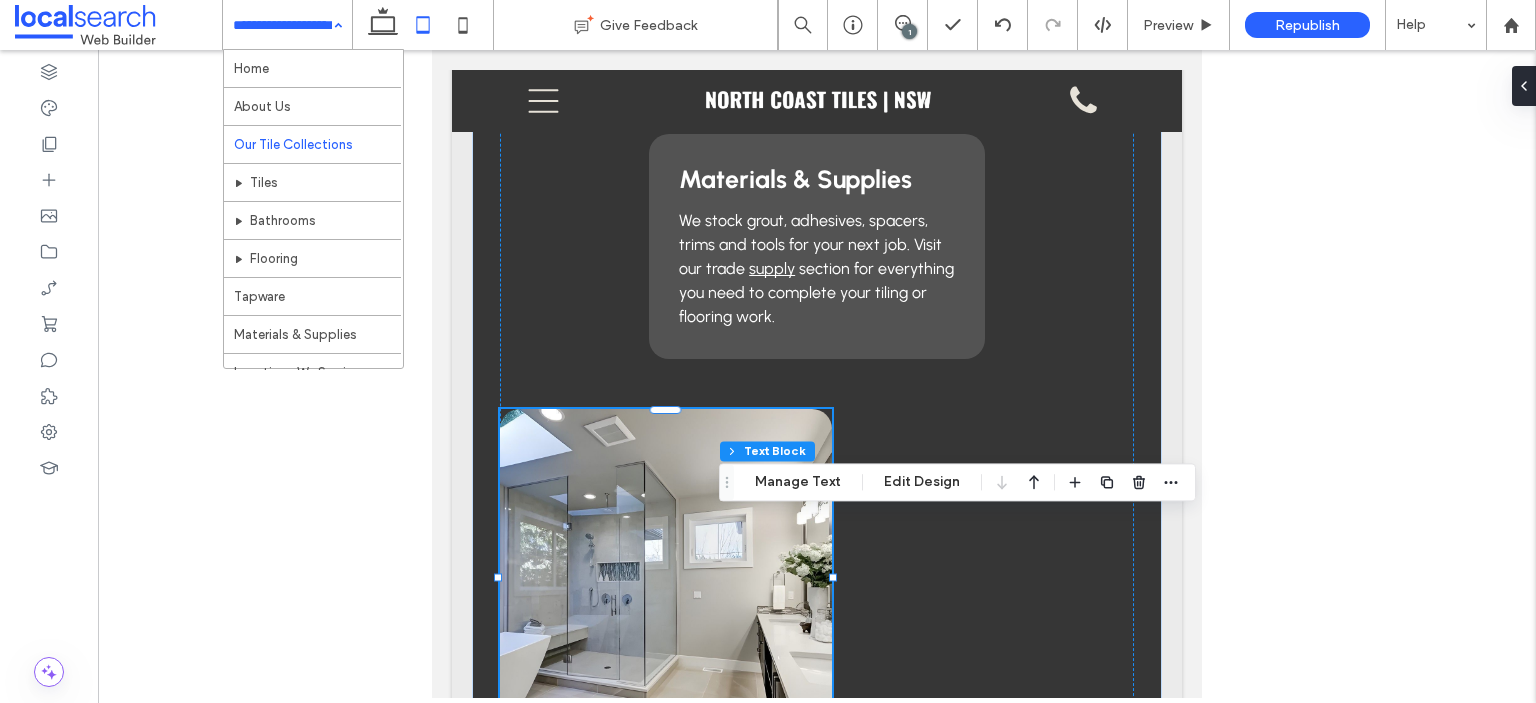 scroll, scrollTop: 144, scrollLeft: 0, axis: vertical 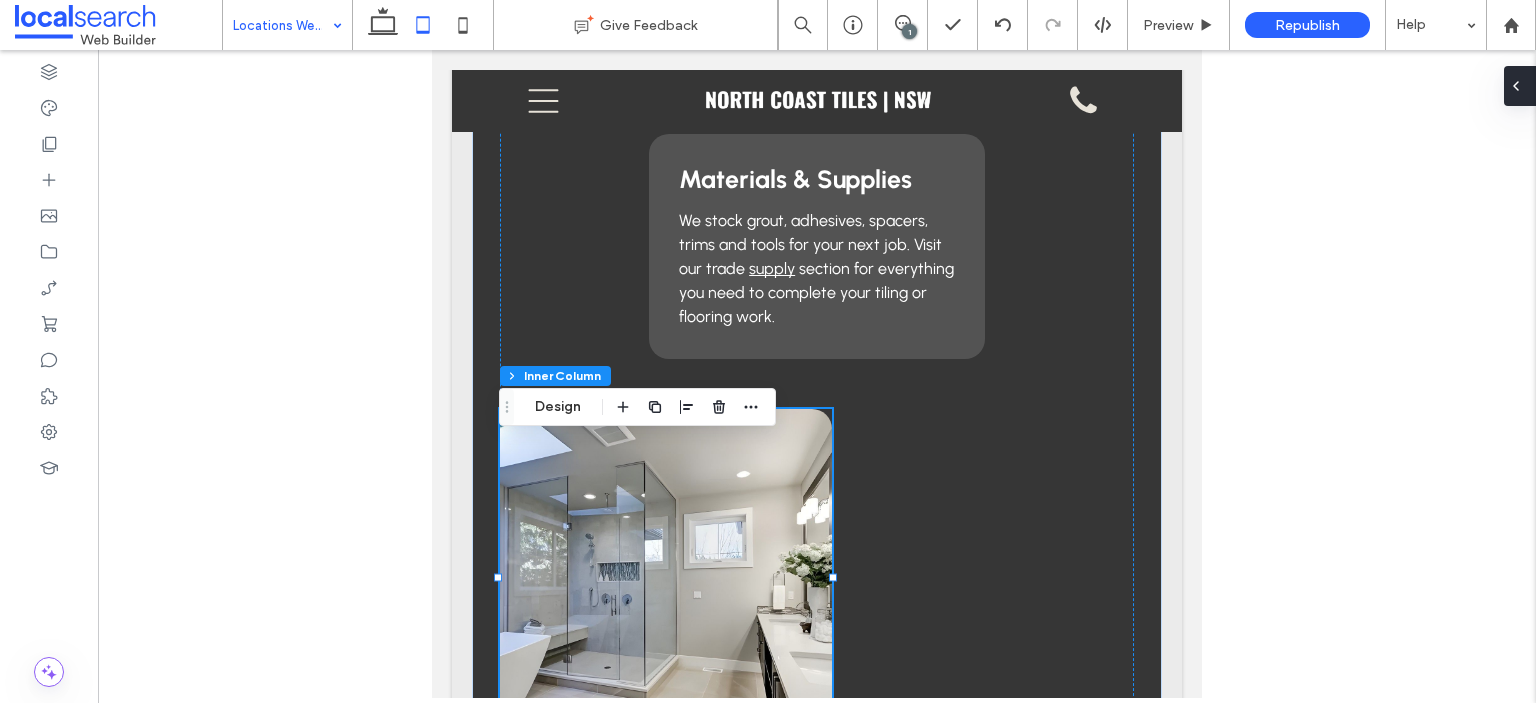 click 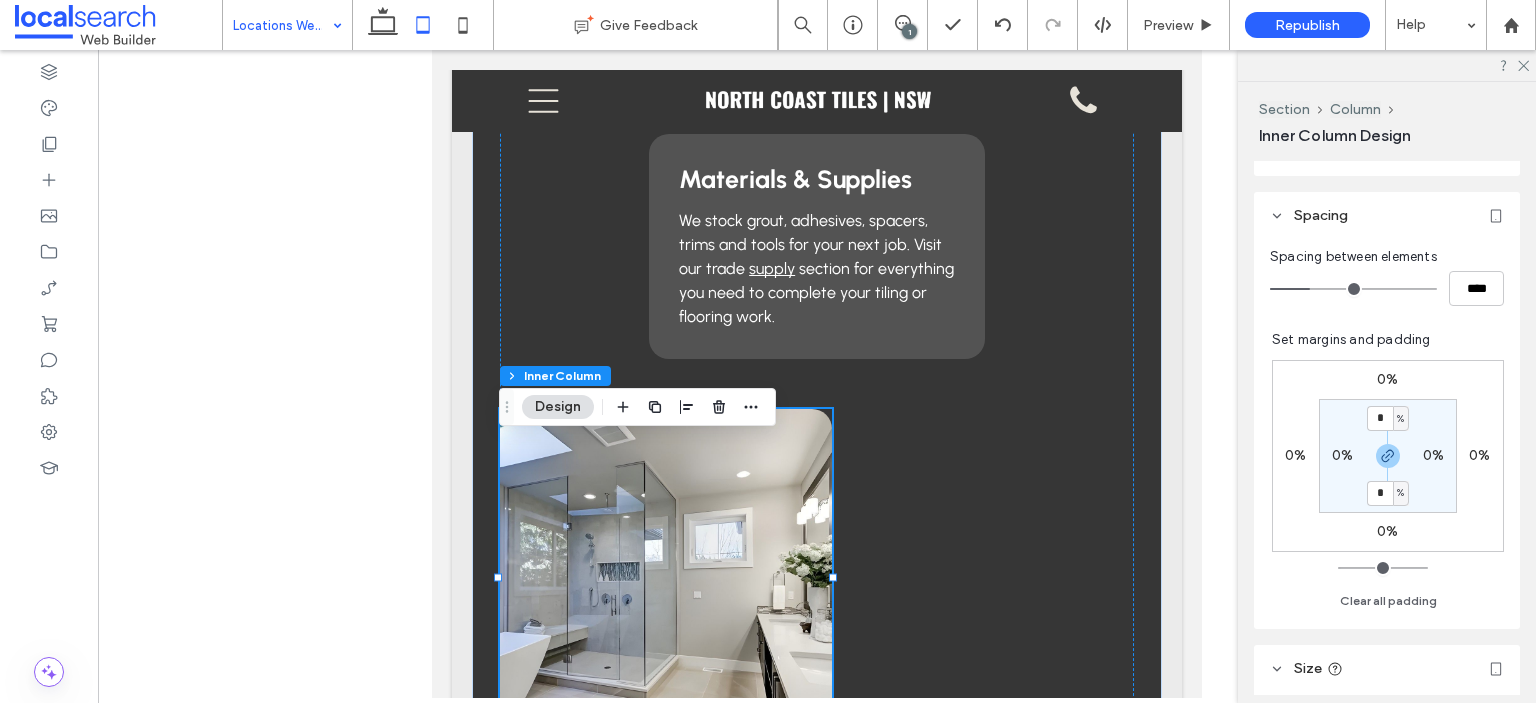 scroll, scrollTop: 400, scrollLeft: 0, axis: vertical 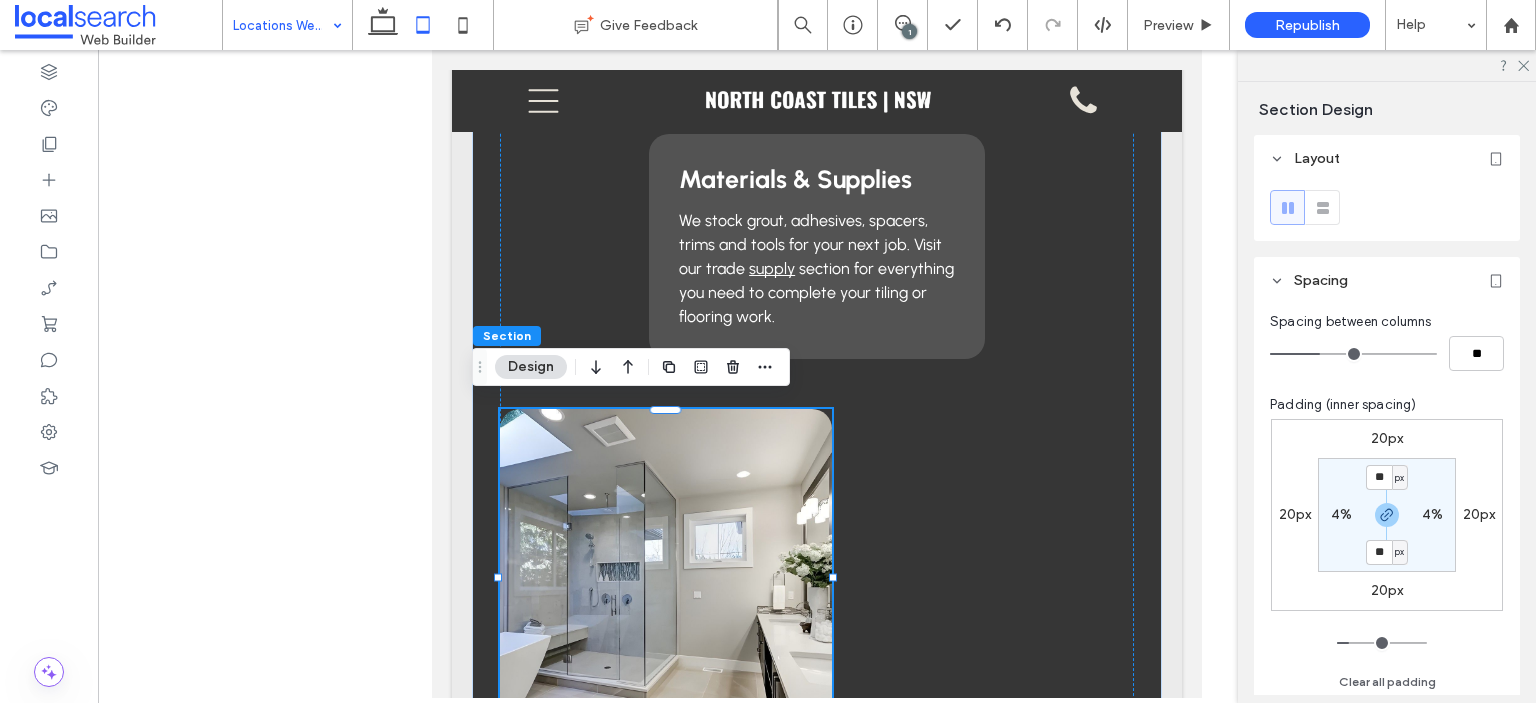 click on "20px 20px 20px 20px ** px 4% ** px 4%" at bounding box center (1387, 515) 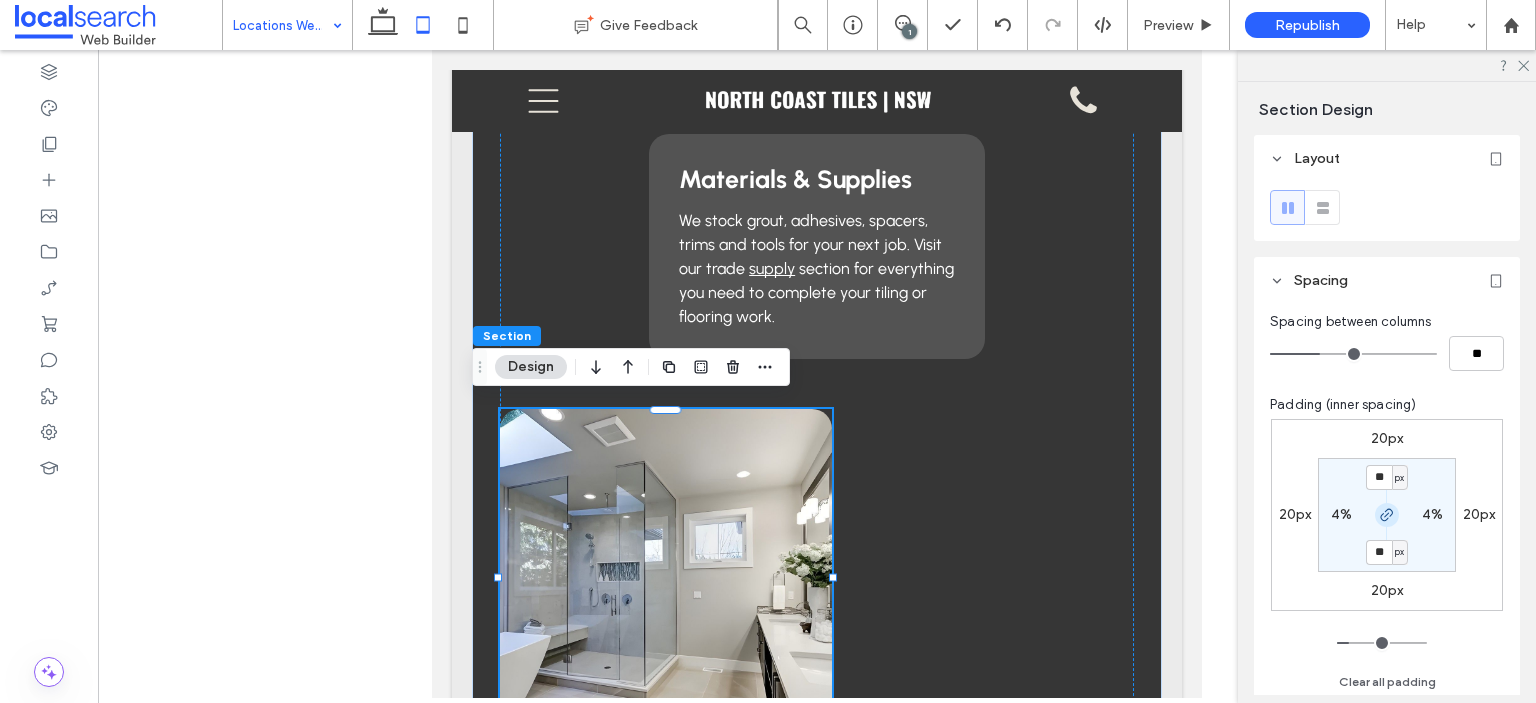 click 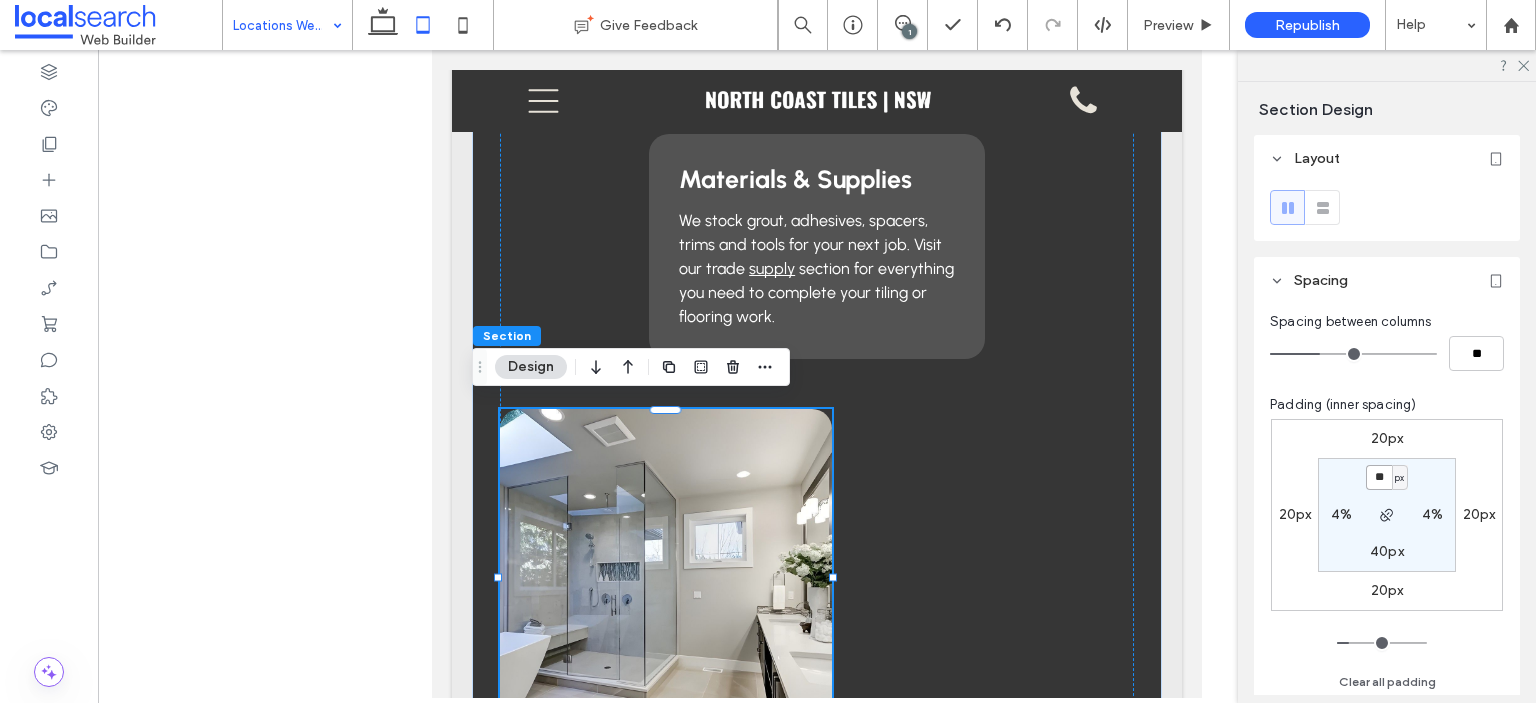 click on "**" at bounding box center [1379, 477] 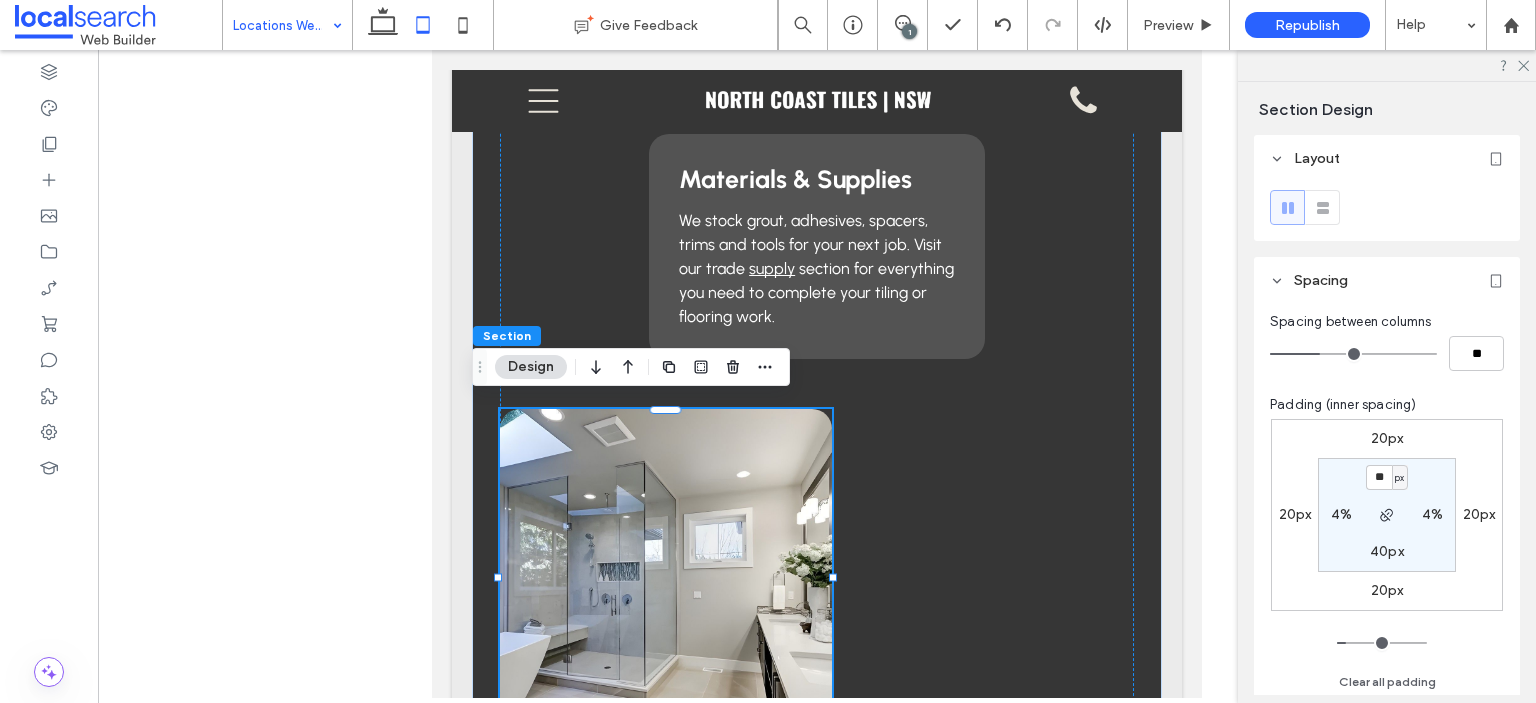 click at bounding box center (817, 374) 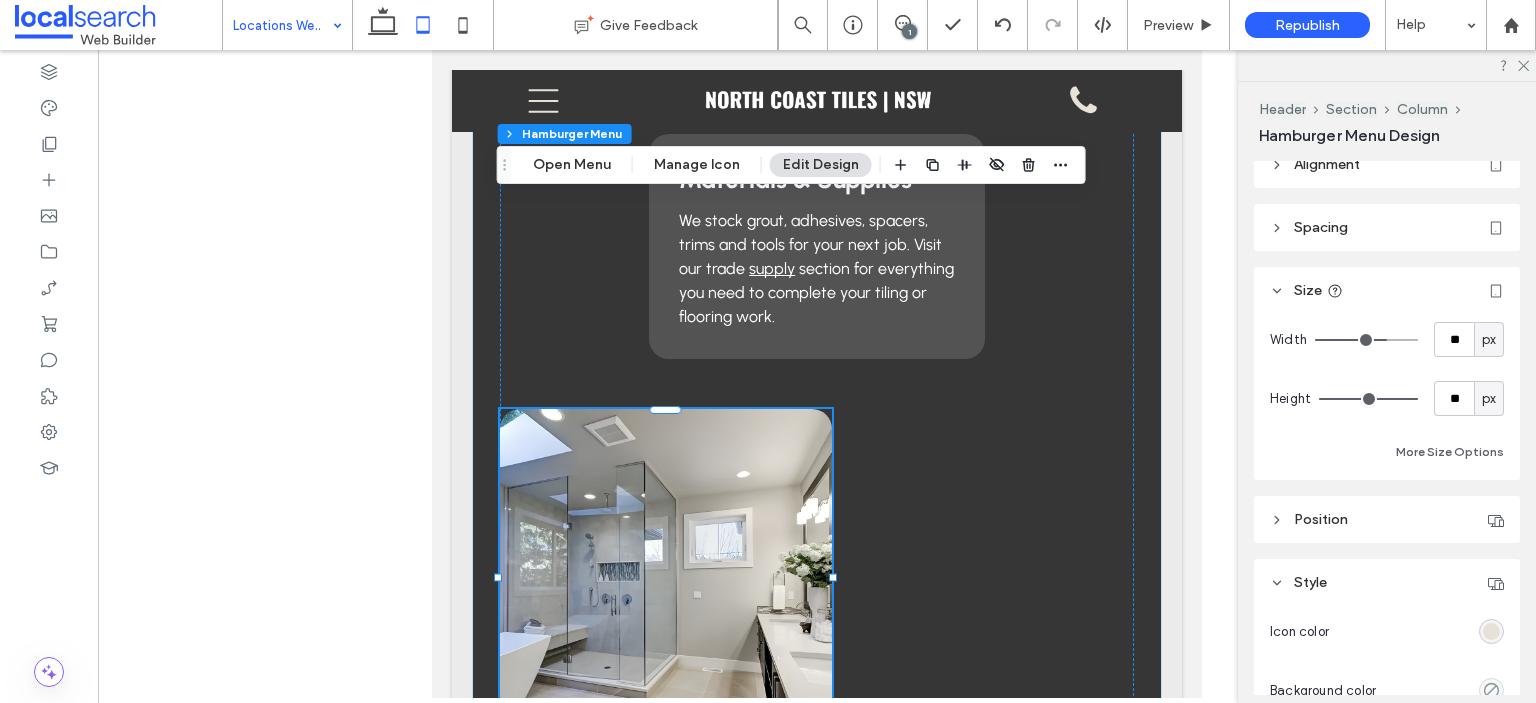 scroll, scrollTop: 0, scrollLeft: 0, axis: both 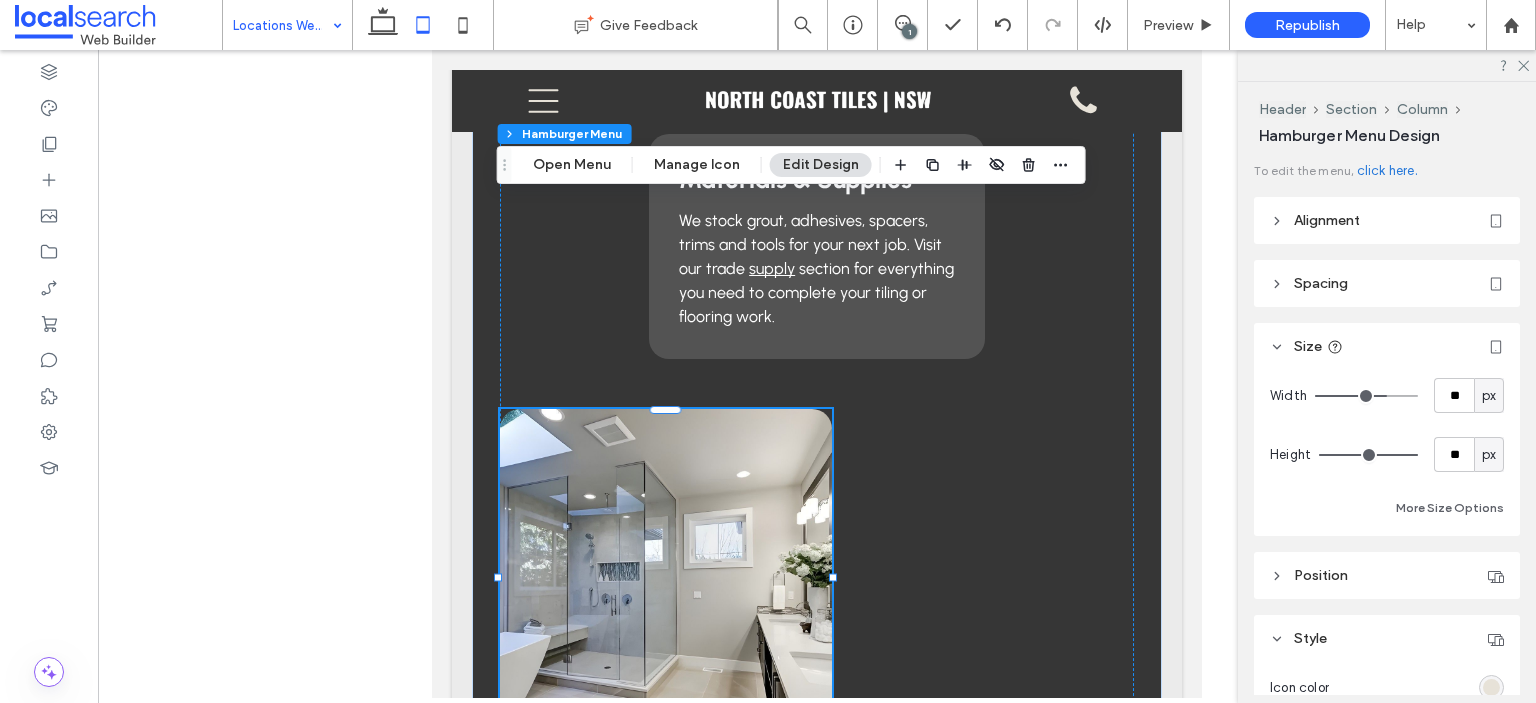 type on "**" 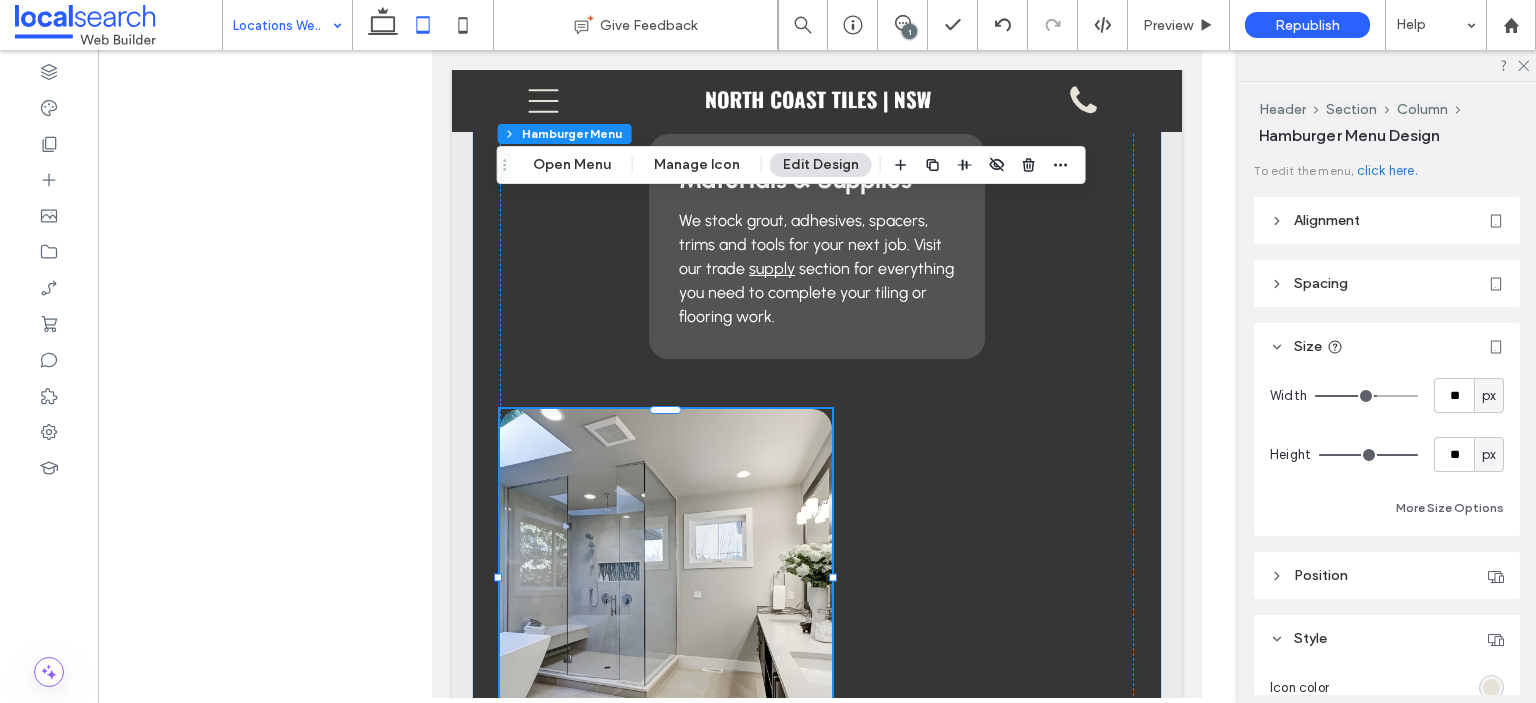 click at bounding box center [1366, 396] 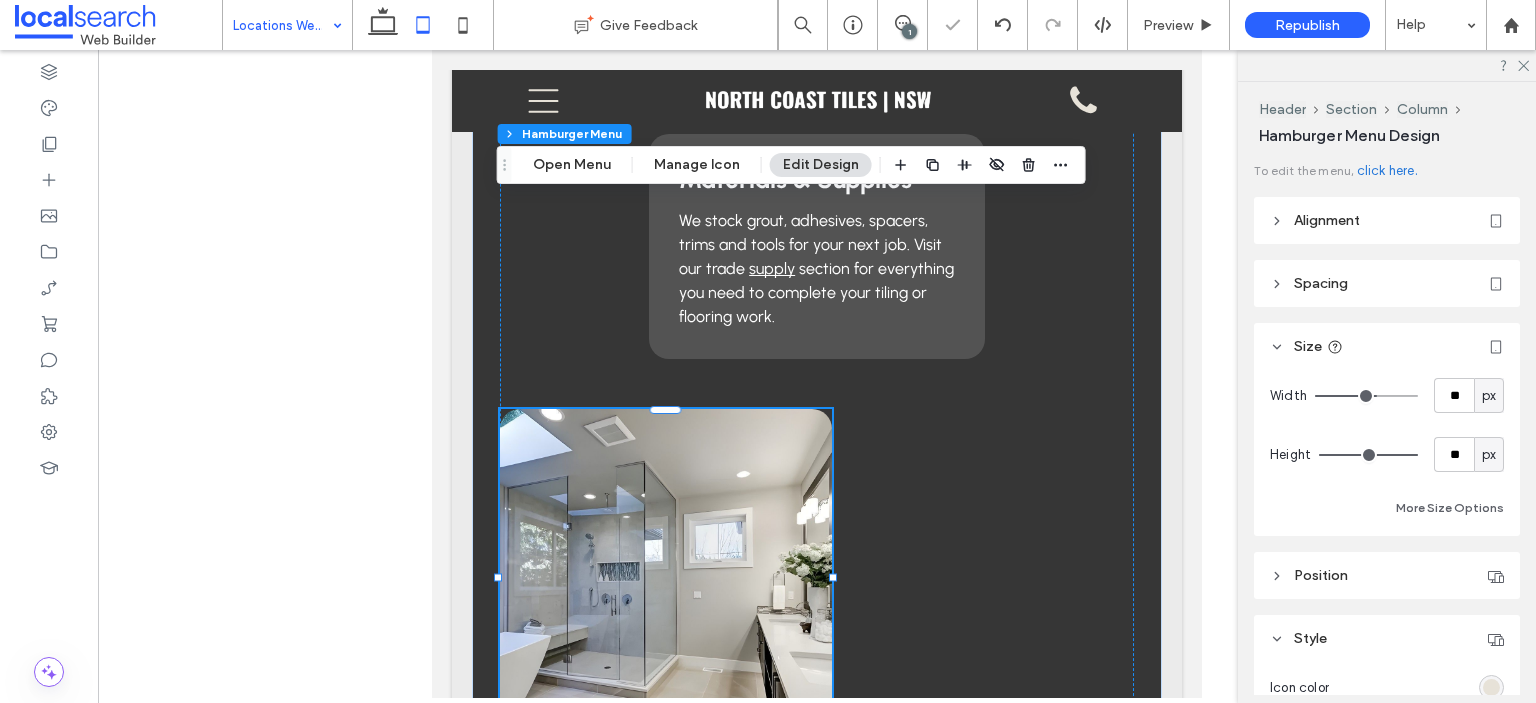 type on "**" 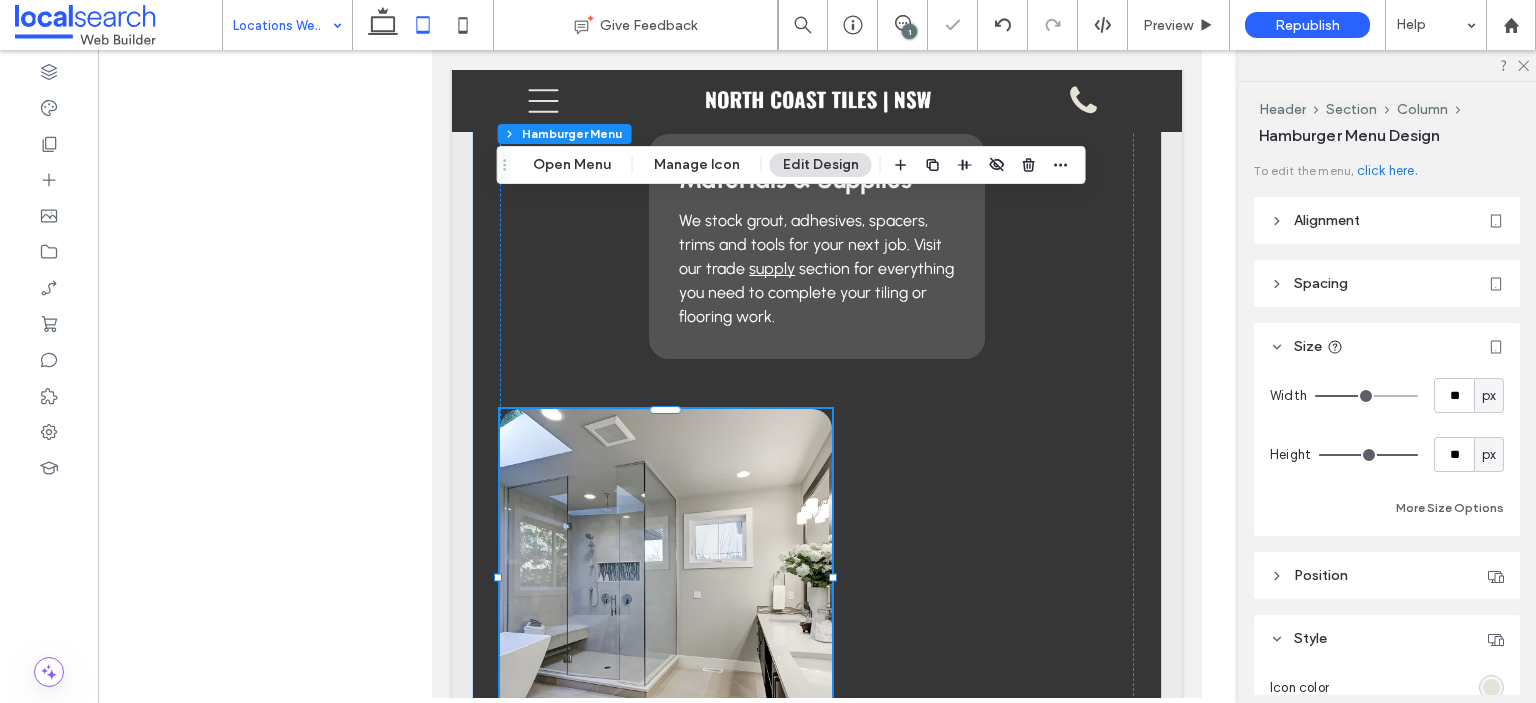 click at bounding box center (1366, 396) 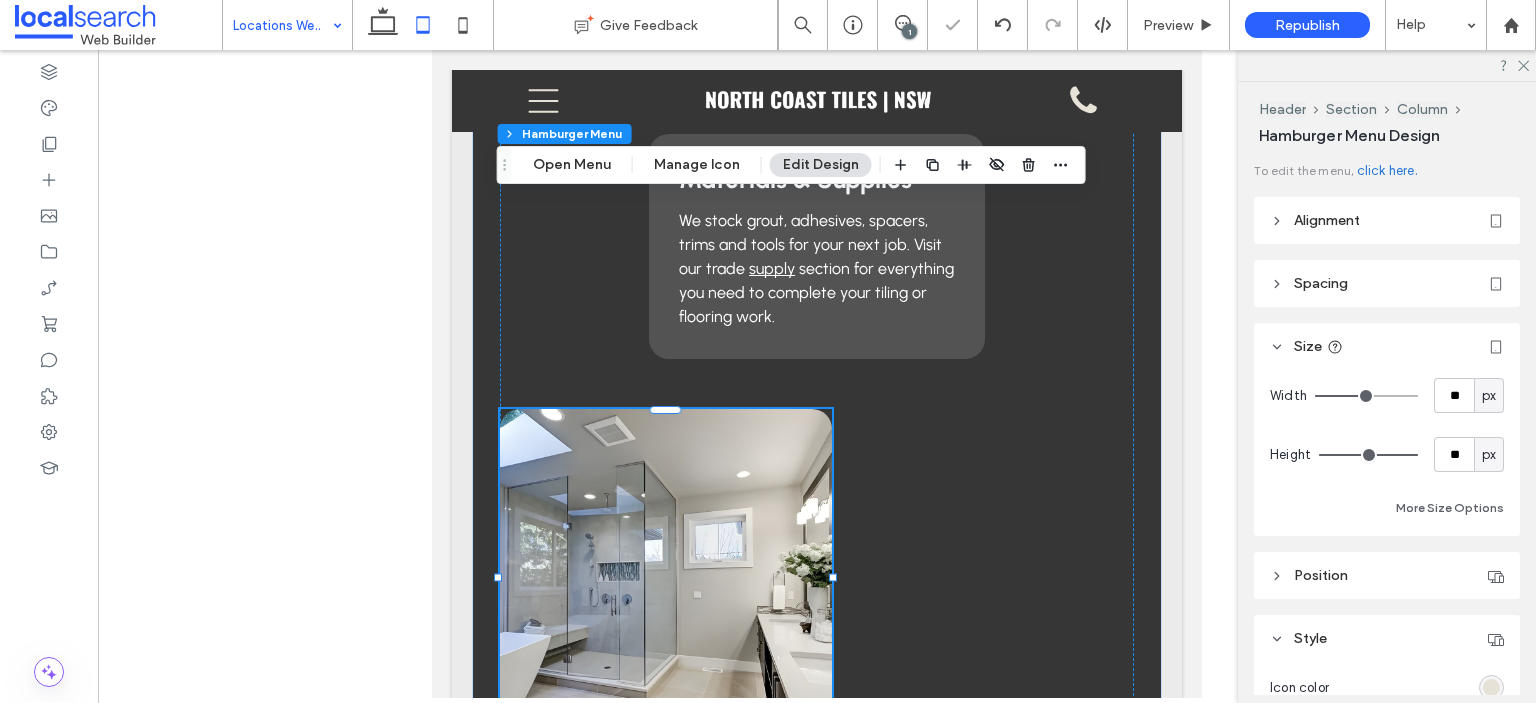 type on "**" 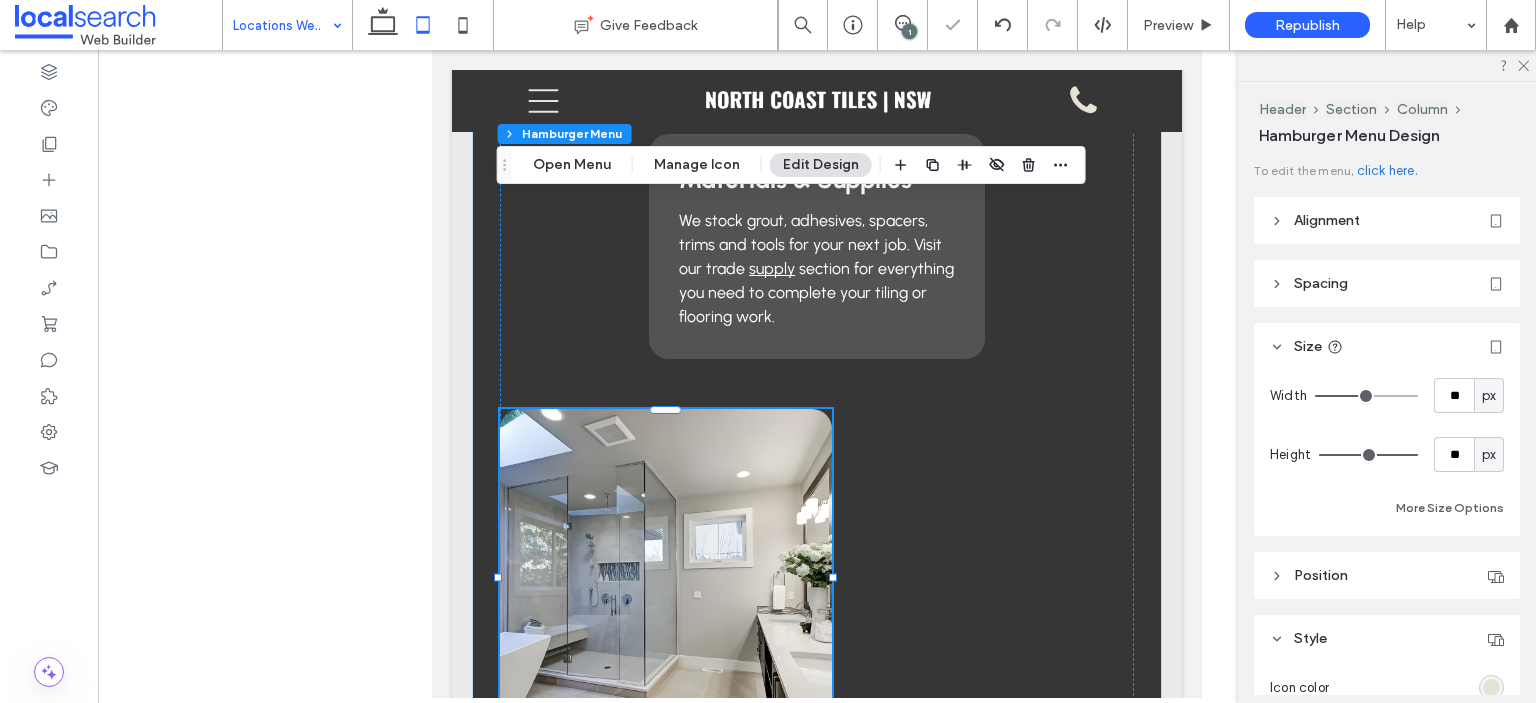 type on "**" 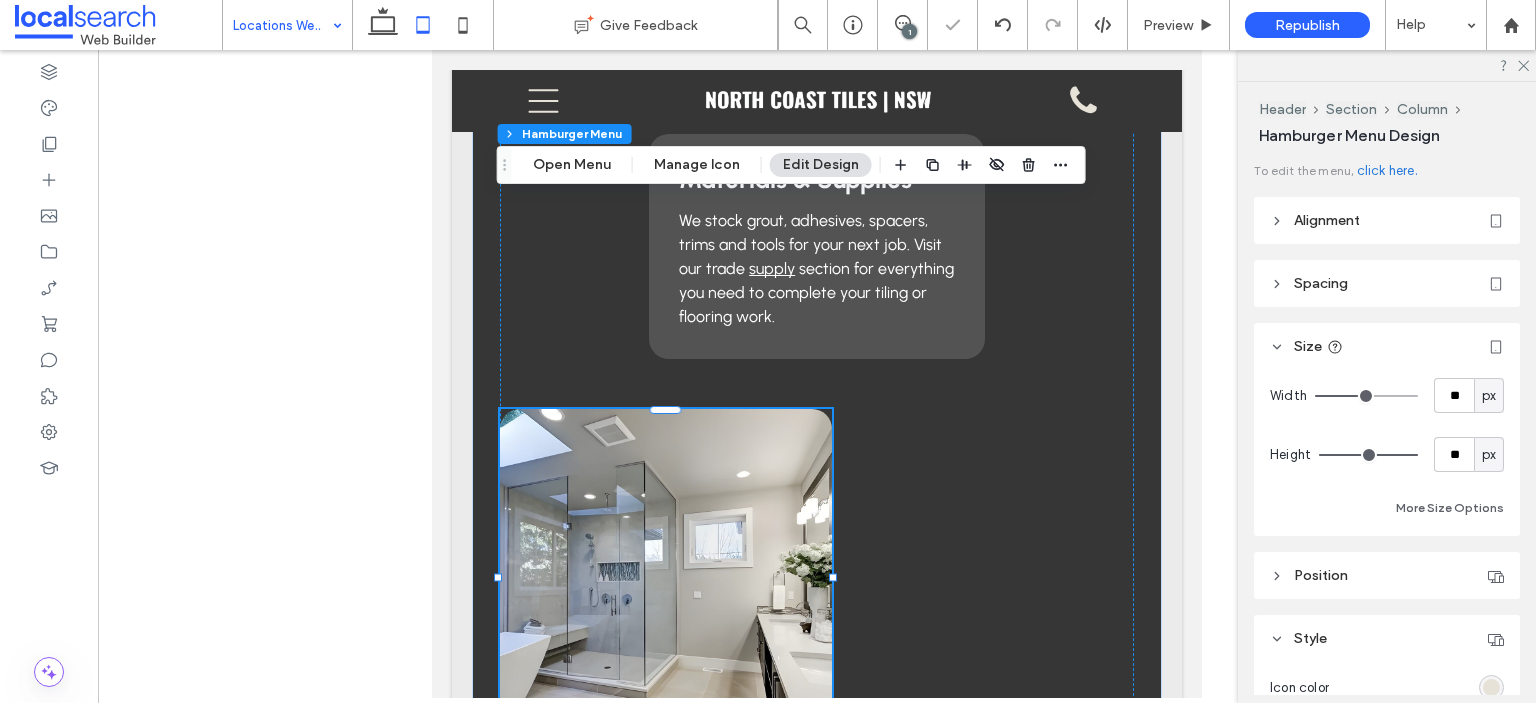 type on "**" 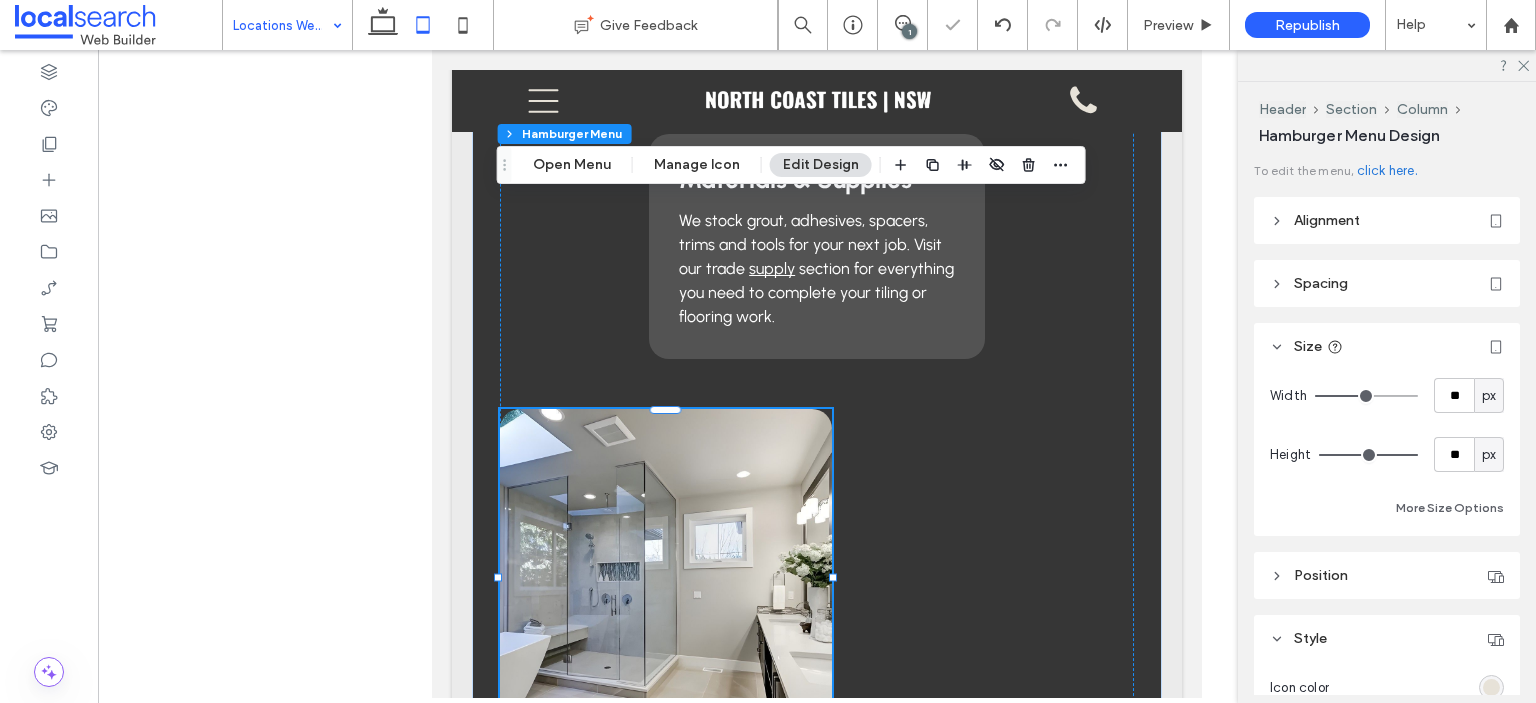 type on "**" 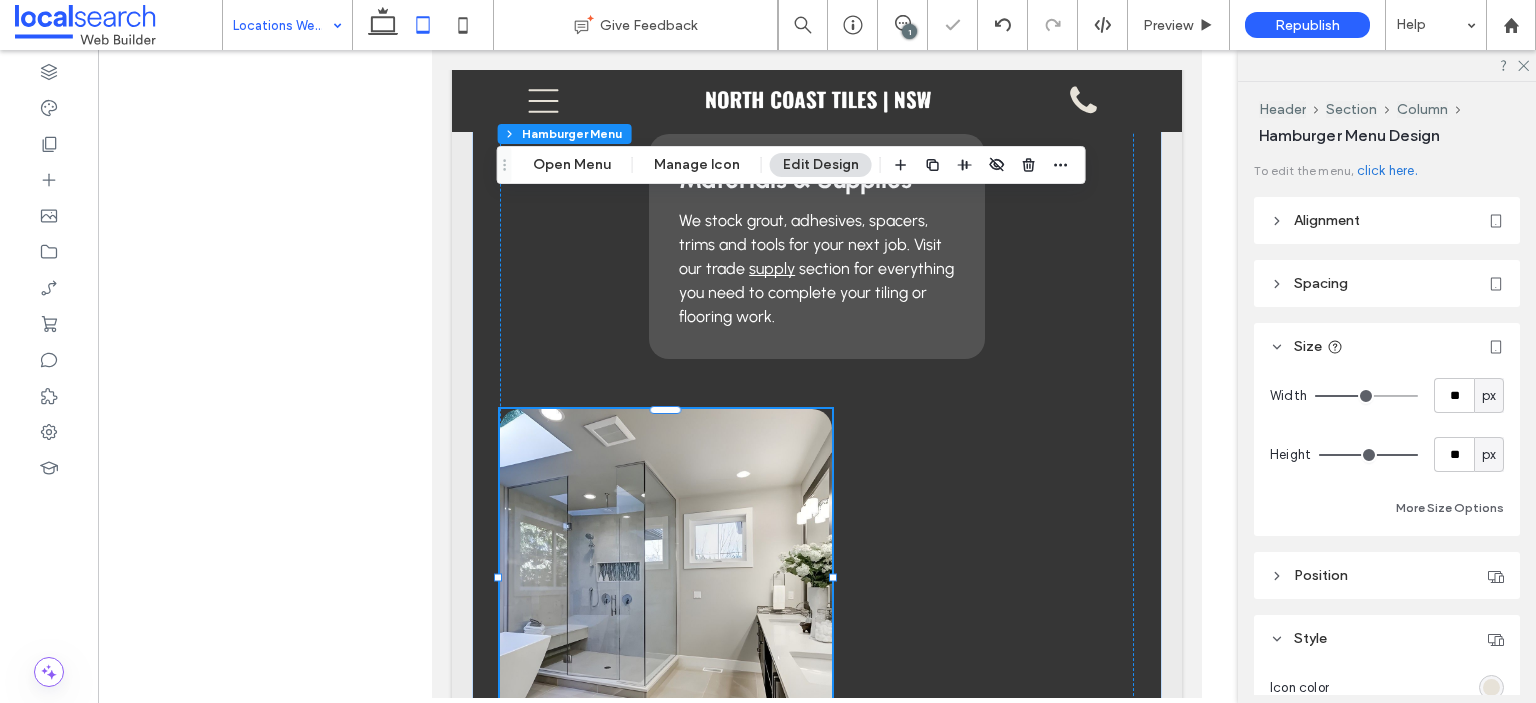 click at bounding box center [1366, 396] 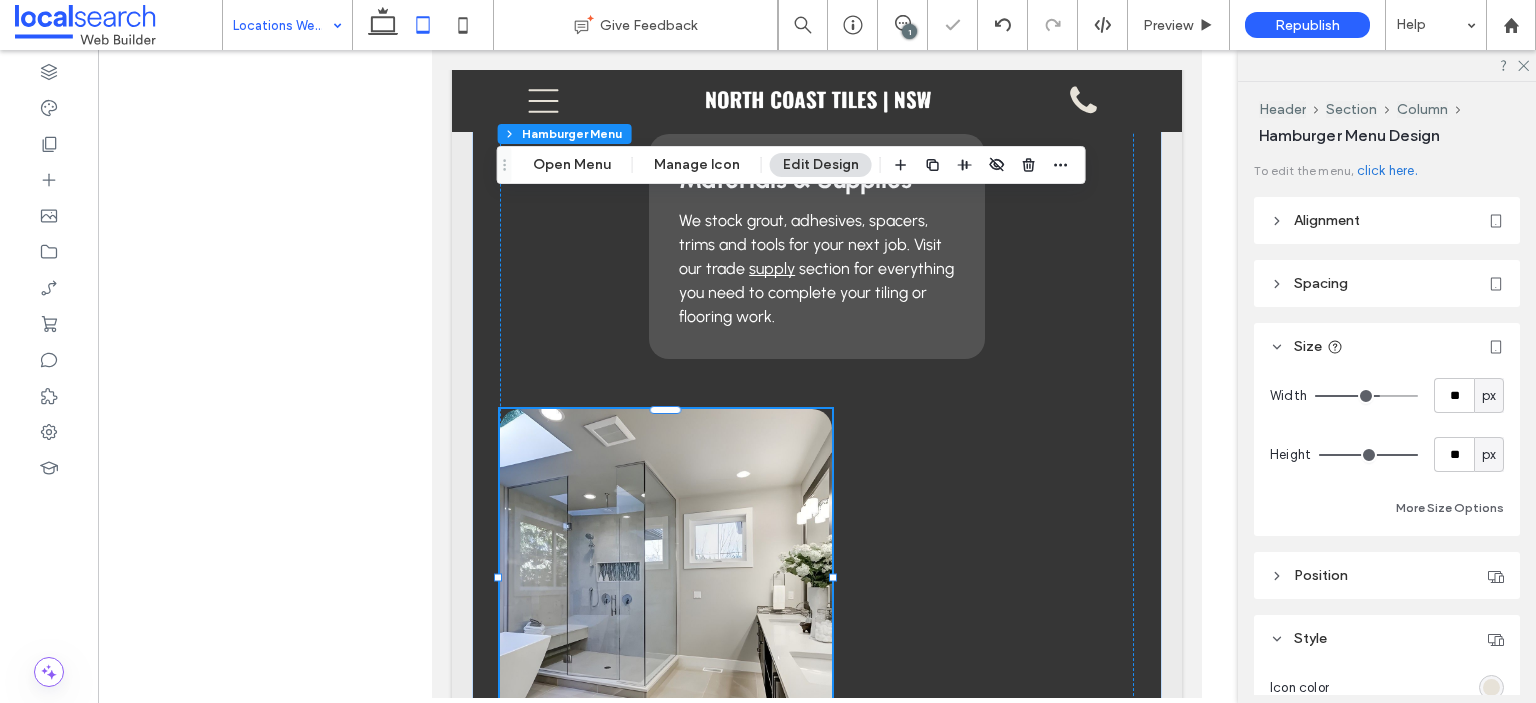 type on "**" 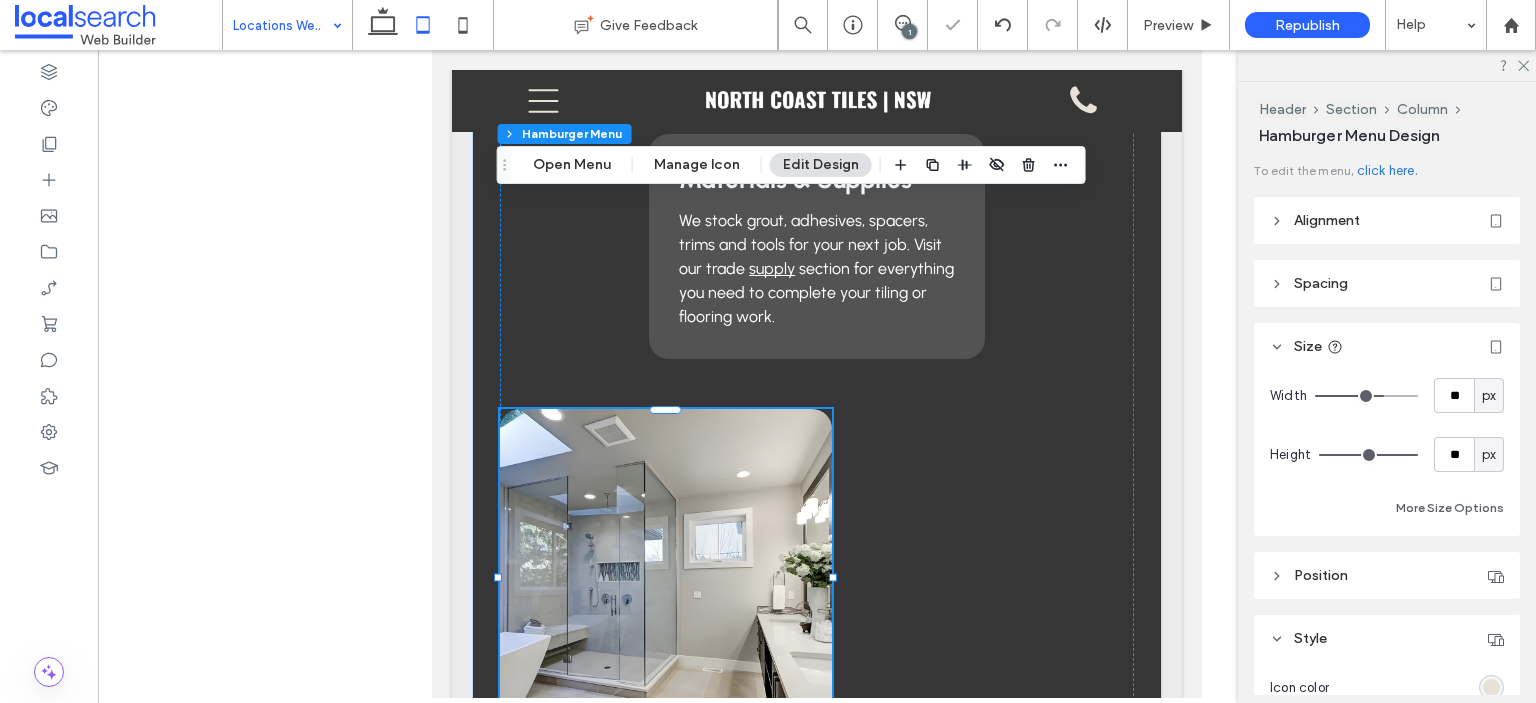 click at bounding box center [1366, 396] 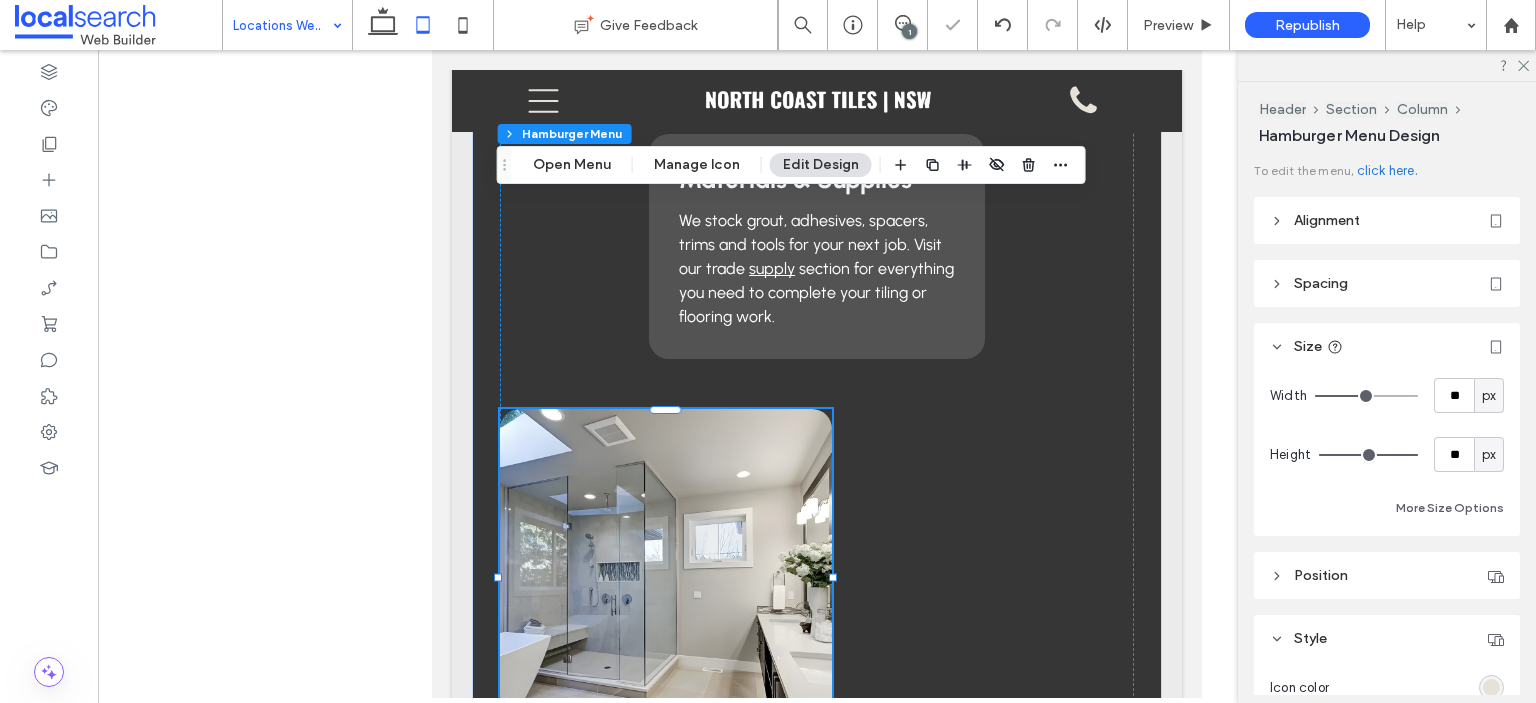 click at bounding box center [1366, 396] 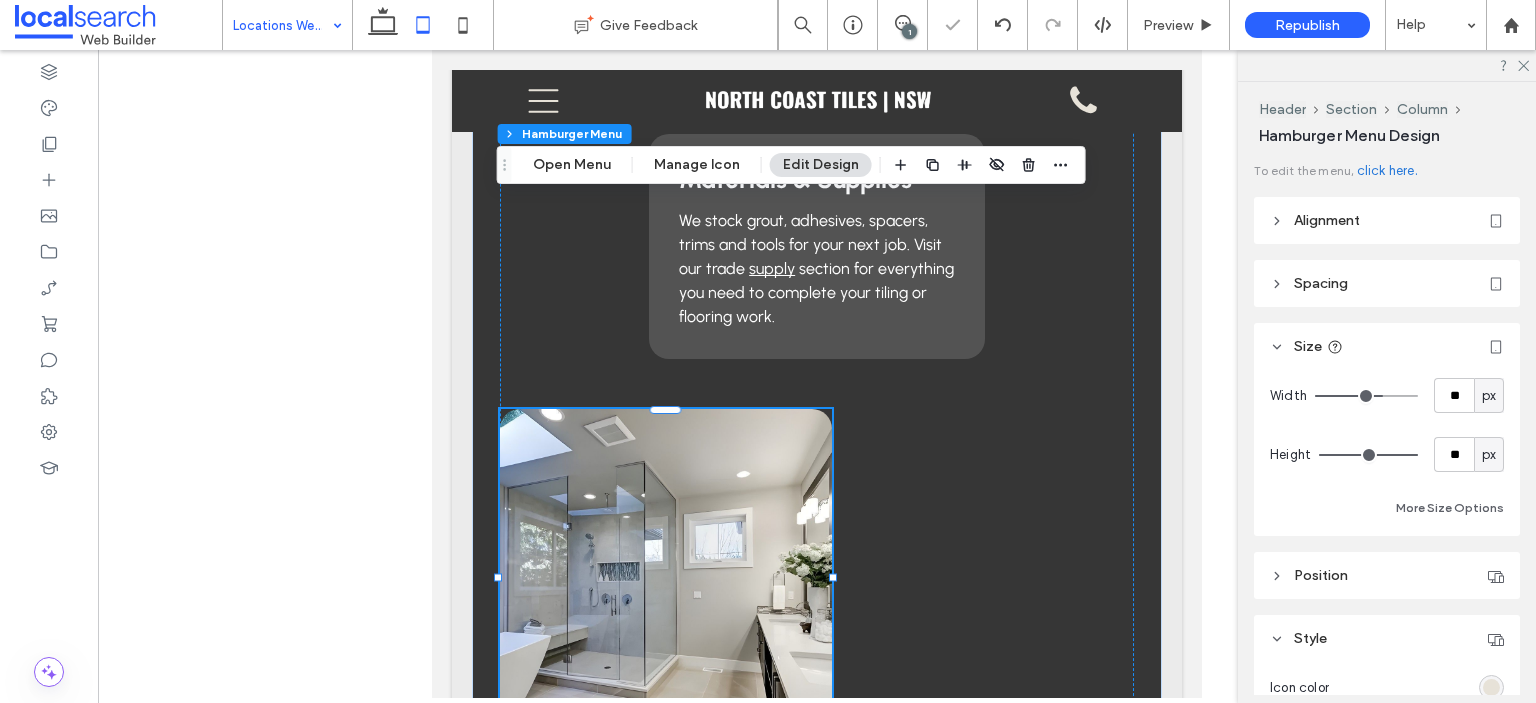 click at bounding box center [1366, 396] 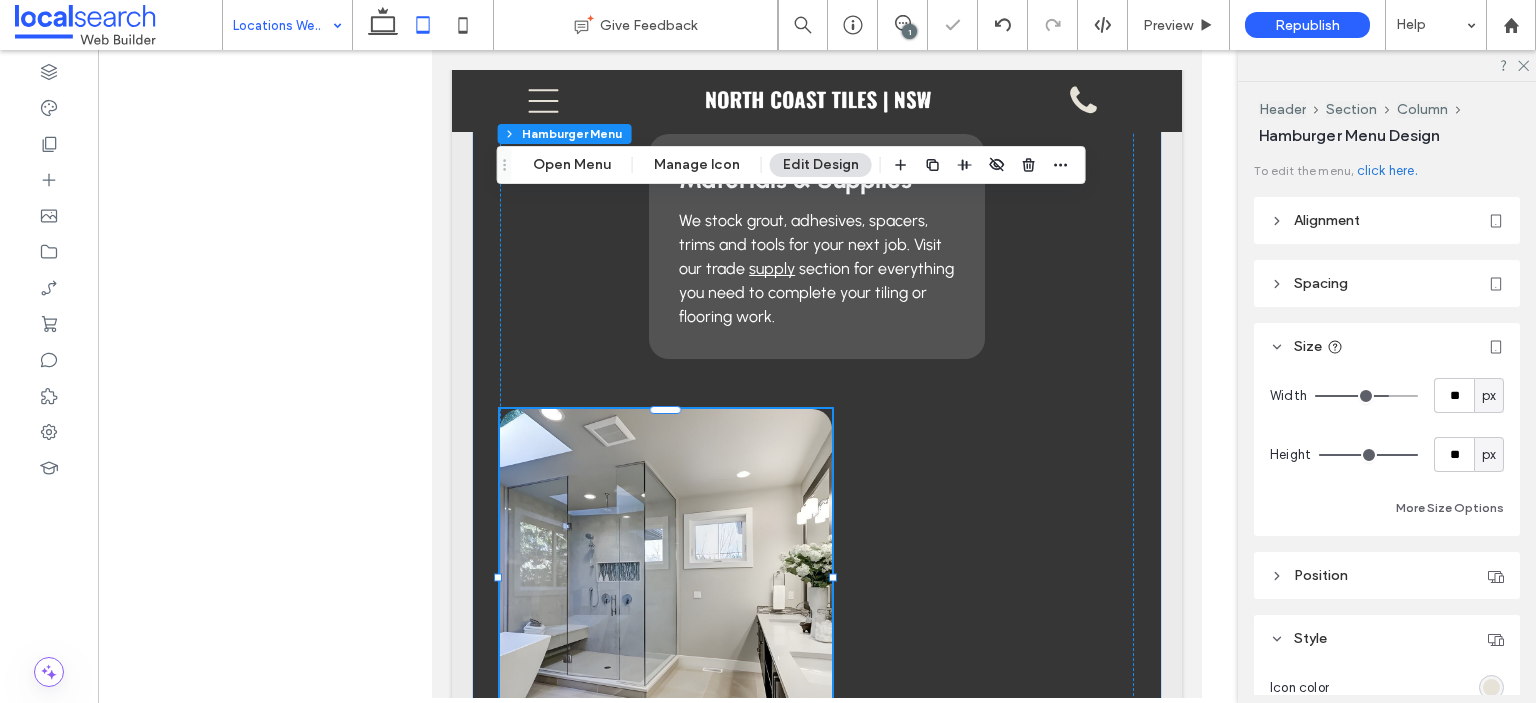 type on "**" 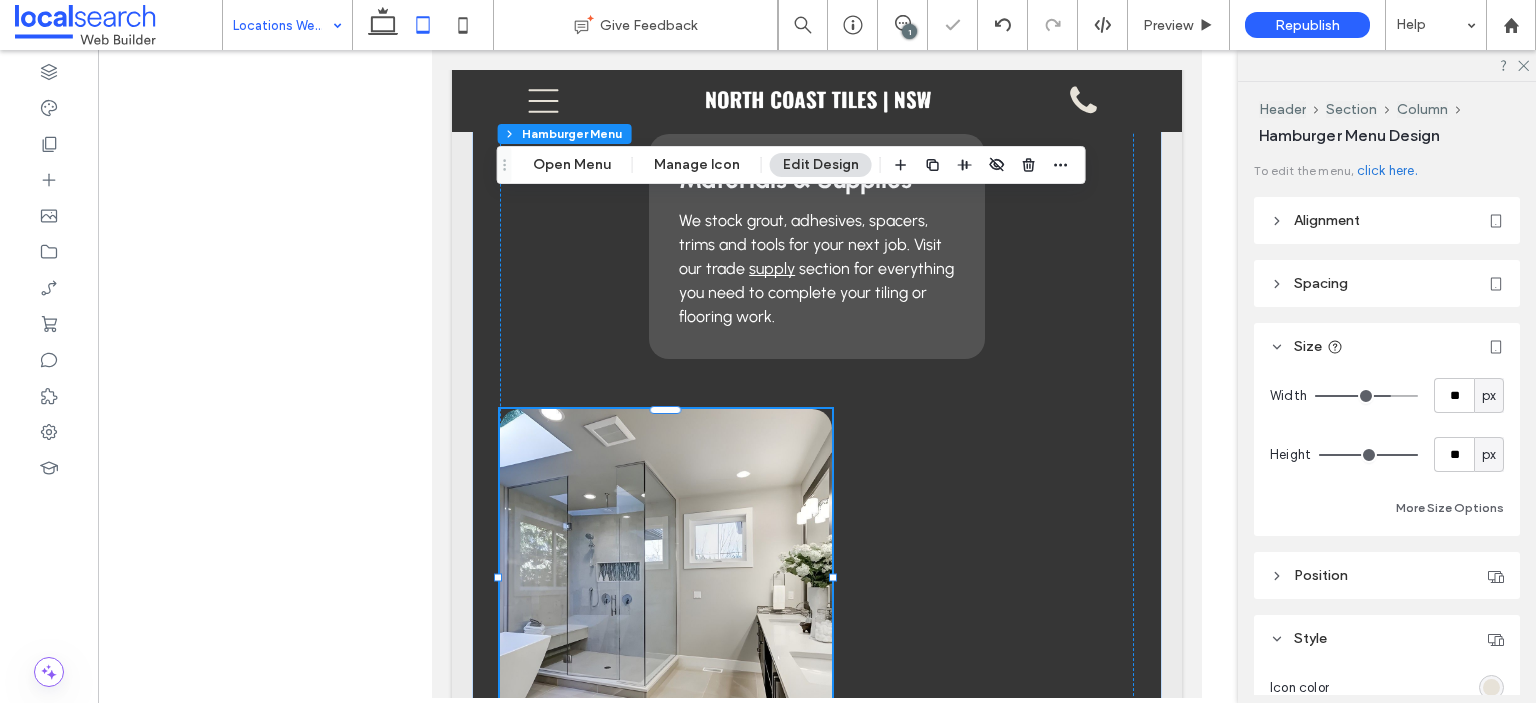 click 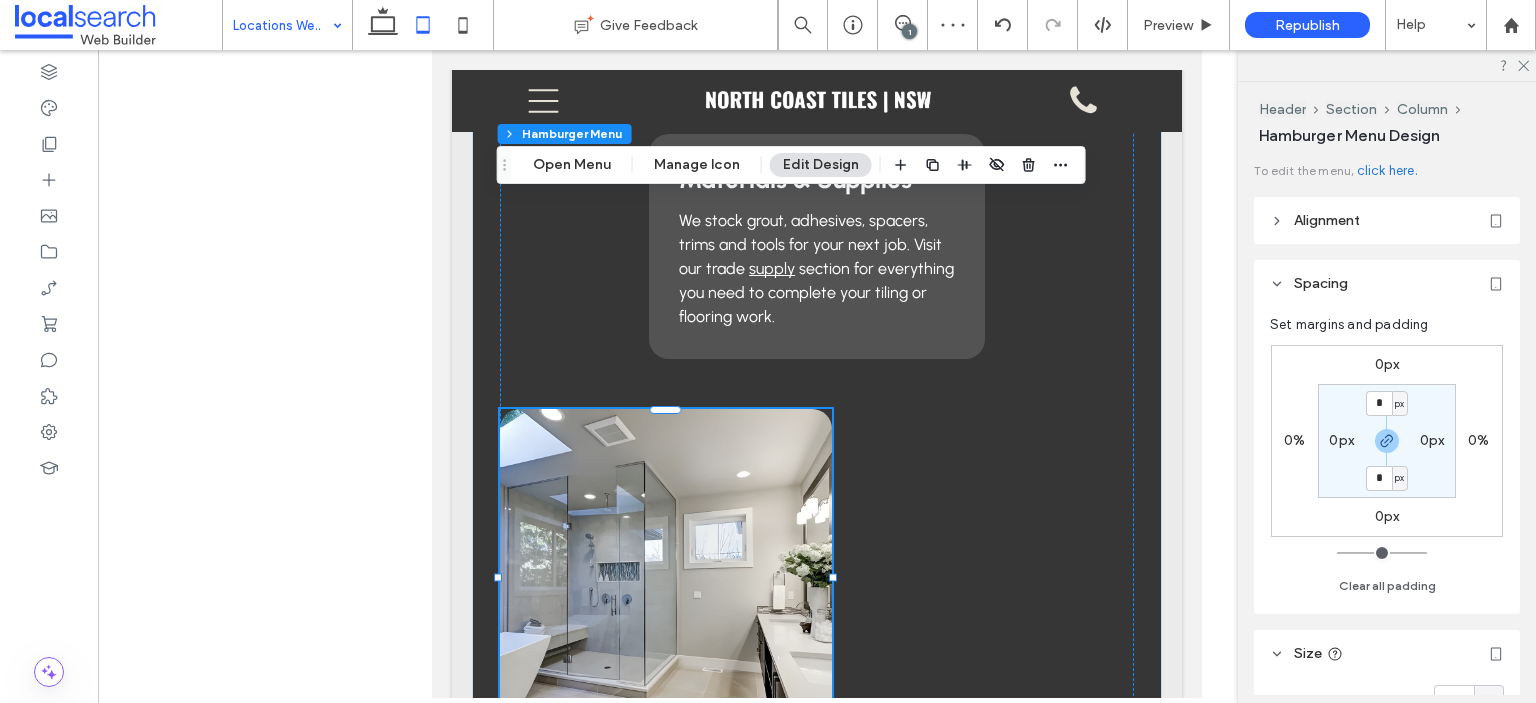 click on "Alignment" at bounding box center [1387, 220] 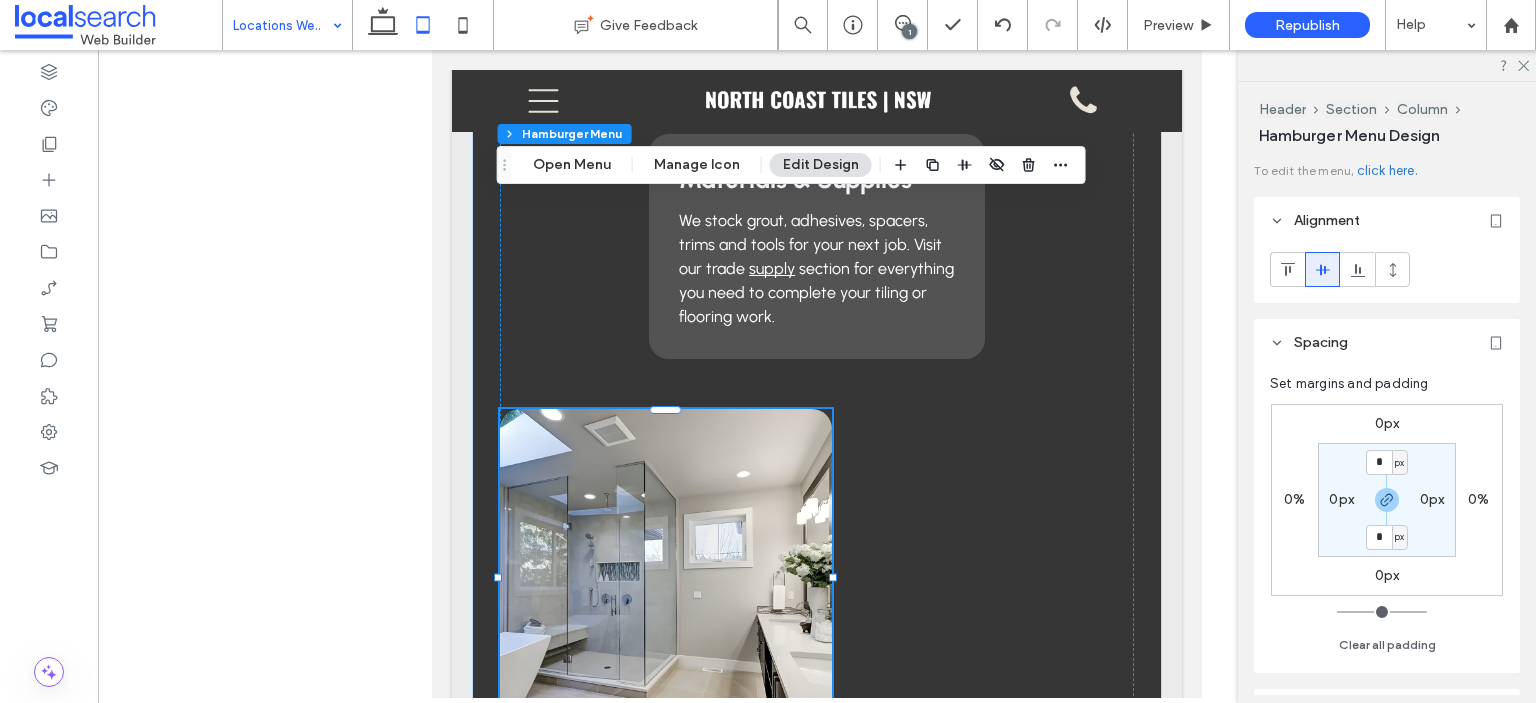 click on "0px" at bounding box center [1341, 499] 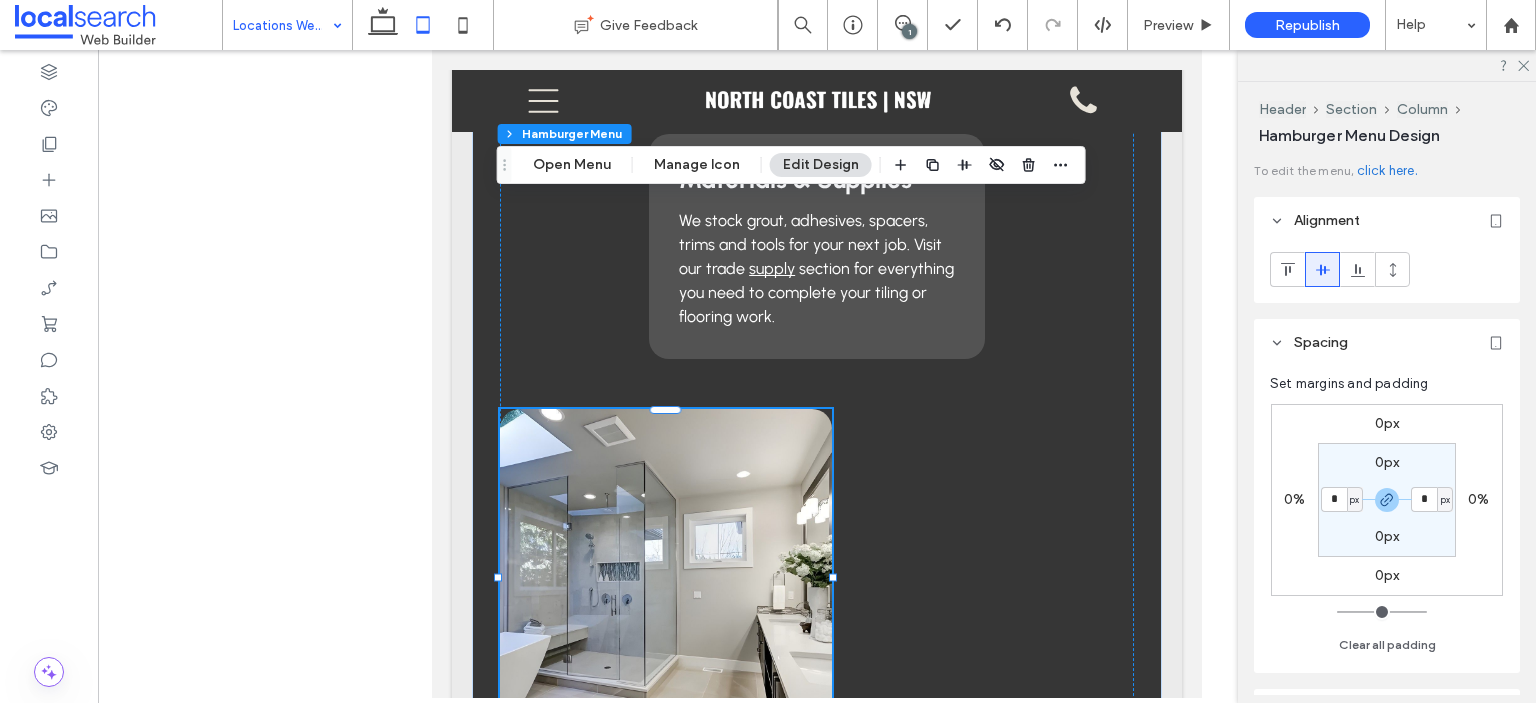 click on "*" at bounding box center [1334, 499] 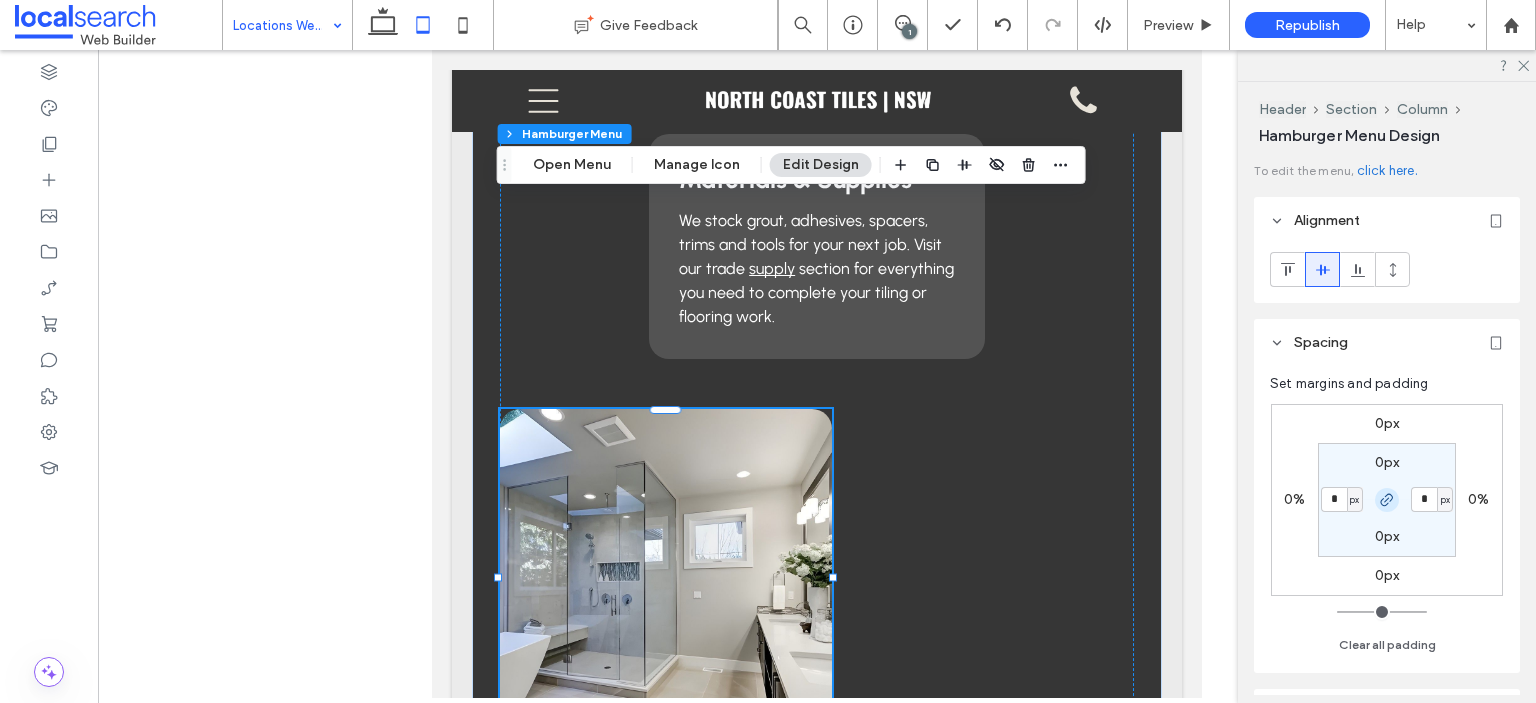 click at bounding box center (1387, 500) 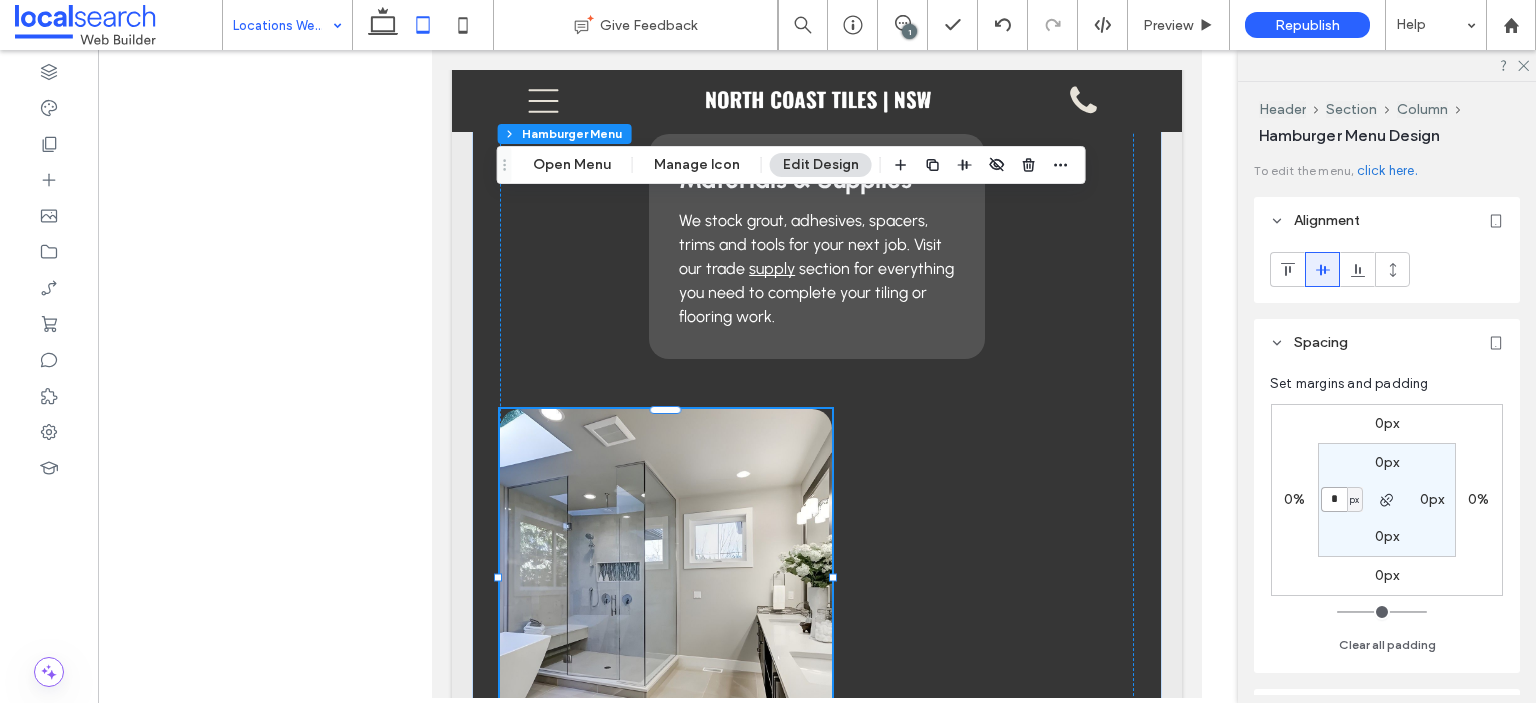 click on "*" at bounding box center [1334, 499] 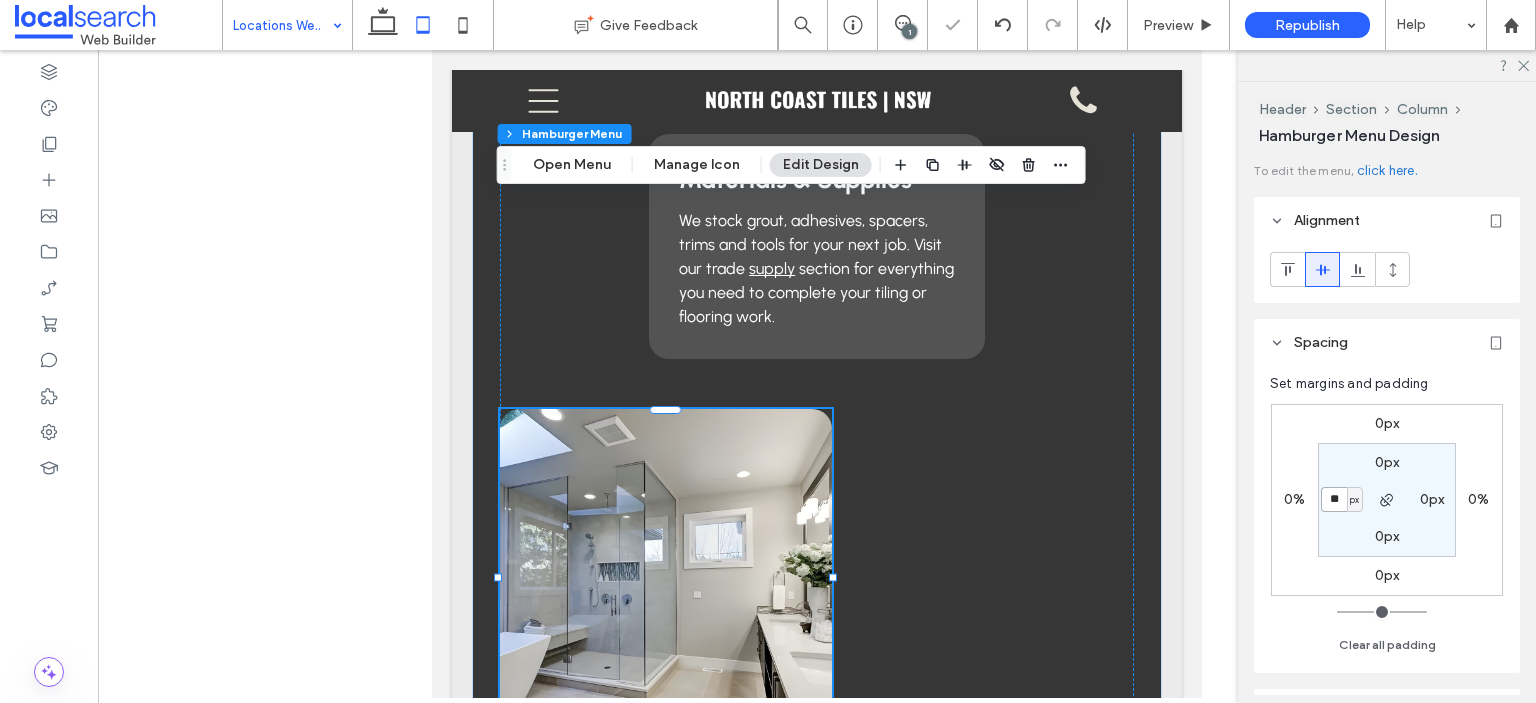 type on "*" 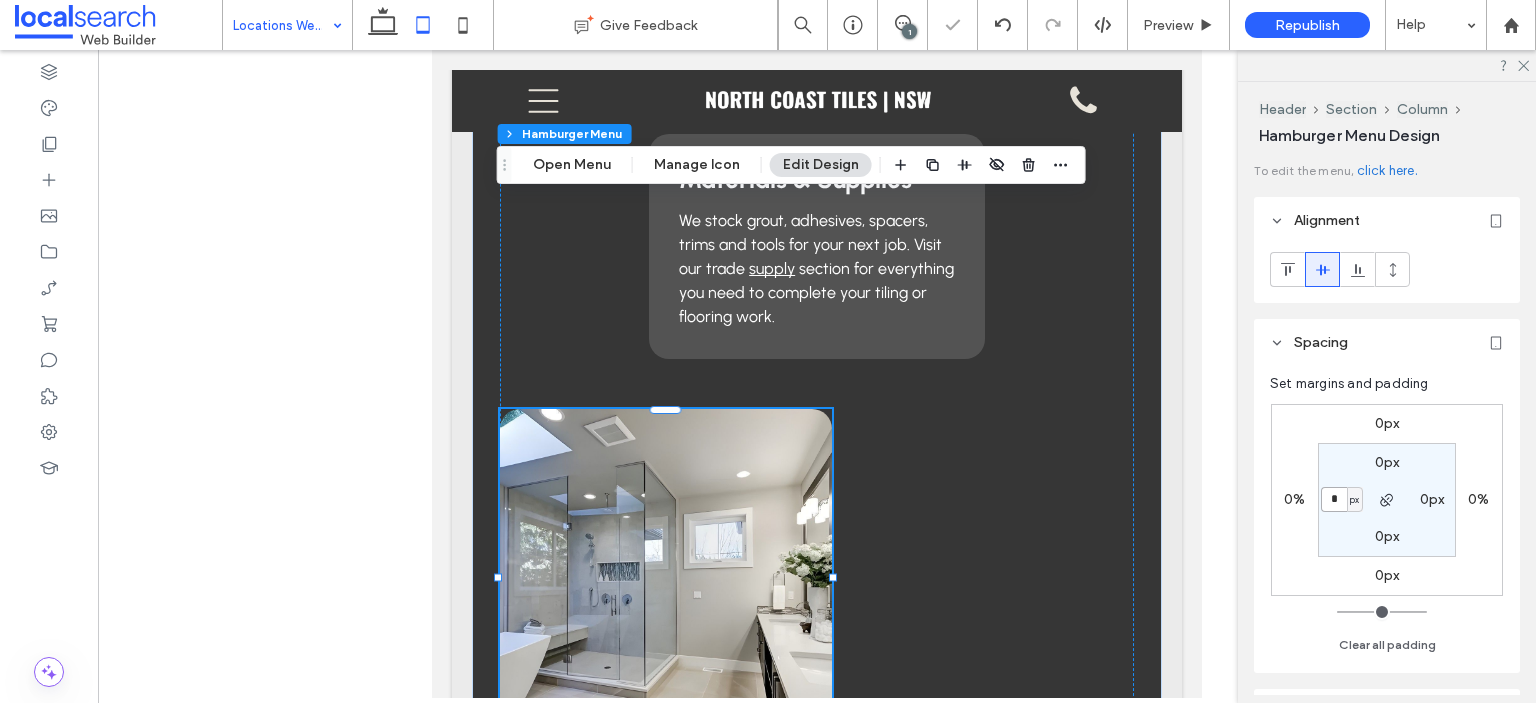 type on "*" 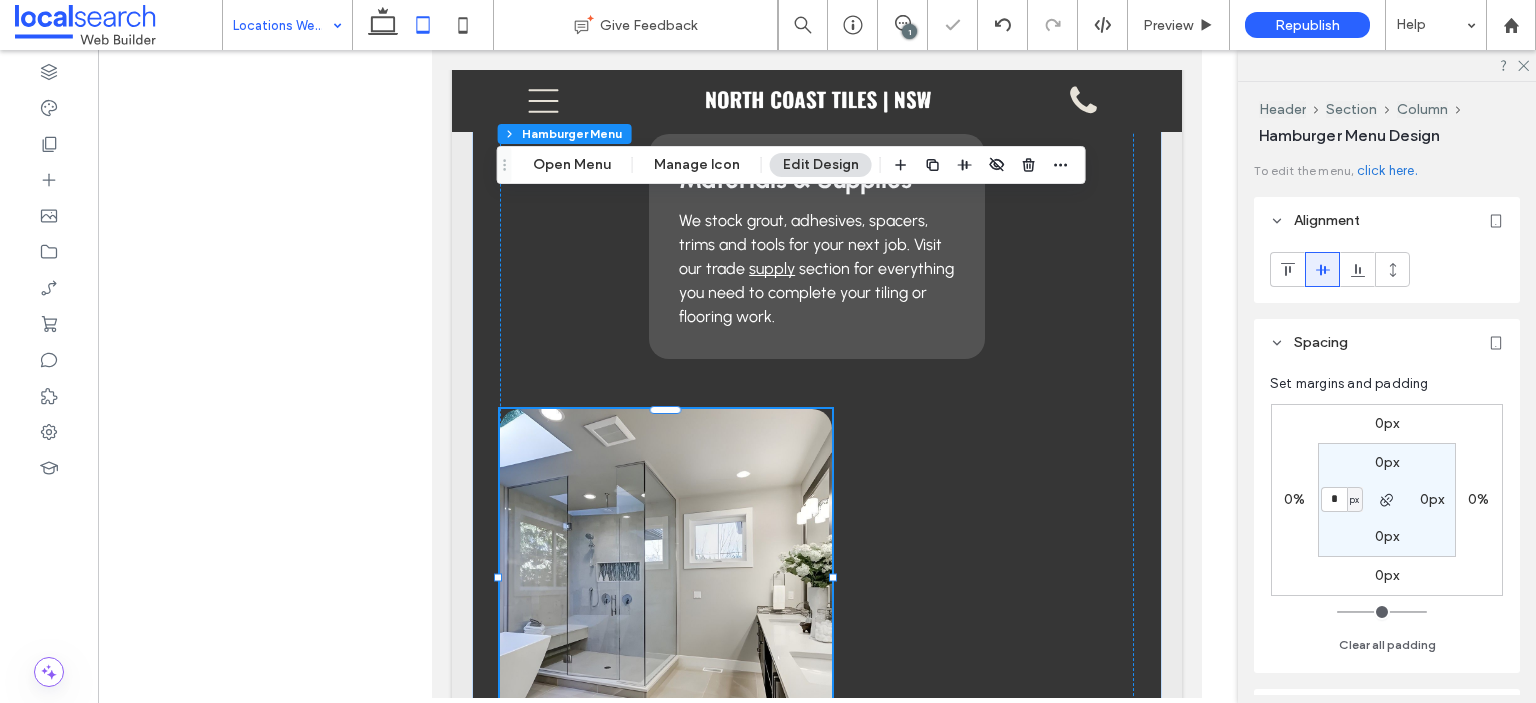 click on "Spacing" at bounding box center (1387, 342) 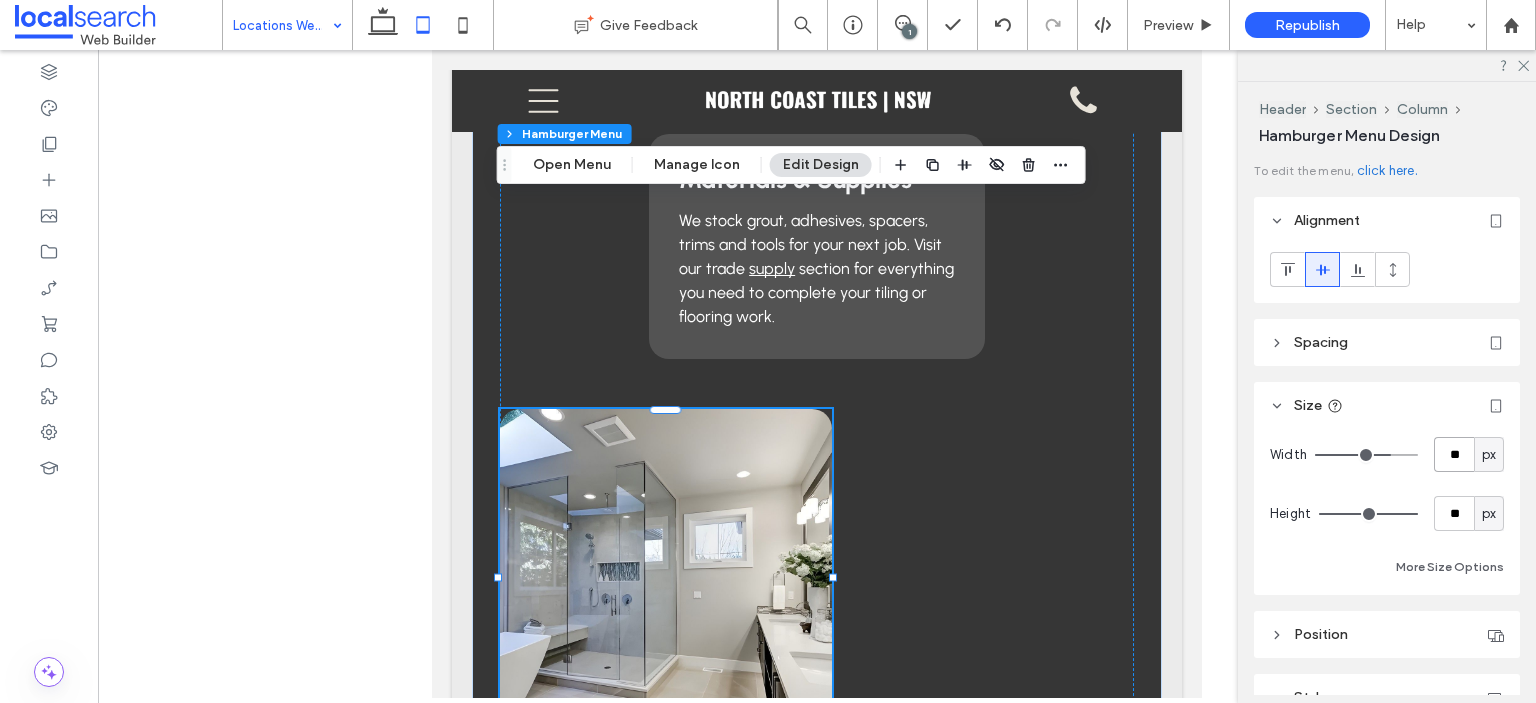 click on "**" at bounding box center [1454, 454] 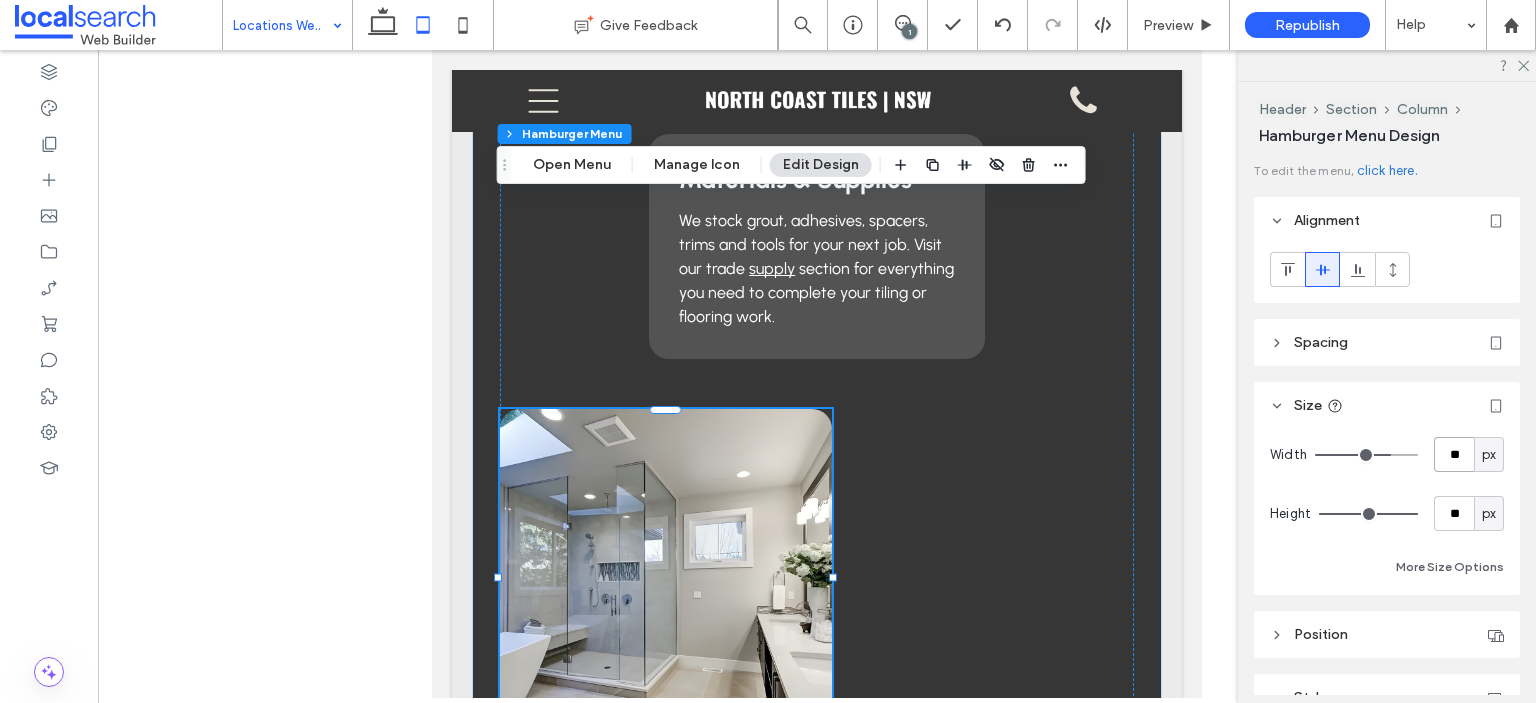 type on "**" 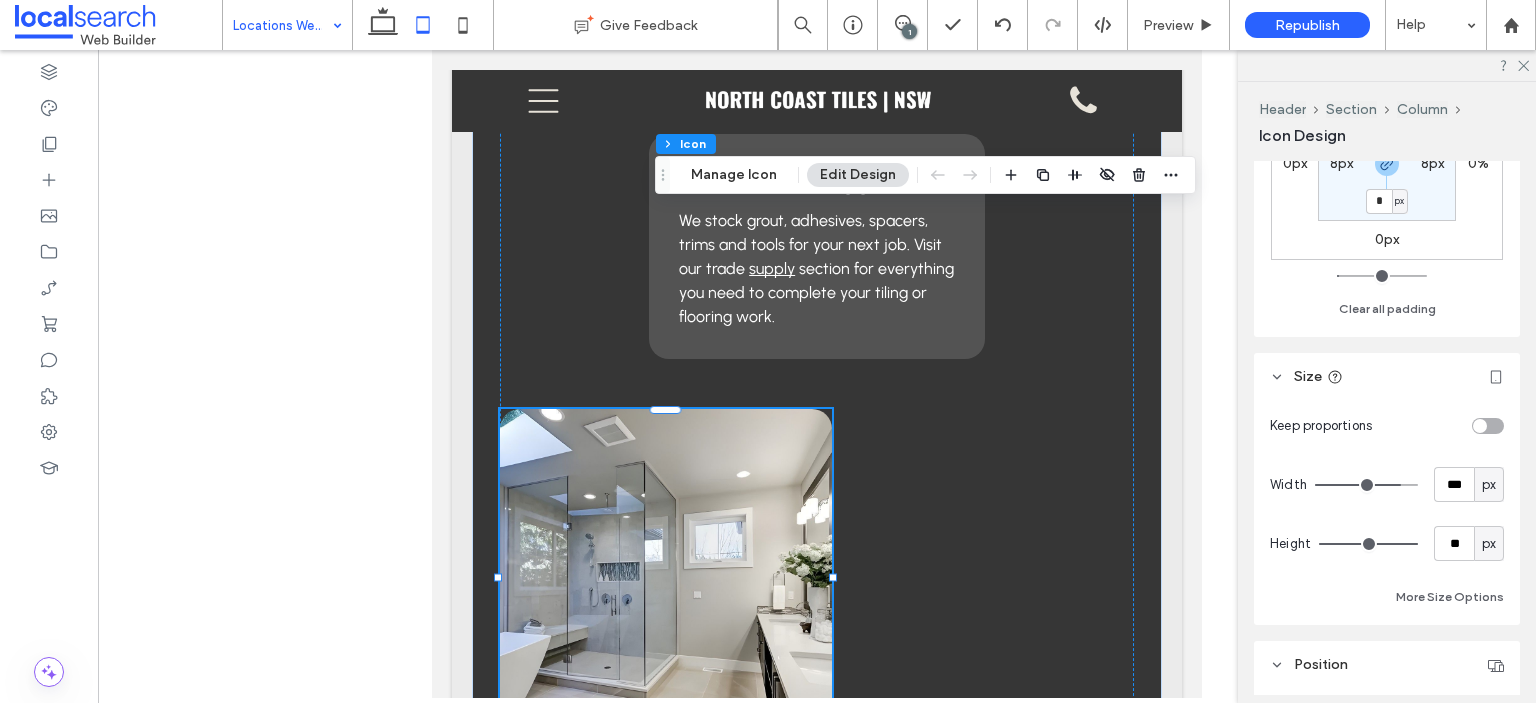 scroll, scrollTop: 500, scrollLeft: 0, axis: vertical 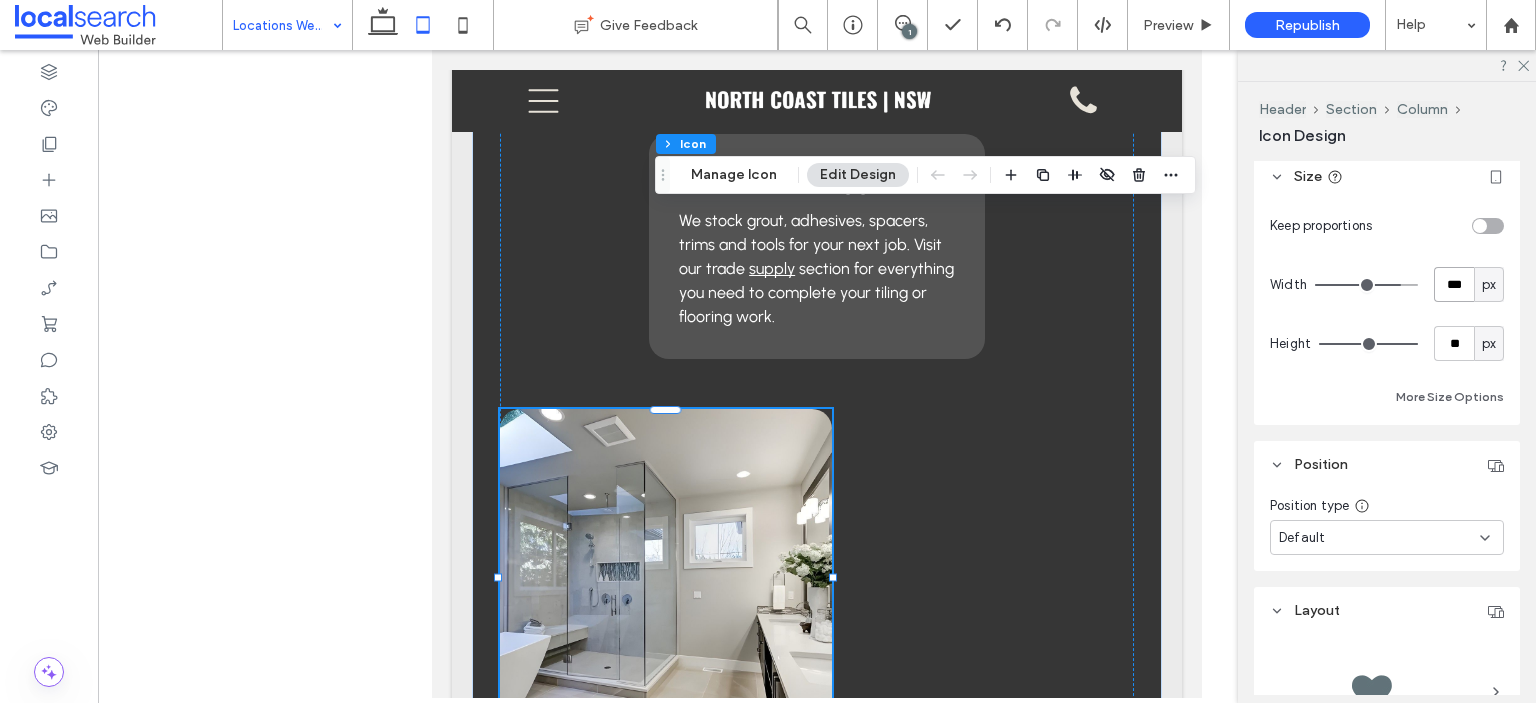 click on "***" at bounding box center [1454, 284] 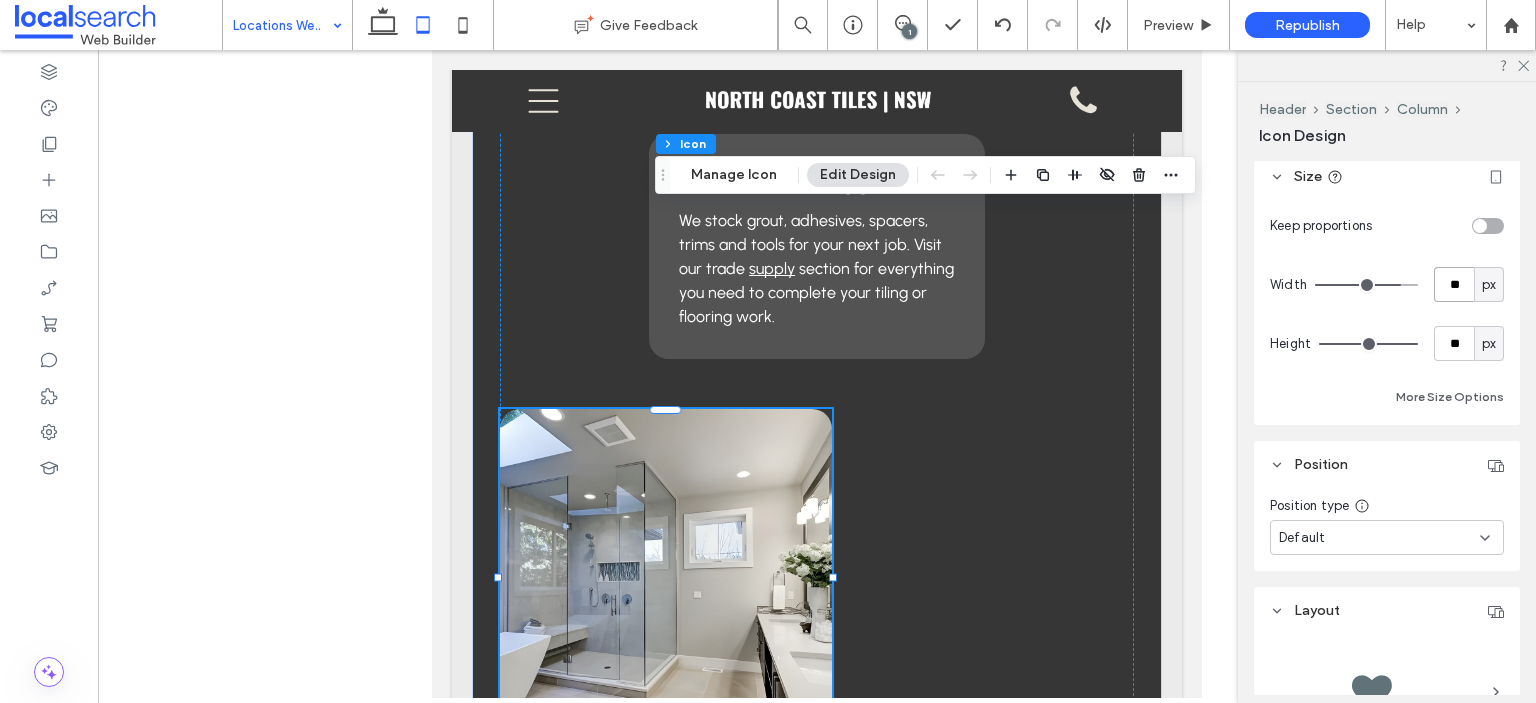 type on "**" 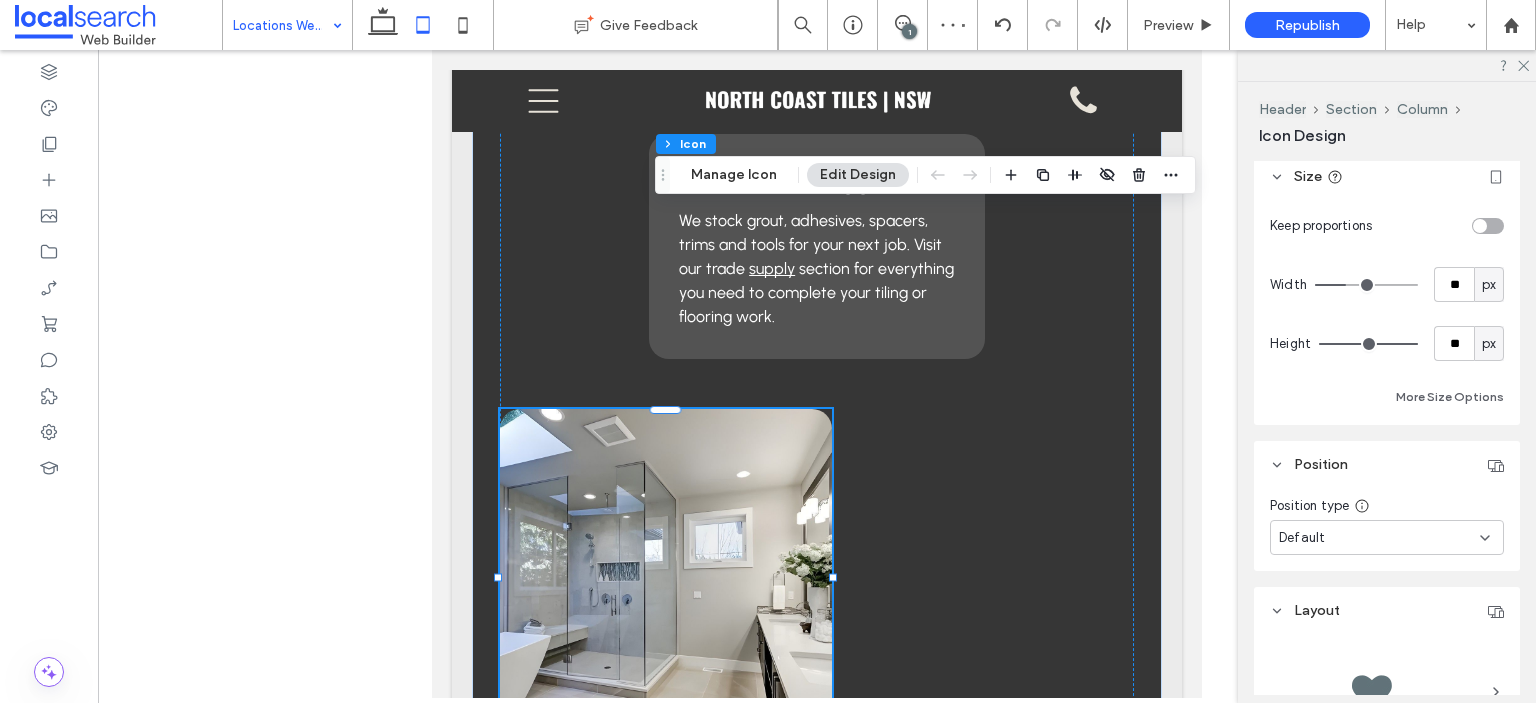 click at bounding box center [817, 374] 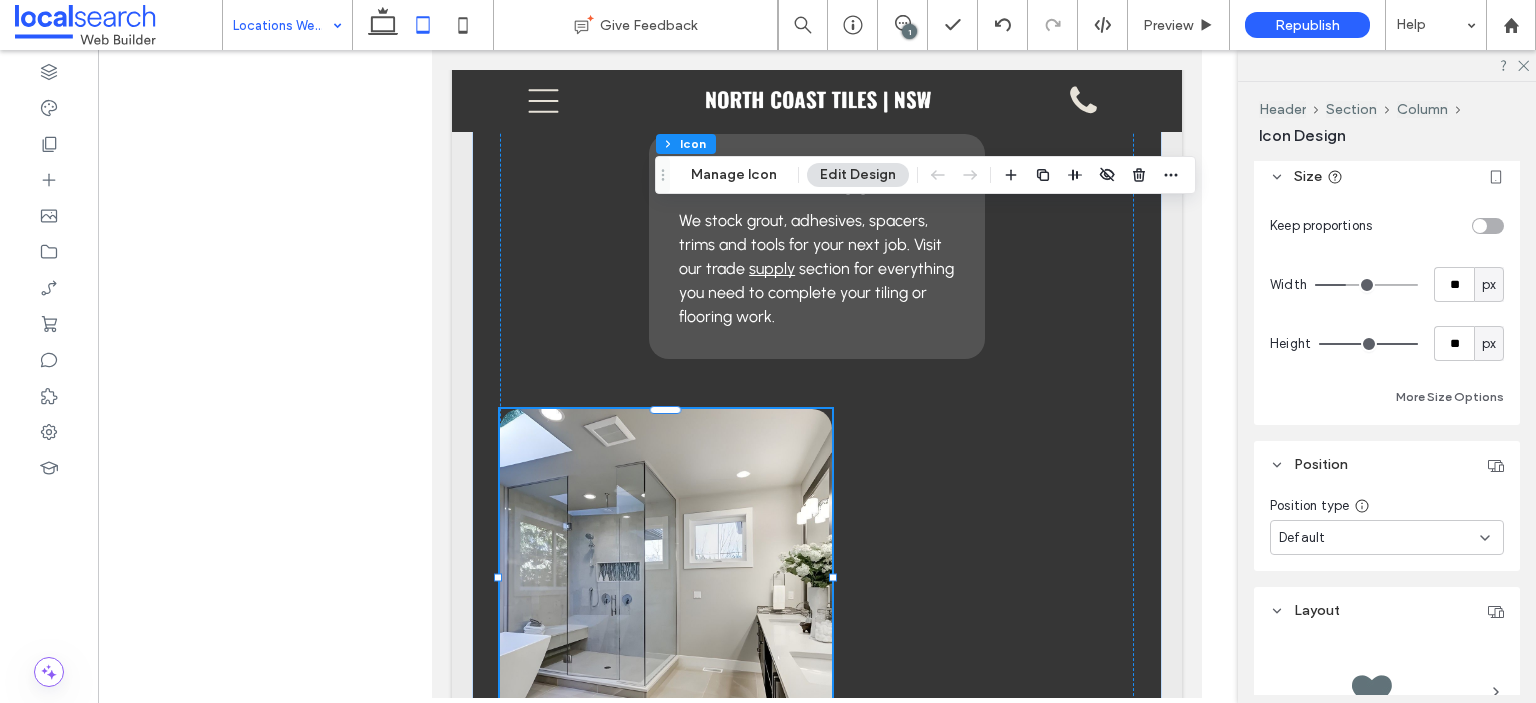 click at bounding box center [817, 374] 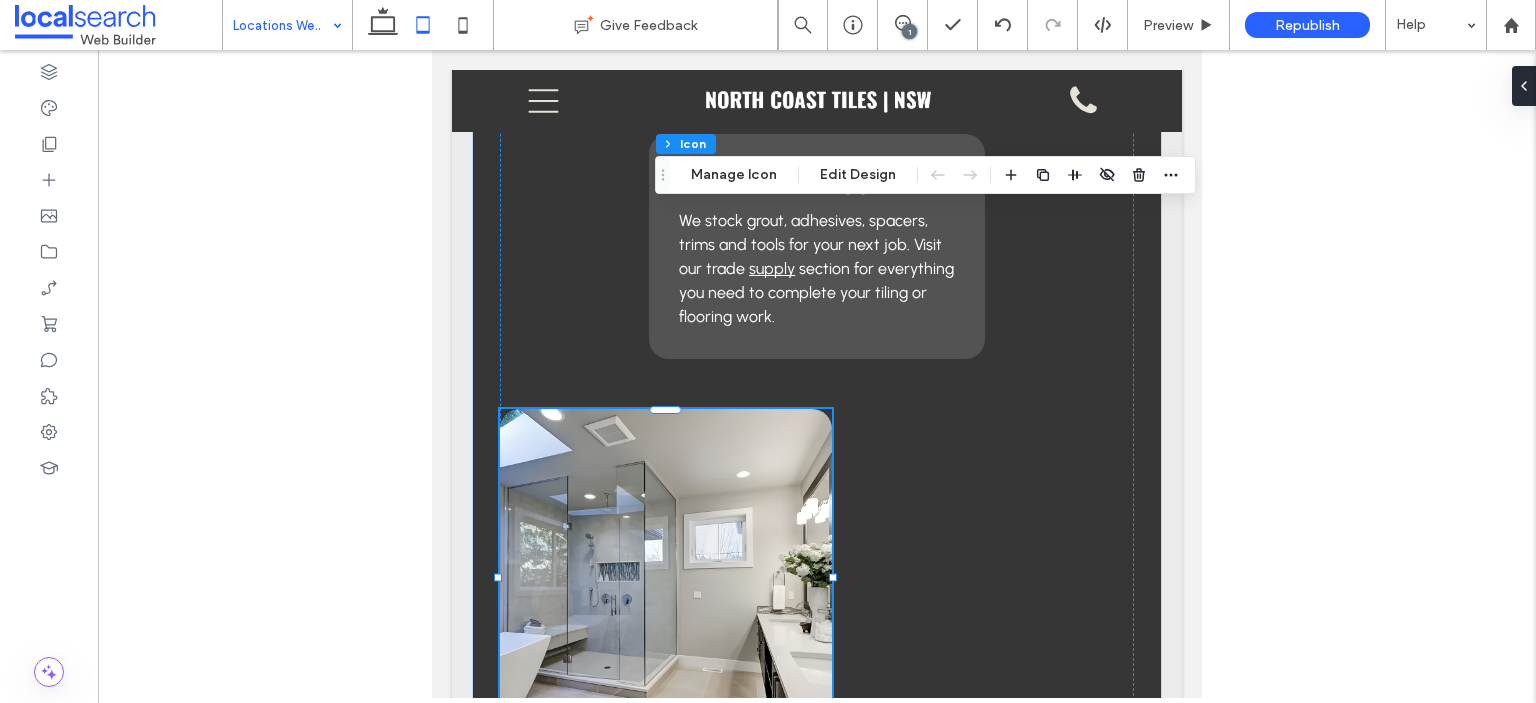 drag, startPoint x: 466, startPoint y: 38, endPoint x: 512, endPoint y: 90, distance: 69.426216 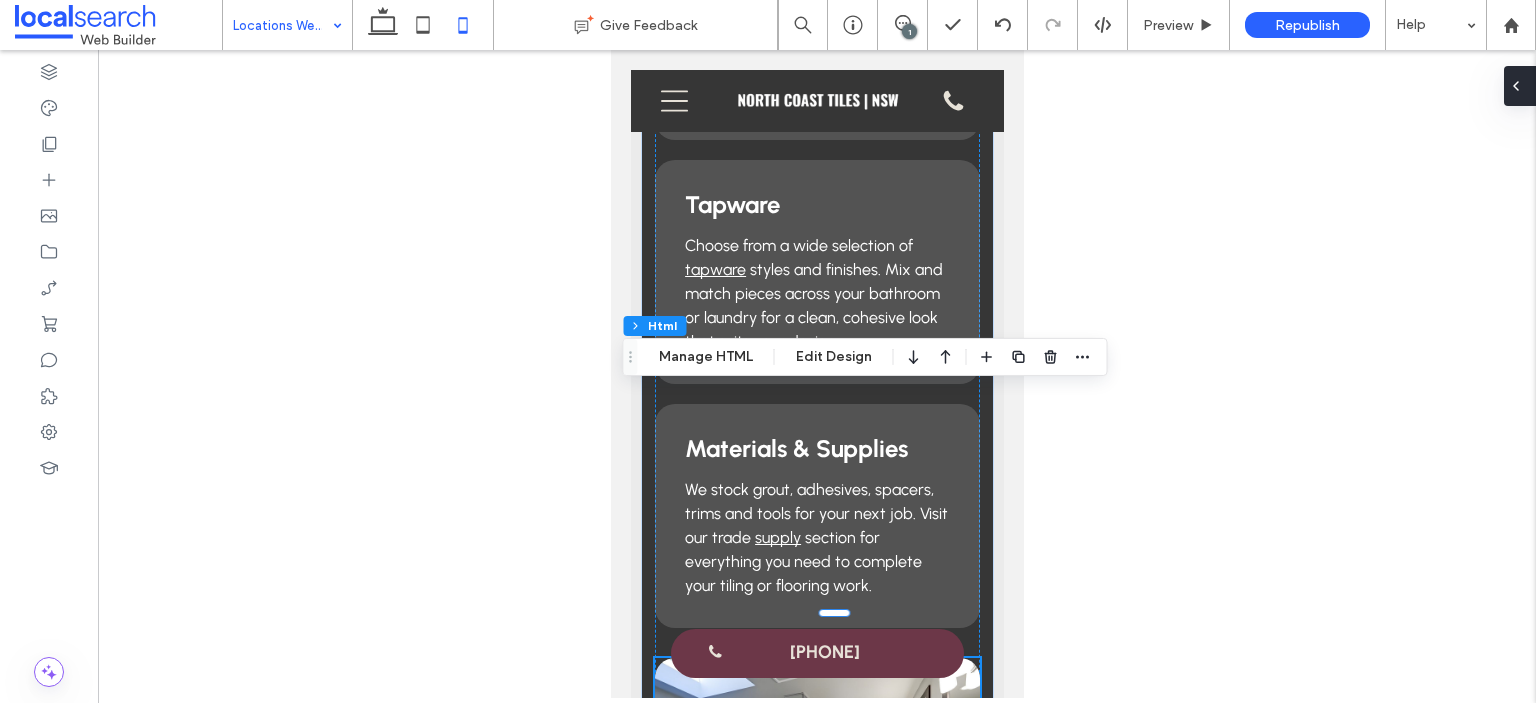 click at bounding box center (1520, 86) 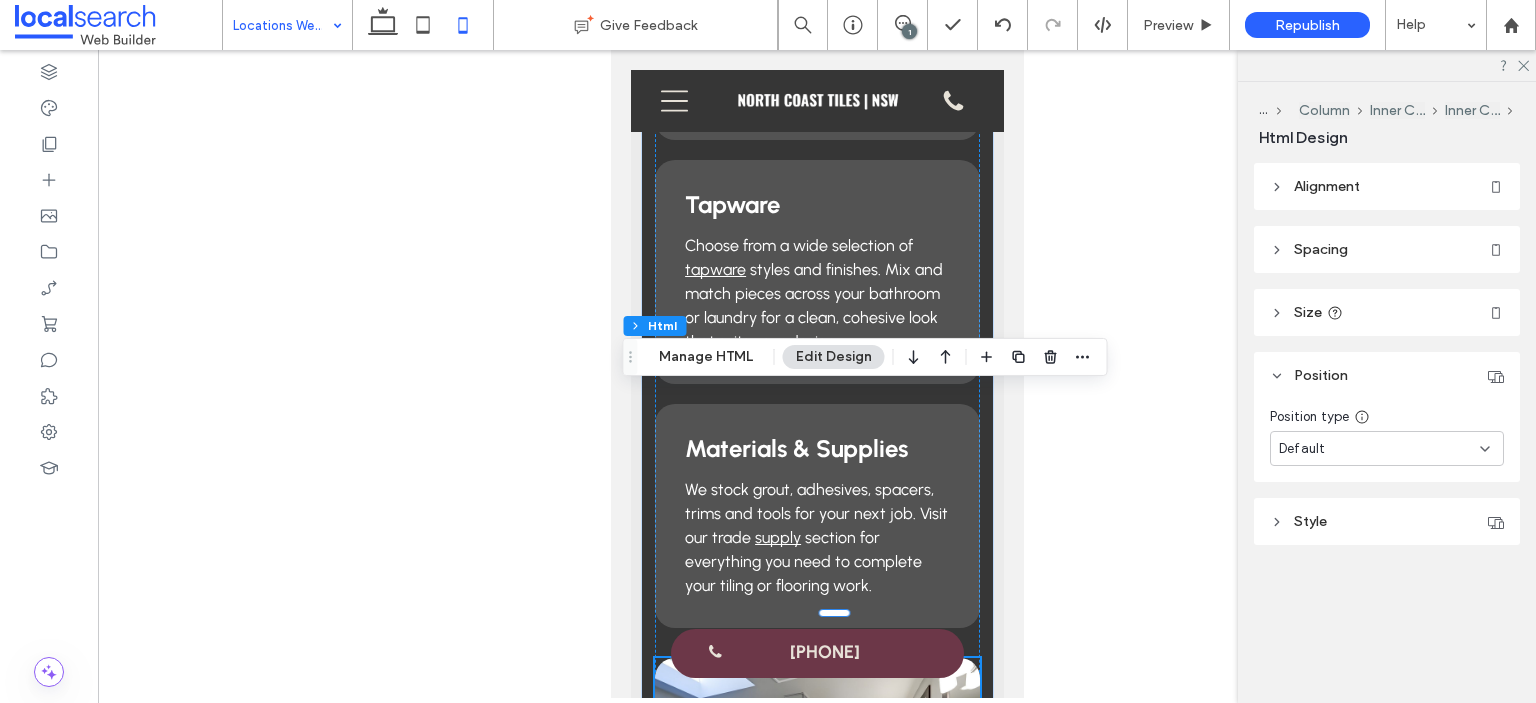 click on "Alignment" at bounding box center [1327, 186] 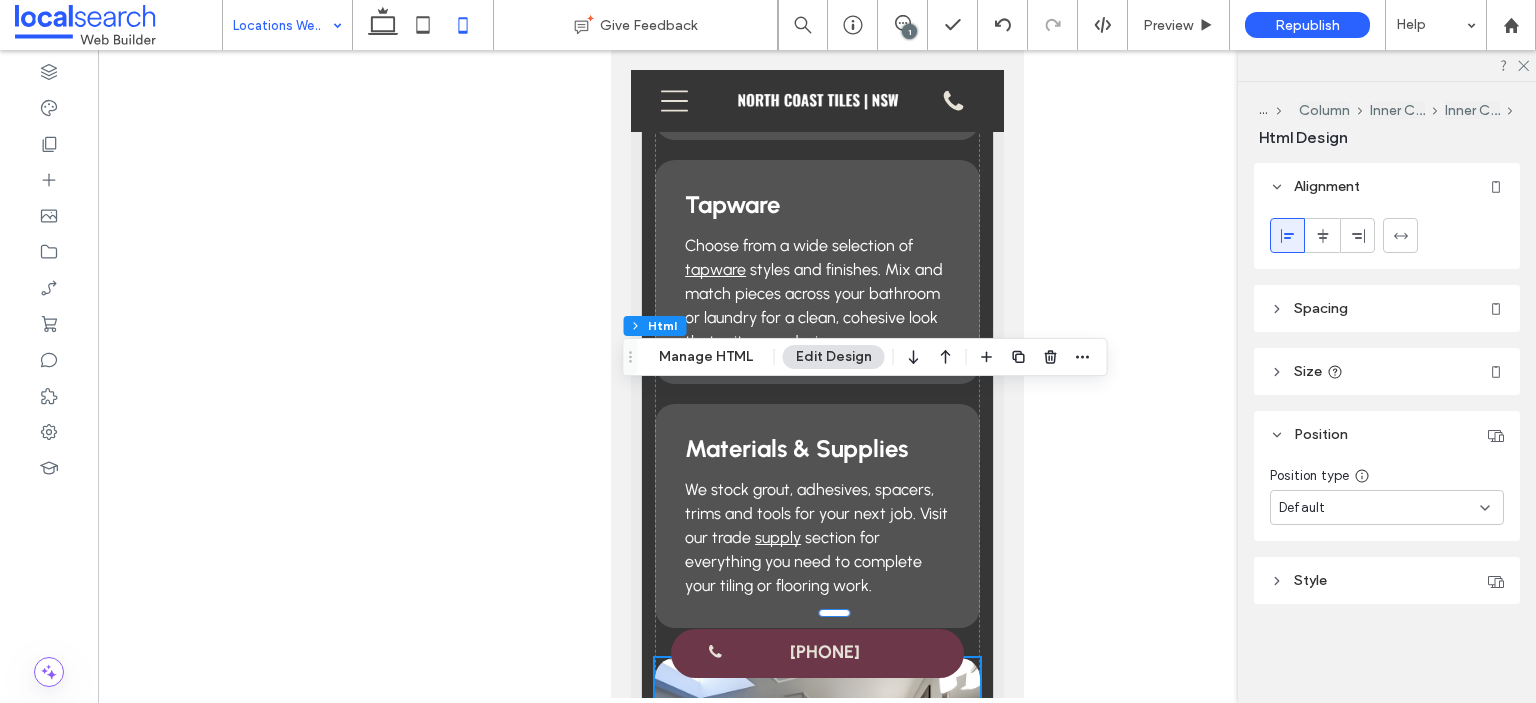 click on "Spacing" at bounding box center (1321, 308) 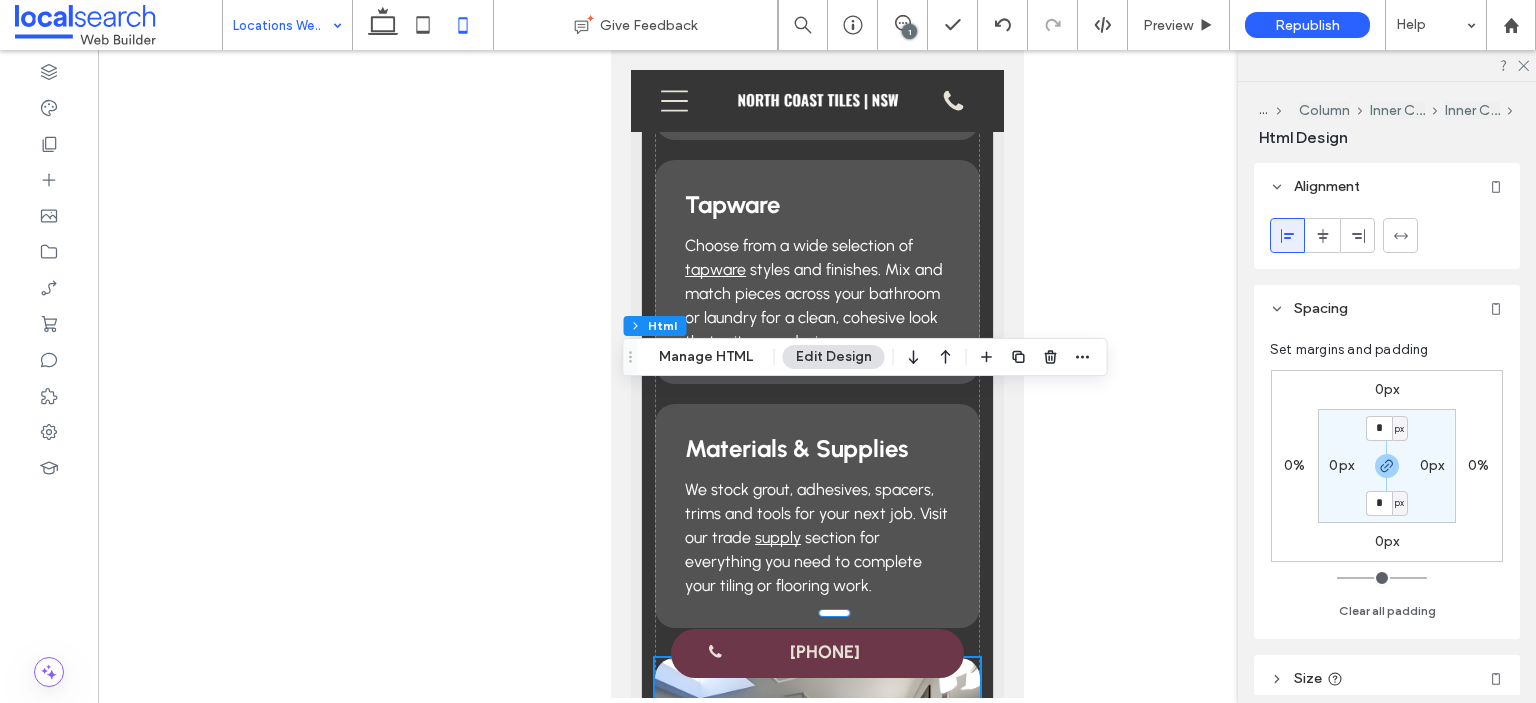 scroll, scrollTop: 295, scrollLeft: 0, axis: vertical 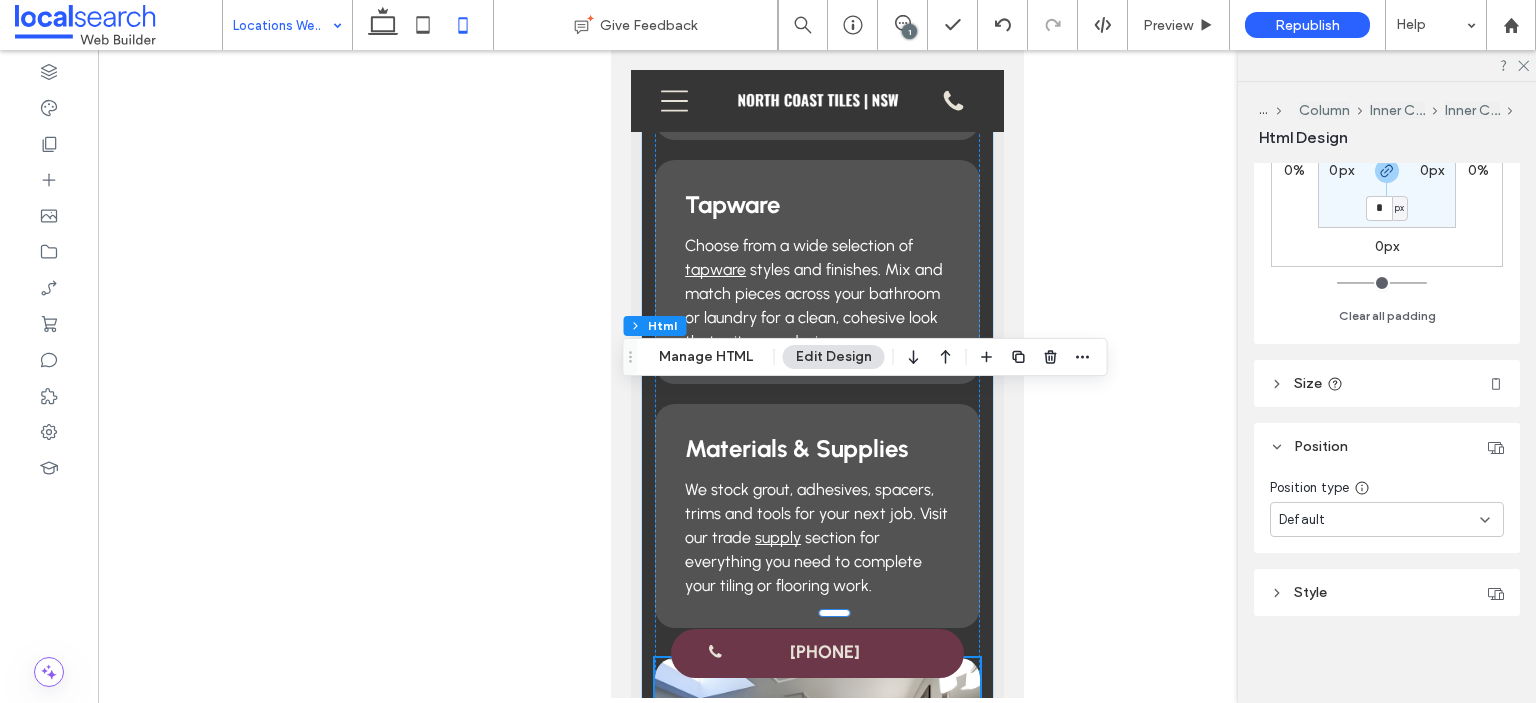 click 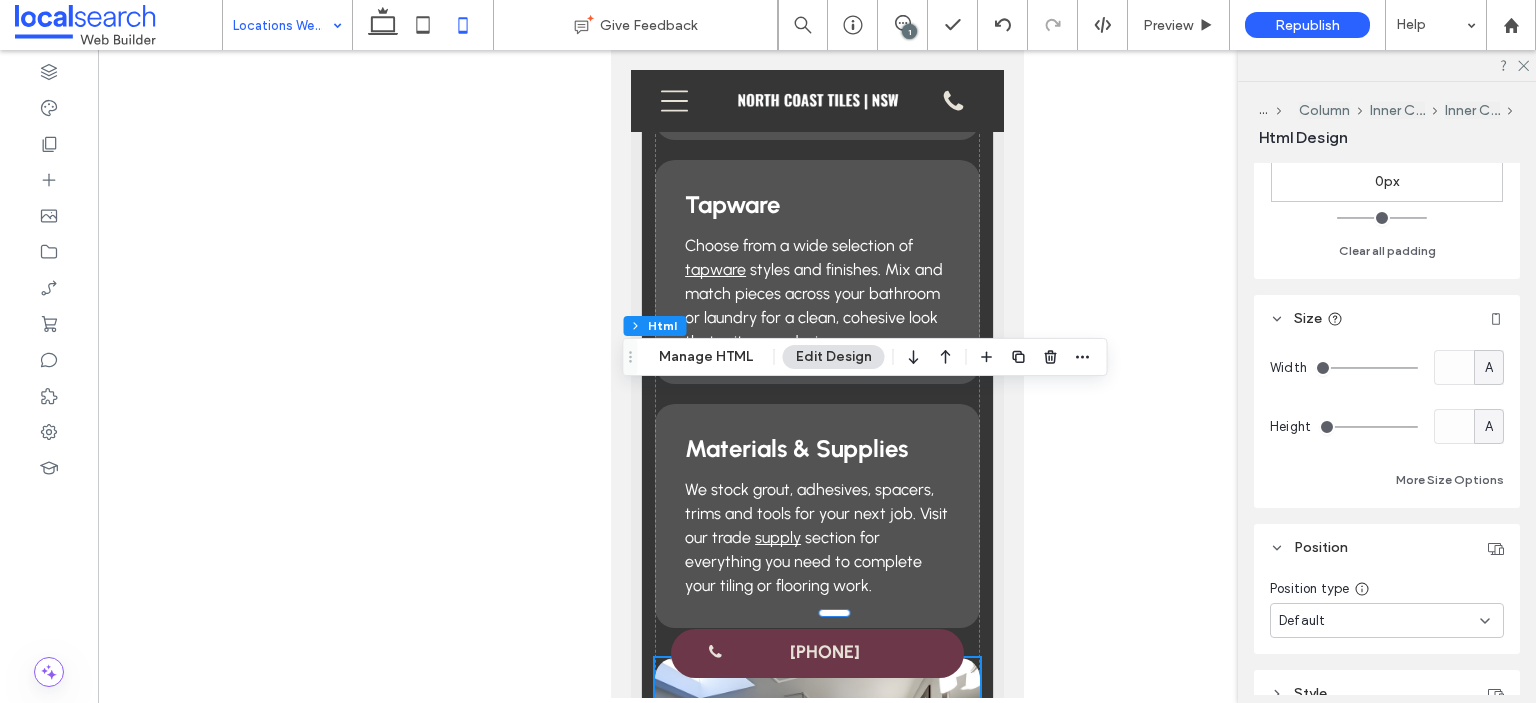 scroll, scrollTop: 395, scrollLeft: 0, axis: vertical 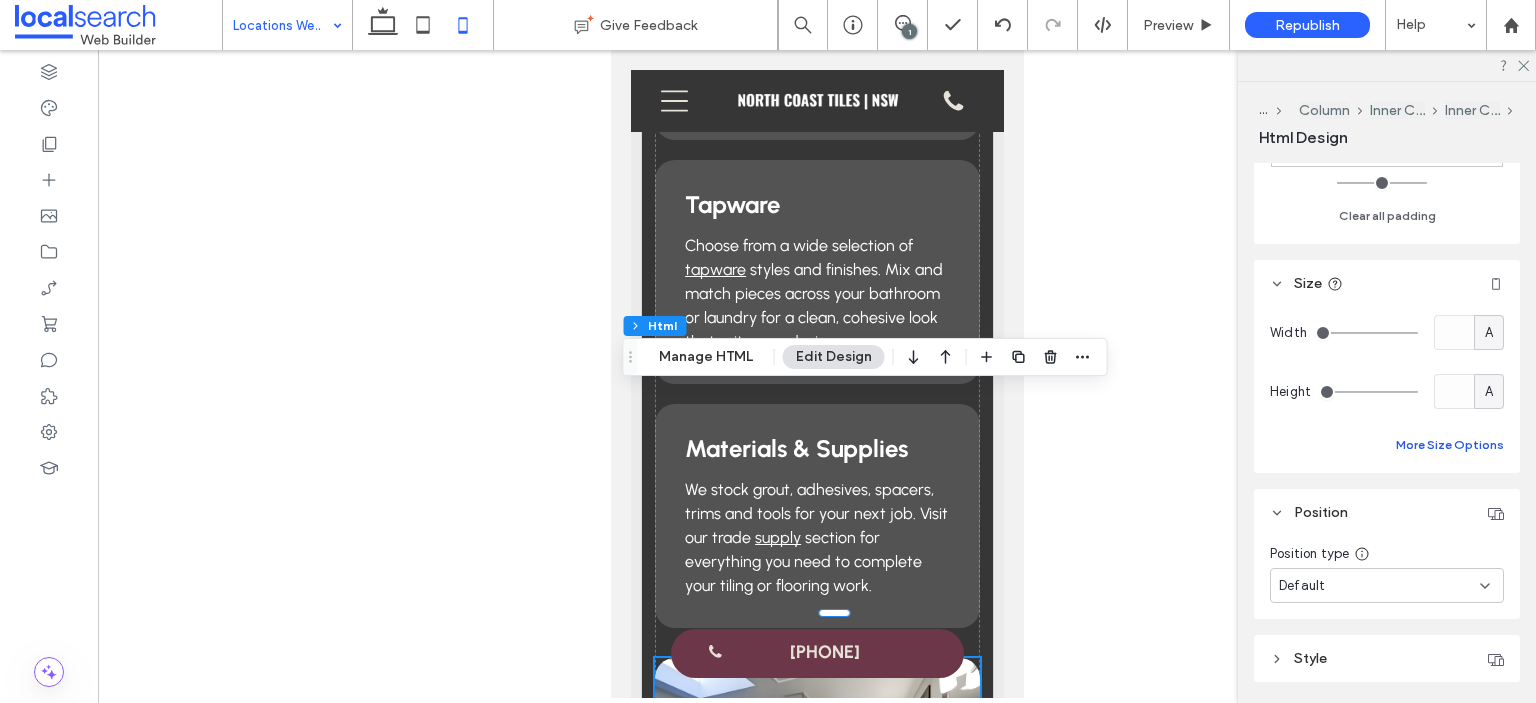 click on "More Size Options" at bounding box center (1450, 445) 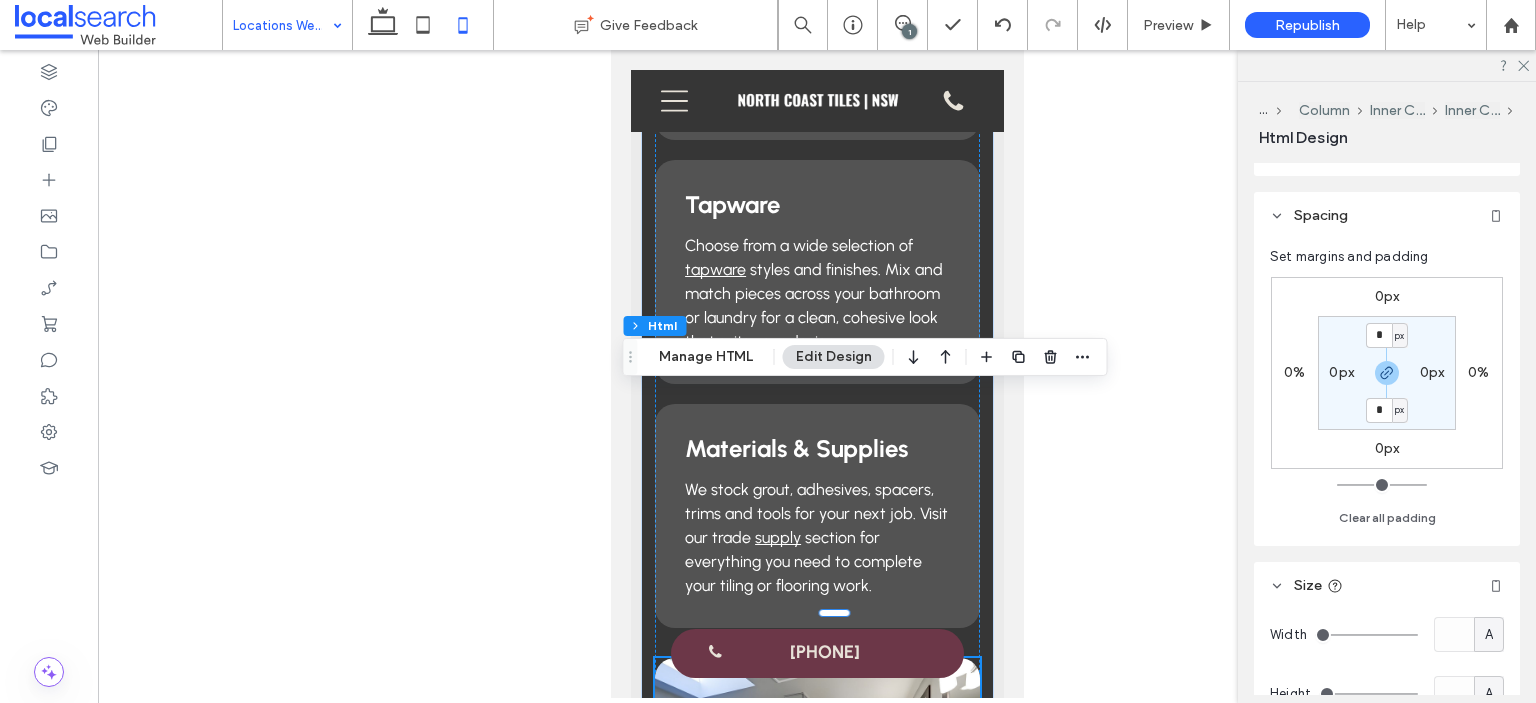 scroll, scrollTop: 0, scrollLeft: 0, axis: both 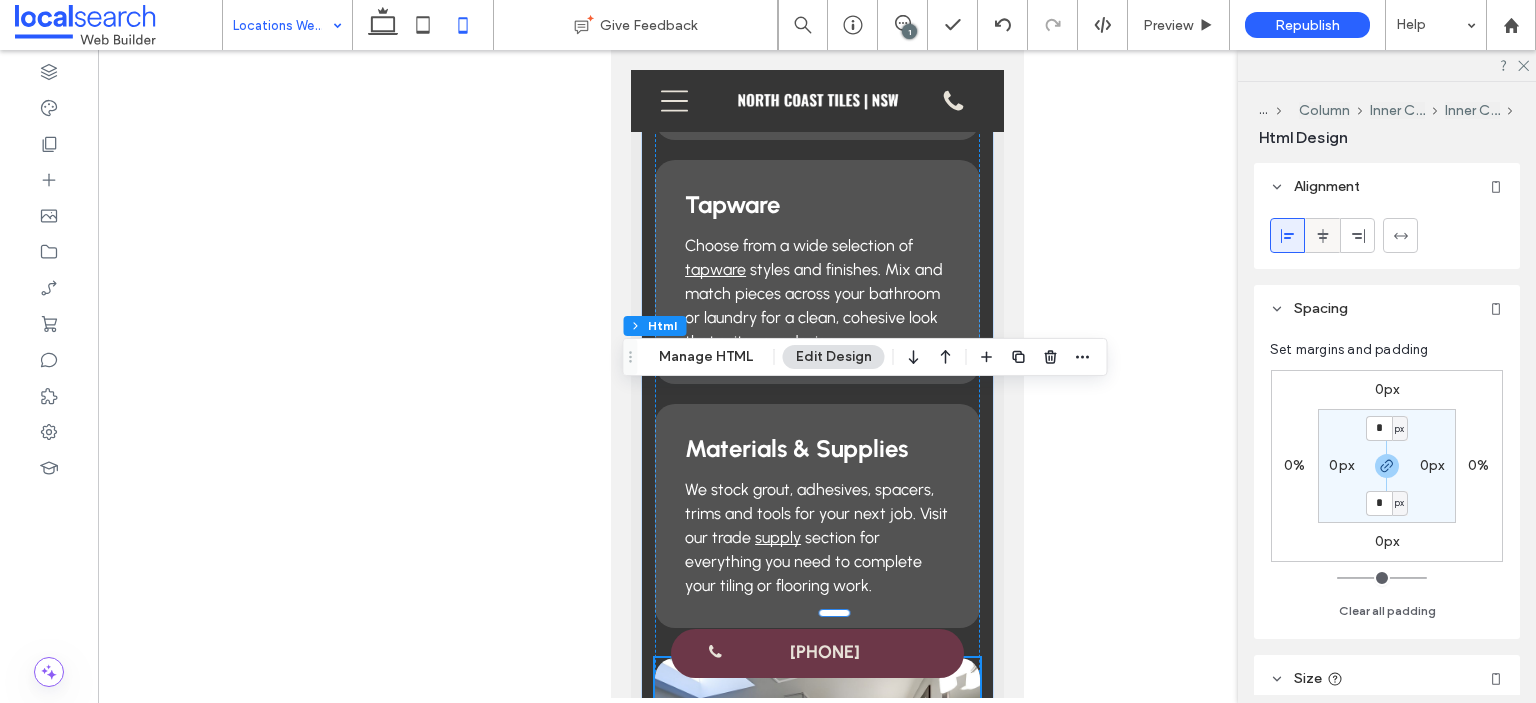 click 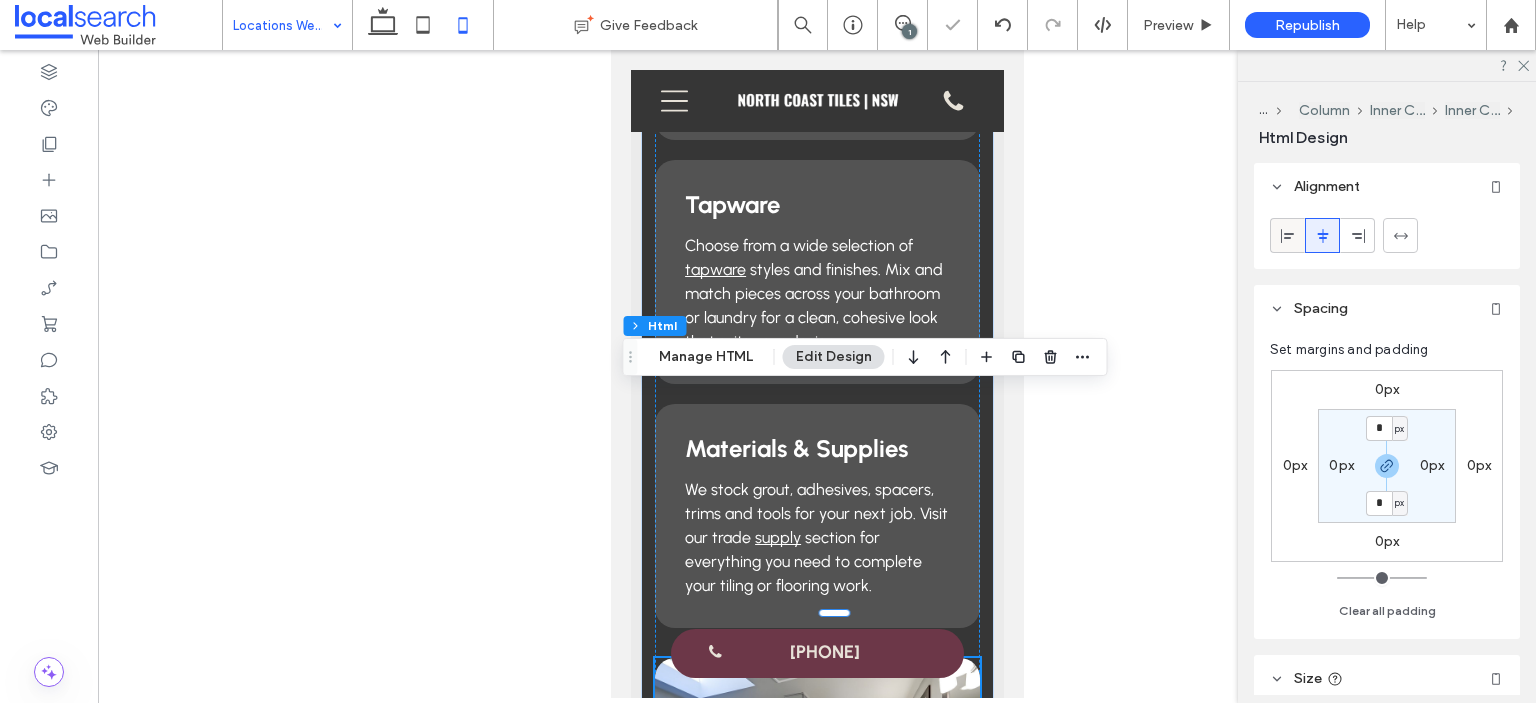 click at bounding box center [1287, 235] 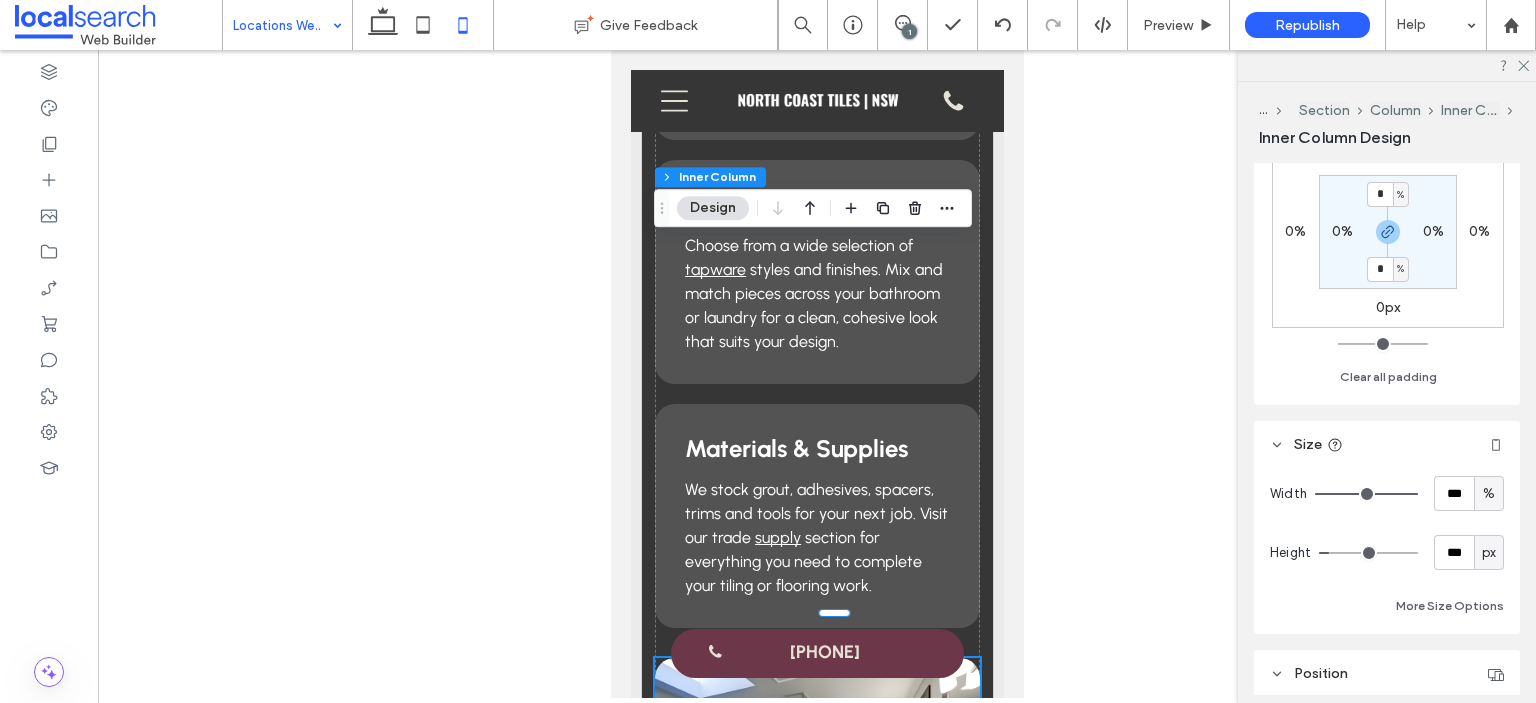 scroll, scrollTop: 600, scrollLeft: 0, axis: vertical 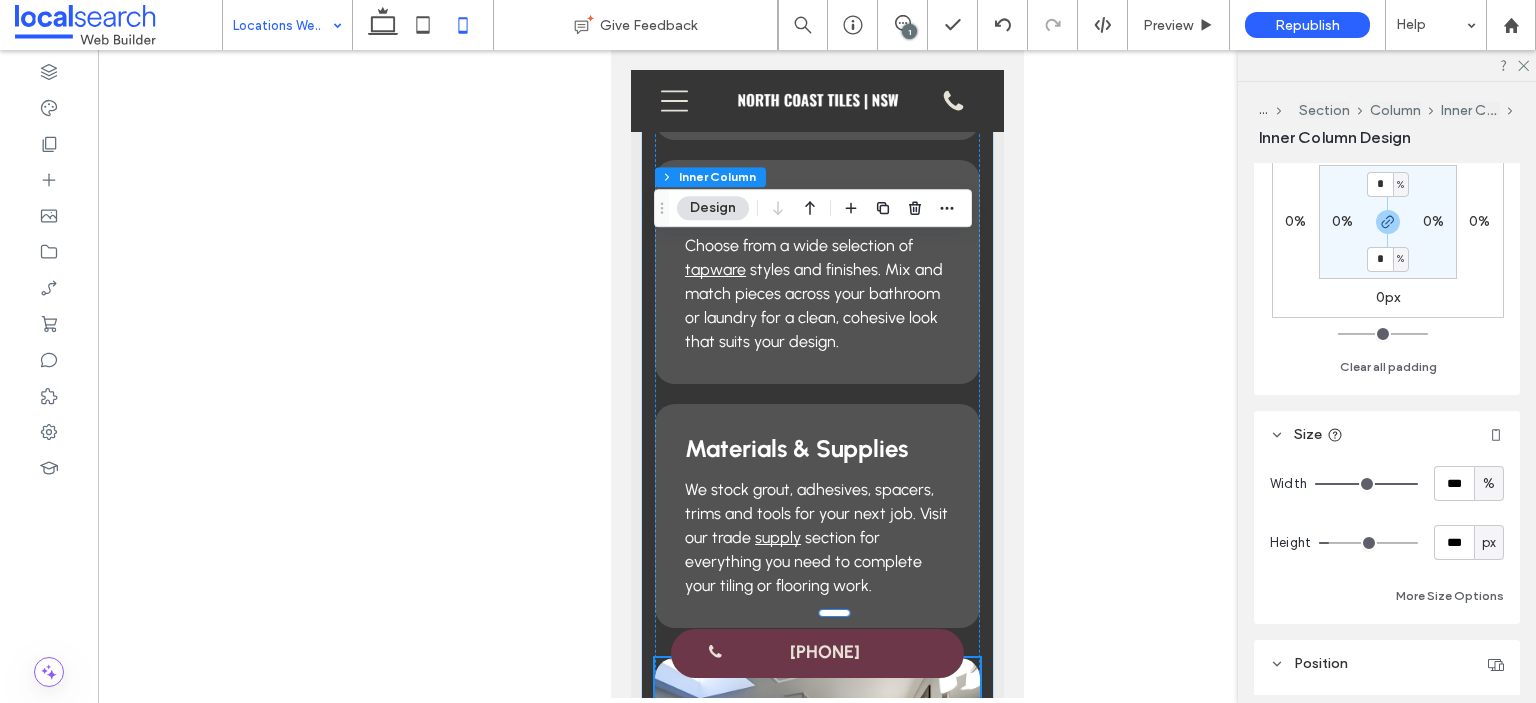 click on "%" at bounding box center (1489, 483) 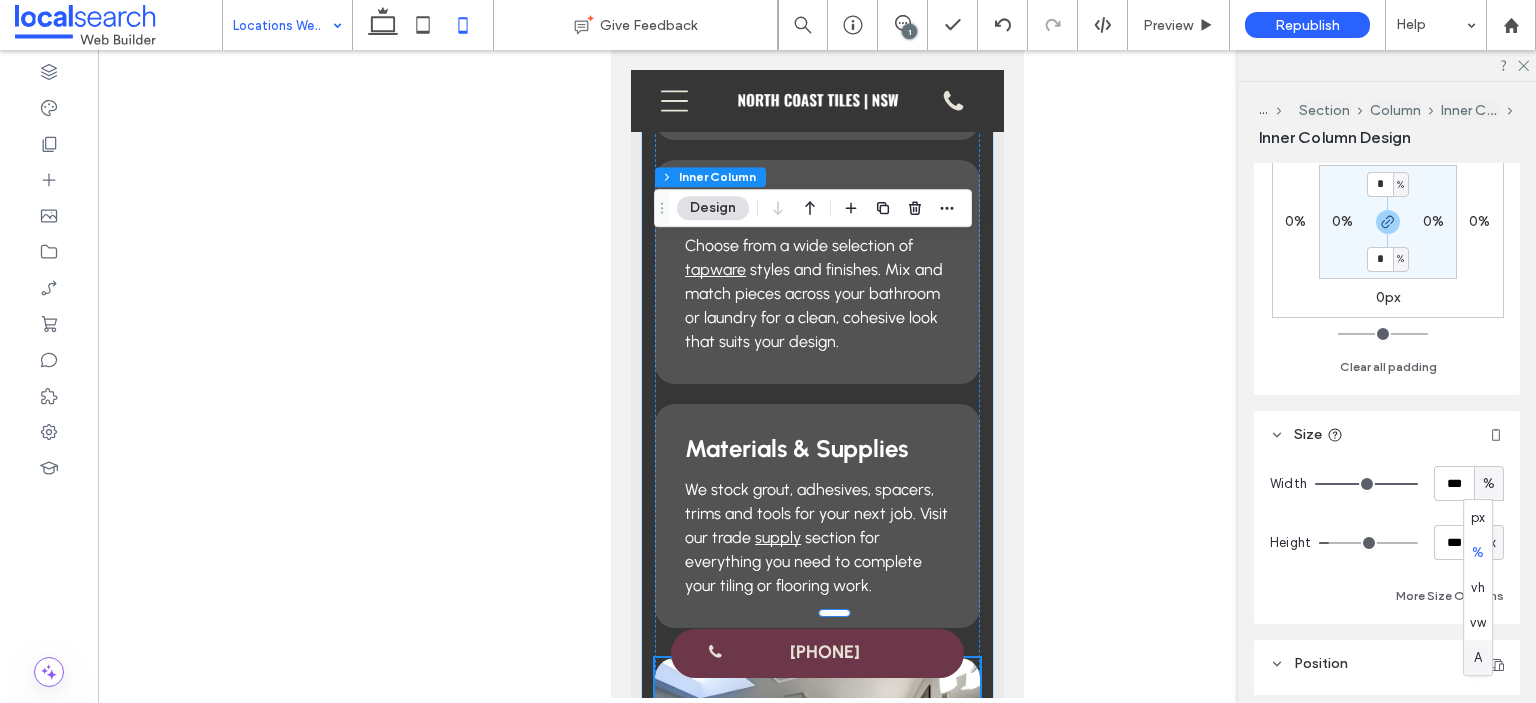 click on "A" at bounding box center (1478, 657) 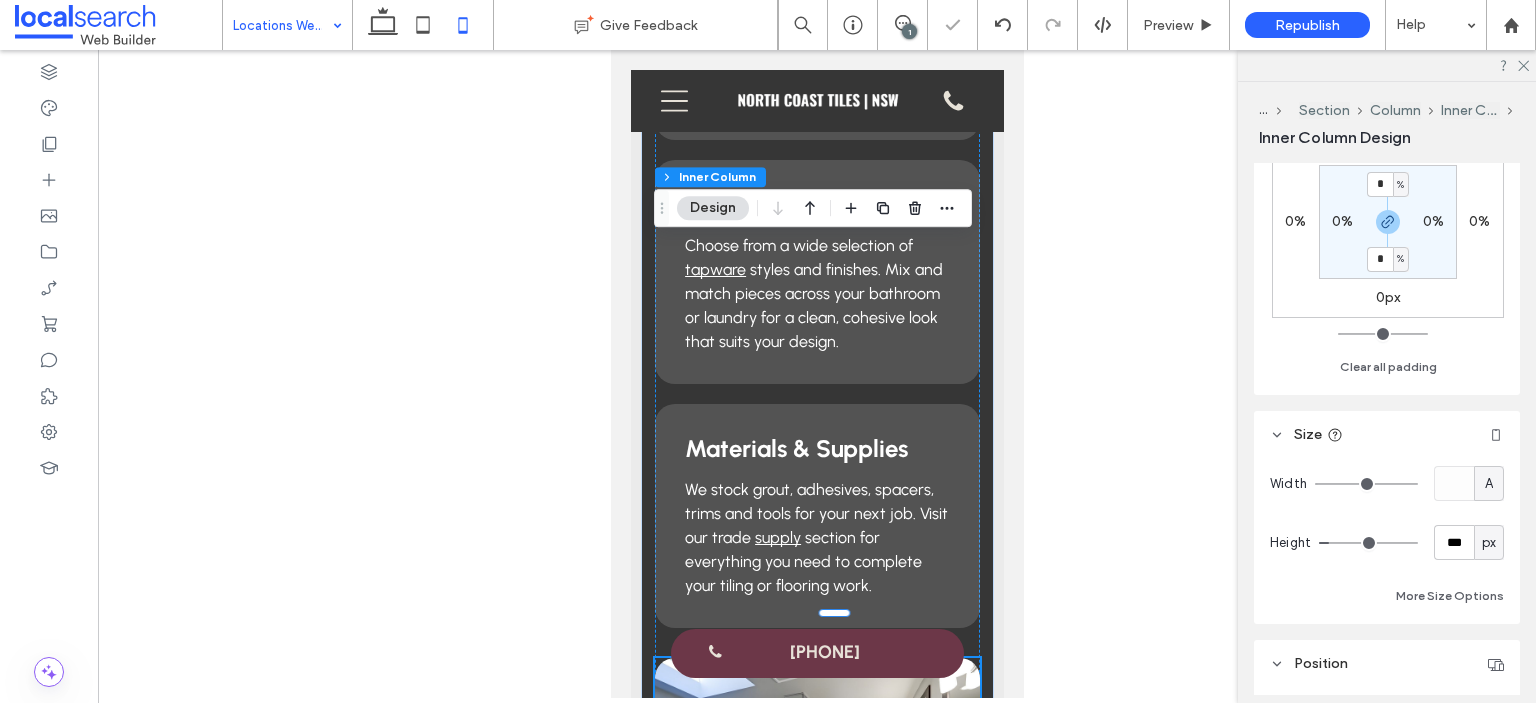 click on "A" at bounding box center (1489, 484) 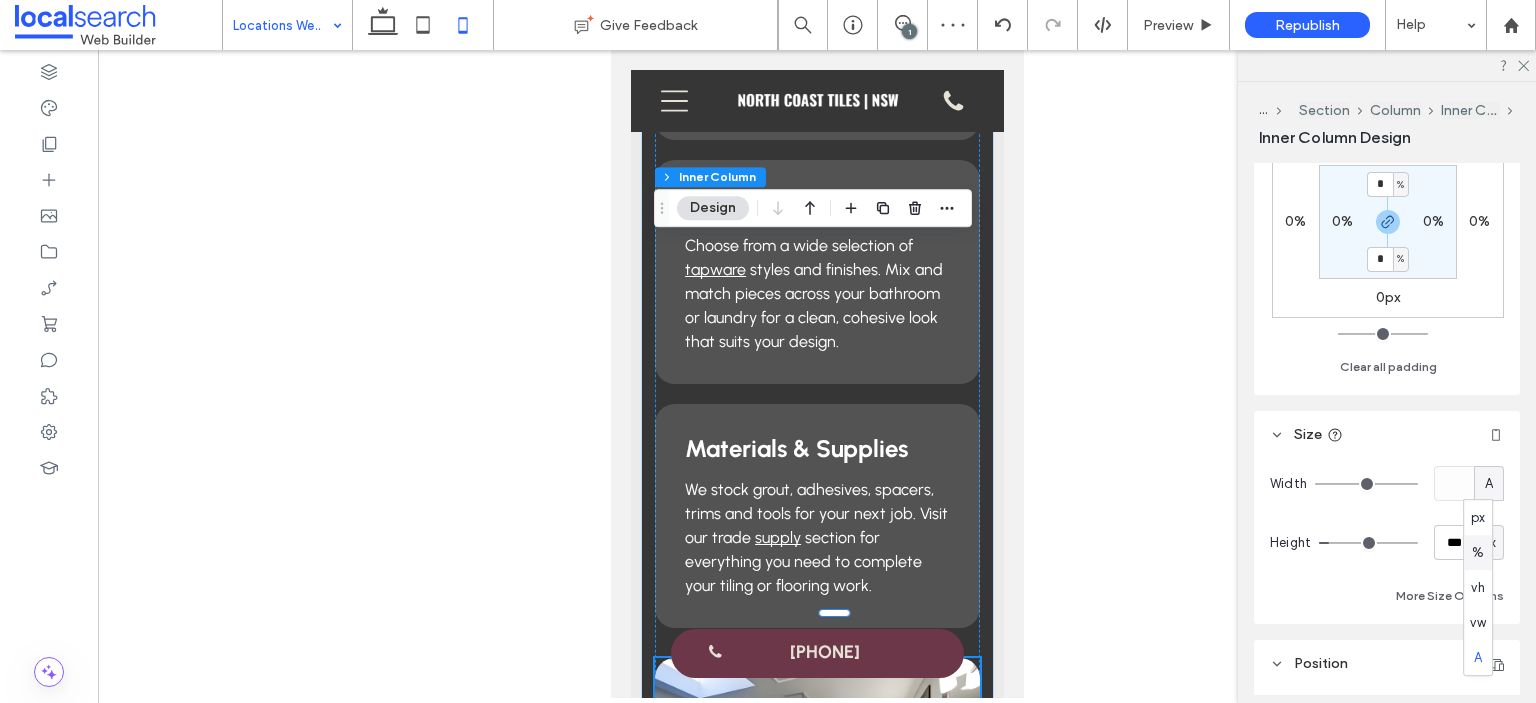 click on "%" at bounding box center (1478, 552) 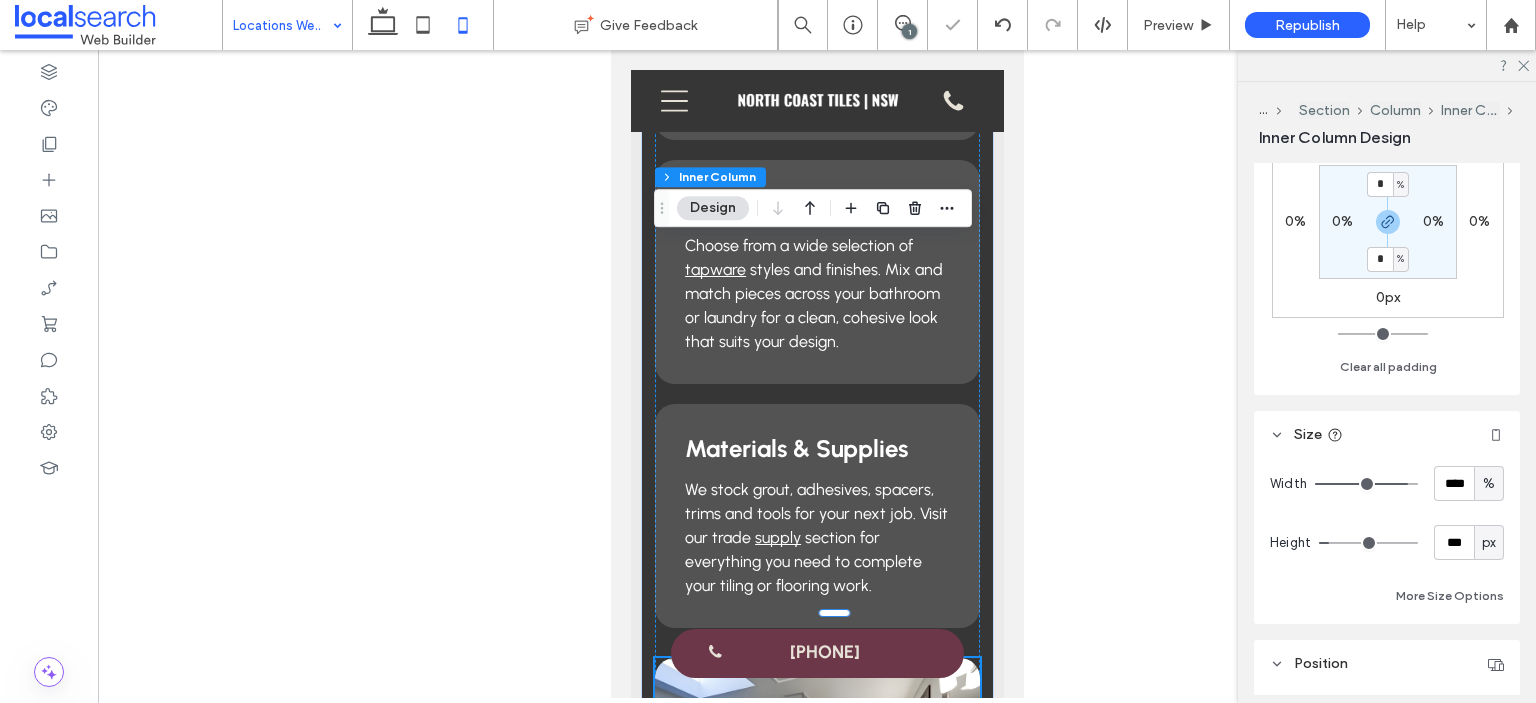 type on "**" 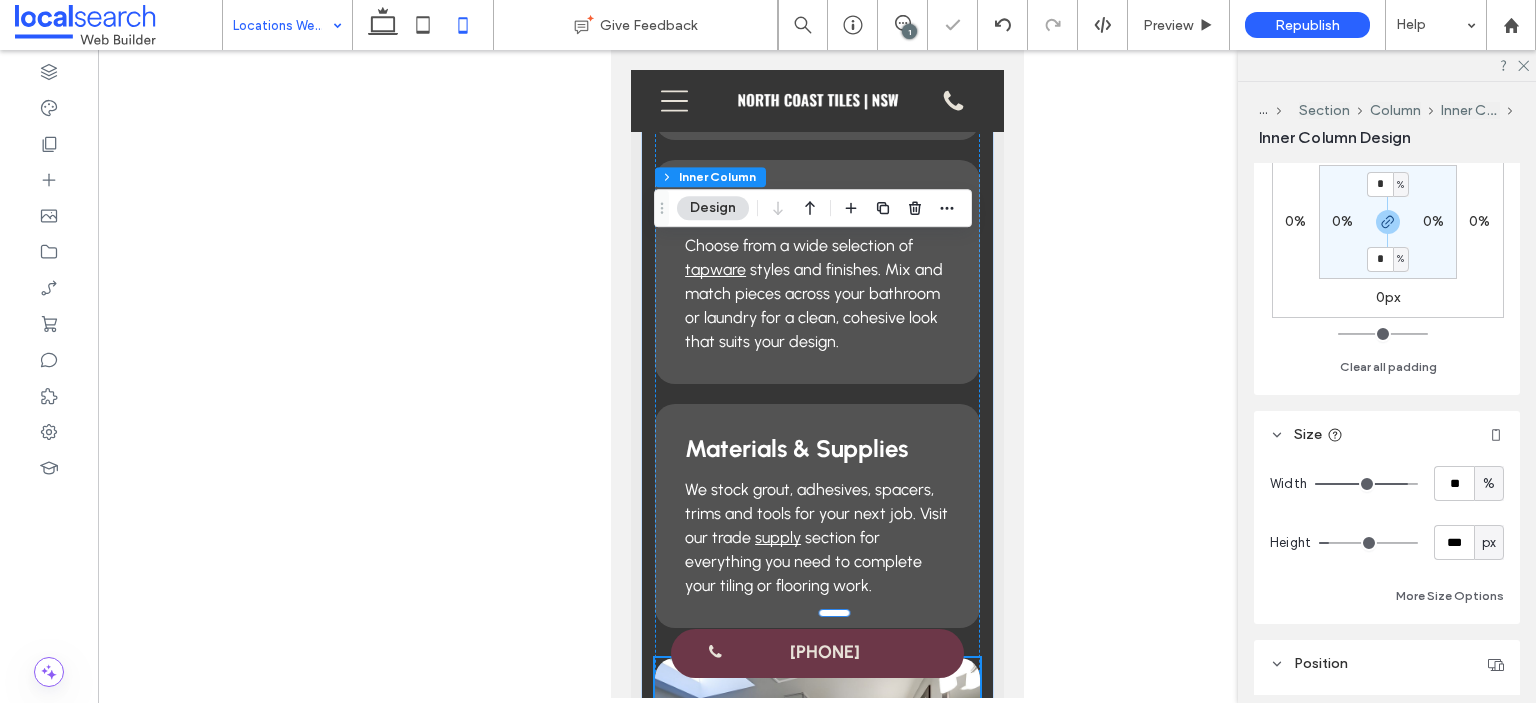 type on "***" 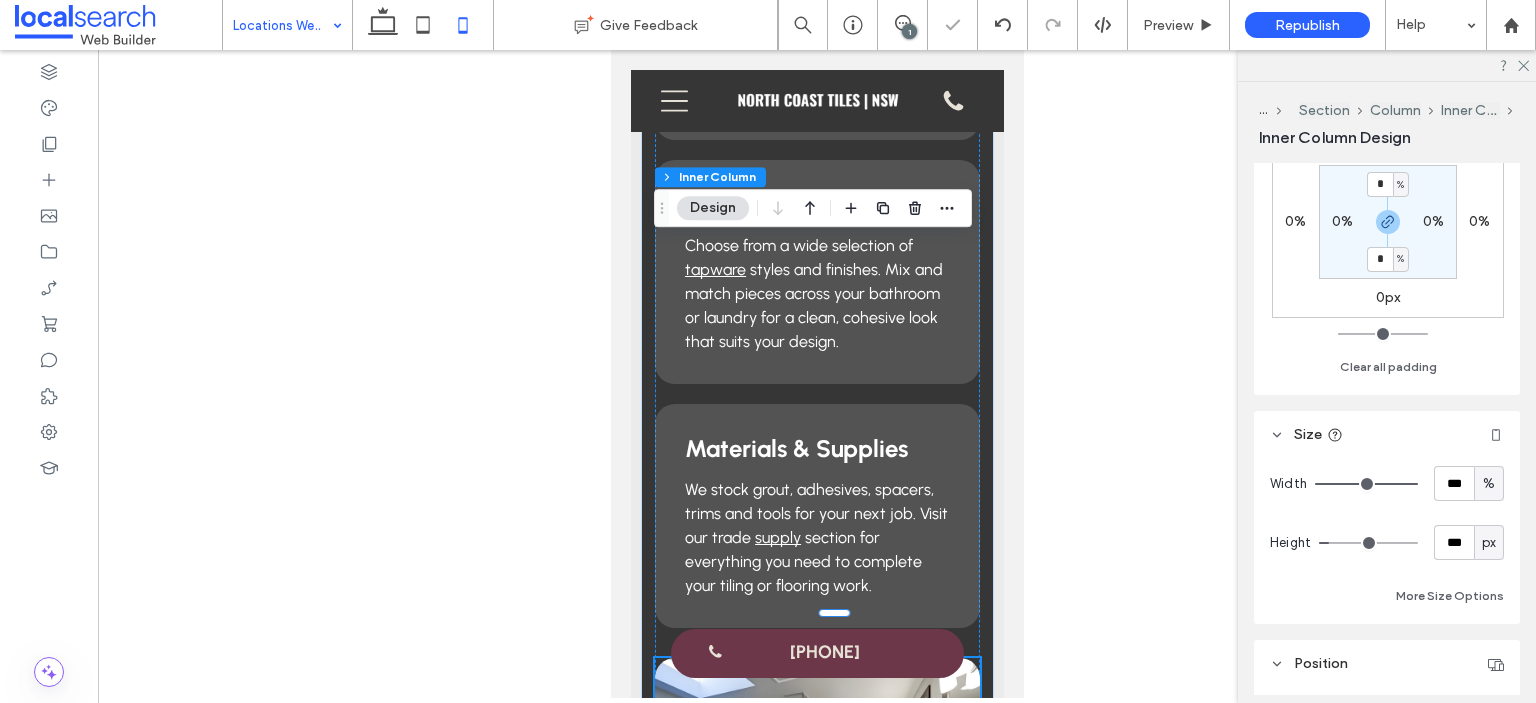 drag, startPoint x: 1394, startPoint y: 487, endPoint x: 1444, endPoint y: 483, distance: 50.159744 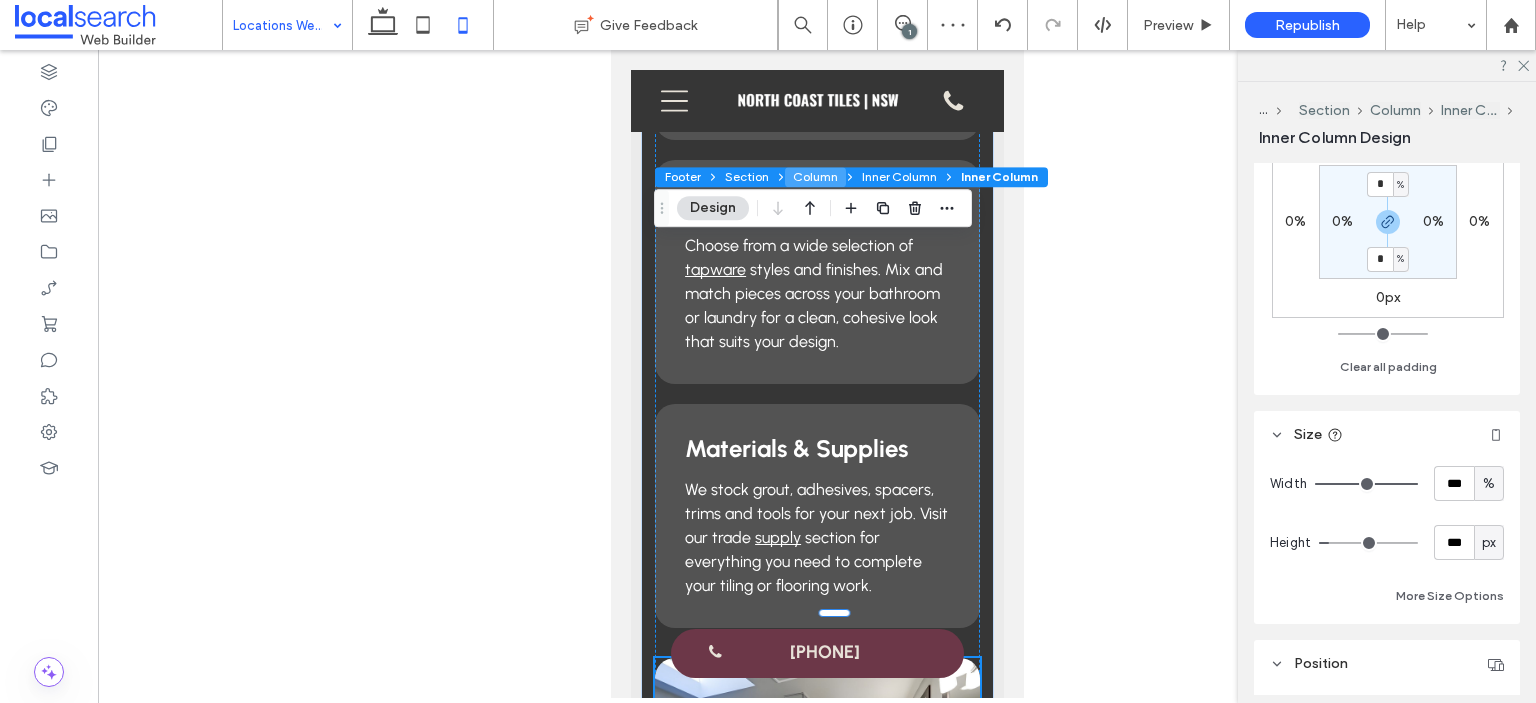 click on "Column" at bounding box center [815, 177] 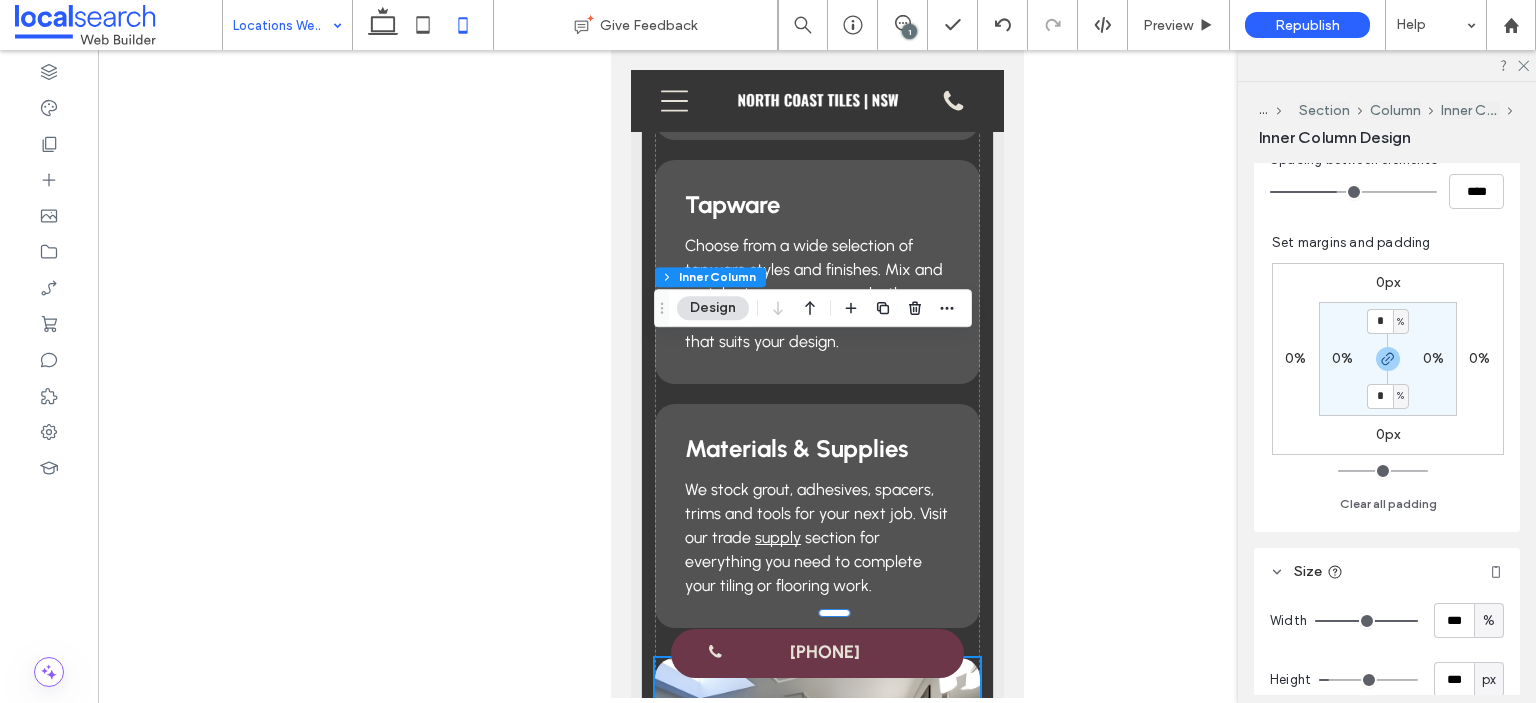 scroll, scrollTop: 400, scrollLeft: 0, axis: vertical 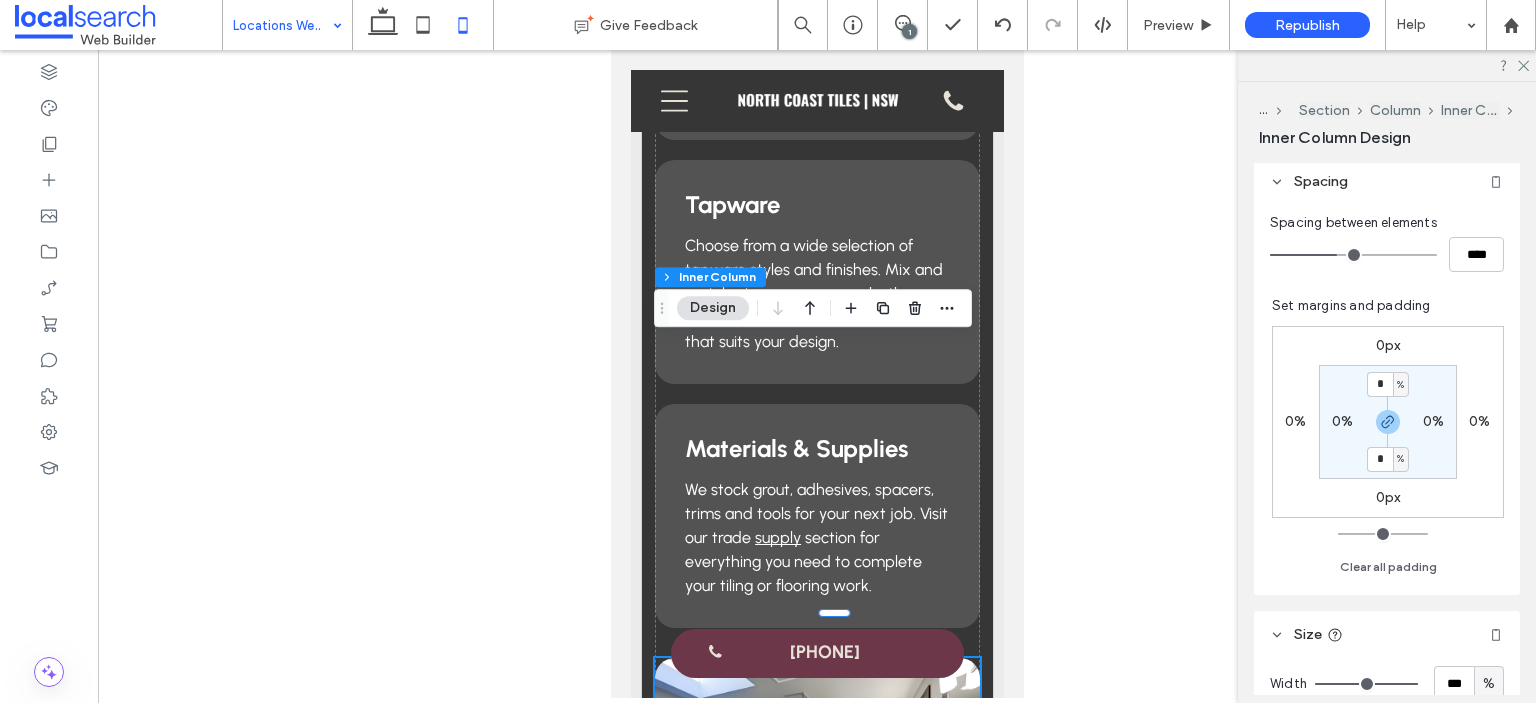 type on "**" 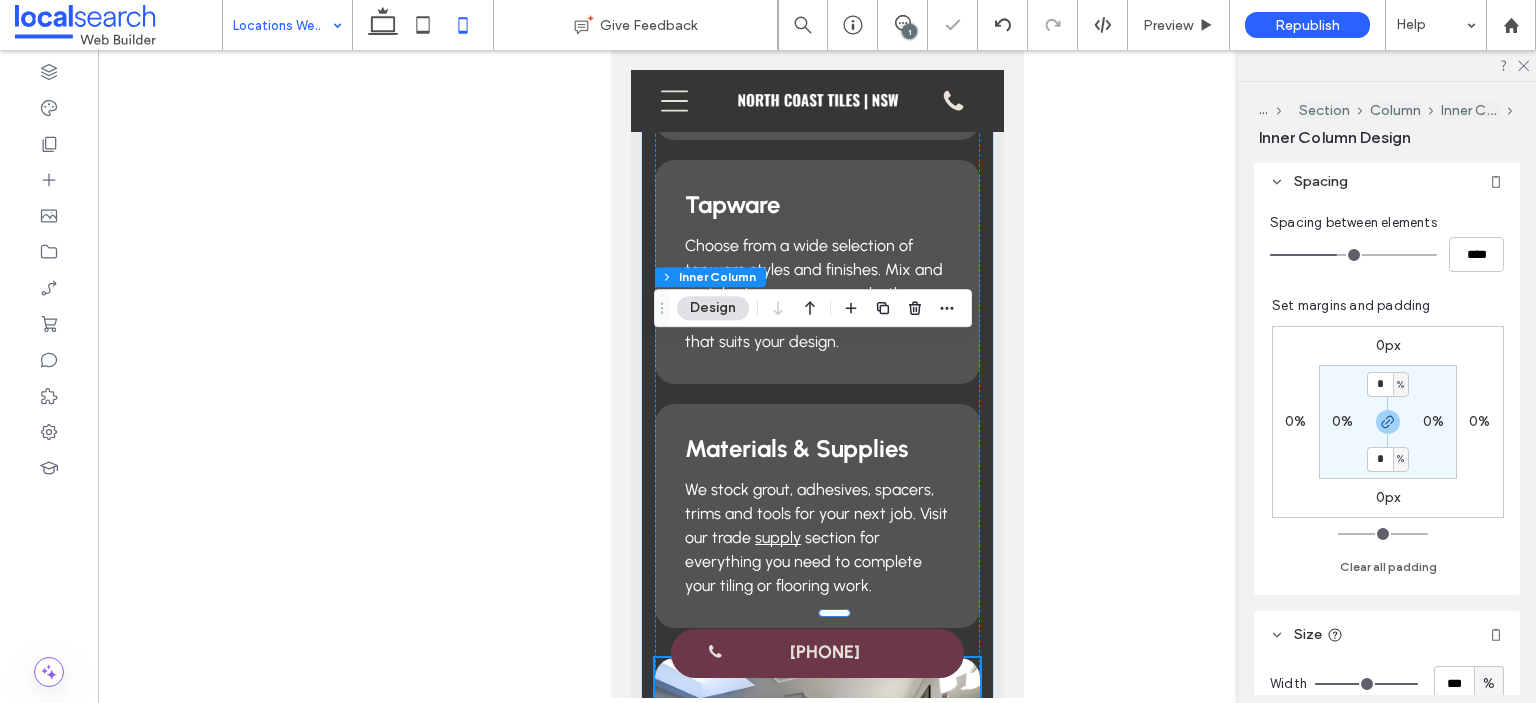 type on "**" 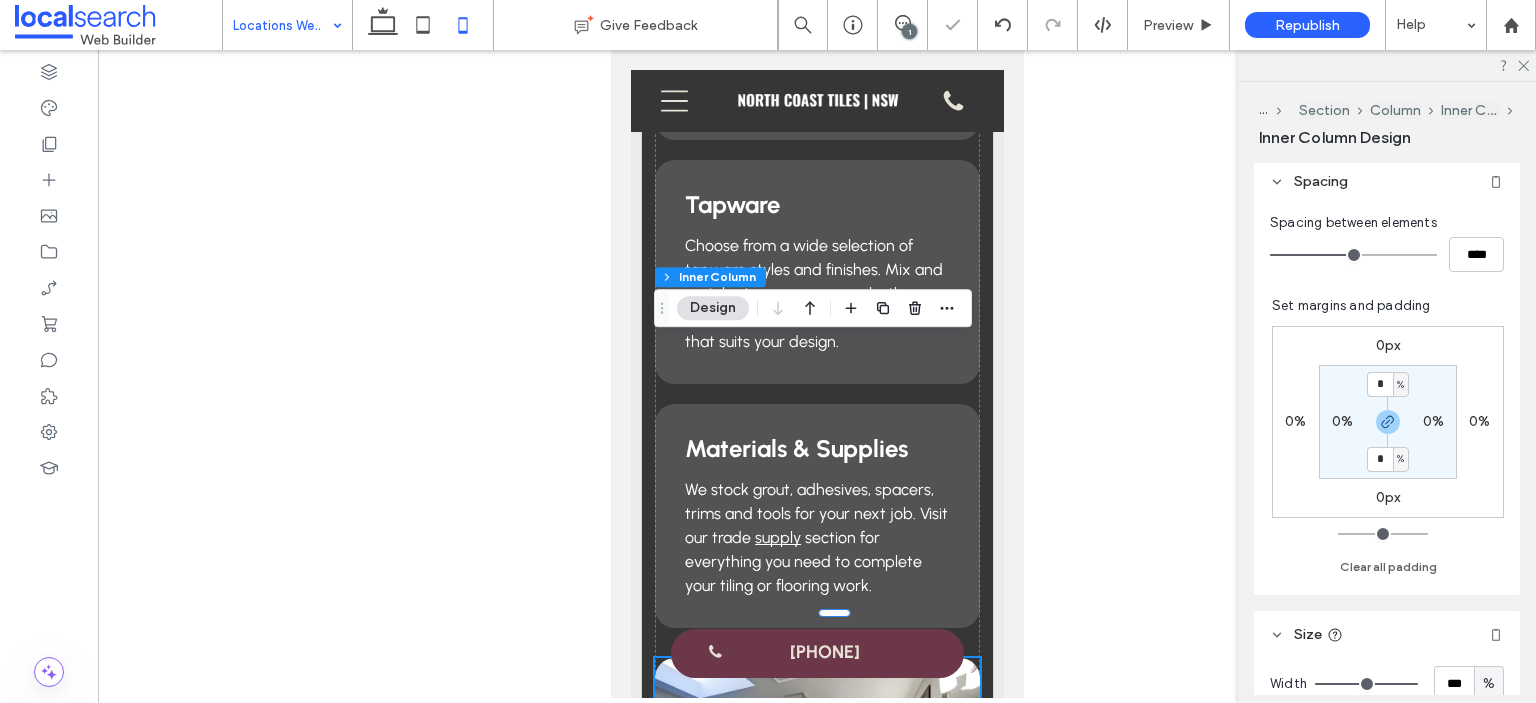 type on "**" 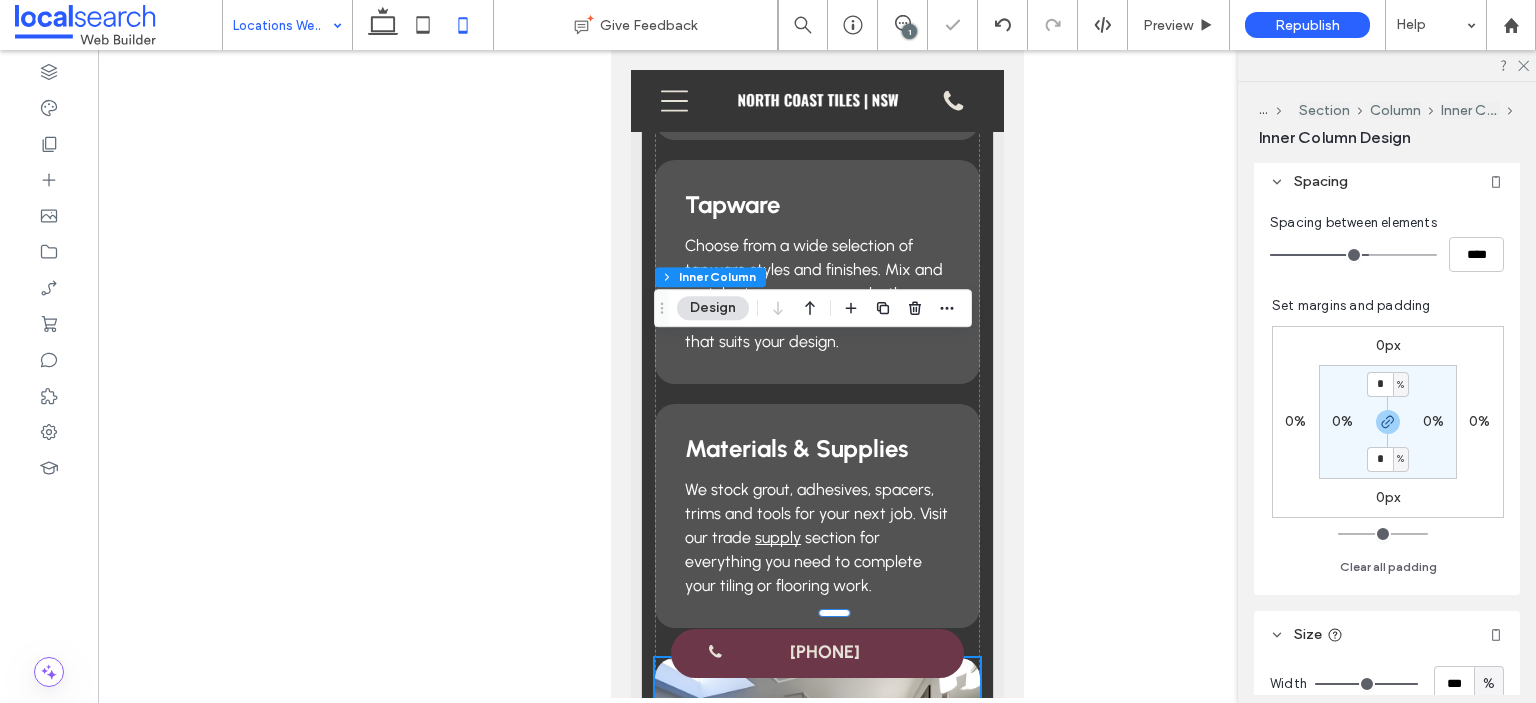 type on "**" 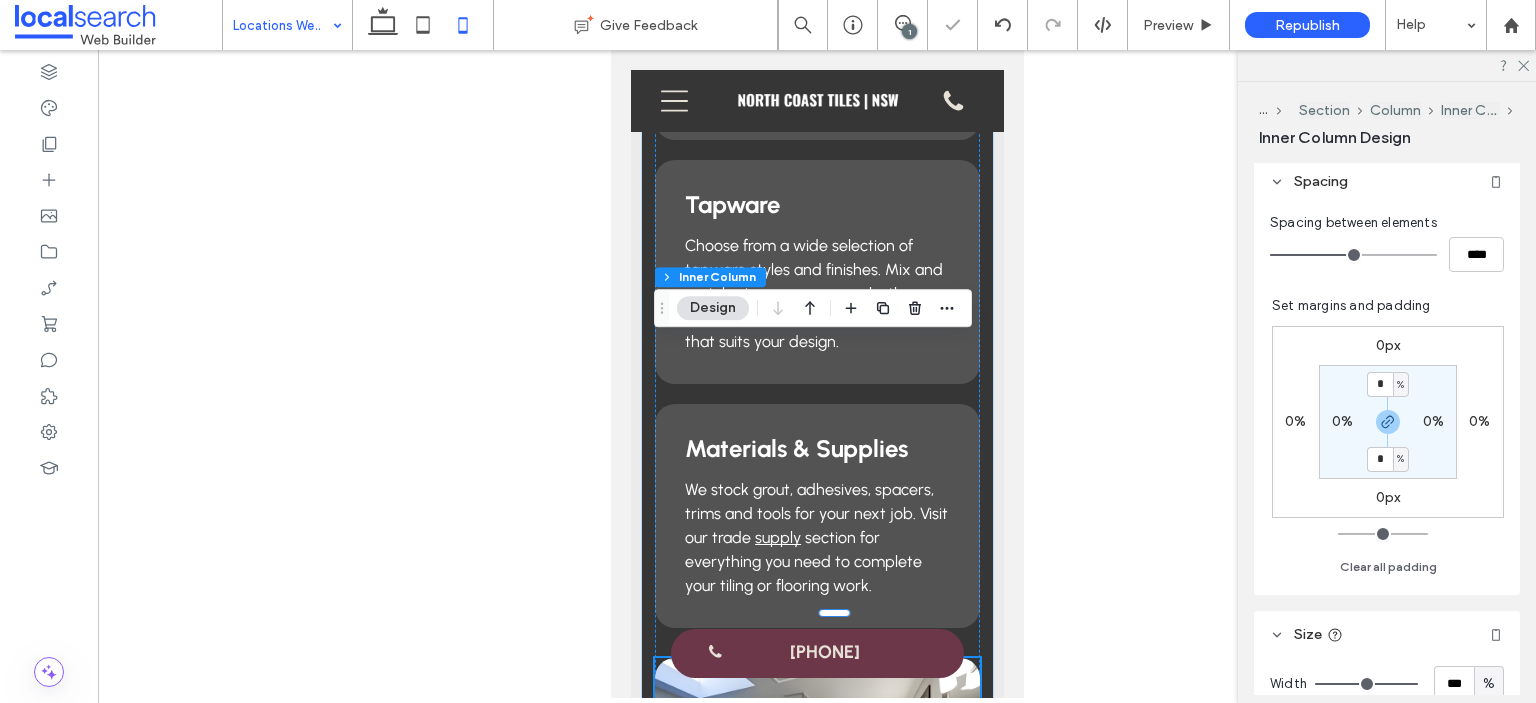 type on "**" 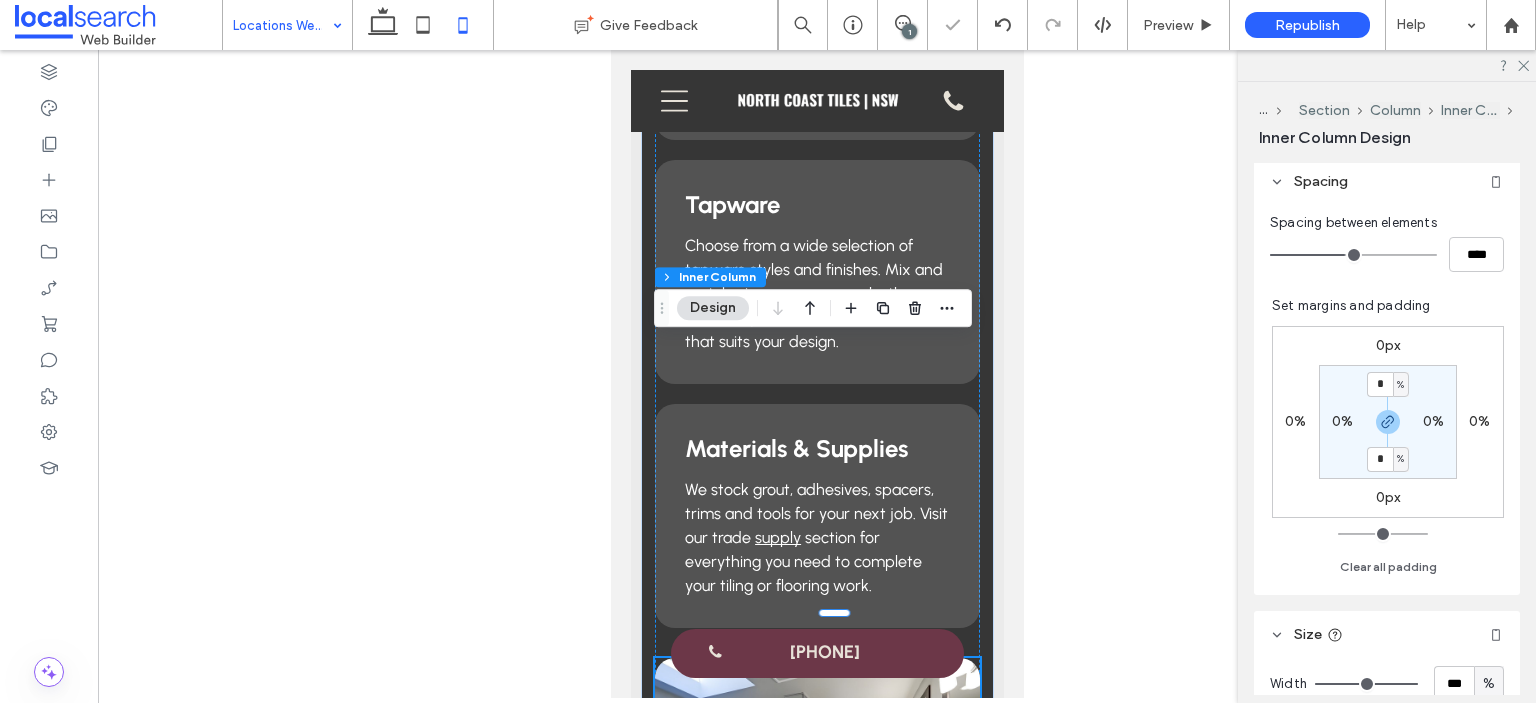 type on "**" 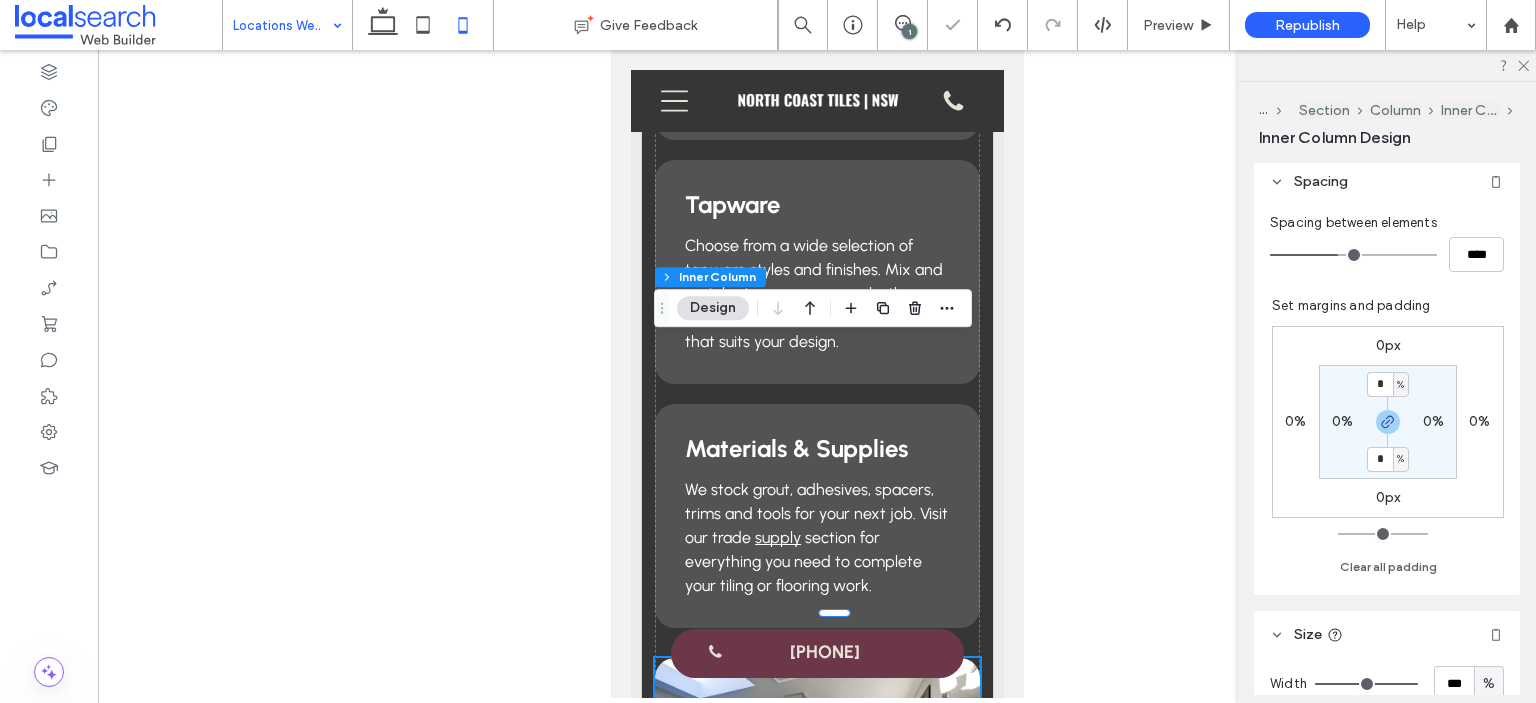 type on "**" 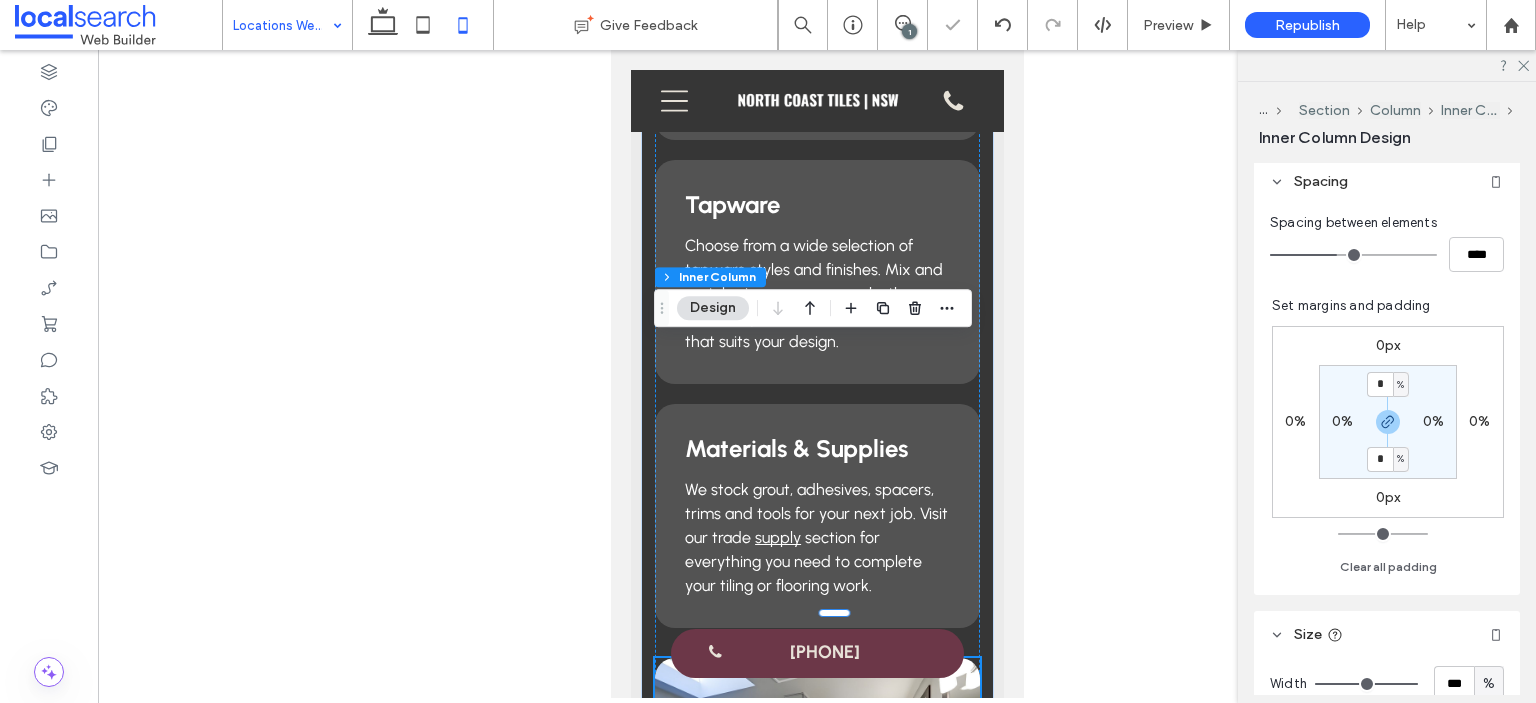 drag, startPoint x: 1353, startPoint y: 257, endPoint x: 1334, endPoint y: 256, distance: 19.026299 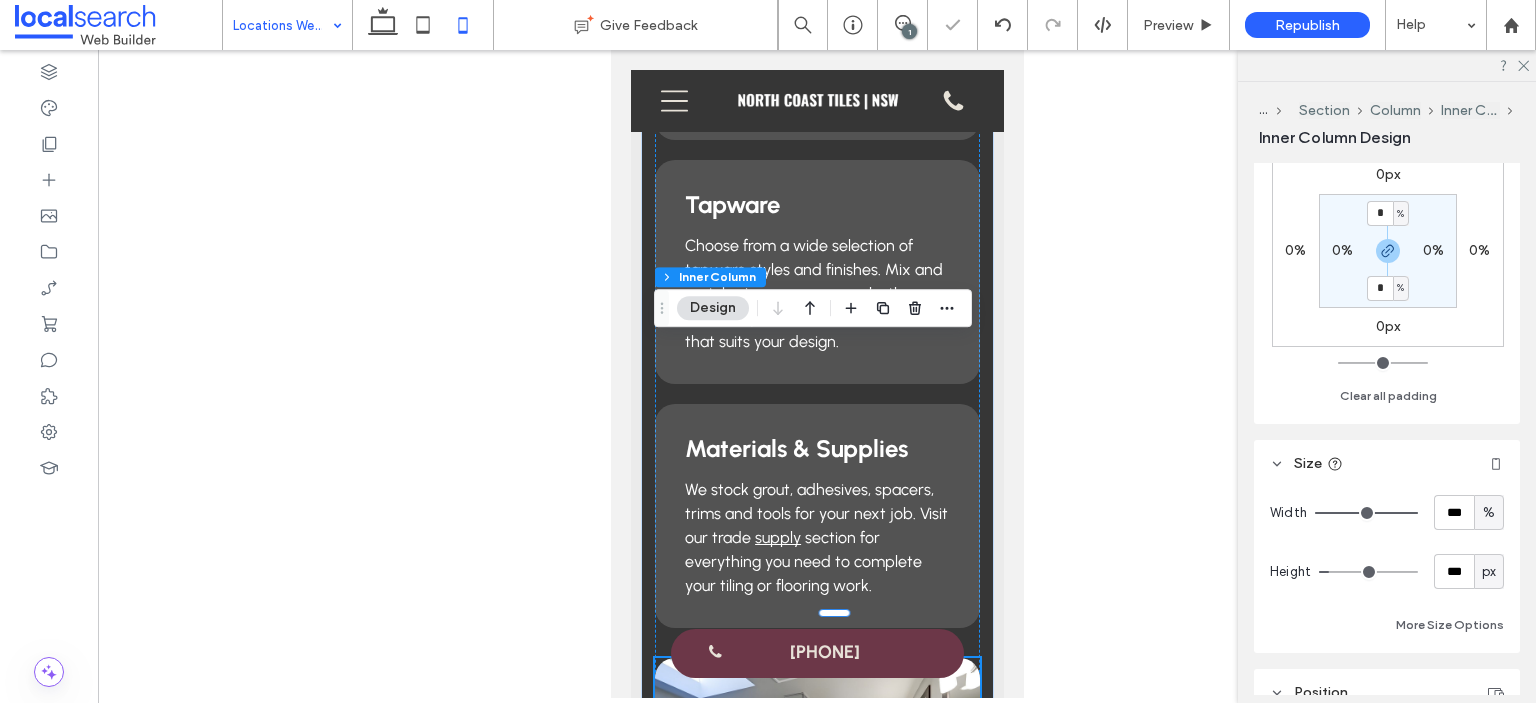 scroll, scrollTop: 600, scrollLeft: 0, axis: vertical 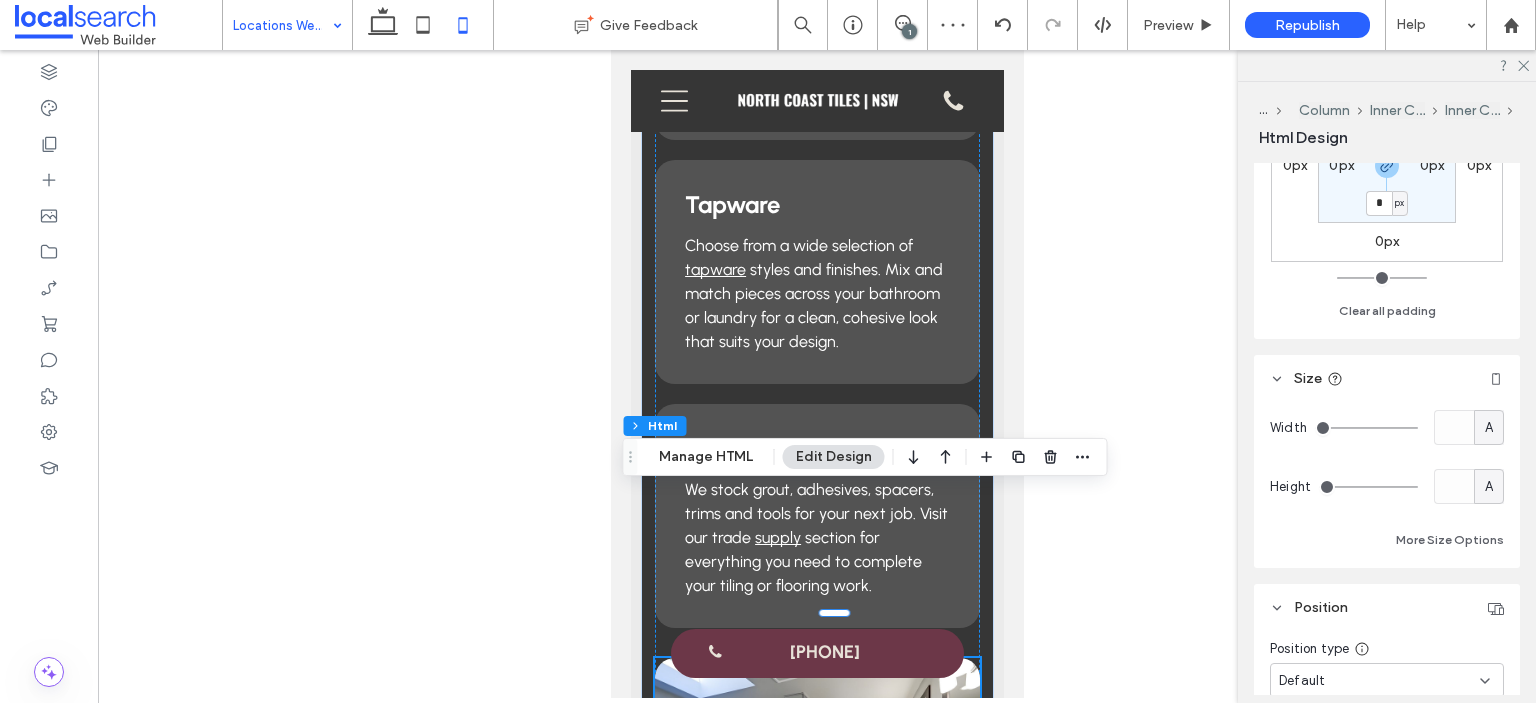 click on "A" at bounding box center [1489, 428] 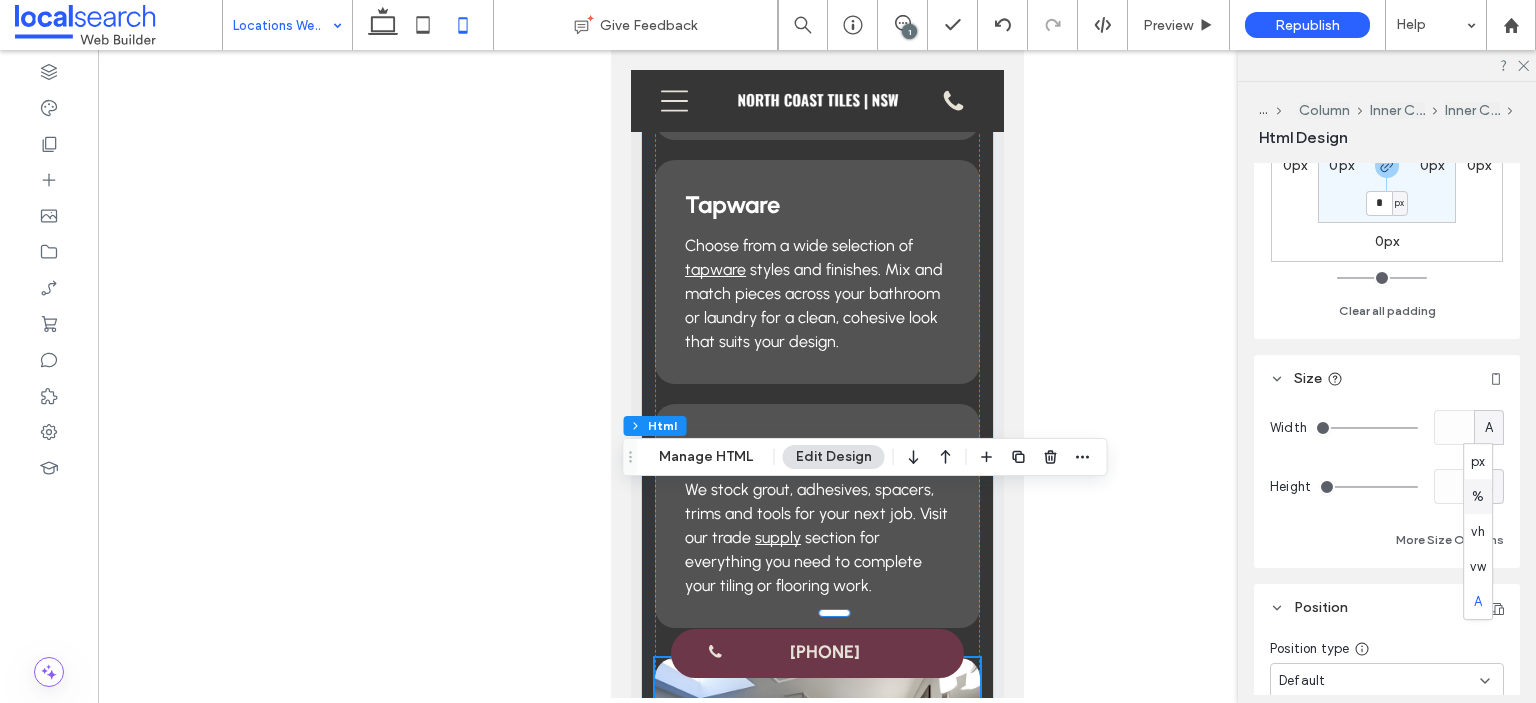 click on "%" at bounding box center (1478, 496) 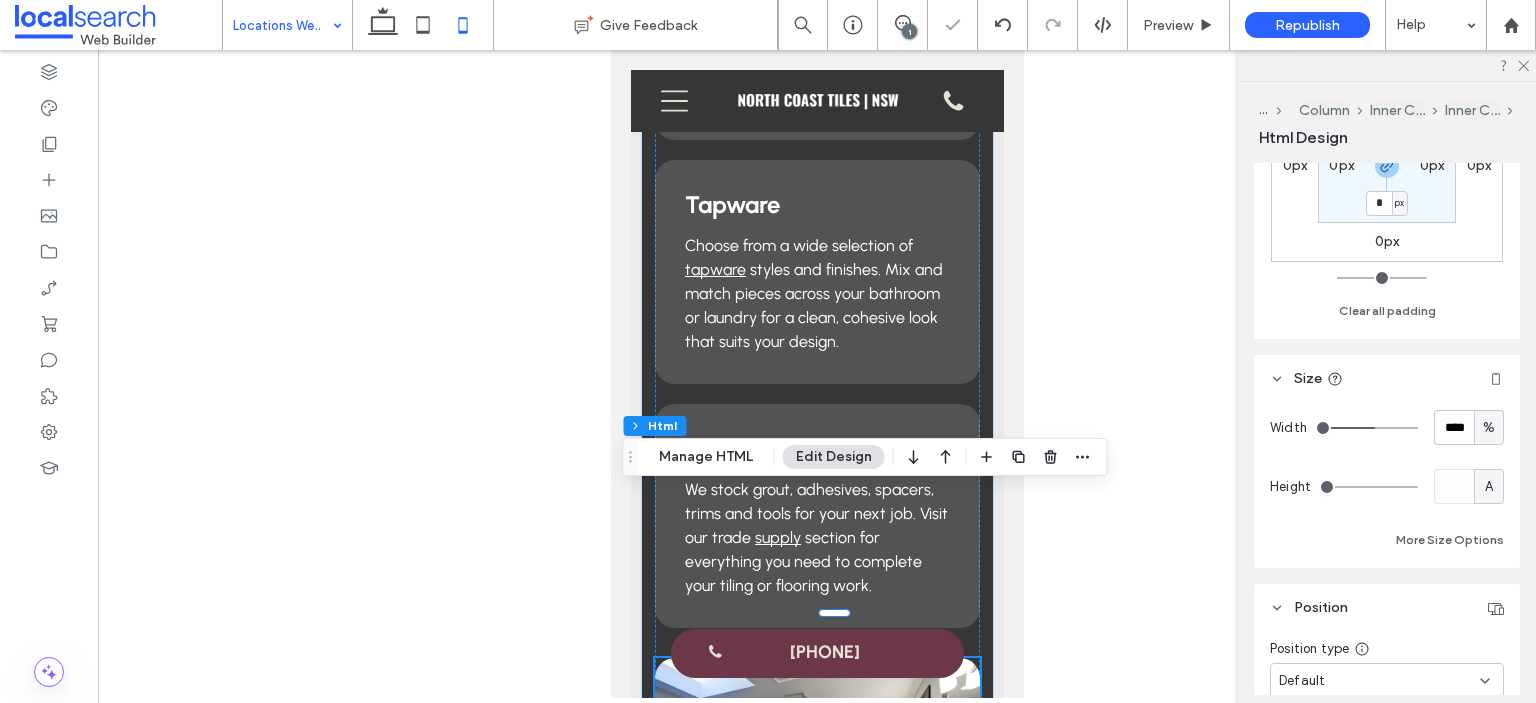 click at bounding box center [1366, 428] 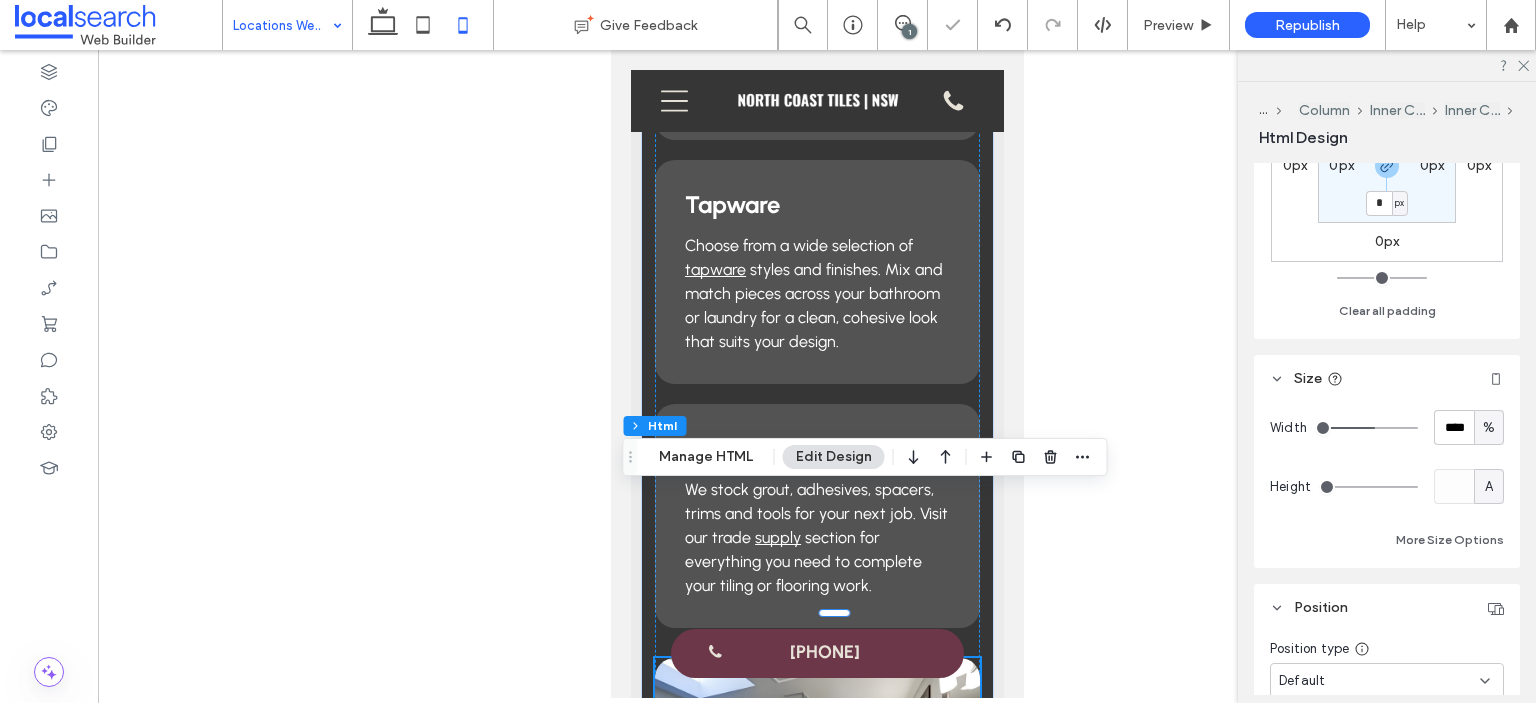 type on "**" 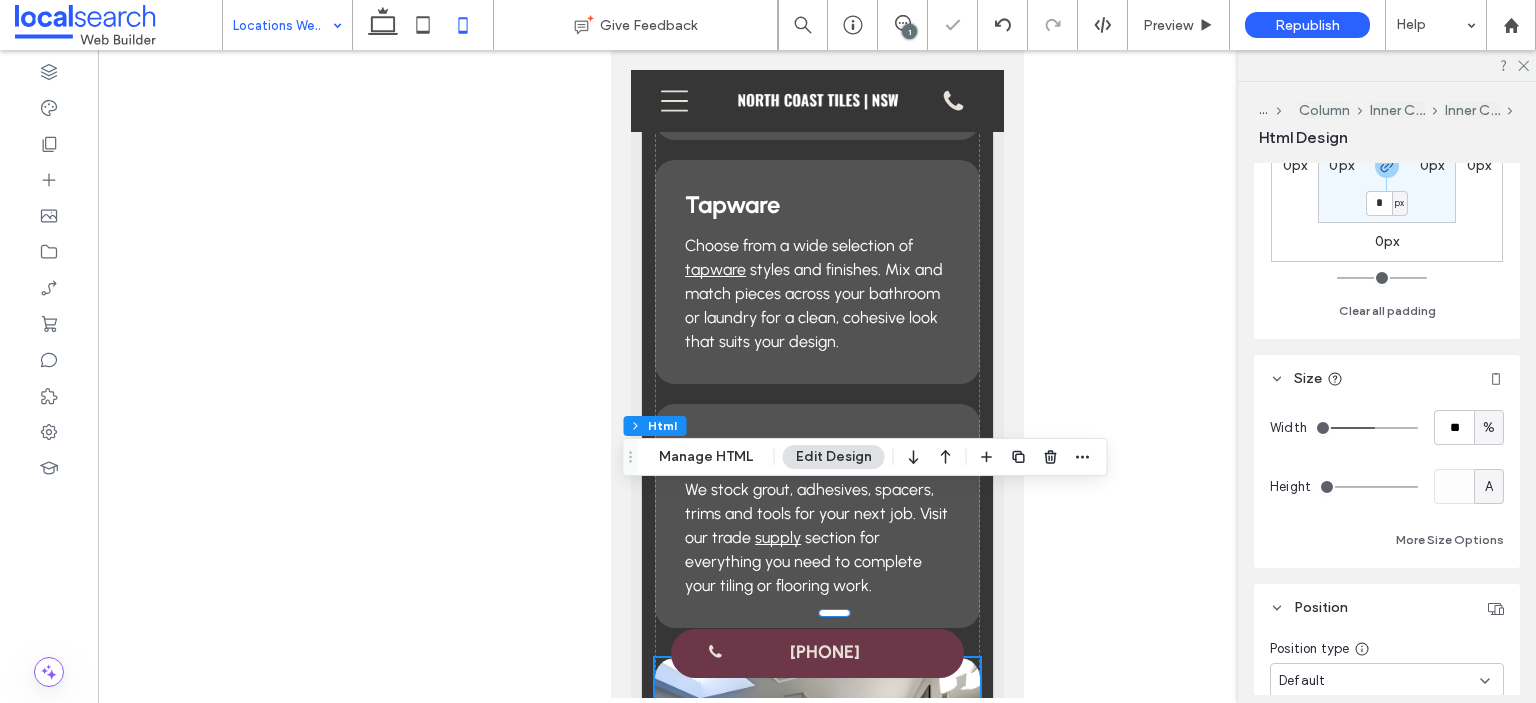 type on "**" 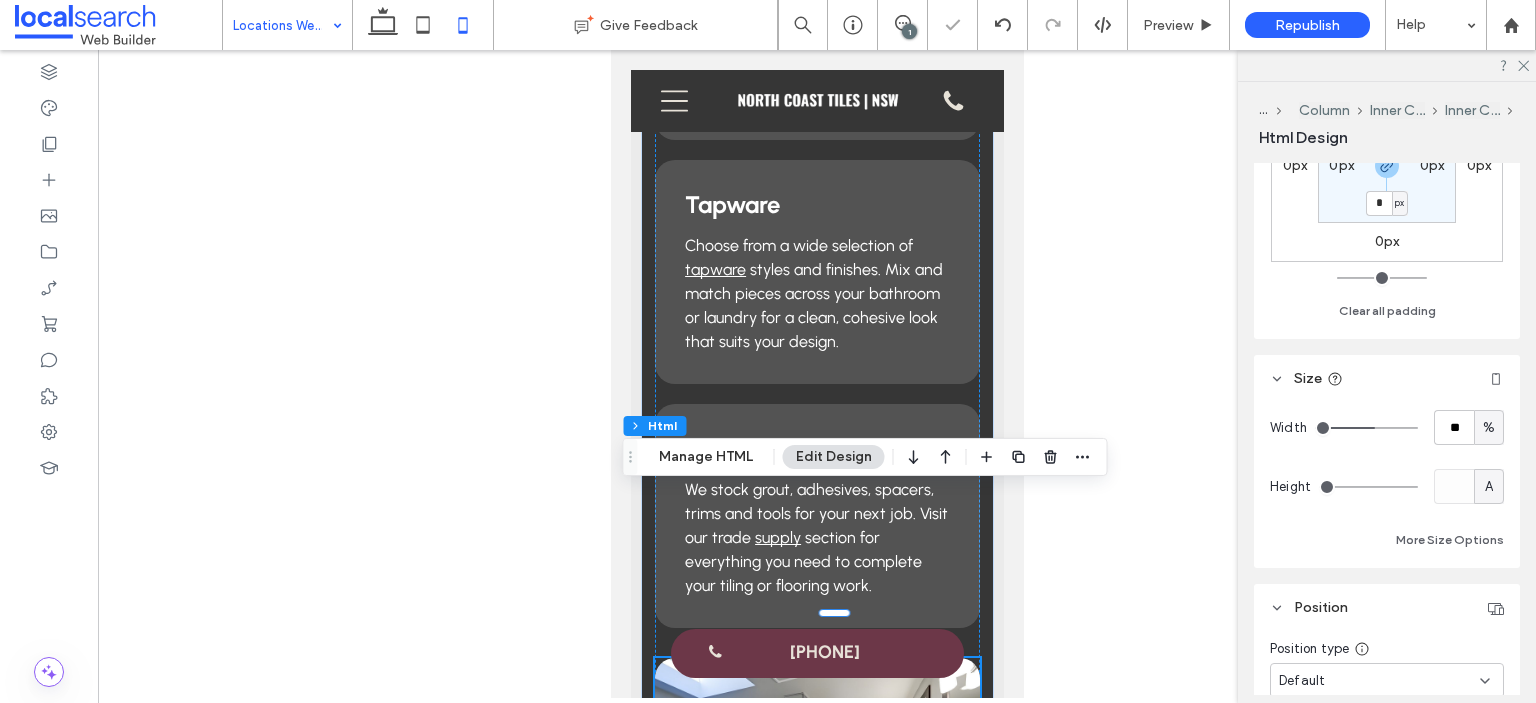 type on "**" 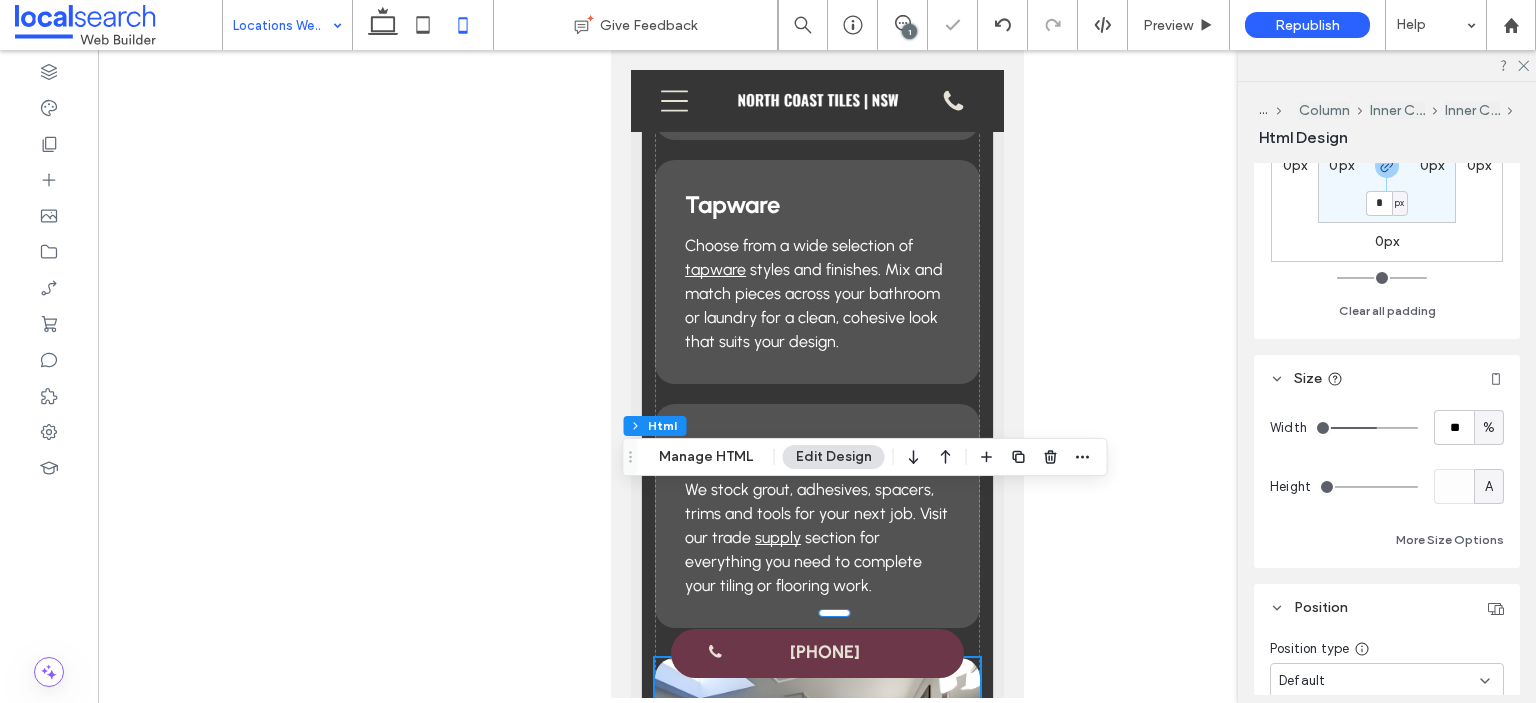 type on "**" 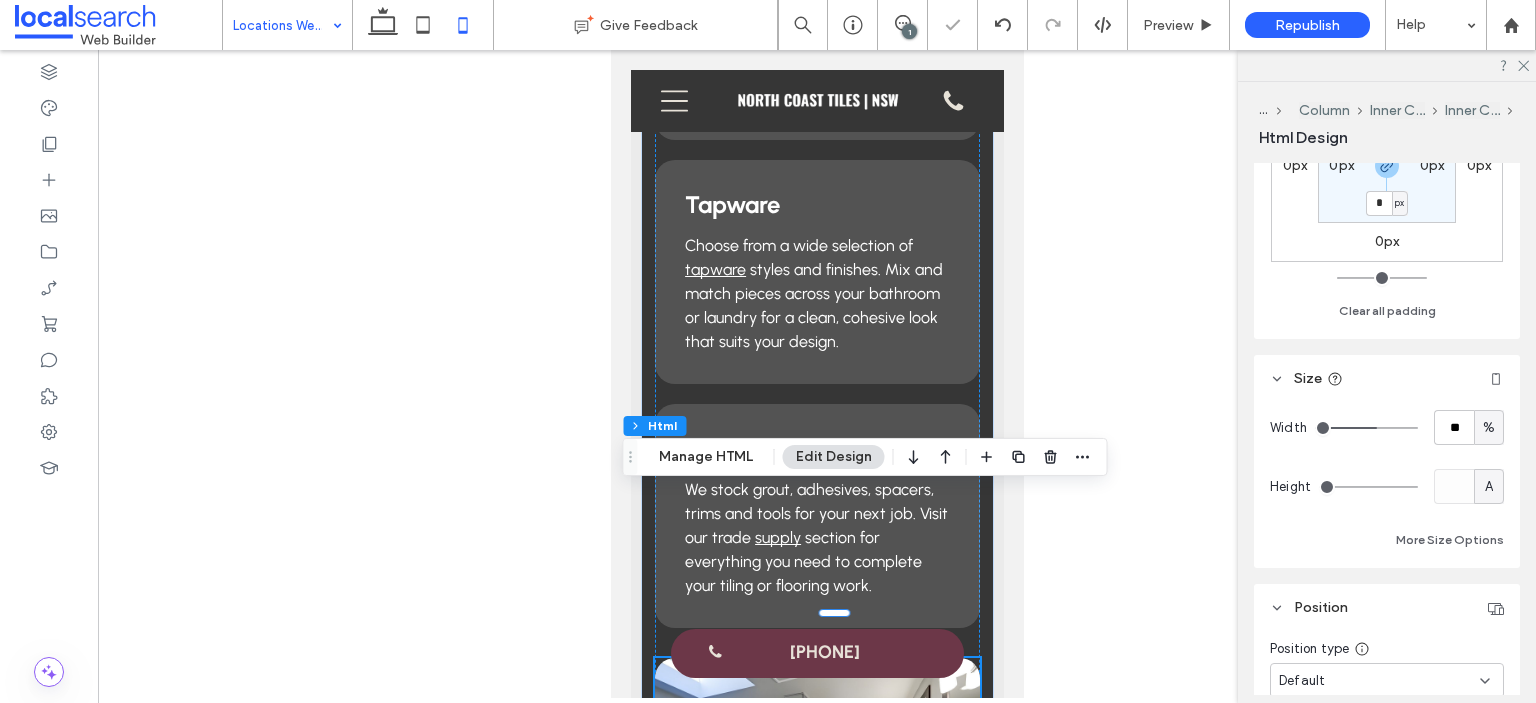 type on "**" 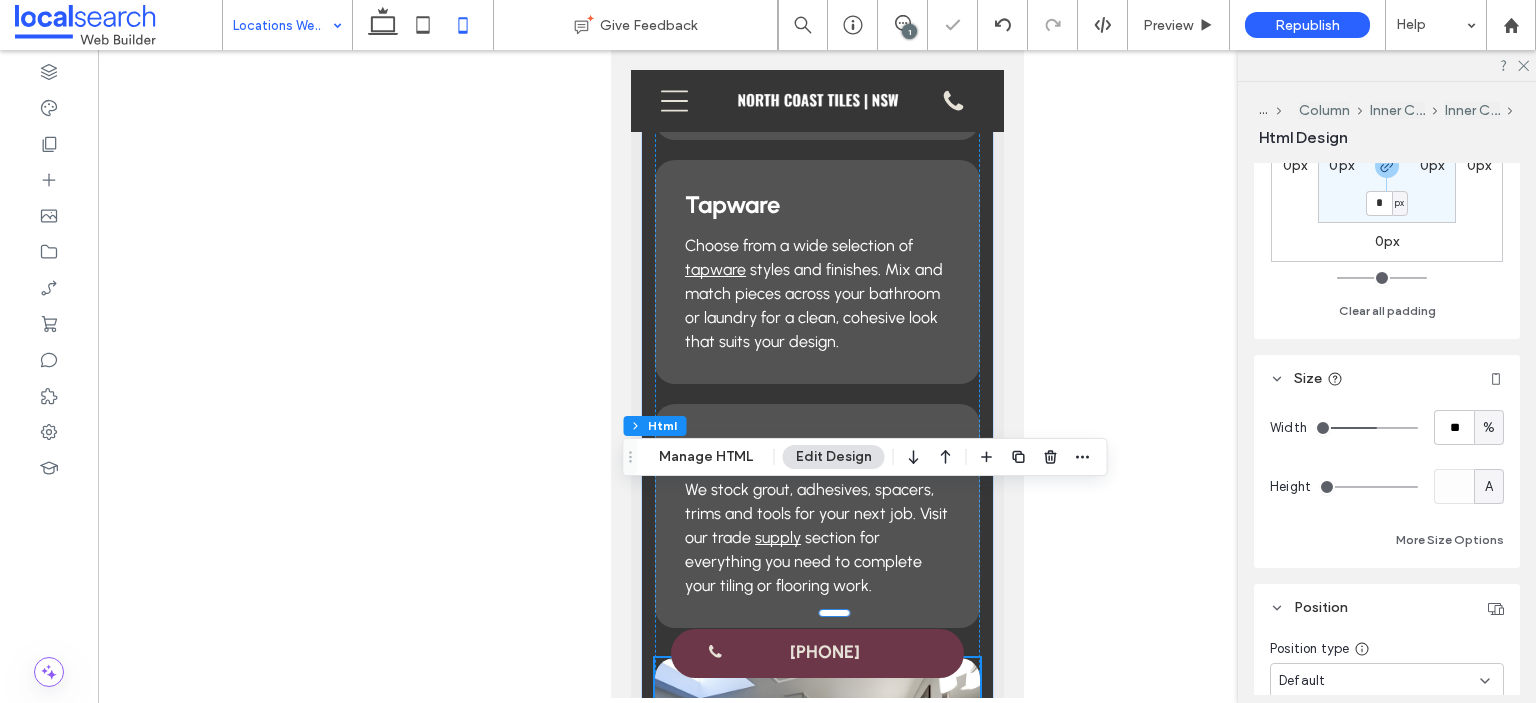 click at bounding box center (1366, 428) 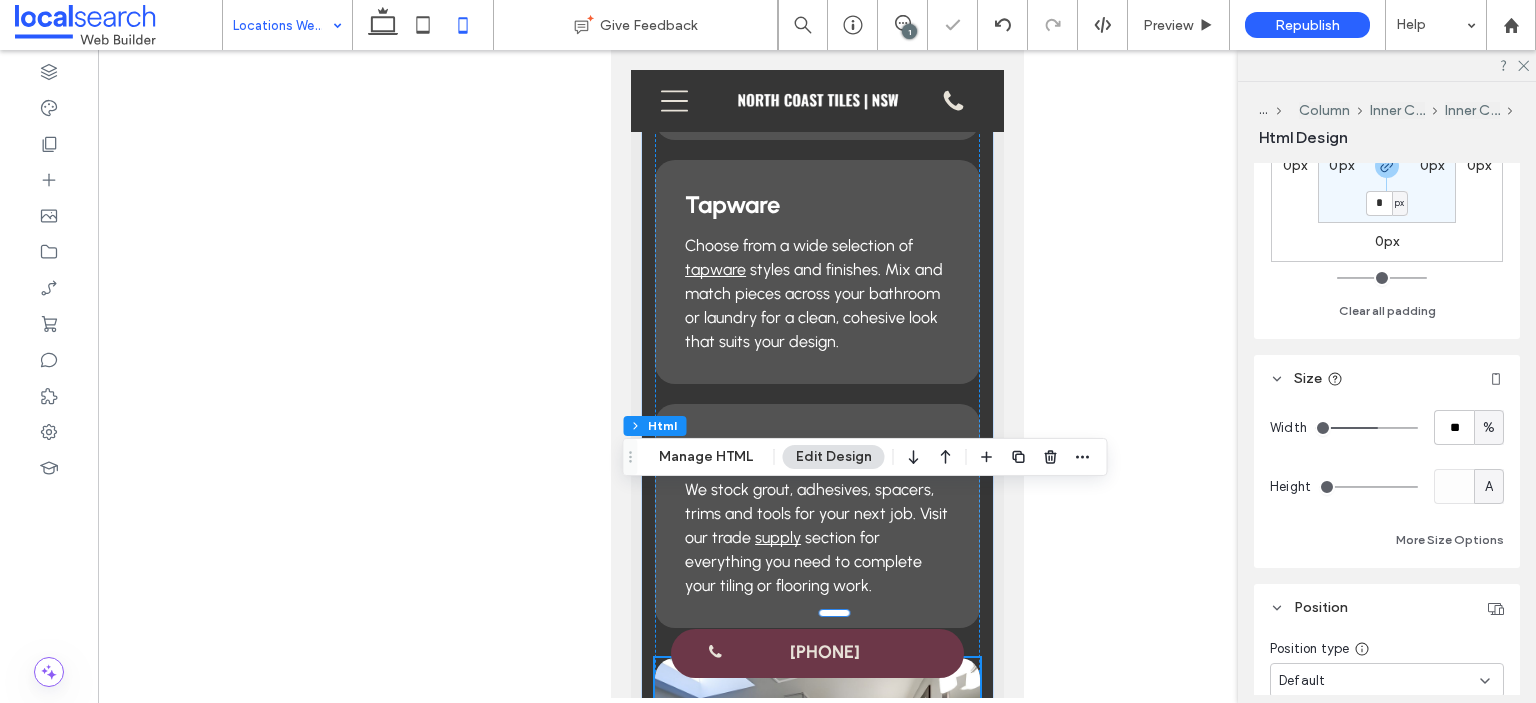 type on "**" 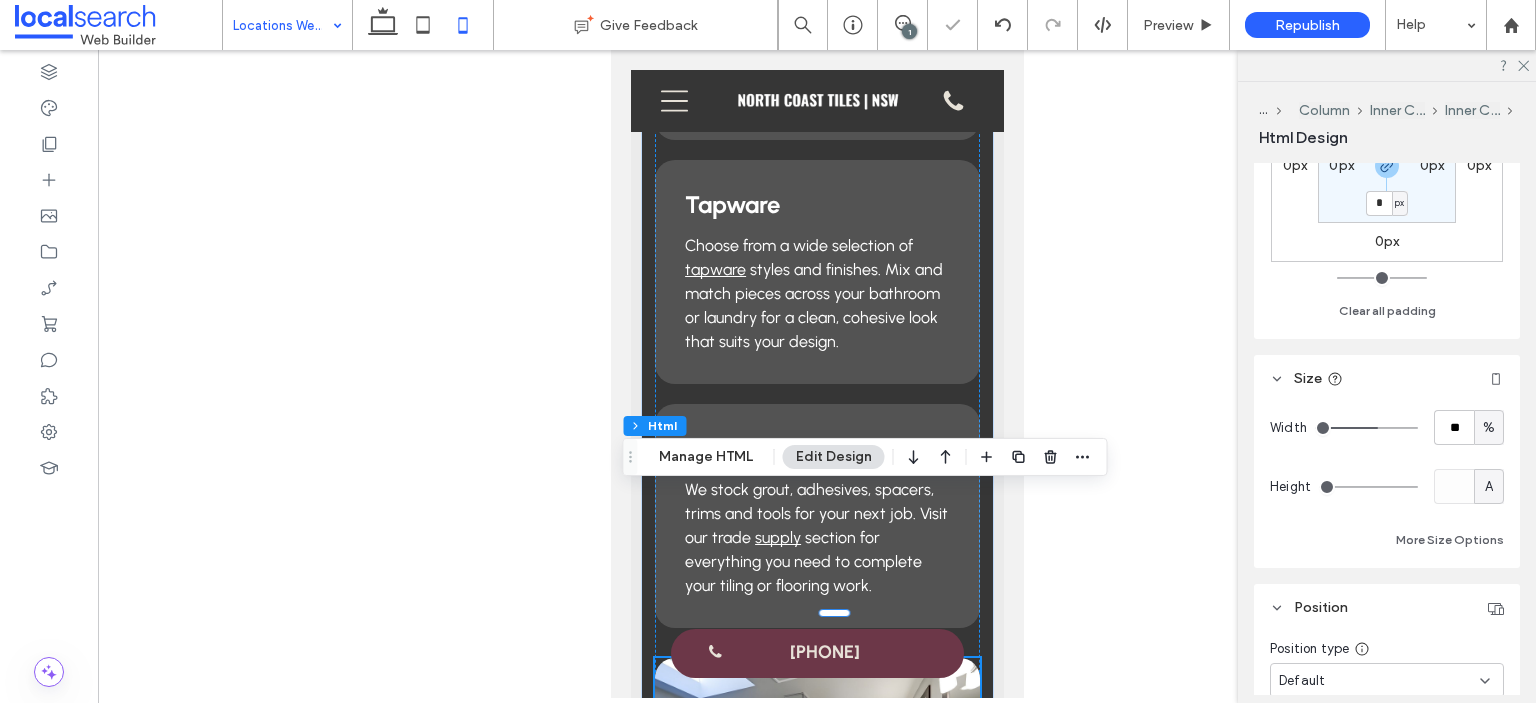 type on "**" 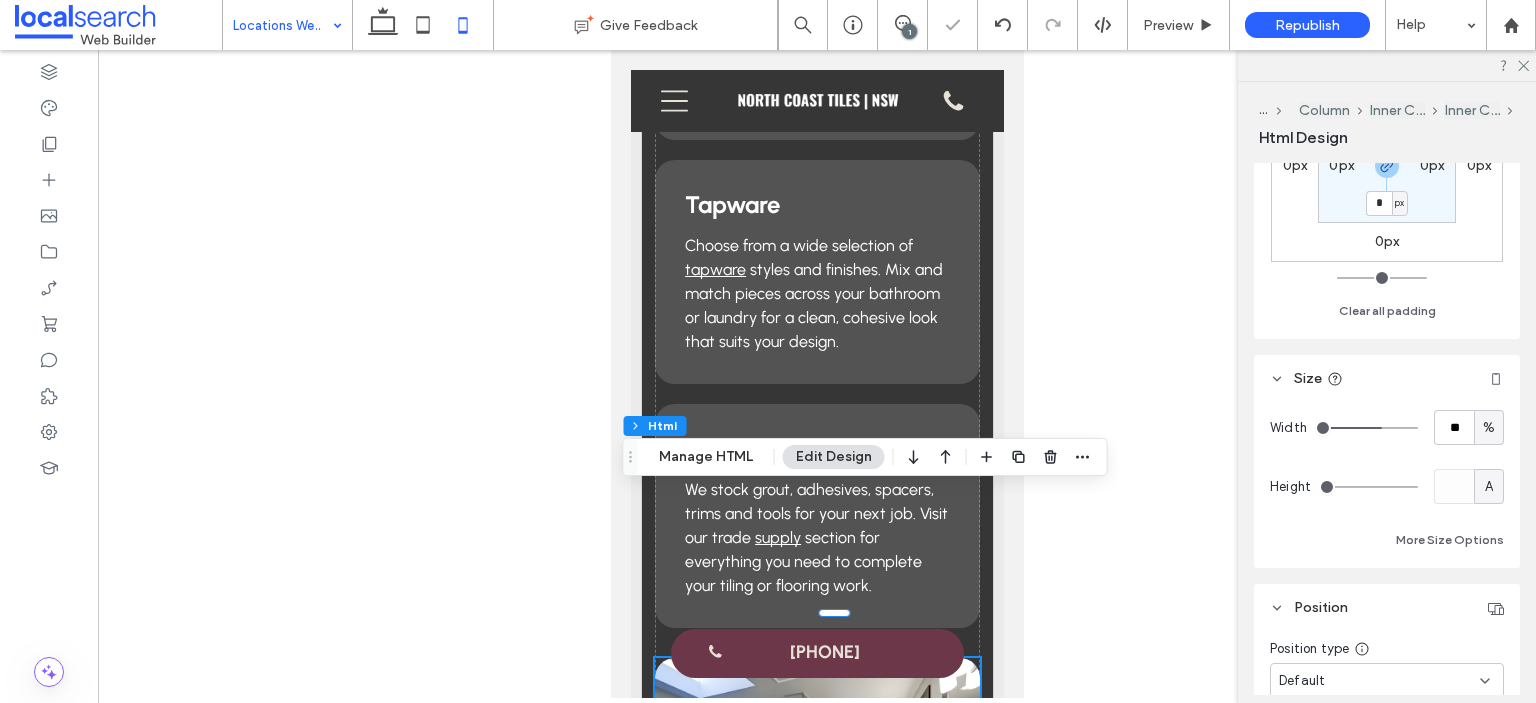 type on "**" 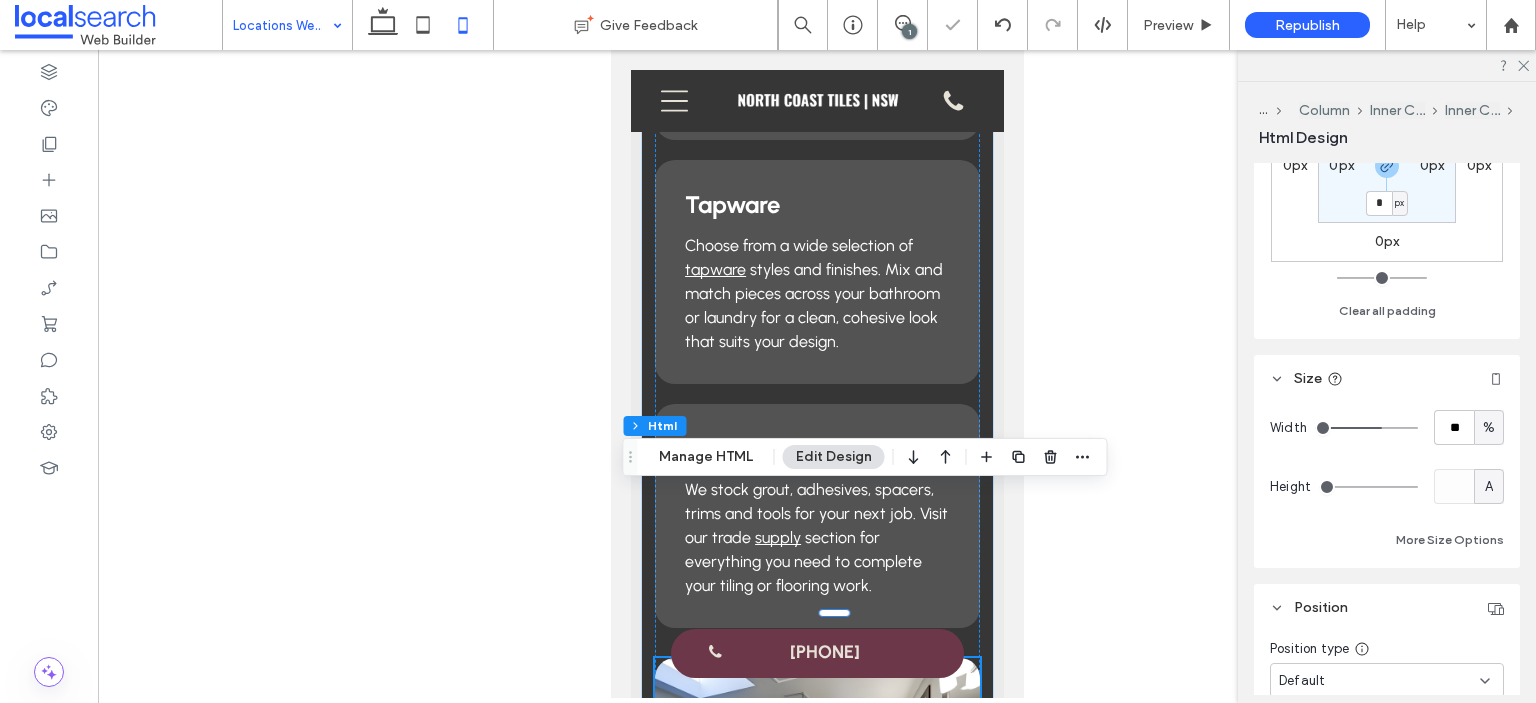 type on "**" 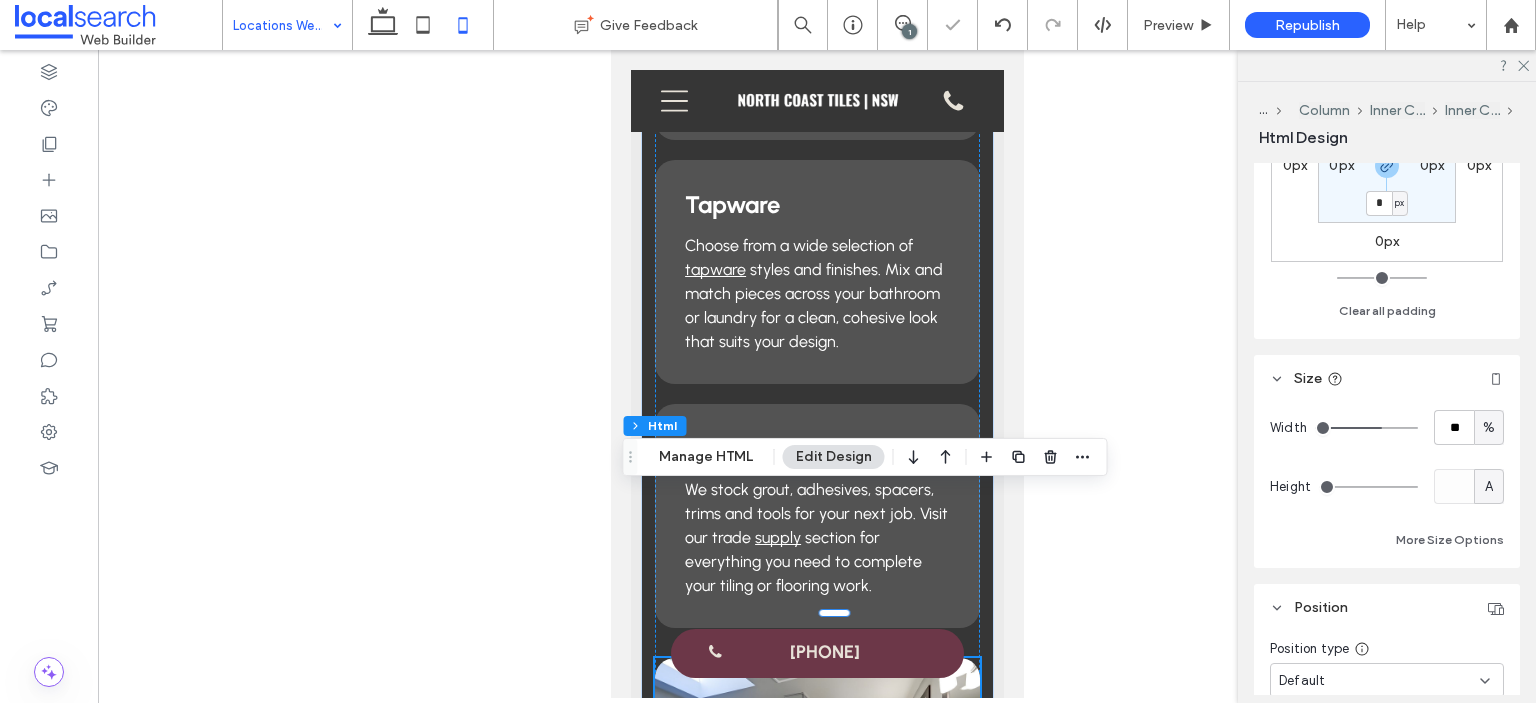 drag, startPoint x: 1372, startPoint y: 432, endPoint x: 1383, endPoint y: 435, distance: 11.401754 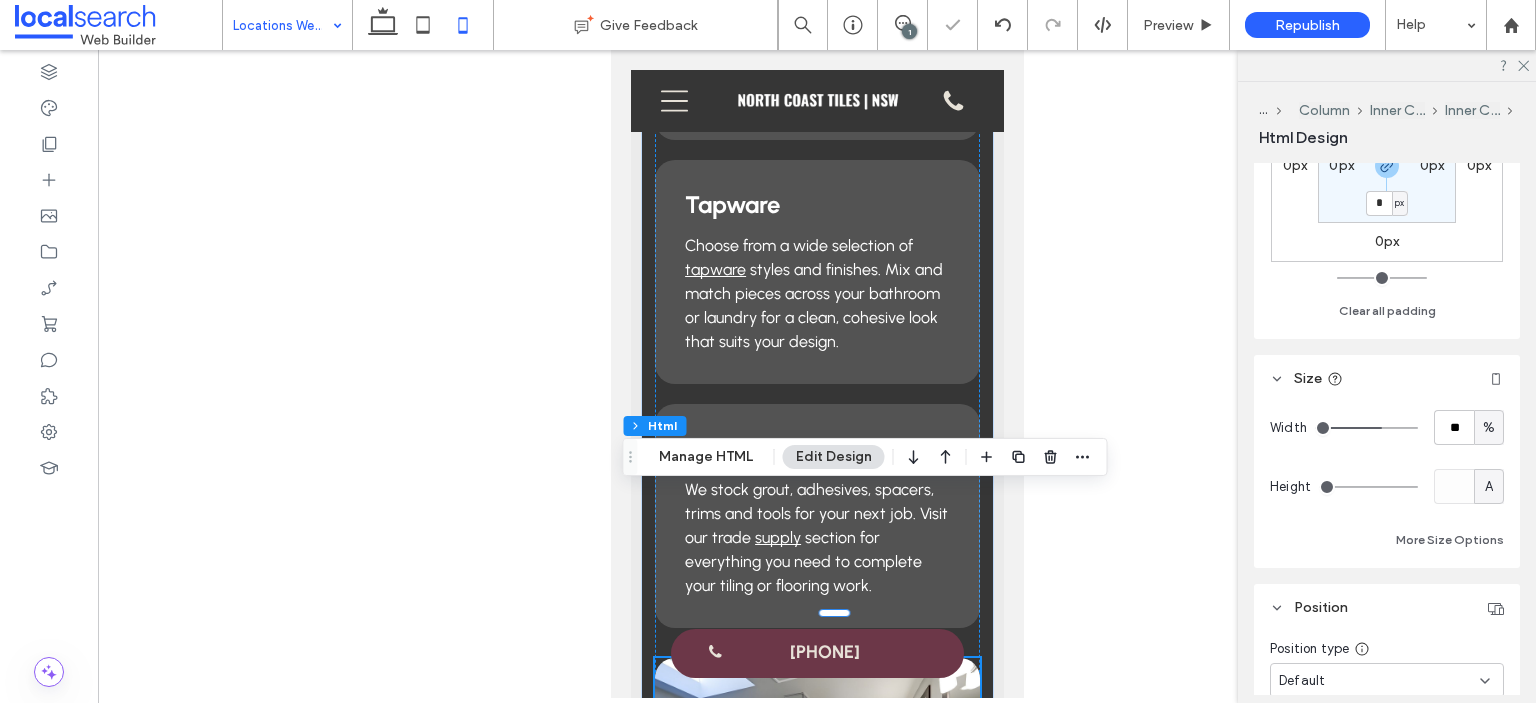 click at bounding box center [1366, 428] 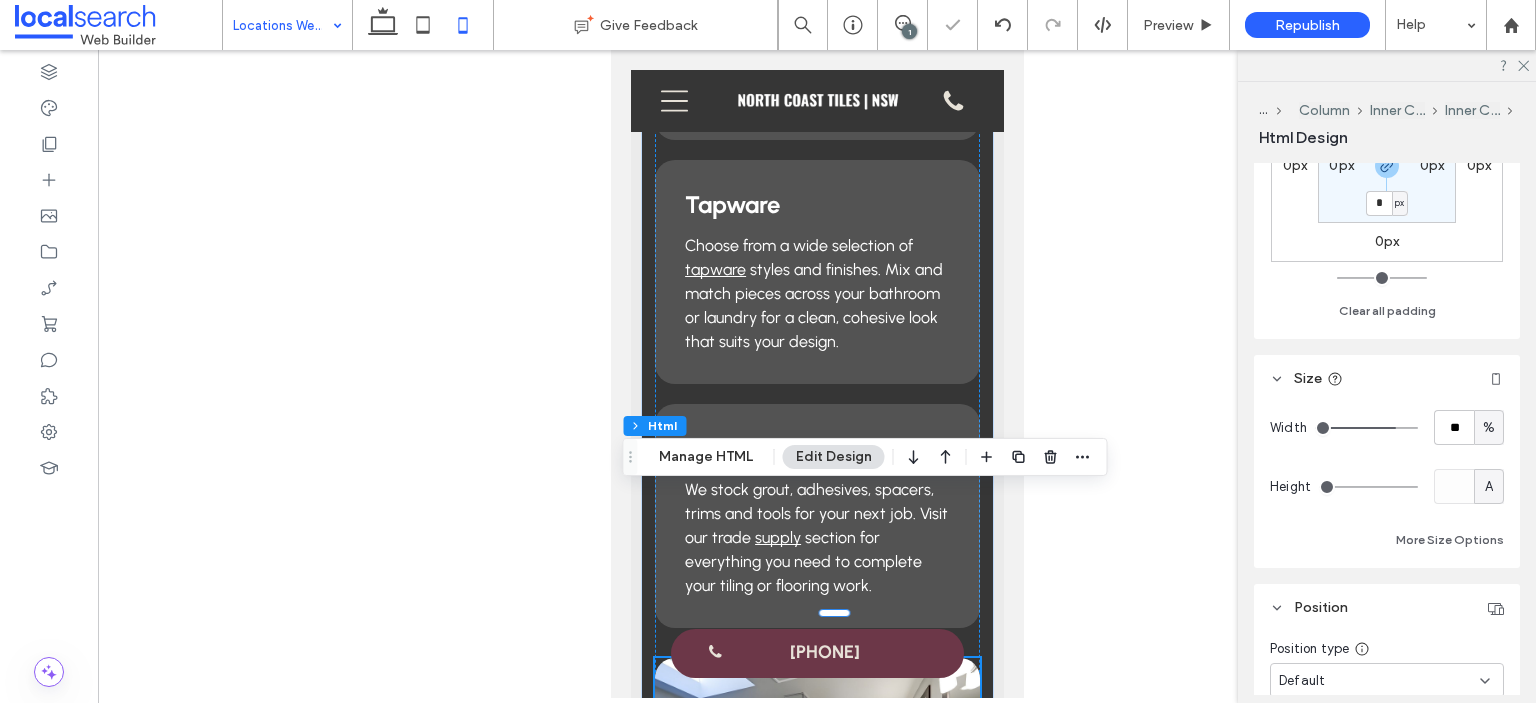 click on "Width ** %" at bounding box center (1387, 427) 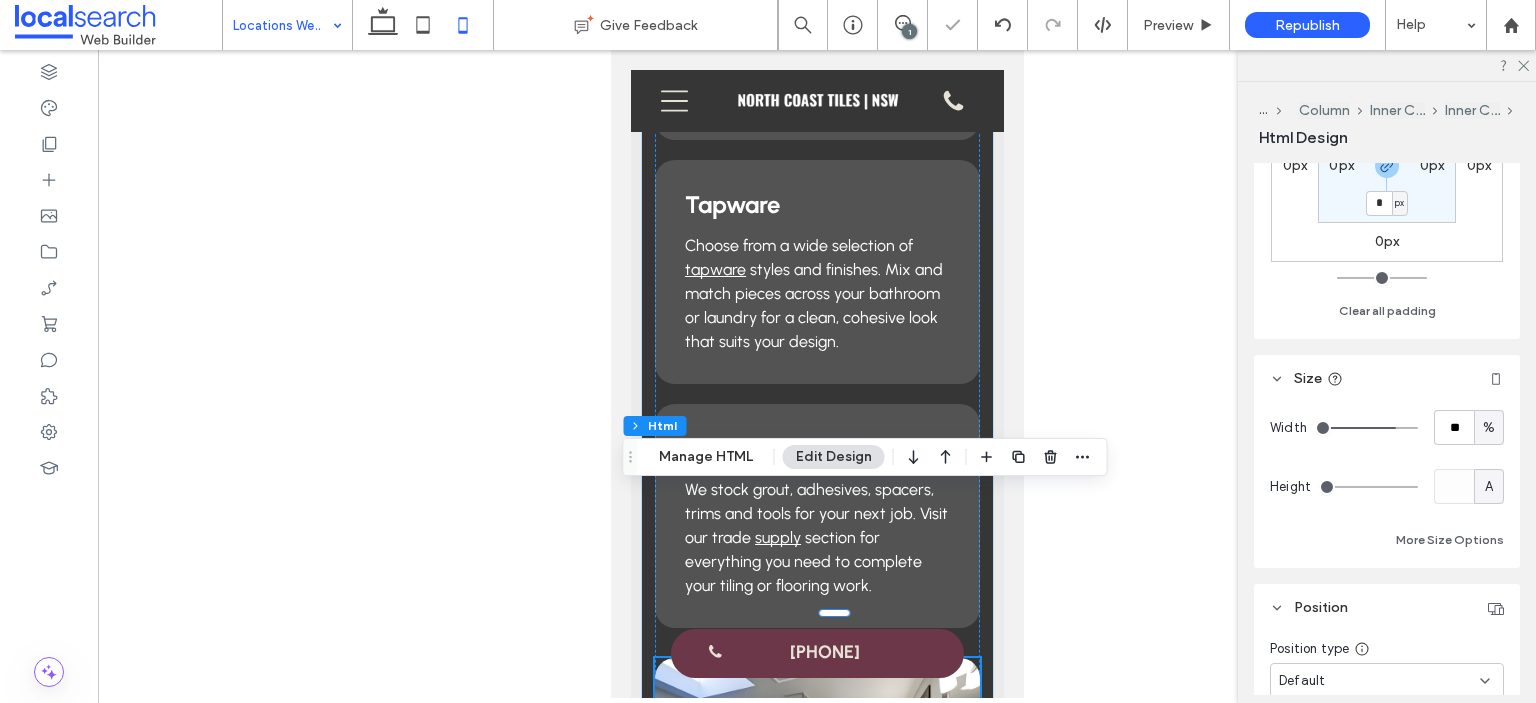 click on "%" at bounding box center (1489, 428) 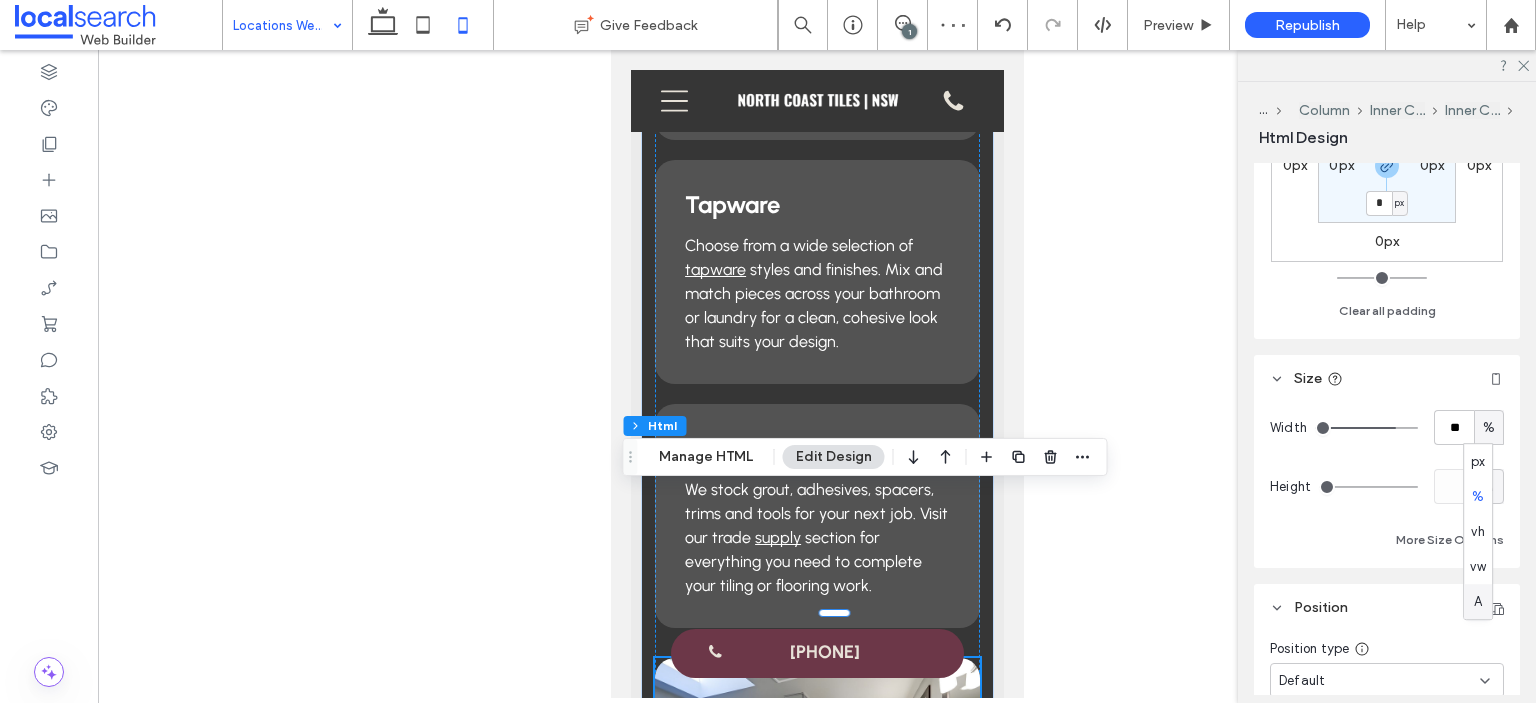 click on "A" at bounding box center [1478, 602] 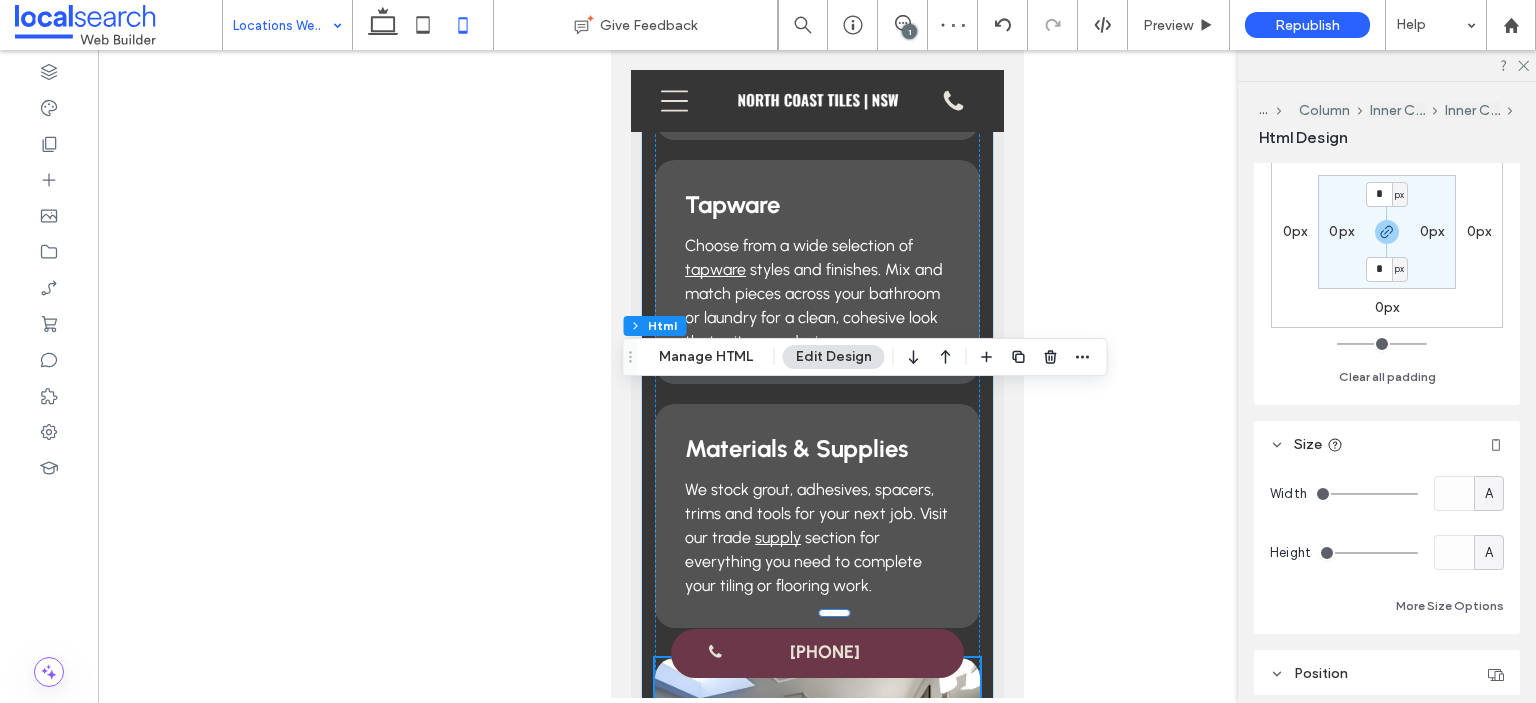 scroll, scrollTop: 200, scrollLeft: 0, axis: vertical 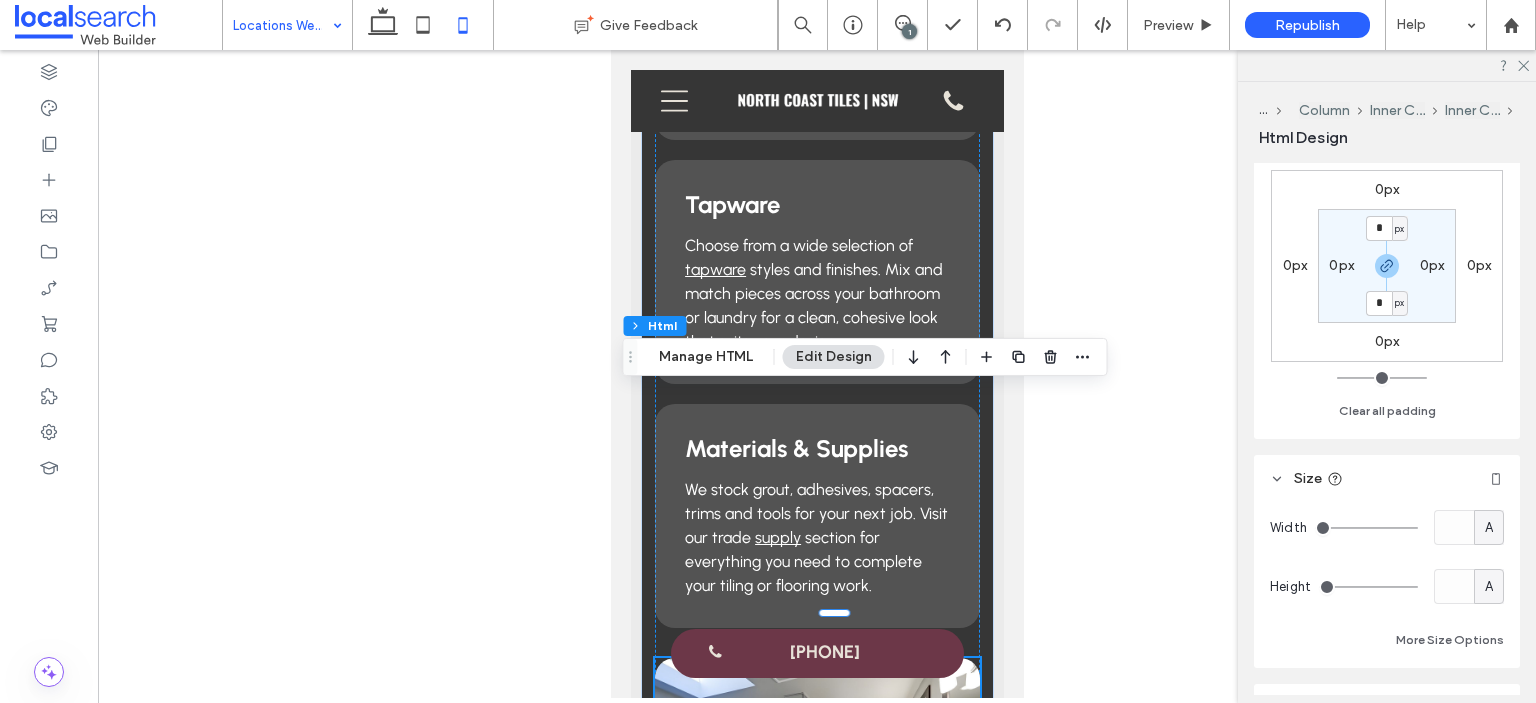 click on "0px" at bounding box center (1341, 265) 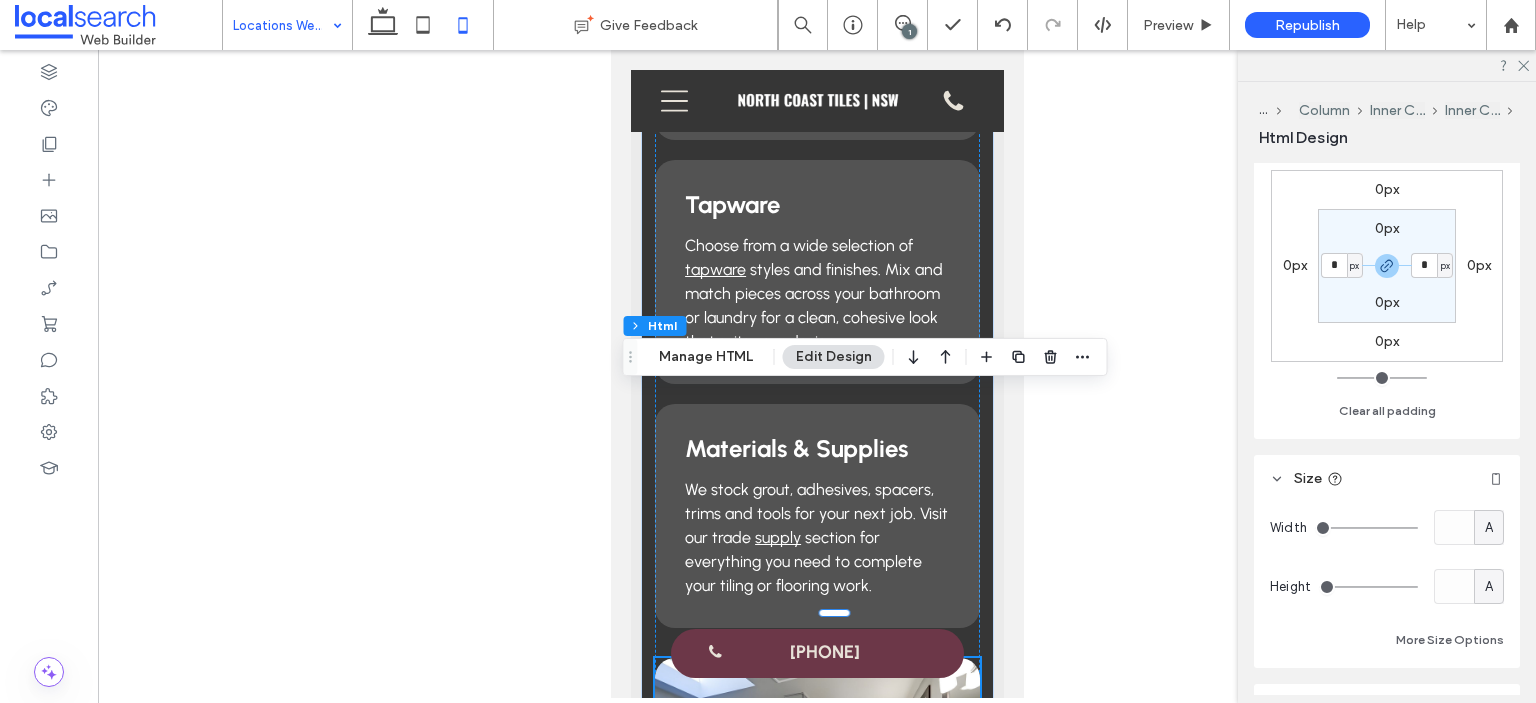 click on "*" at bounding box center [1334, 265] 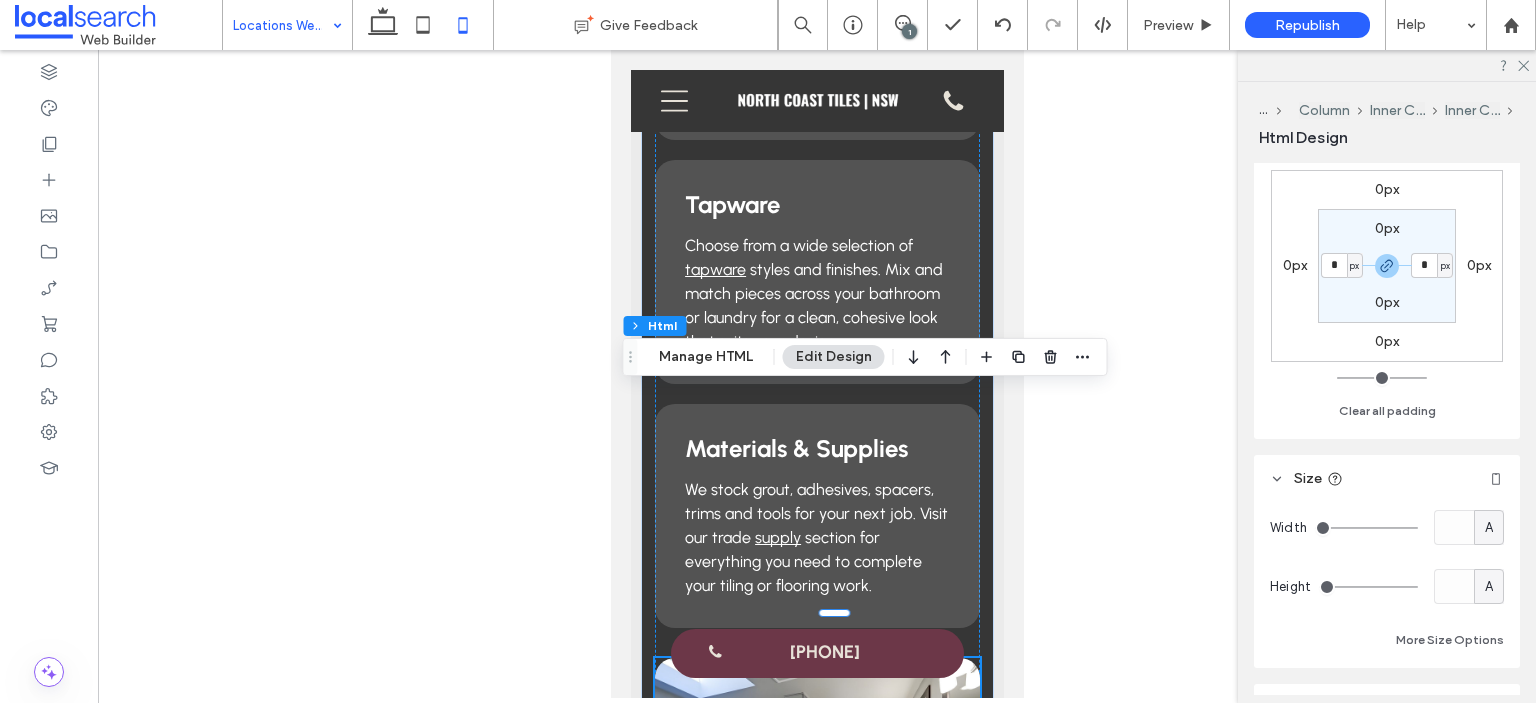 click on "*" at bounding box center [1334, 265] 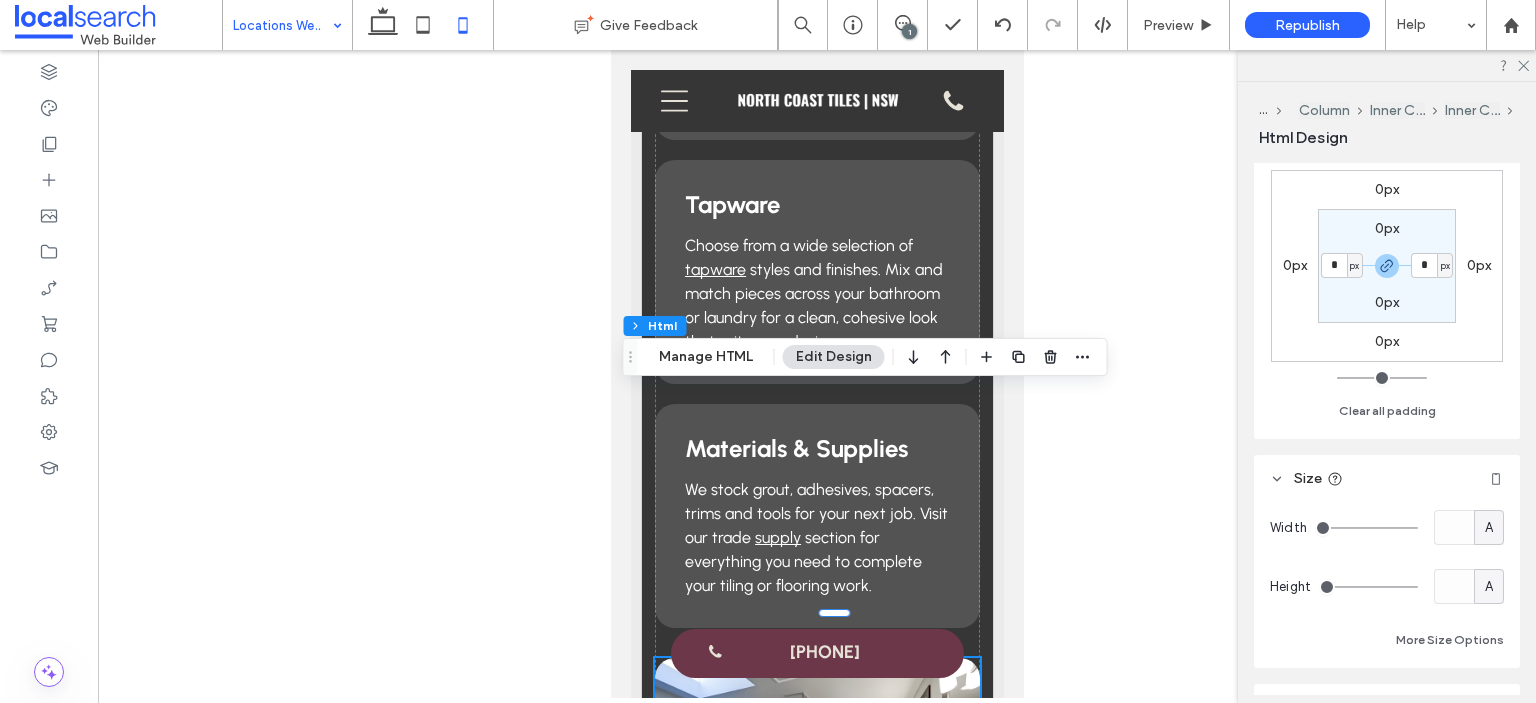 click on "0px" at bounding box center (1295, 265) 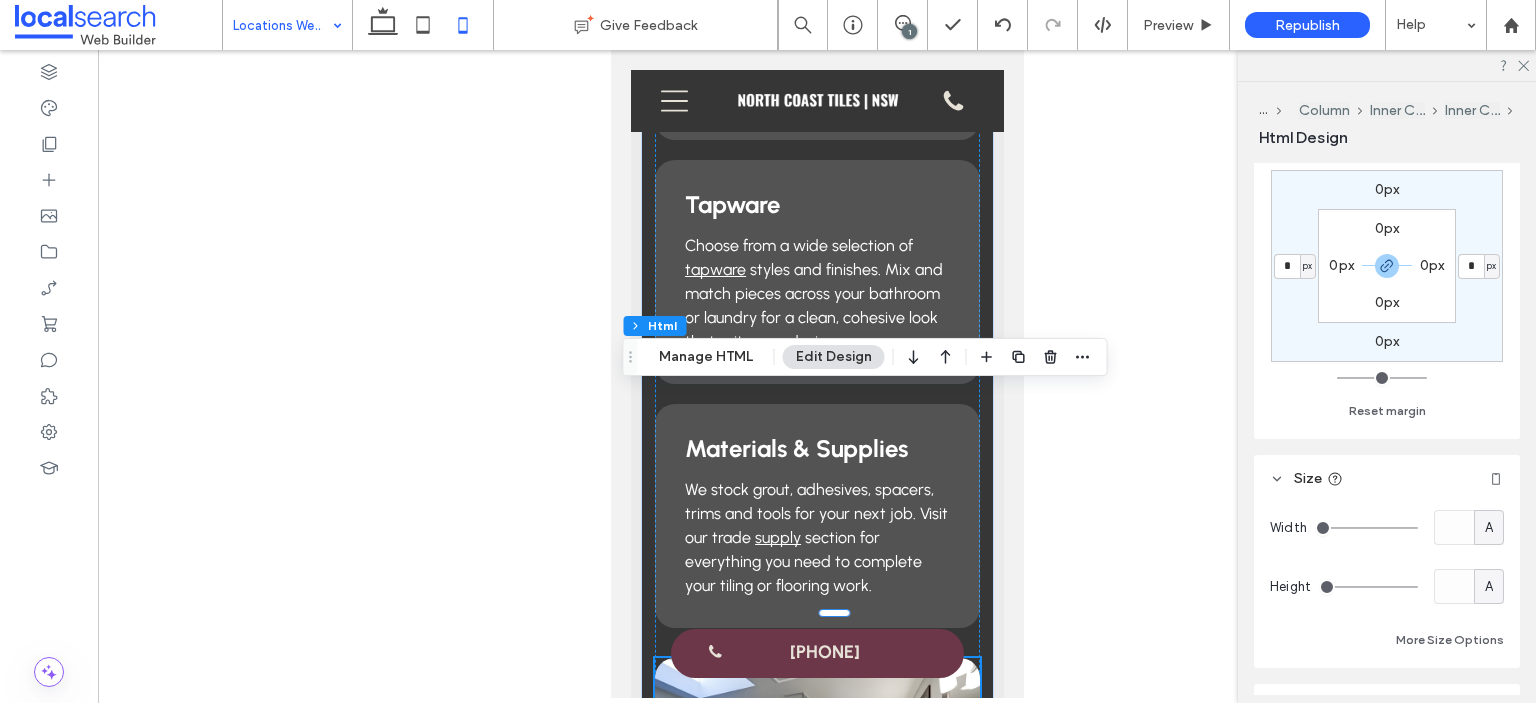click on "*" at bounding box center (1287, 266) 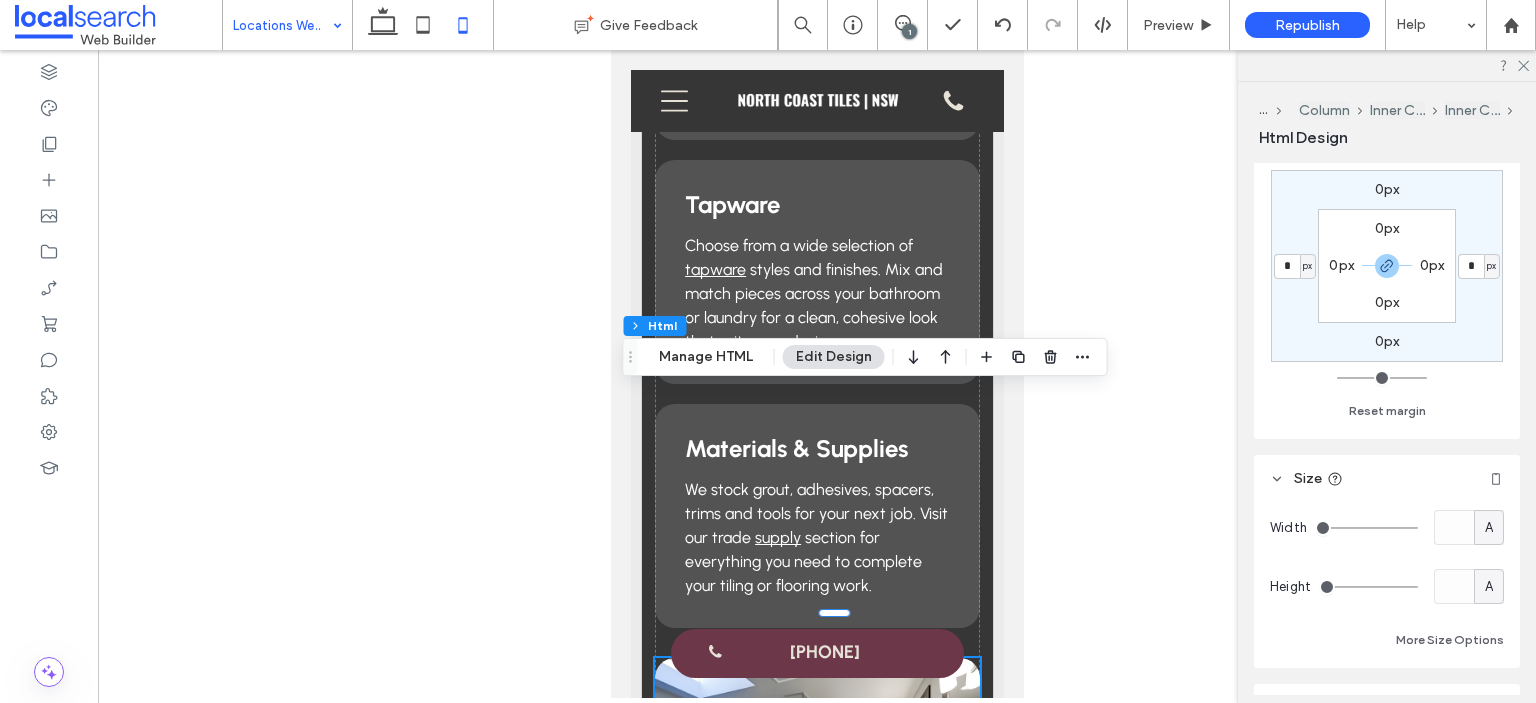 click on "*" at bounding box center [1287, 266] 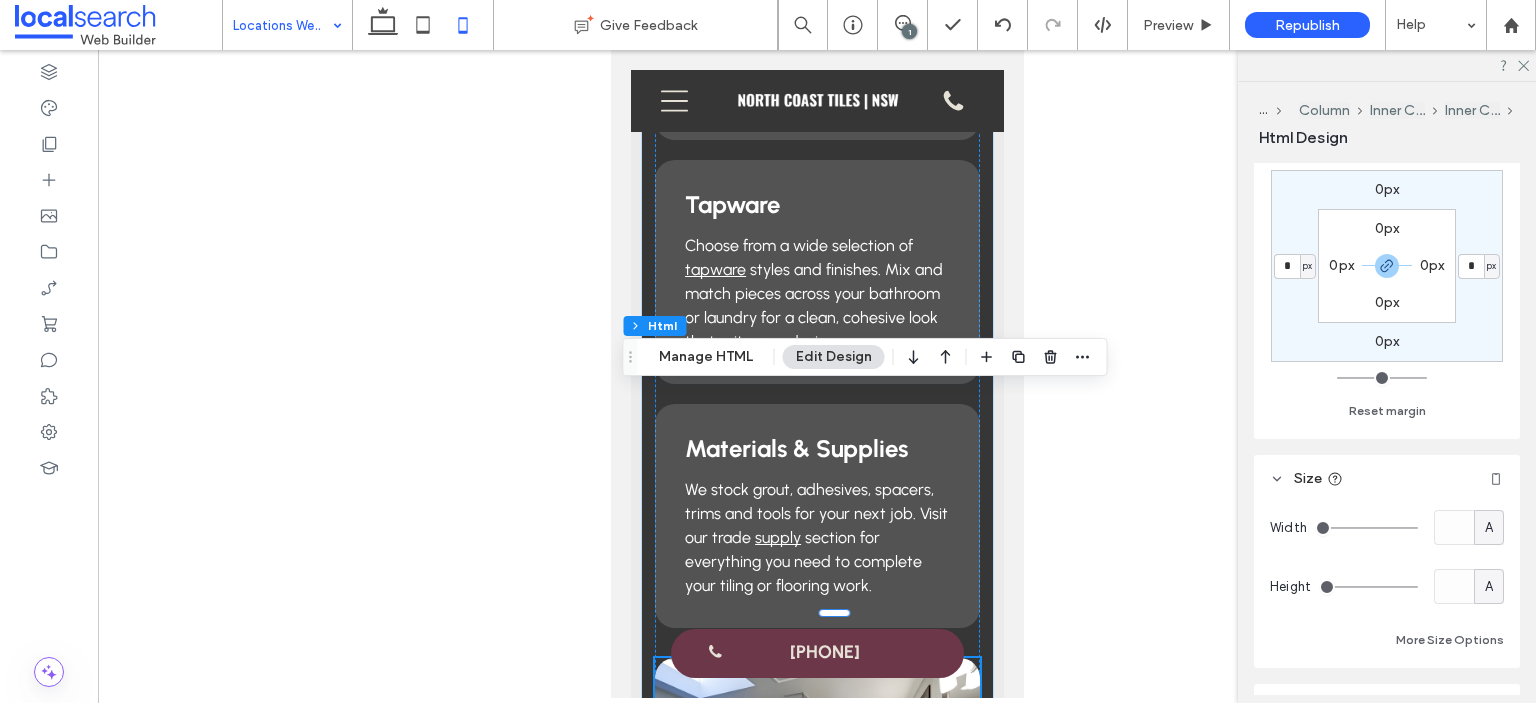 click on "*" at bounding box center (1287, 266) 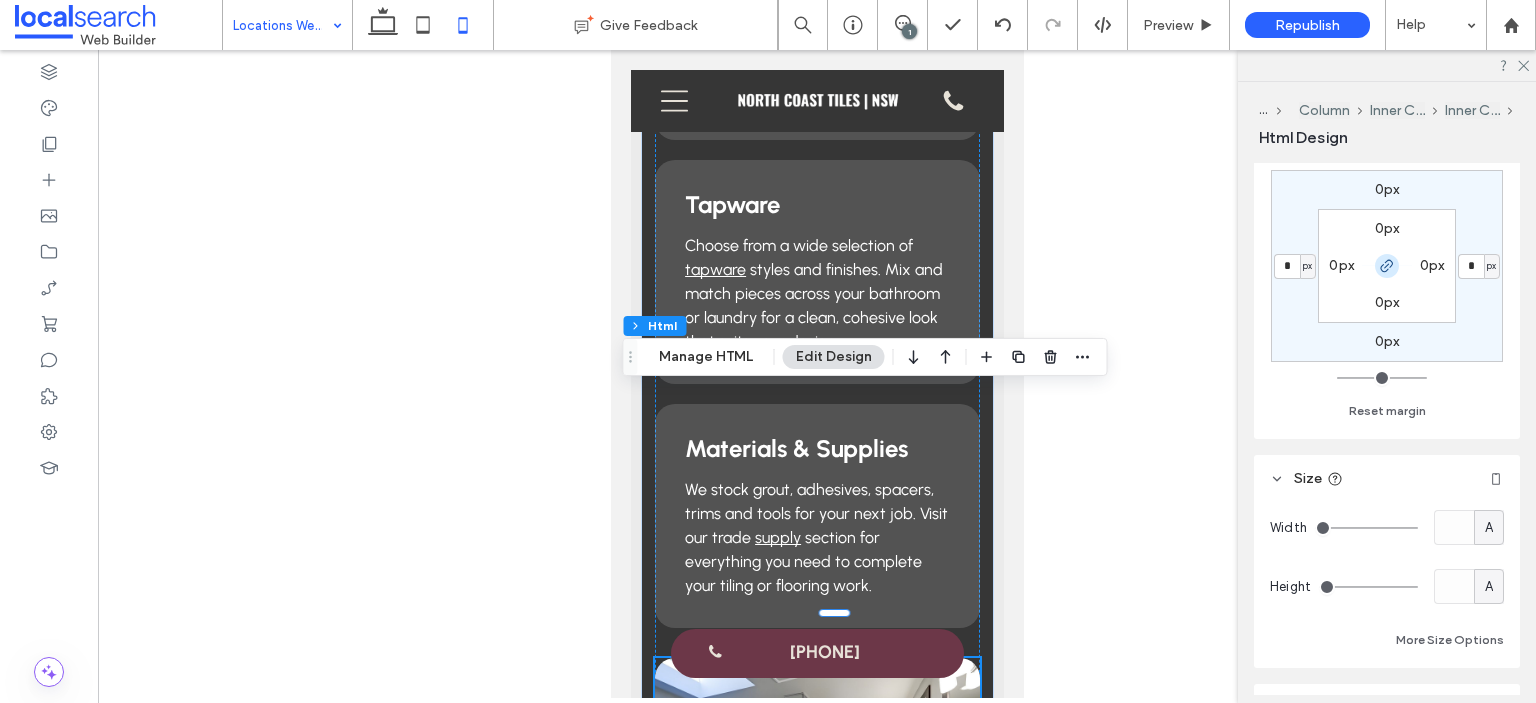 click 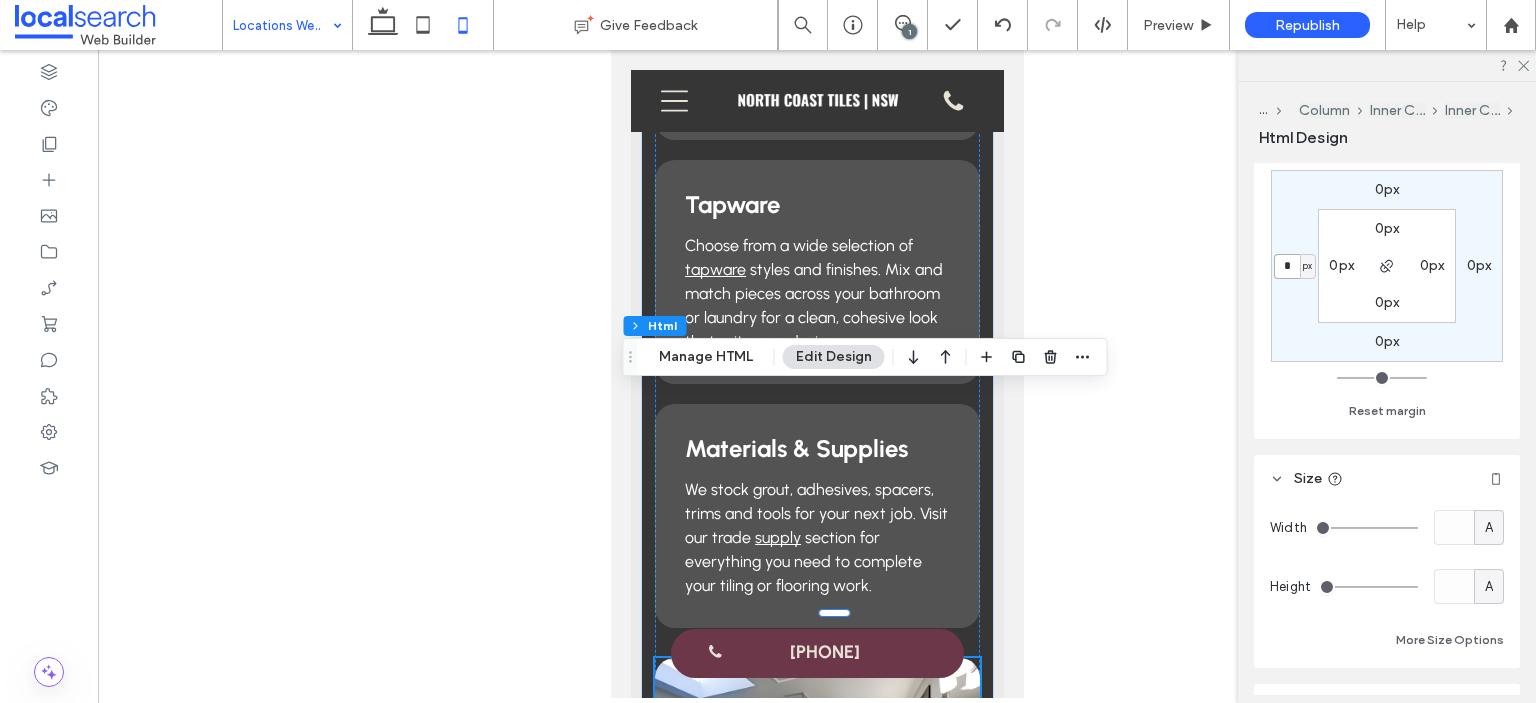 click on "*" at bounding box center [1287, 266] 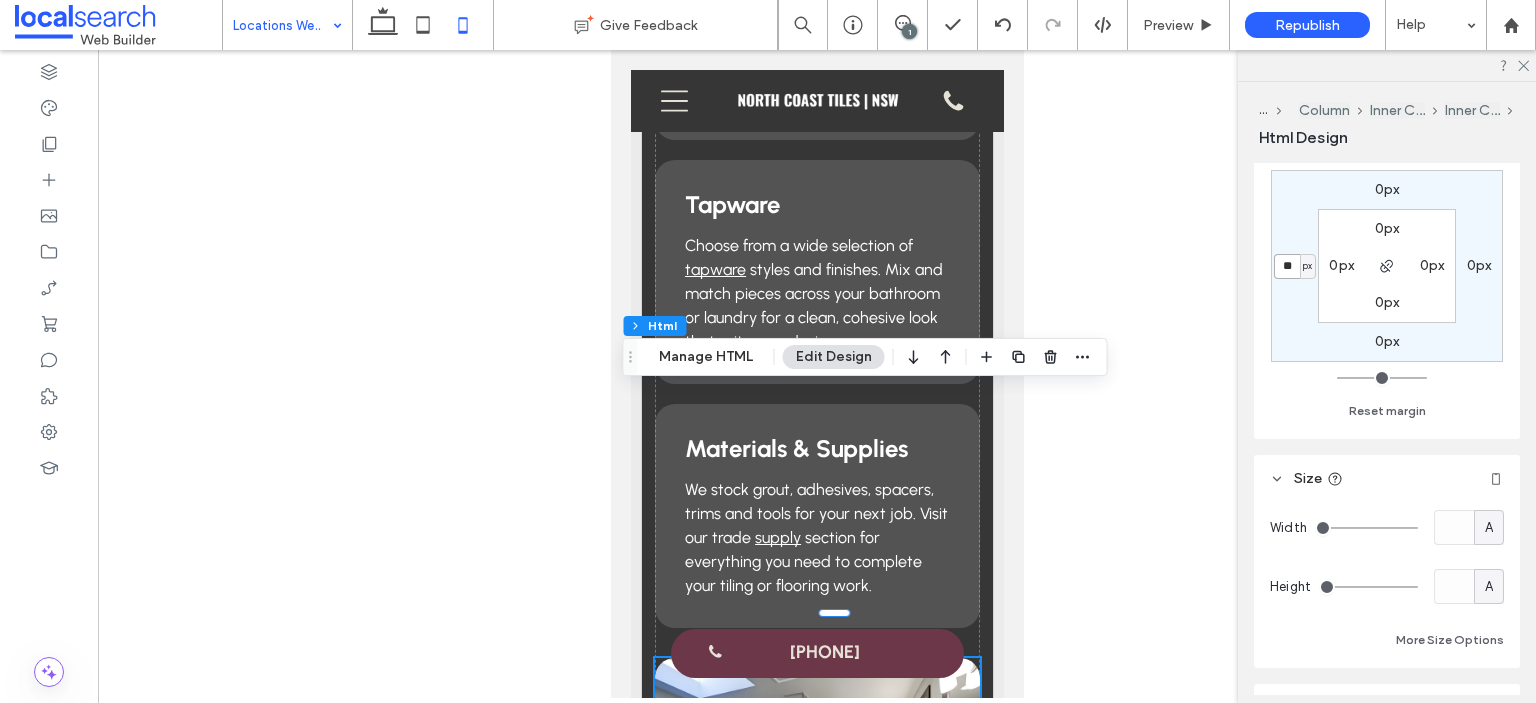 click on "**" at bounding box center [1287, 266] 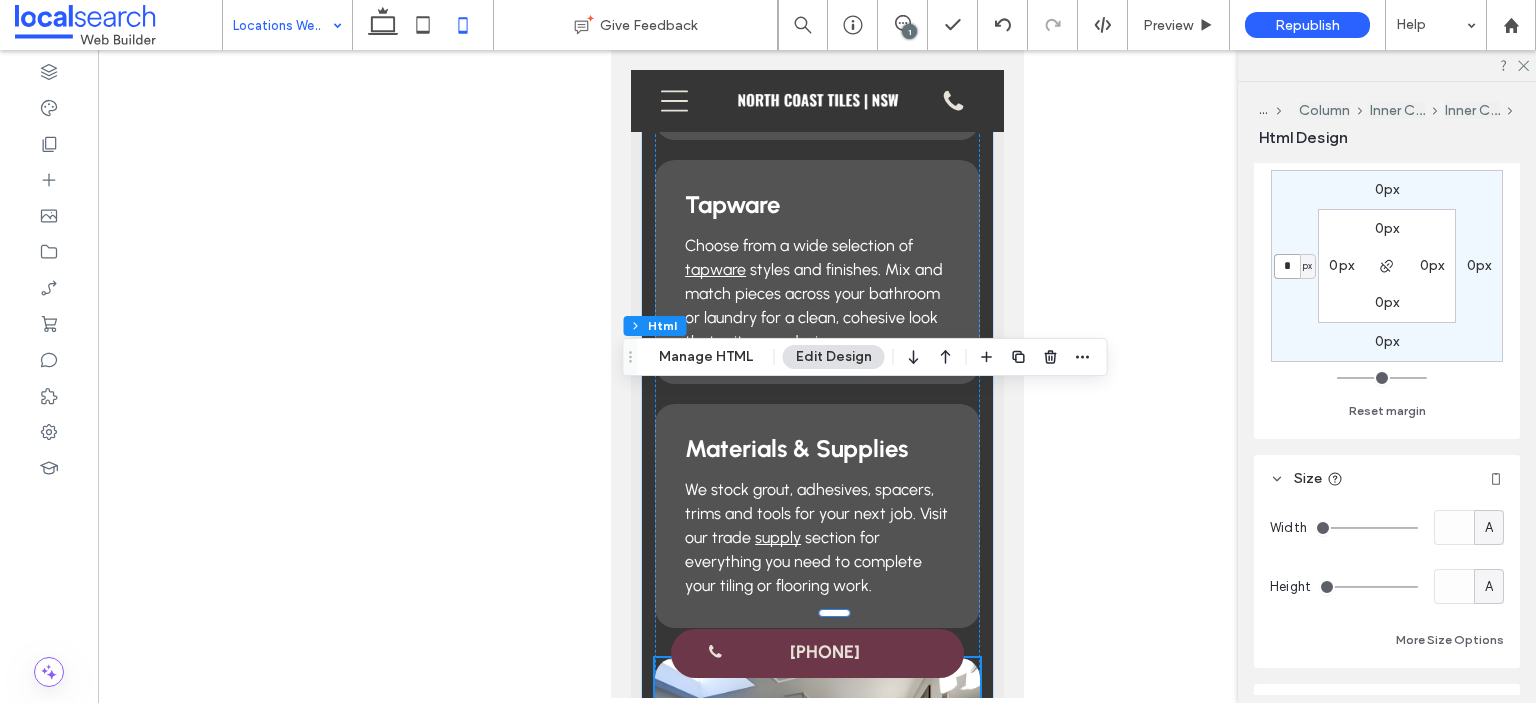click on "*" at bounding box center [1287, 266] 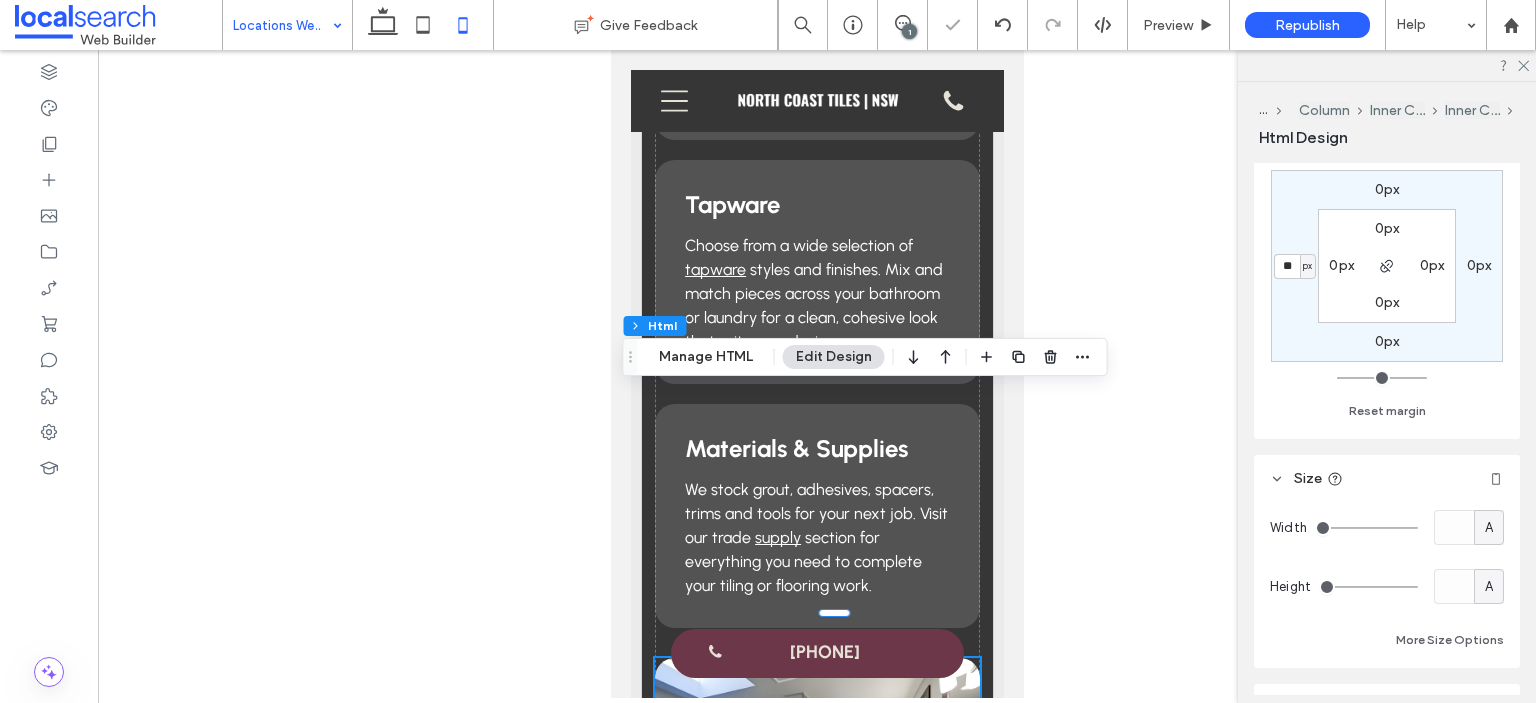click at bounding box center [817, 374] 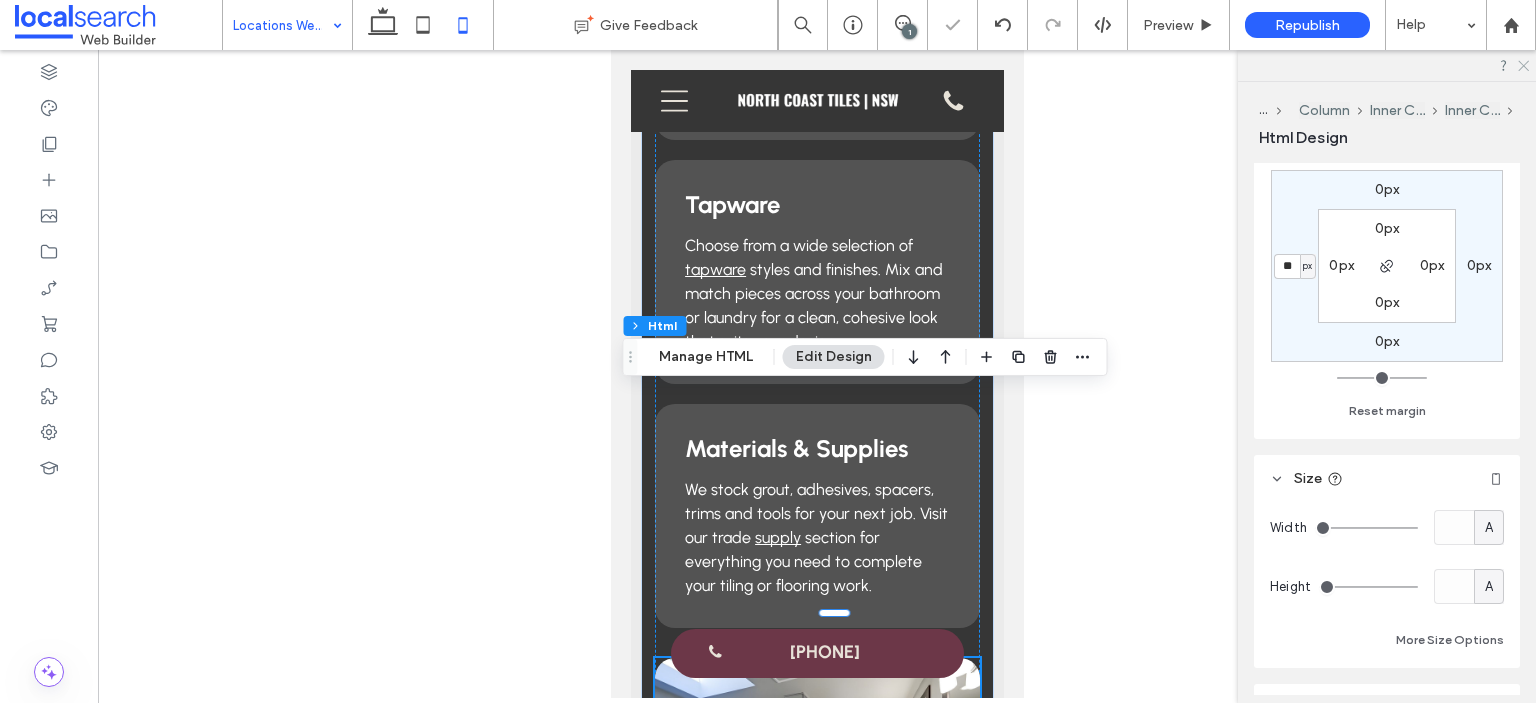 click 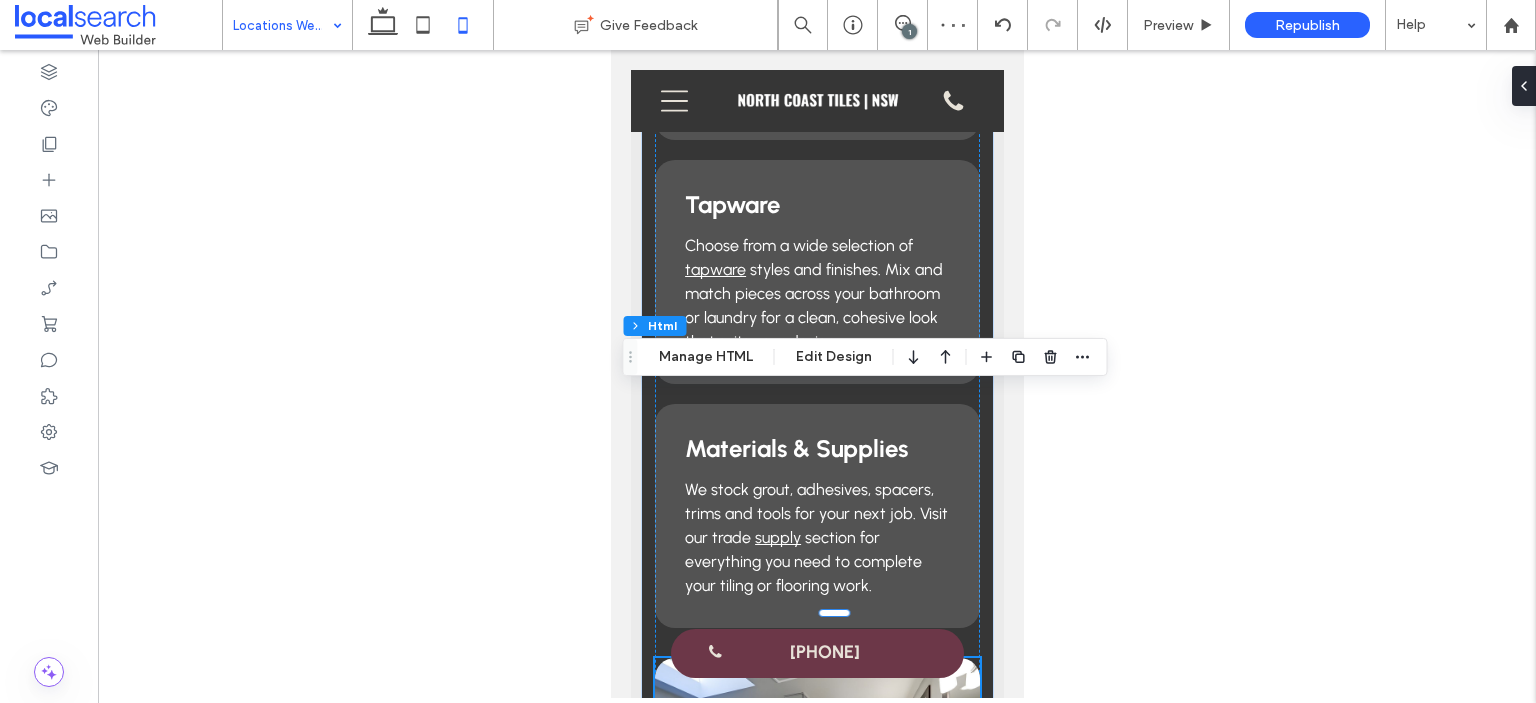 click at bounding box center [817, 374] 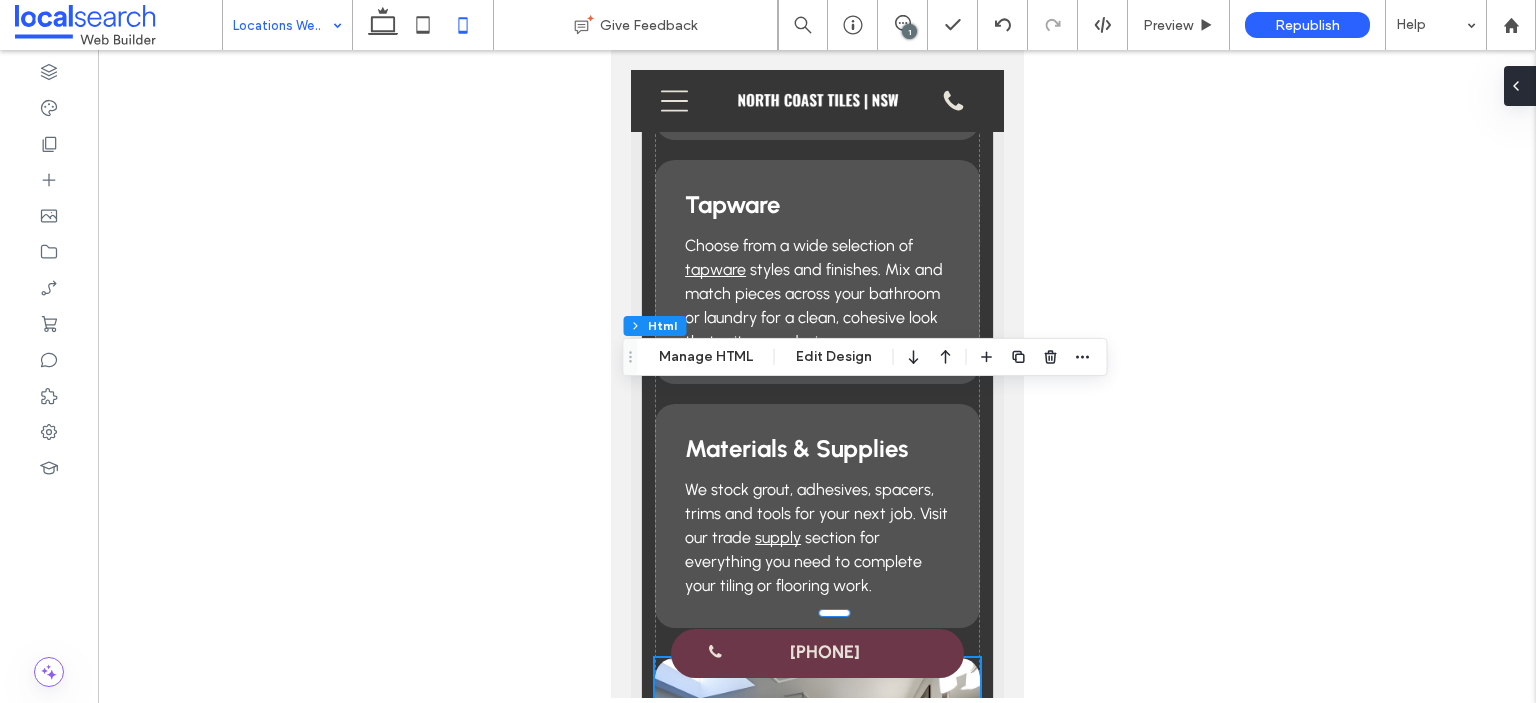click 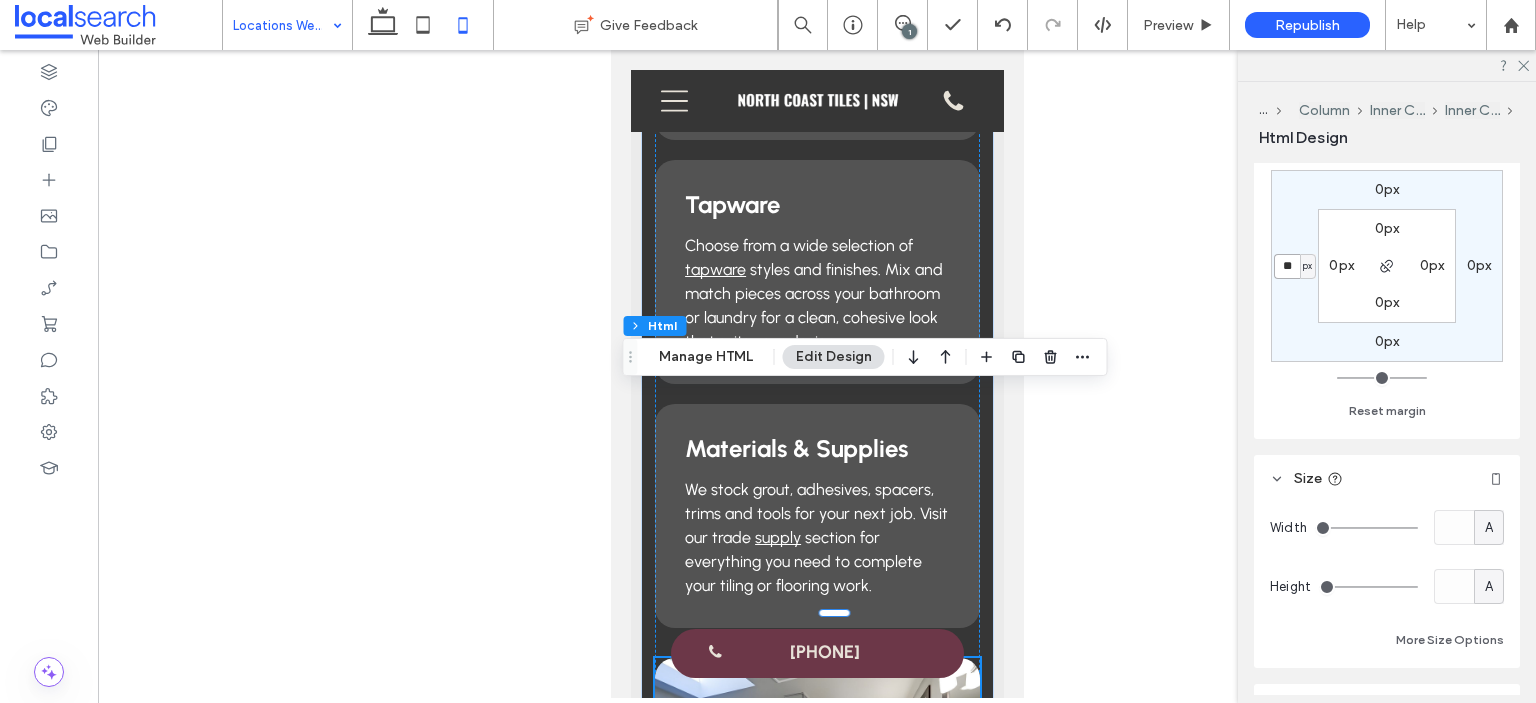 click on "**" at bounding box center [1287, 266] 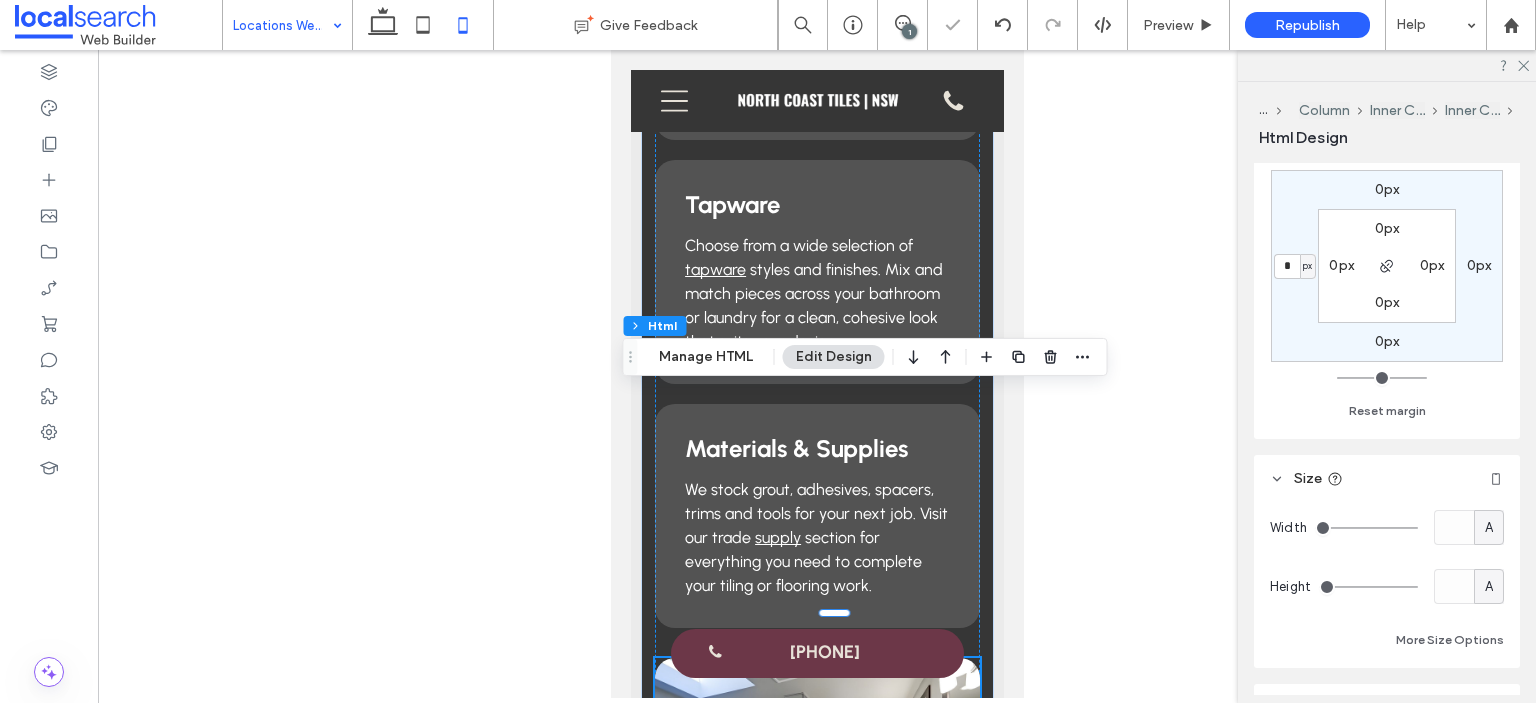 click at bounding box center [817, 374] 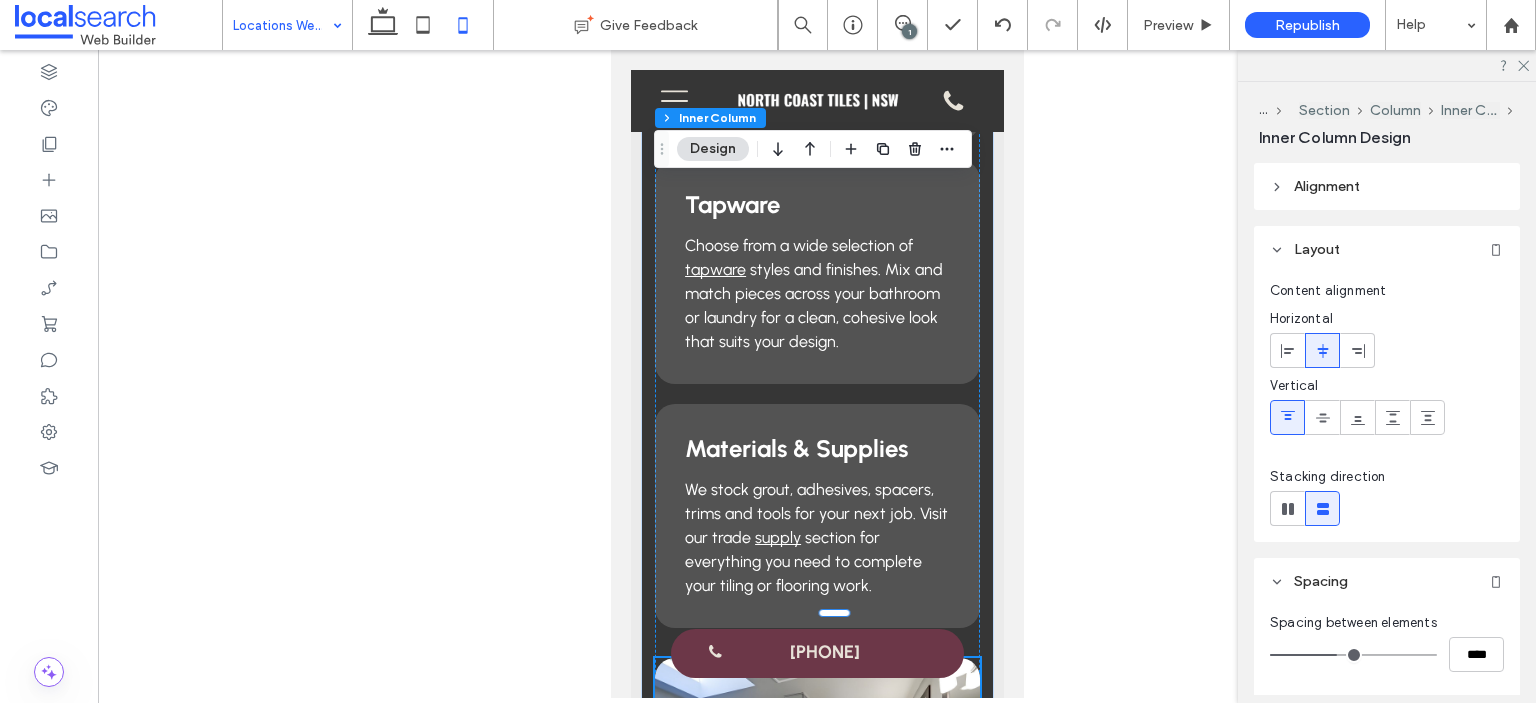 click at bounding box center (817, 374) 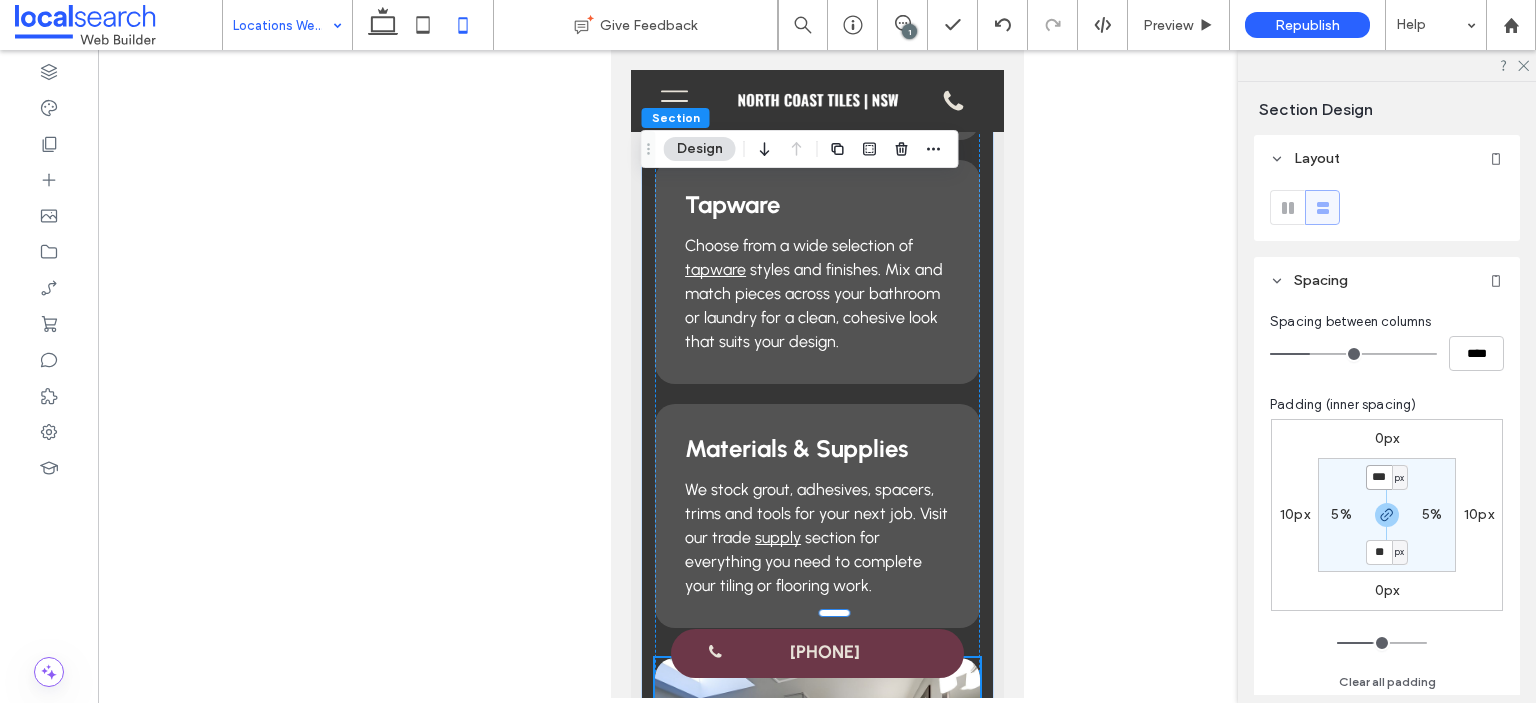 click on "***" at bounding box center (1379, 477) 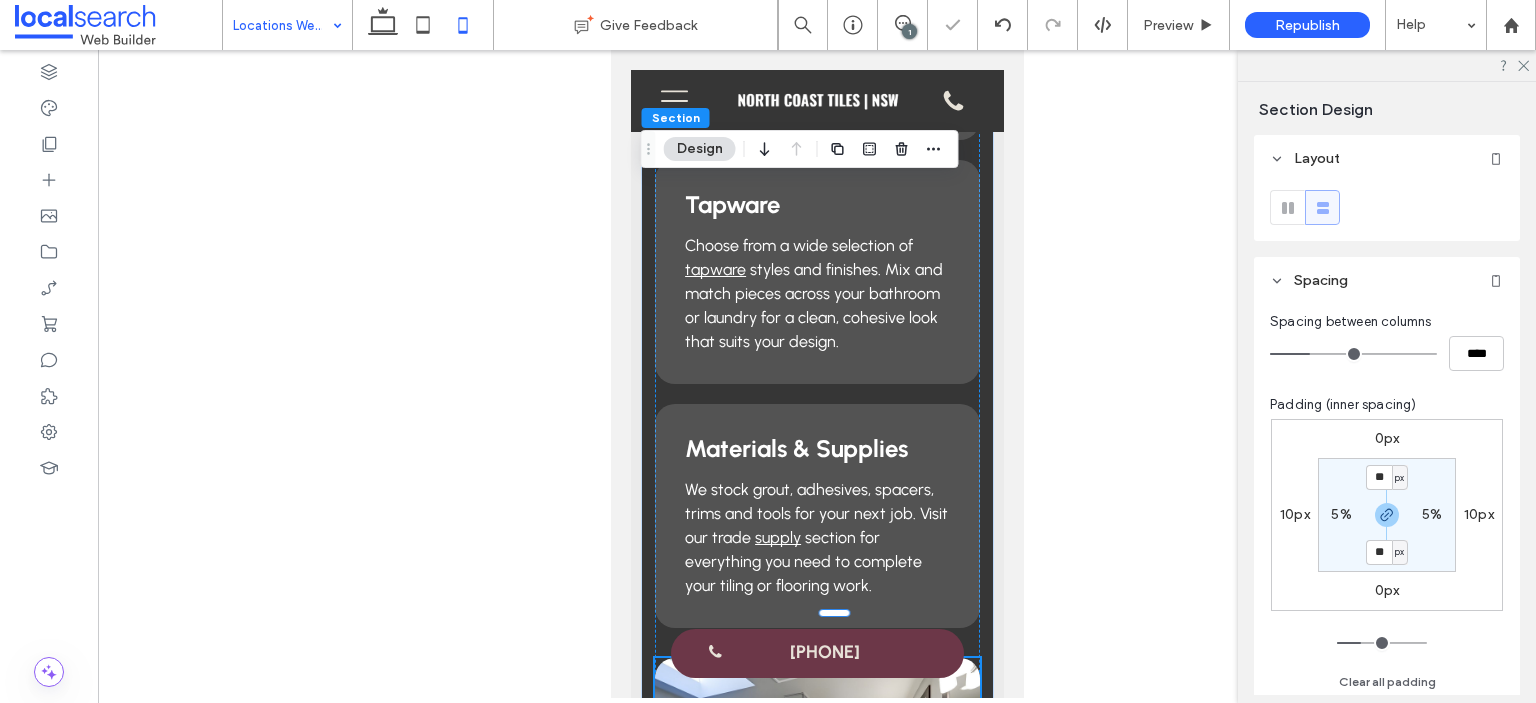 click at bounding box center [817, 374] 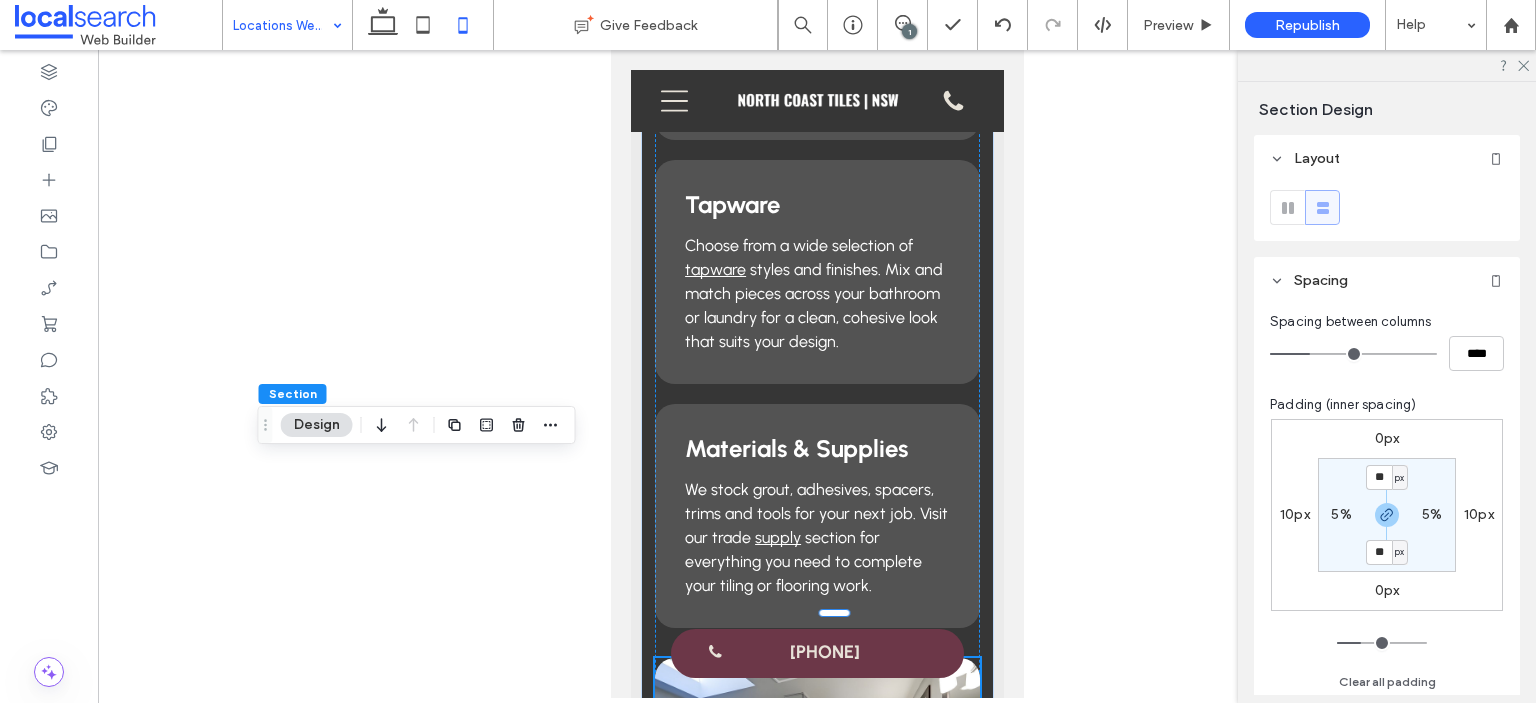 drag, startPoint x: 647, startPoint y: 152, endPoint x: 264, endPoint y: 428, distance: 472.0858 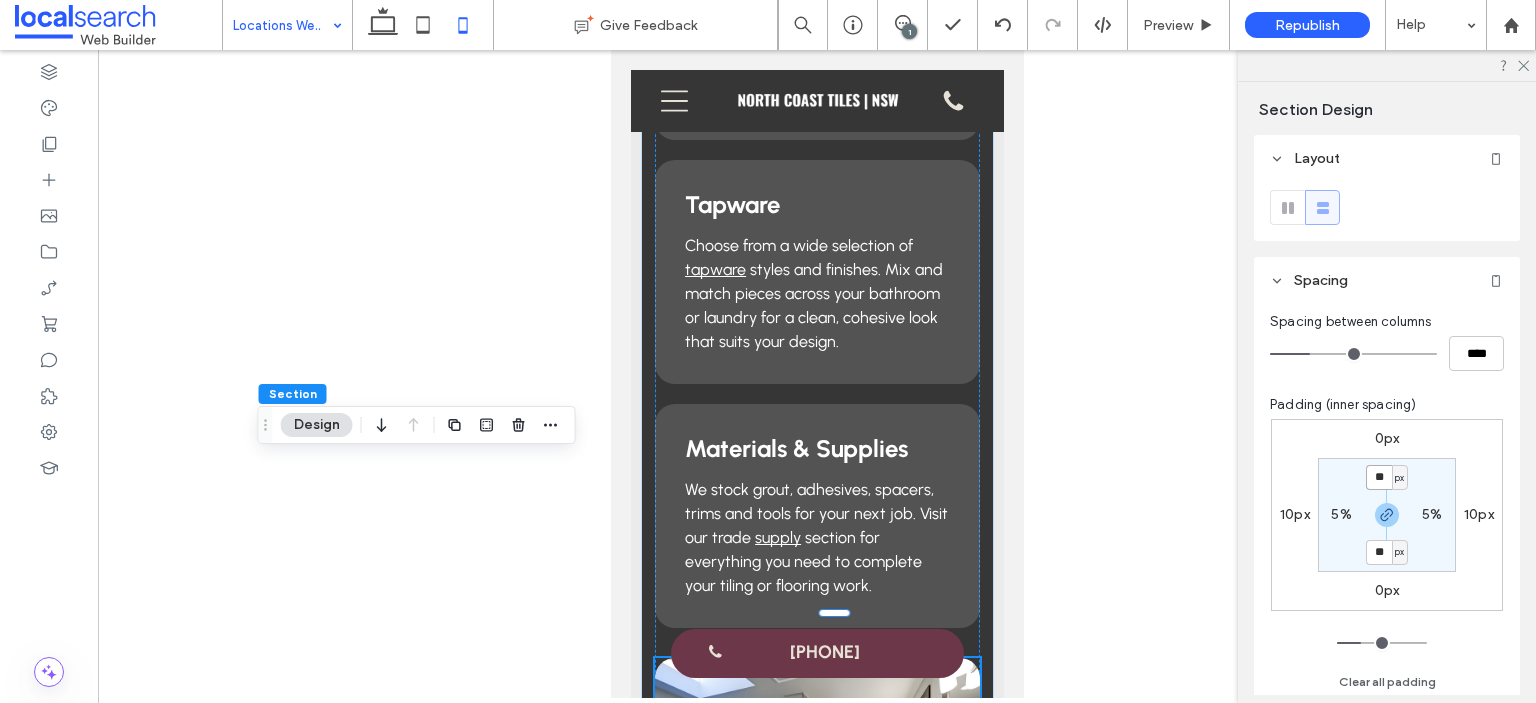 click on "**" at bounding box center [1379, 477] 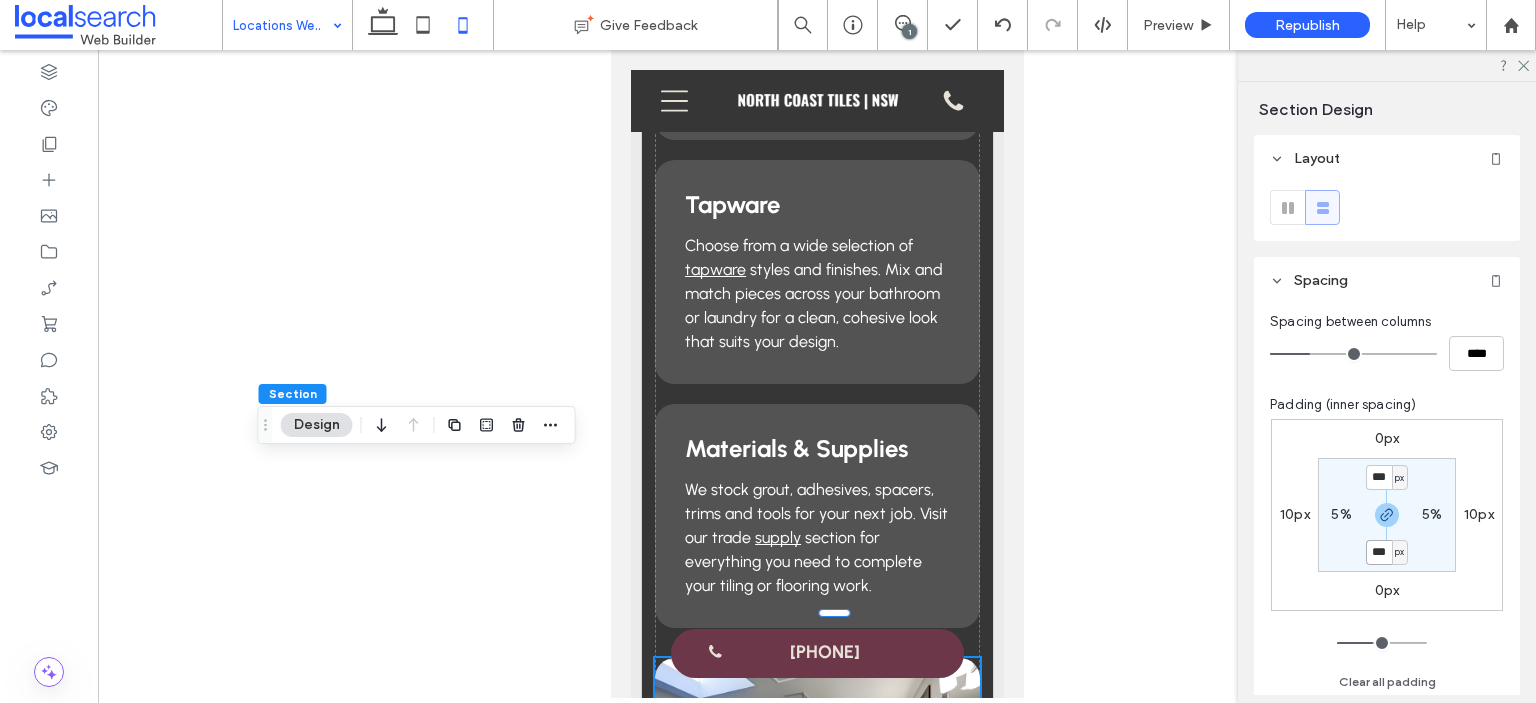 click on "***" at bounding box center [1379, 552] 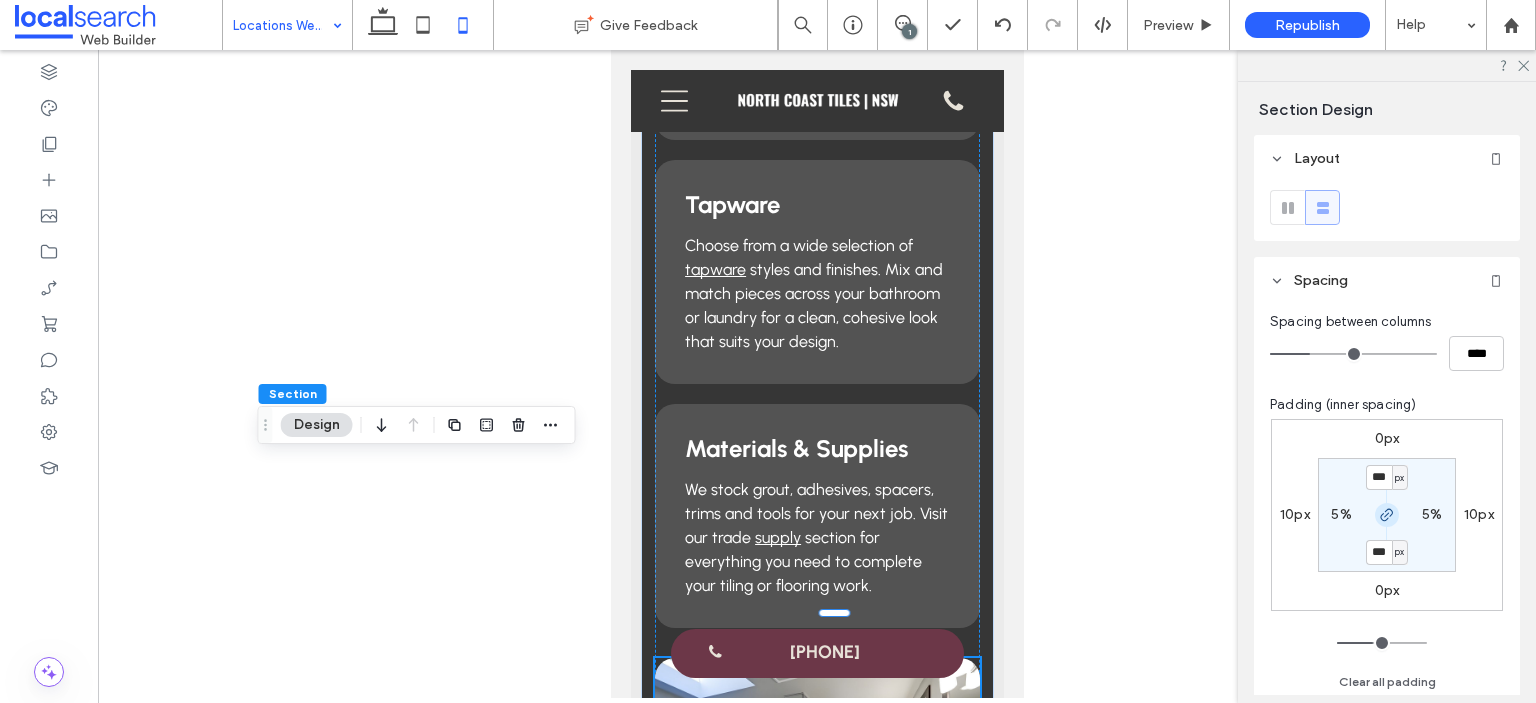 click 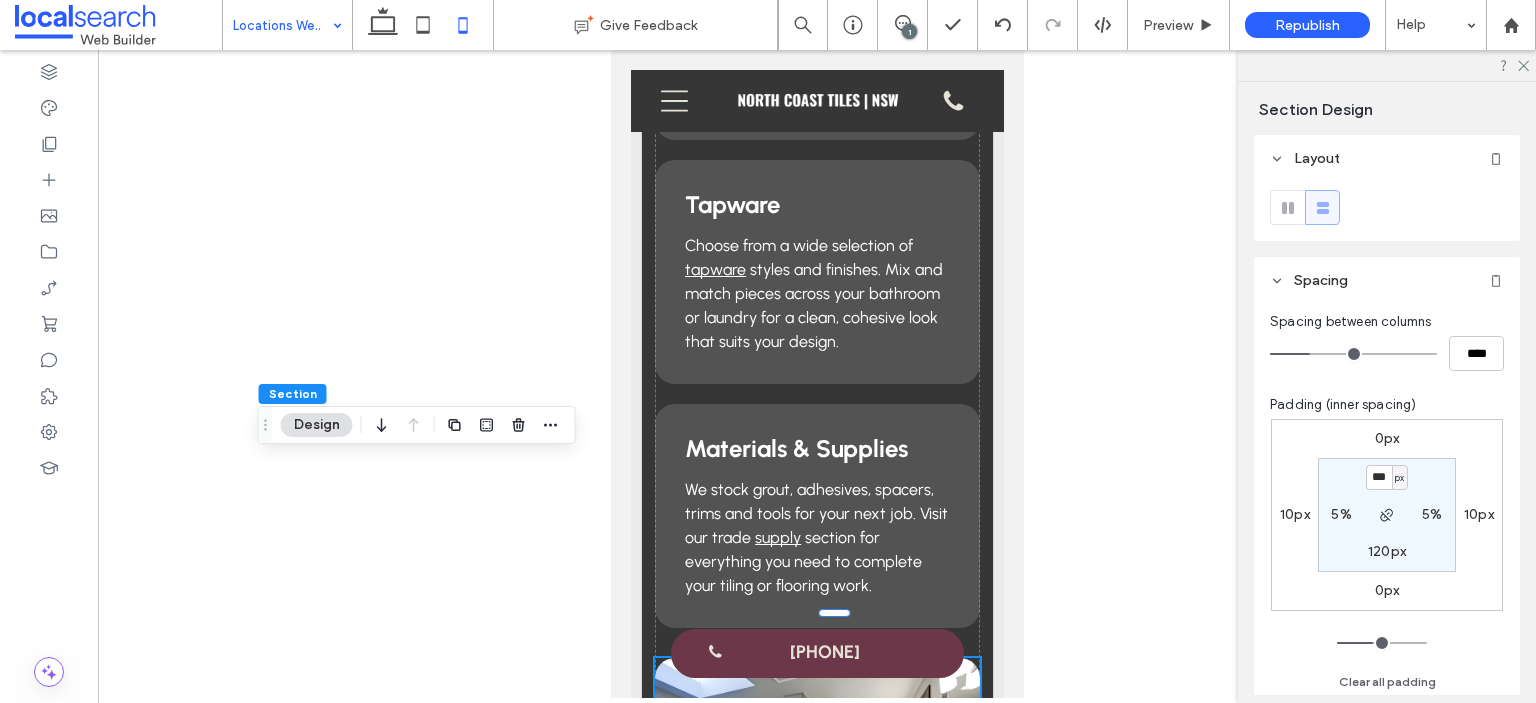 click on "120px" at bounding box center [1387, 551] 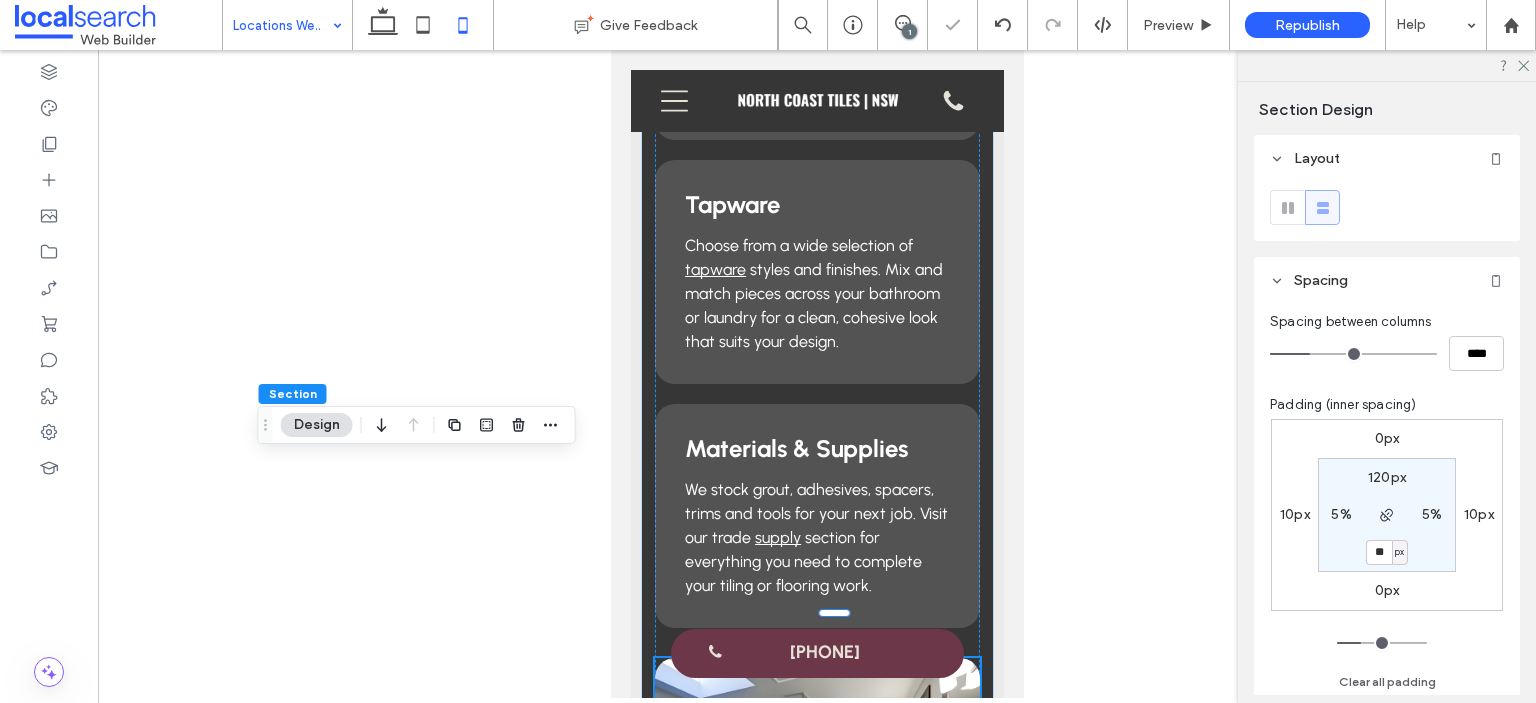click at bounding box center (817, 374) 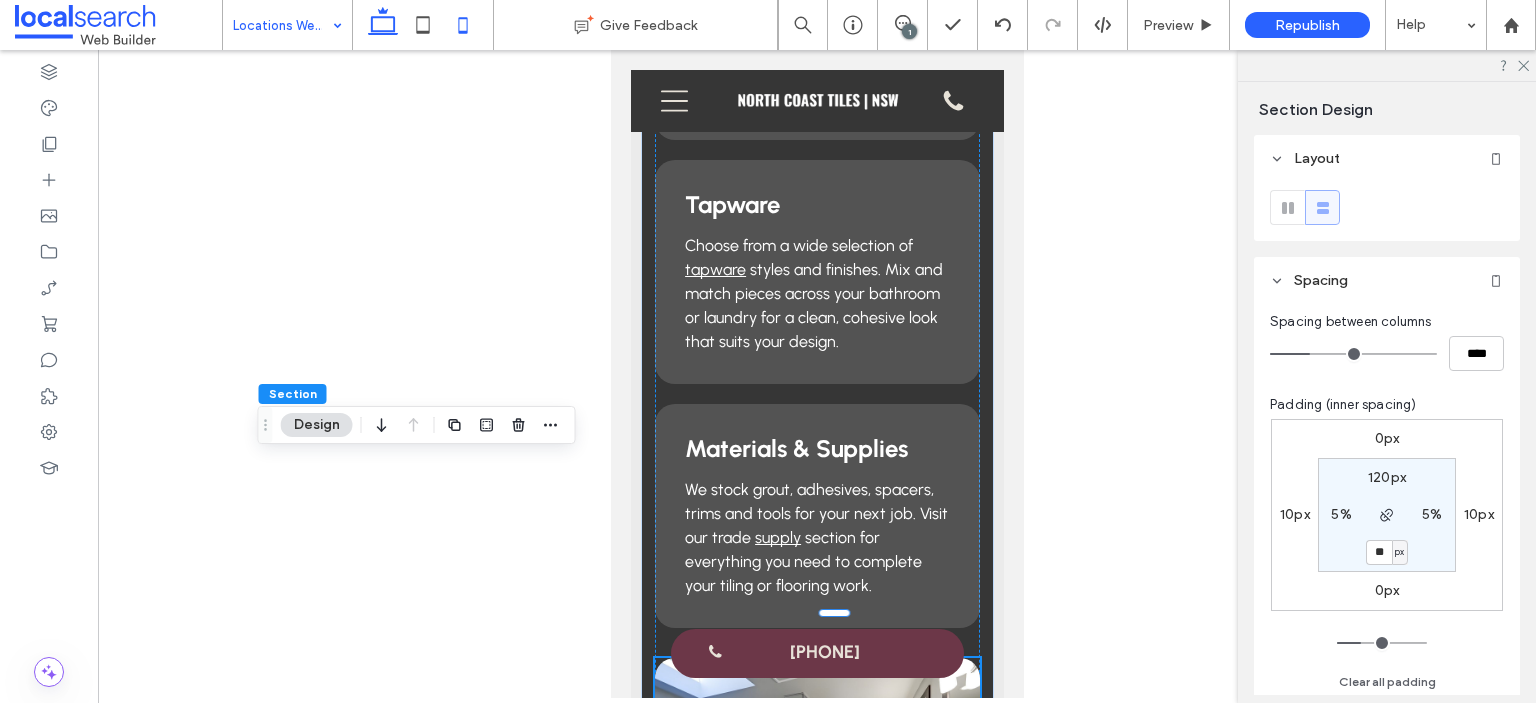click 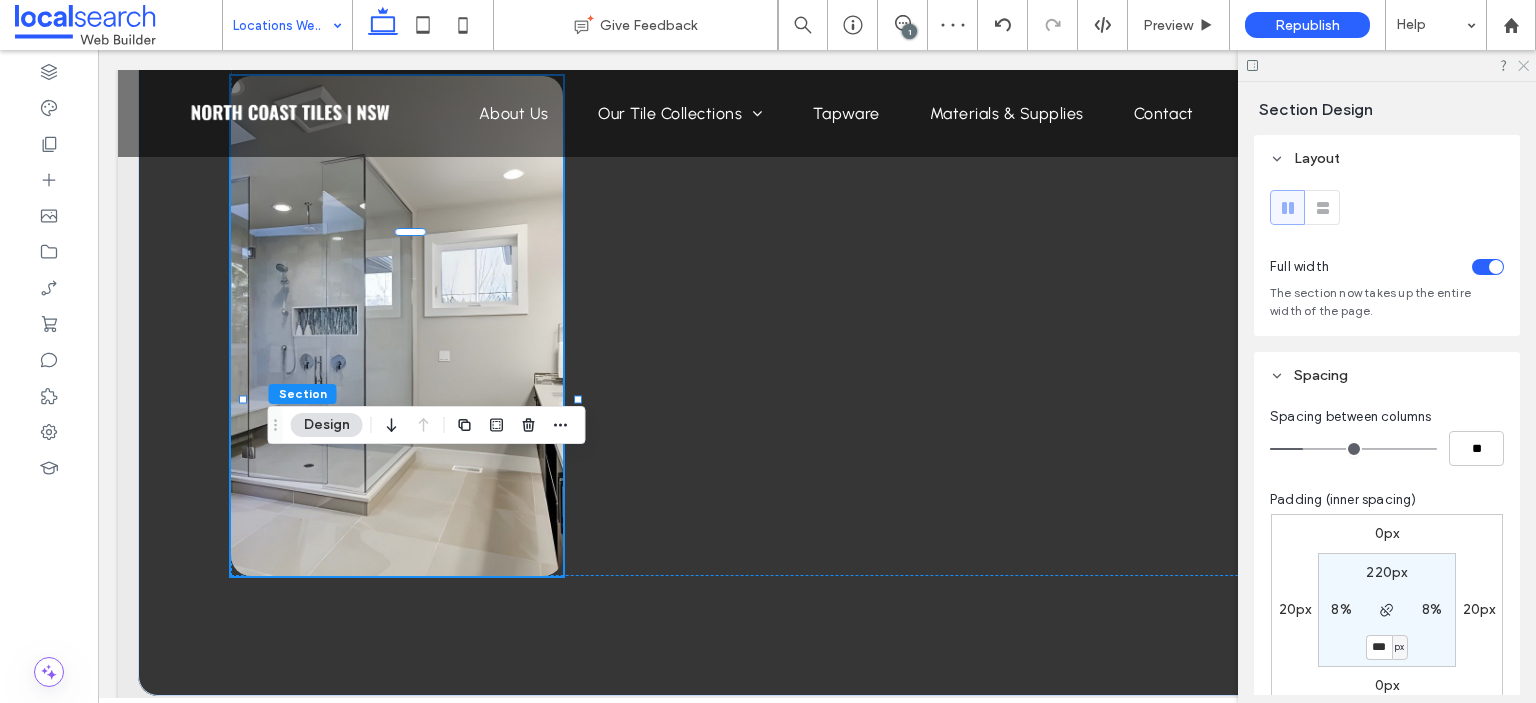 click 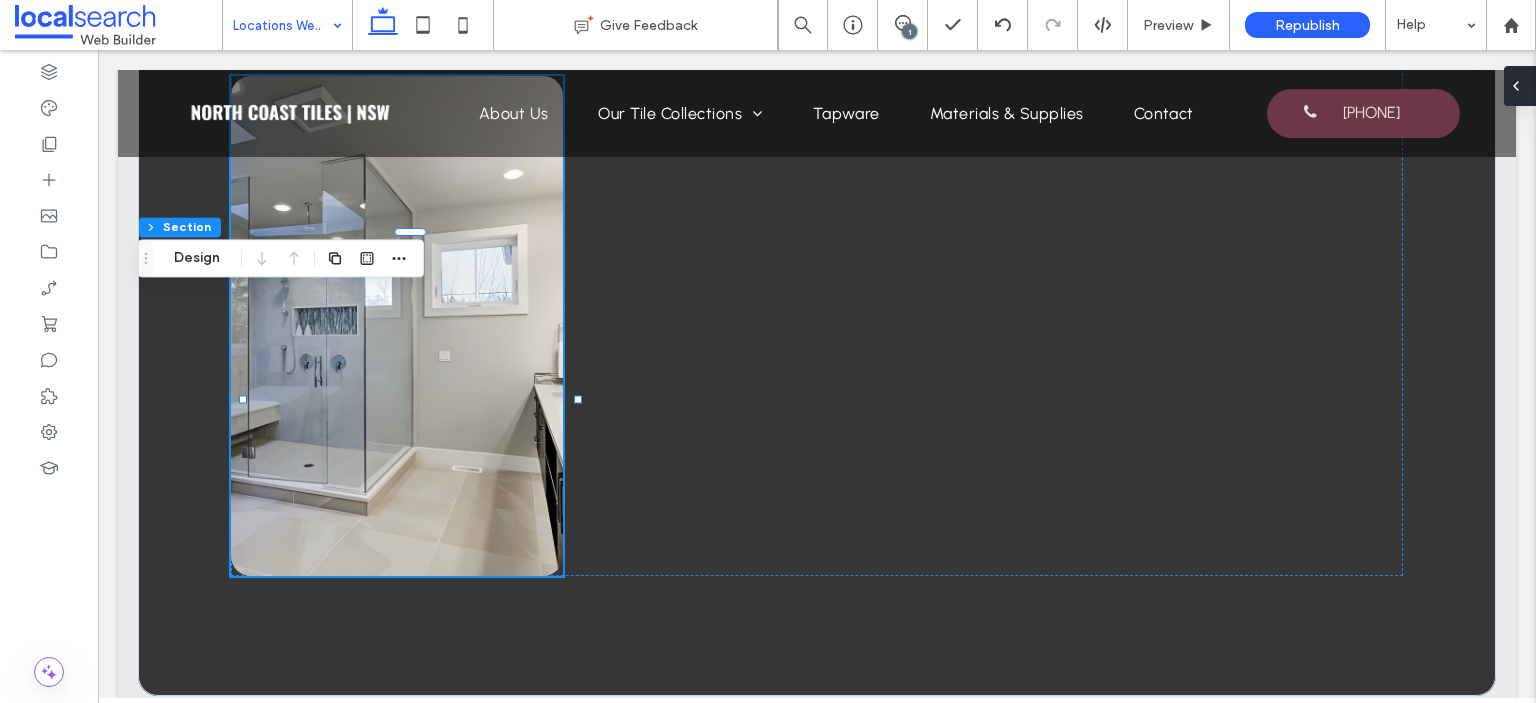 click at bounding box center [1520, 86] 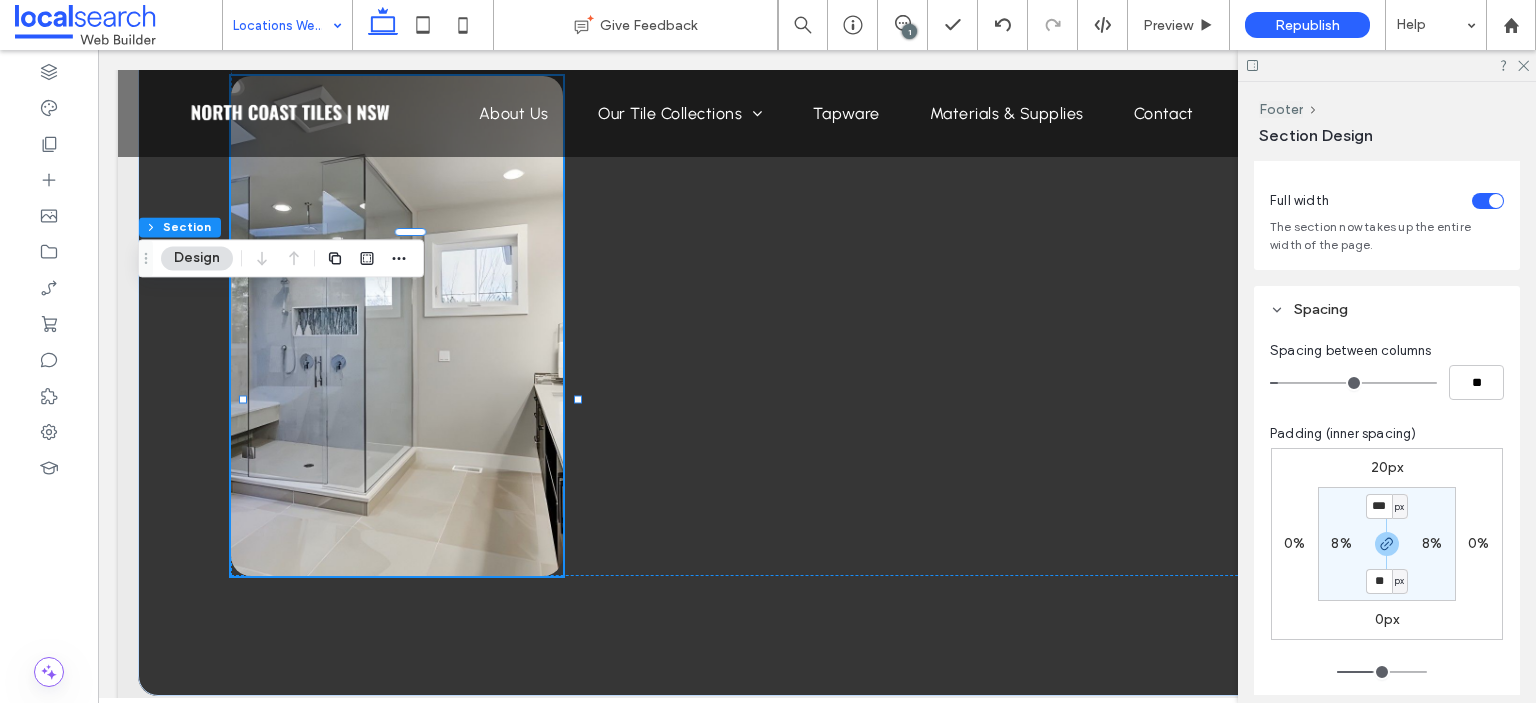 scroll, scrollTop: 200, scrollLeft: 0, axis: vertical 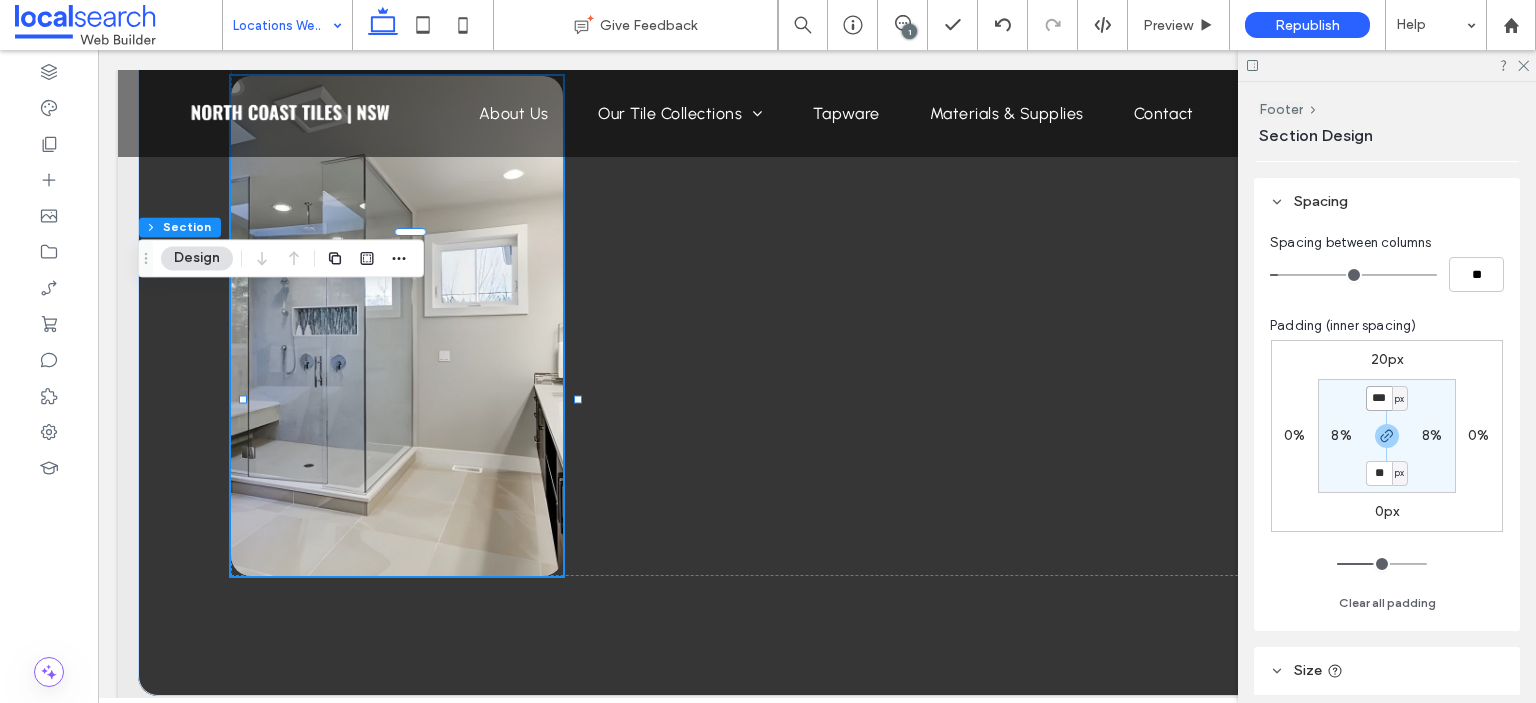 click on "***" at bounding box center (1379, 398) 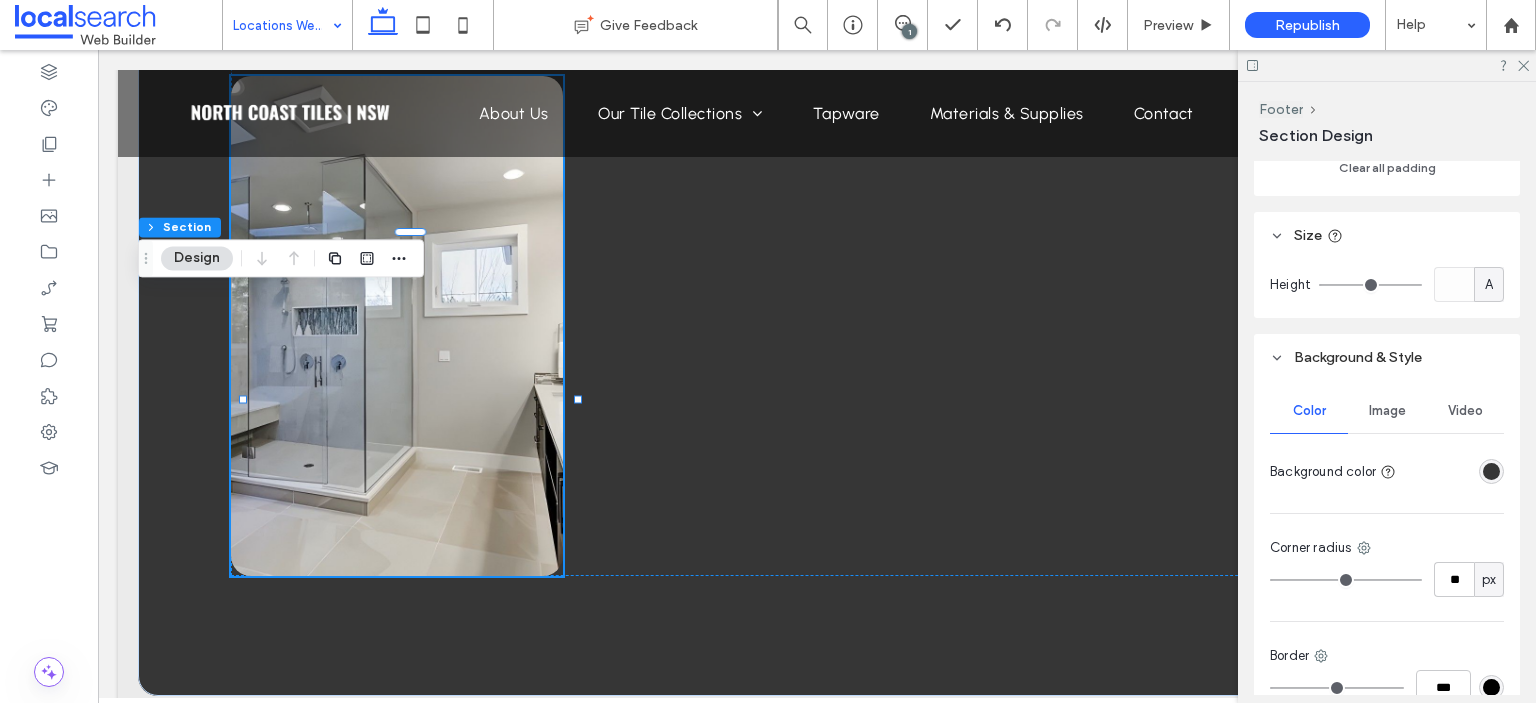 scroll, scrollTop: 600, scrollLeft: 0, axis: vertical 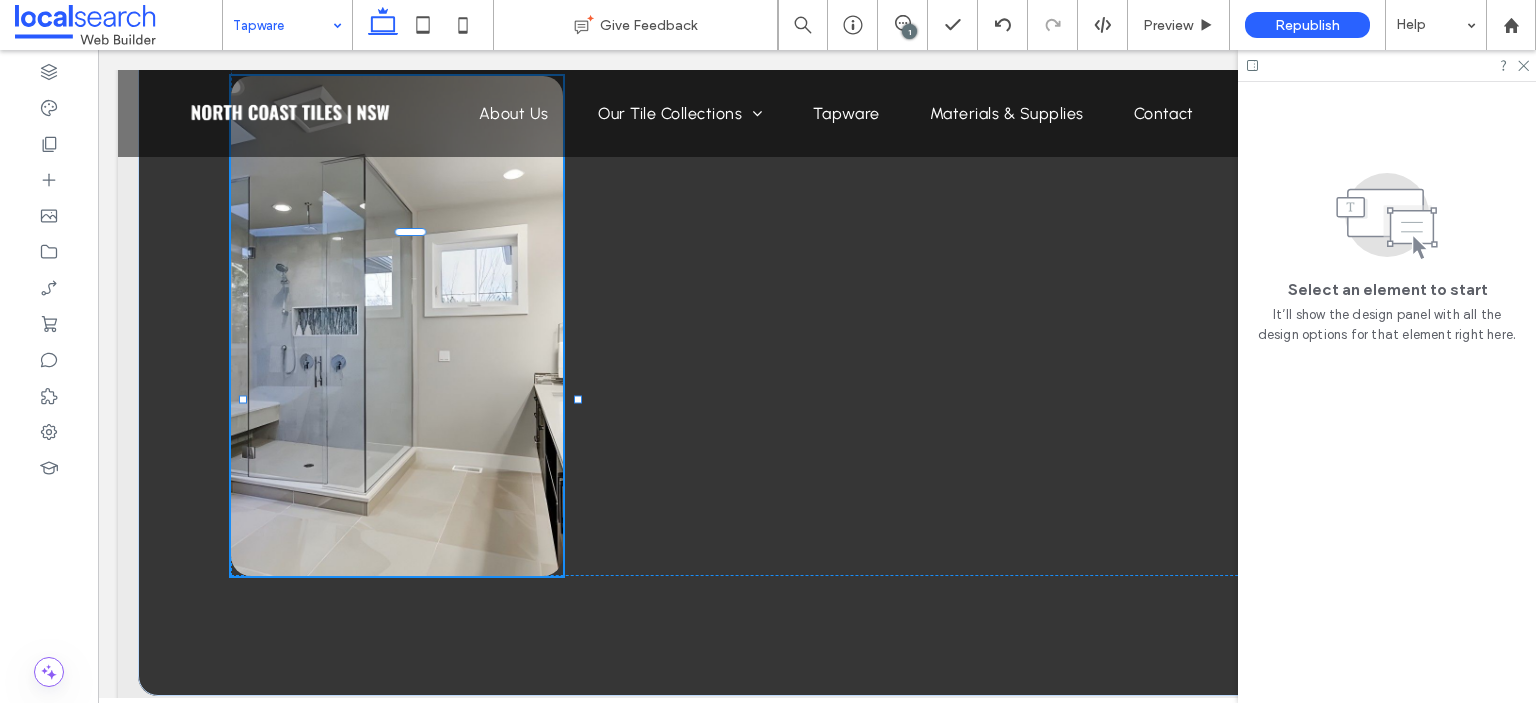 click on "Tapware" at bounding box center [287, 25] 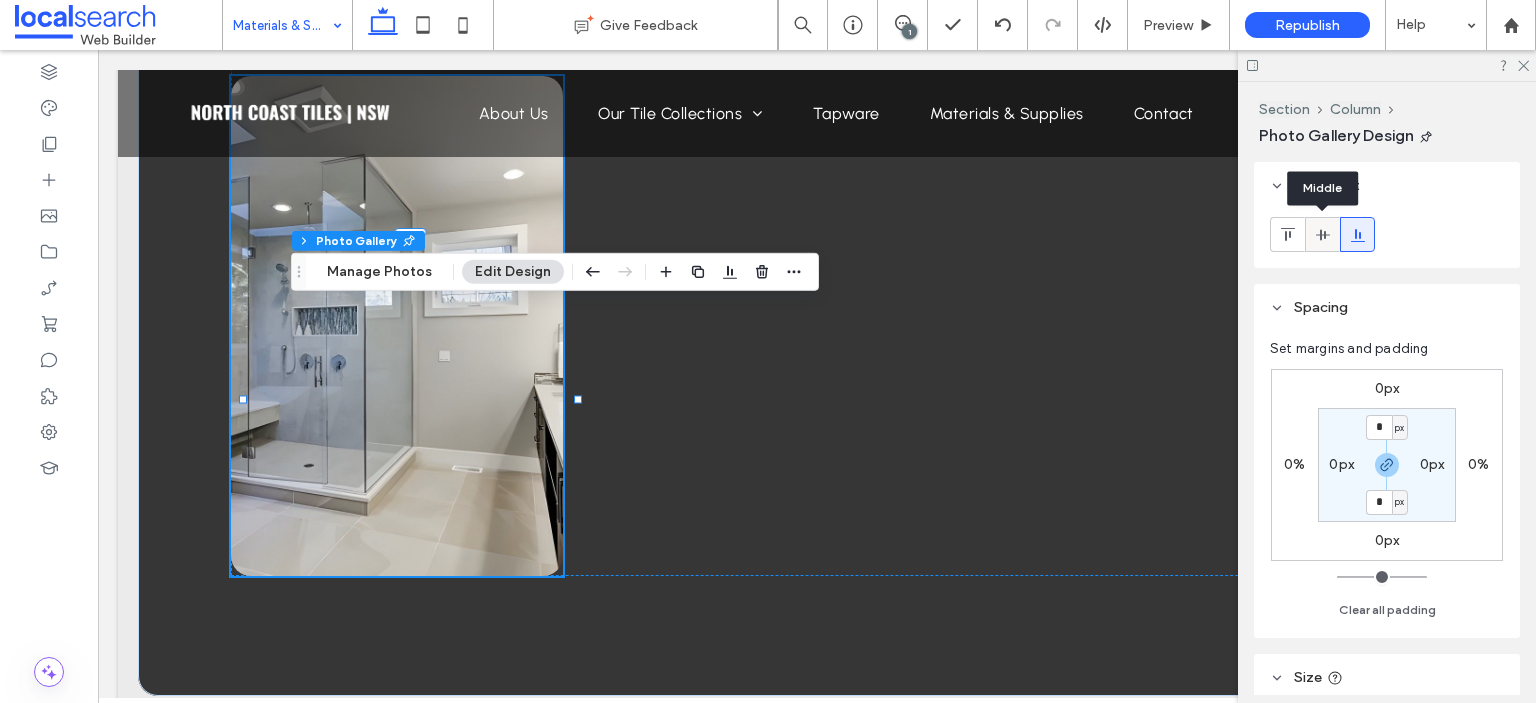 click 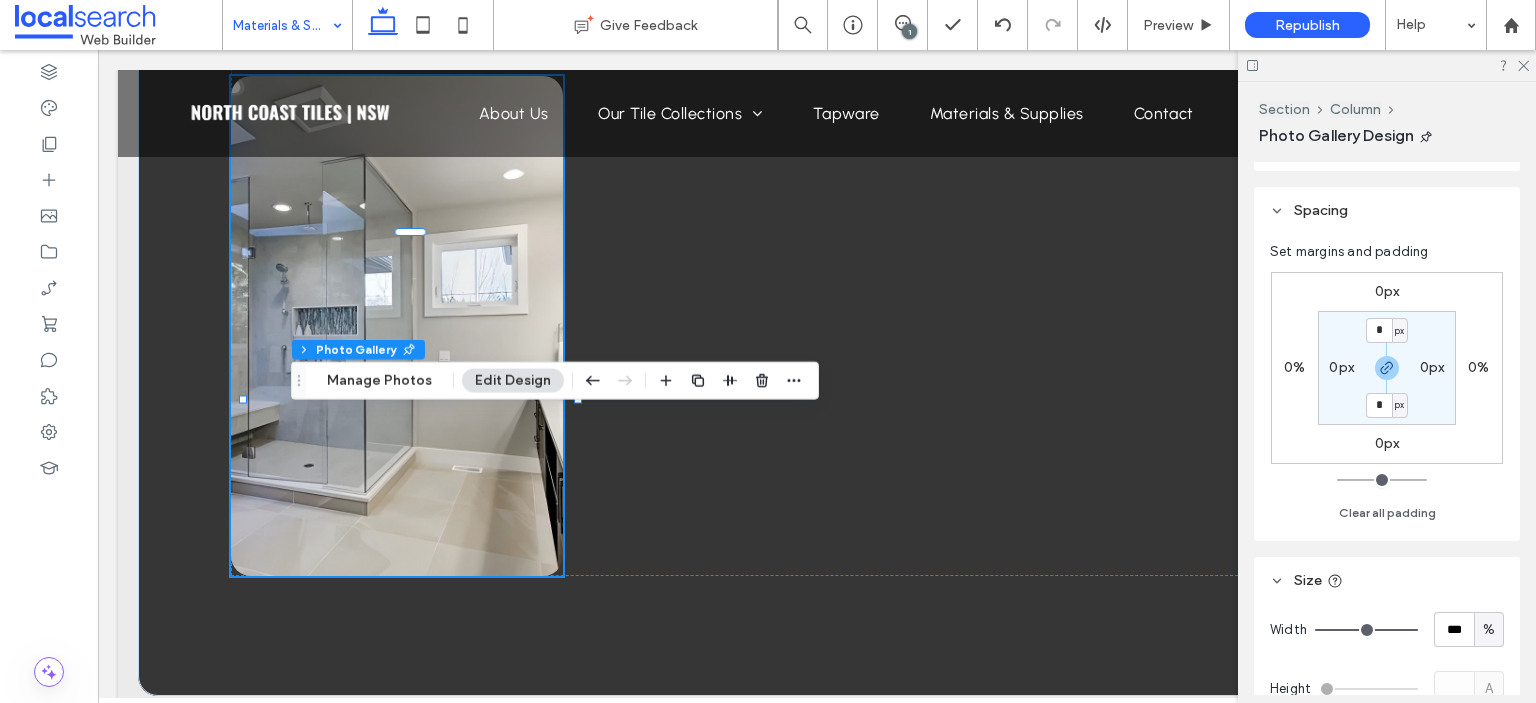 scroll, scrollTop: 0, scrollLeft: 0, axis: both 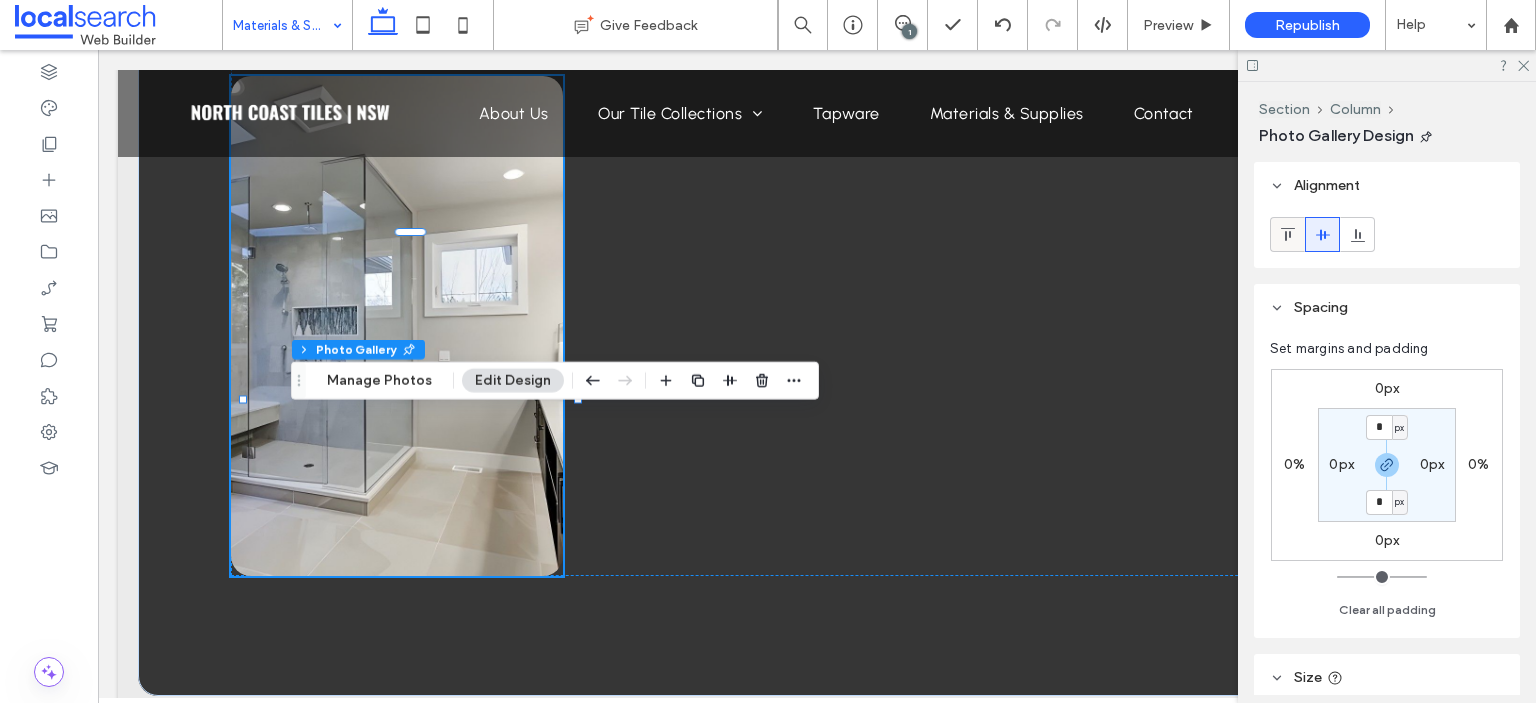 click 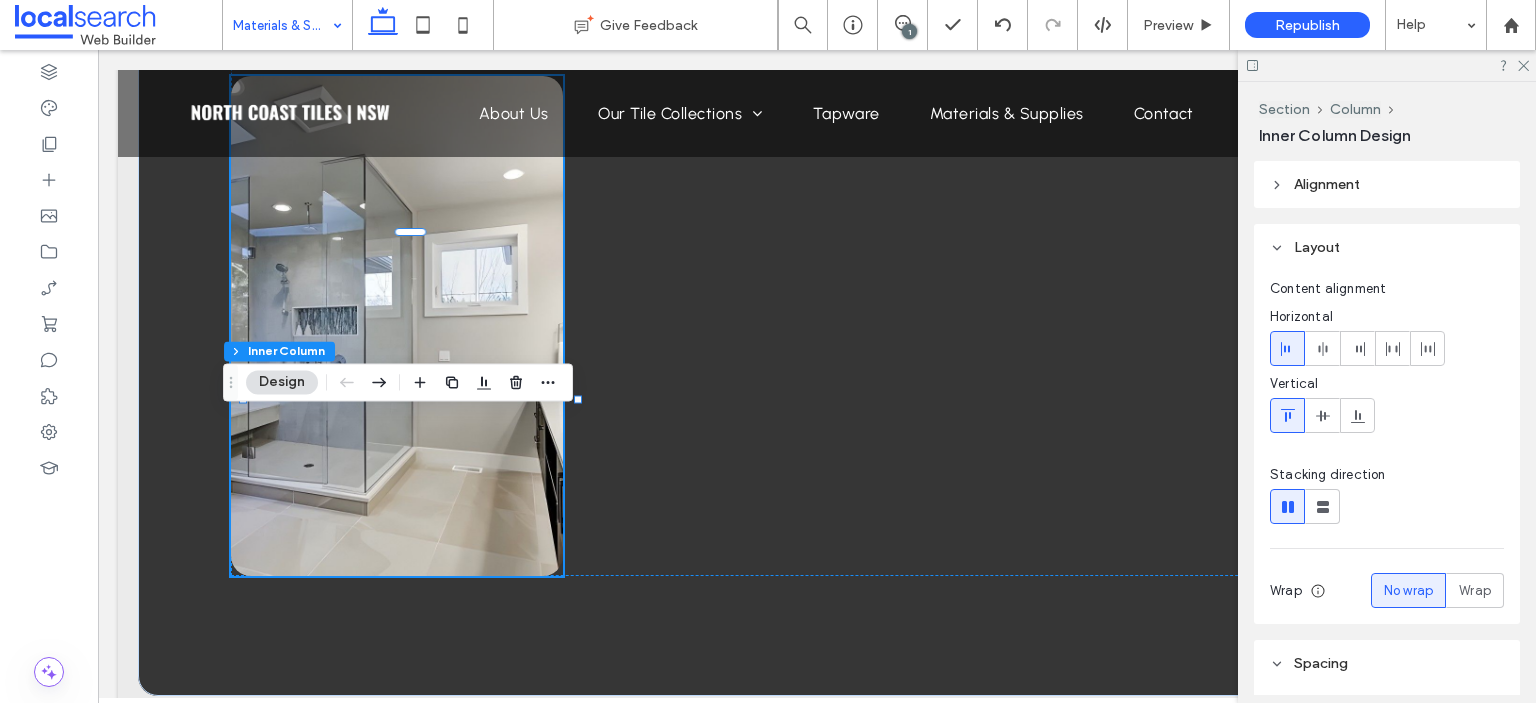 click on "Alignment" at bounding box center (1327, 184) 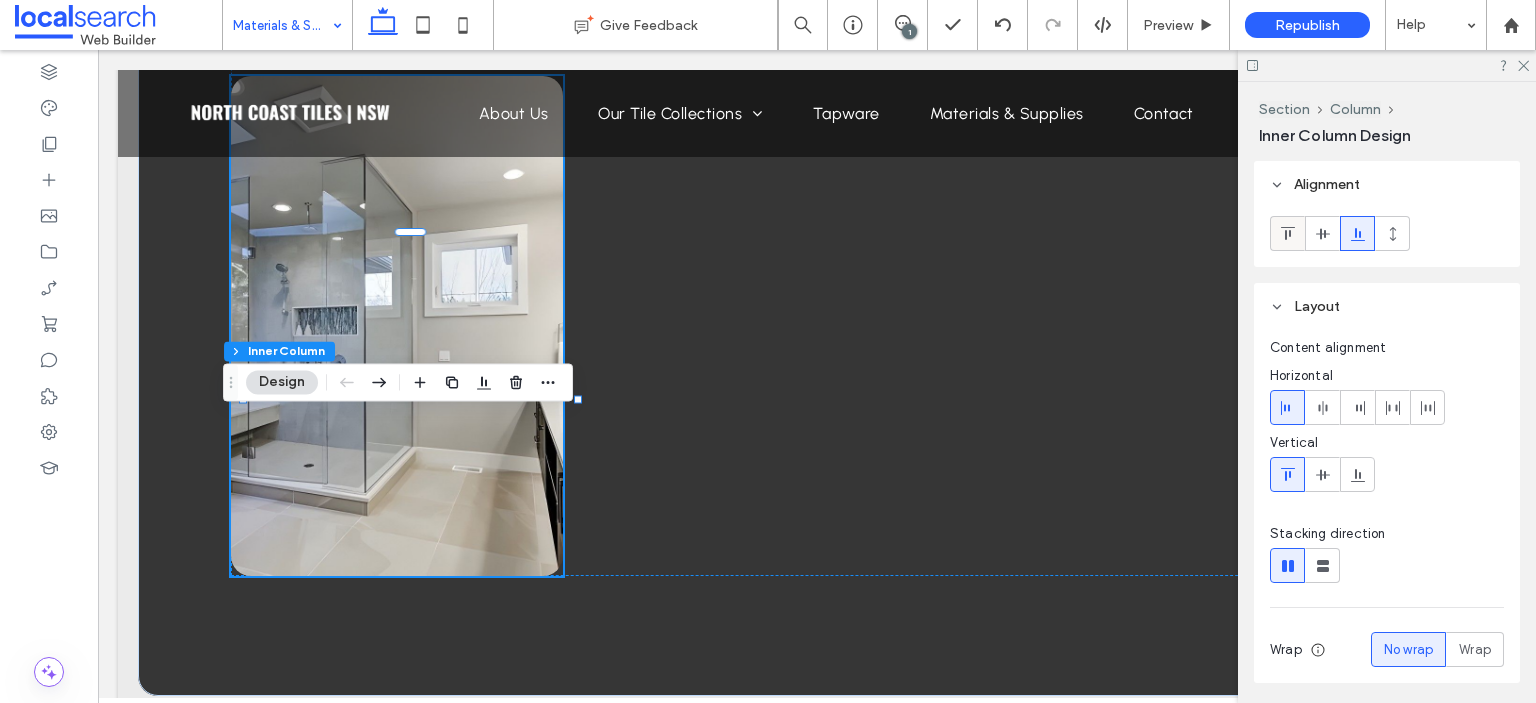 click at bounding box center (1287, 233) 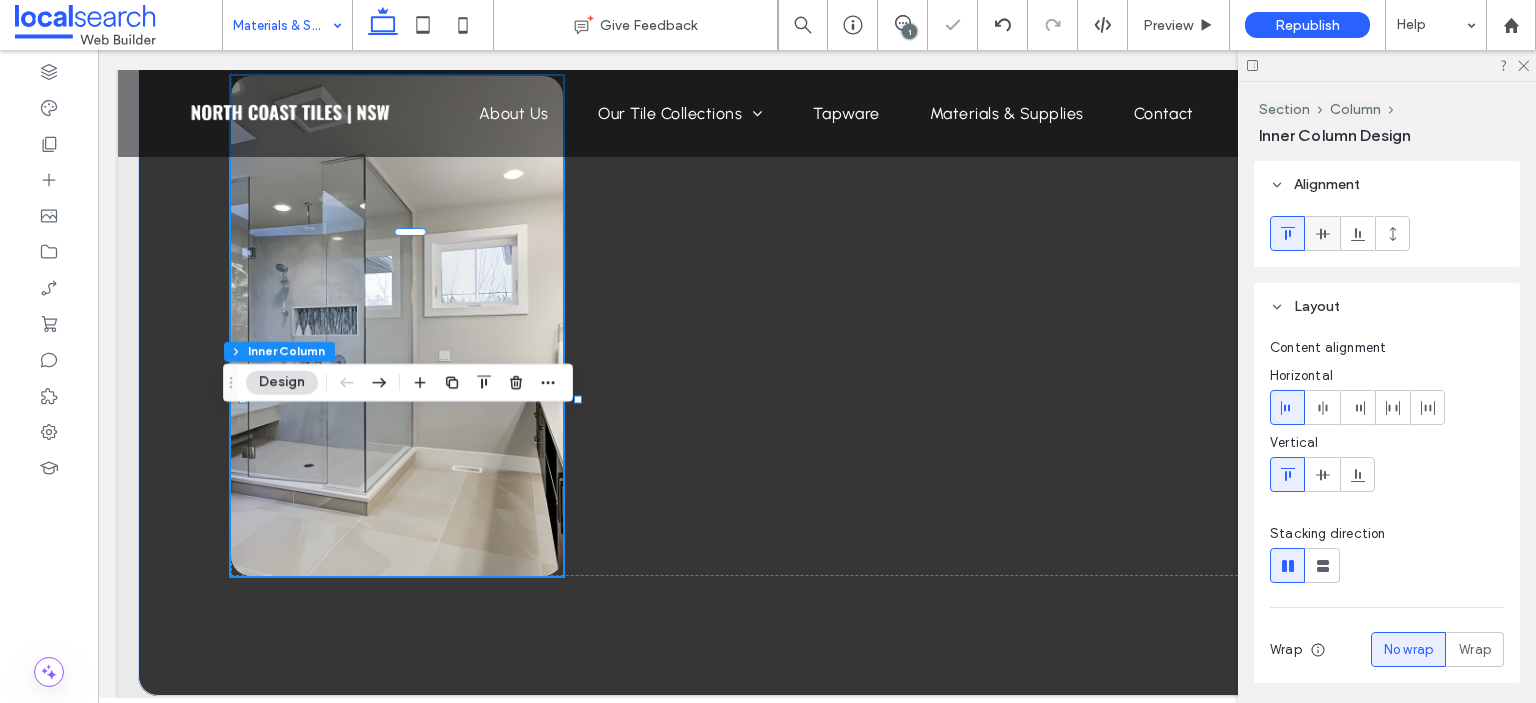 click 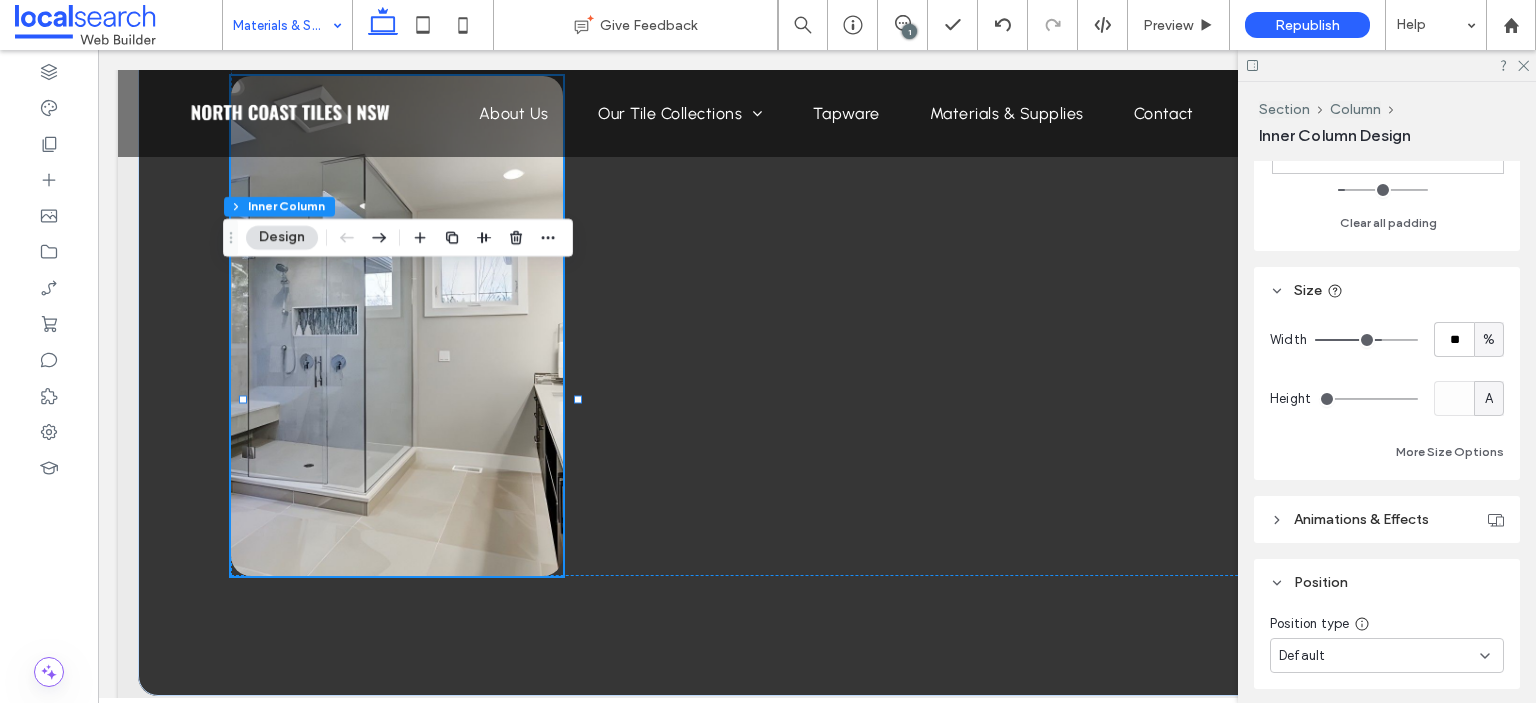 scroll, scrollTop: 1000, scrollLeft: 0, axis: vertical 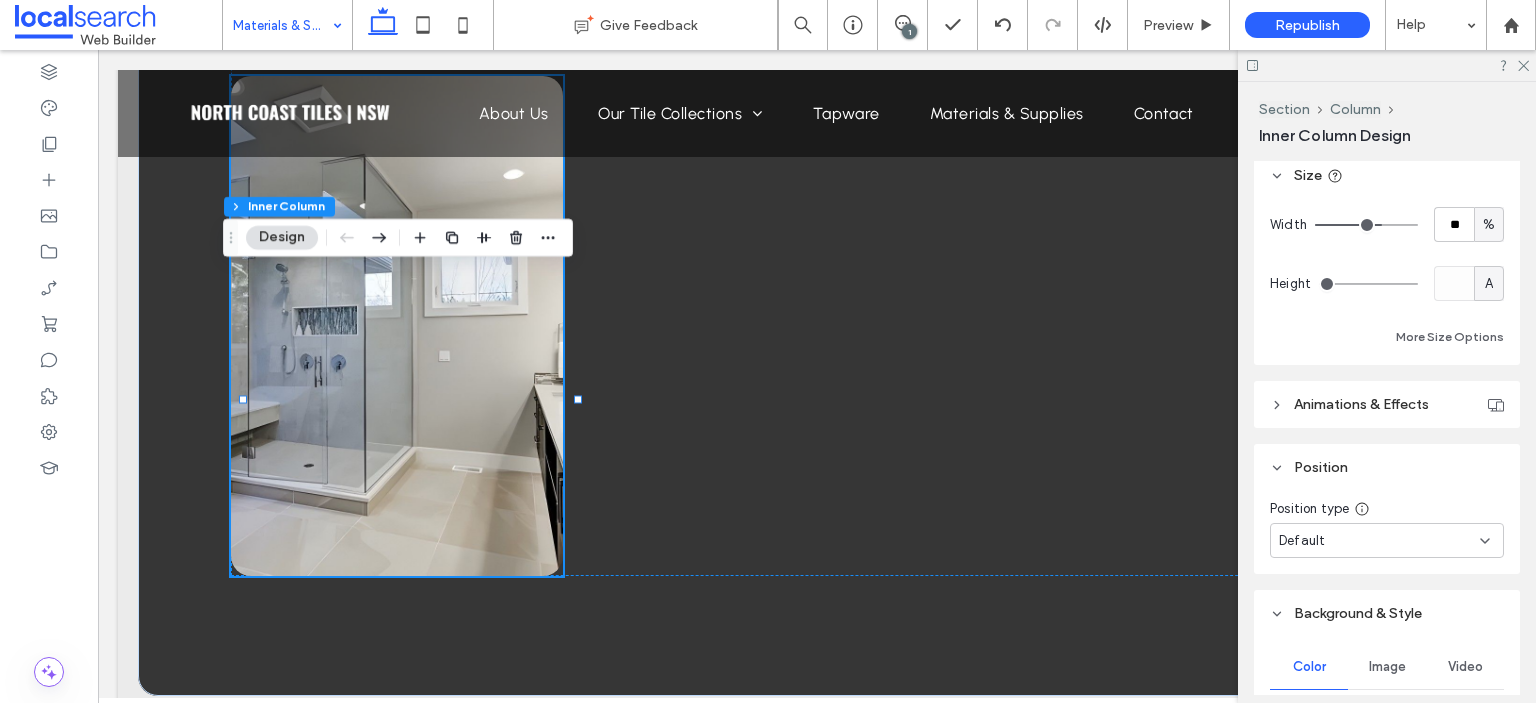 click on "Default" at bounding box center [1387, 540] 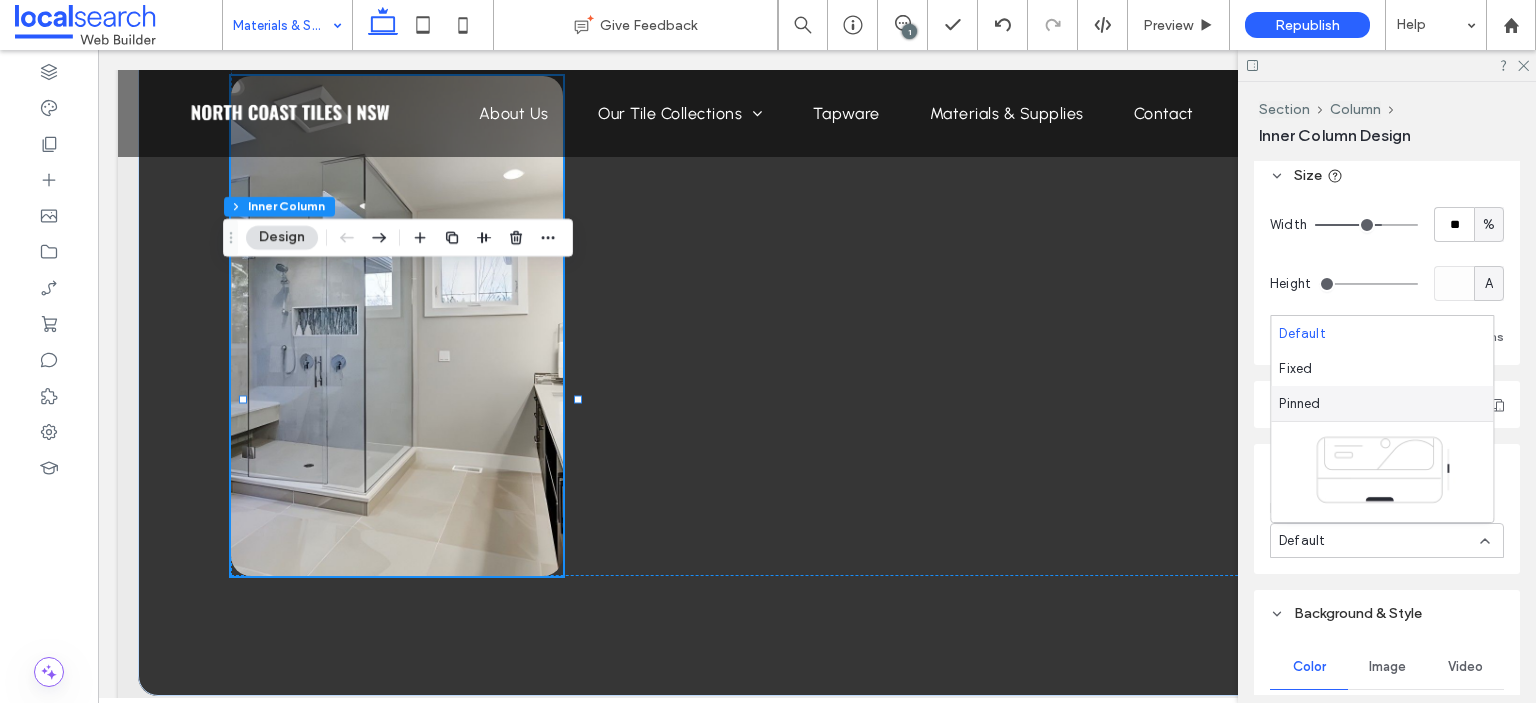 click on "Pinned" at bounding box center [1382, 403] 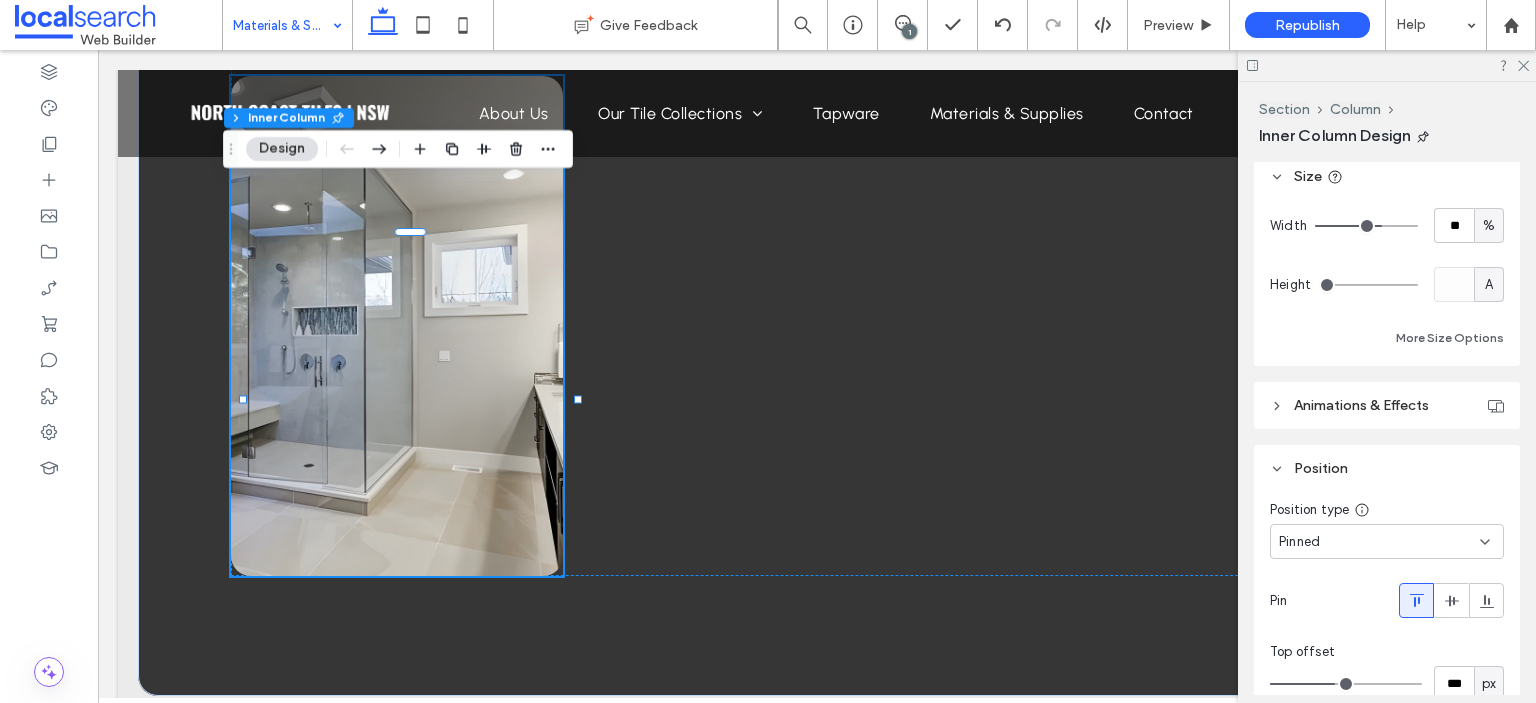 click on "Pinned" at bounding box center [1379, 542] 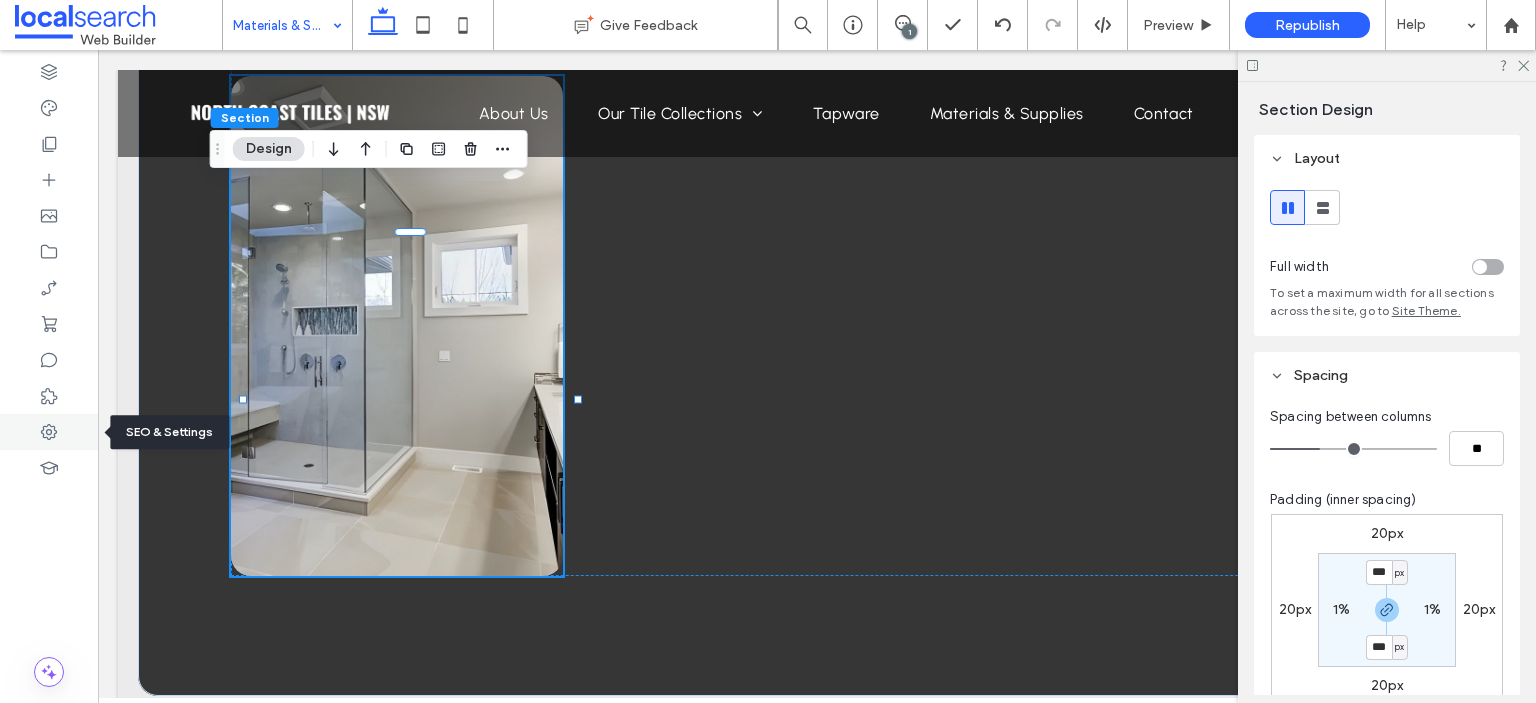 click at bounding box center (49, 432) 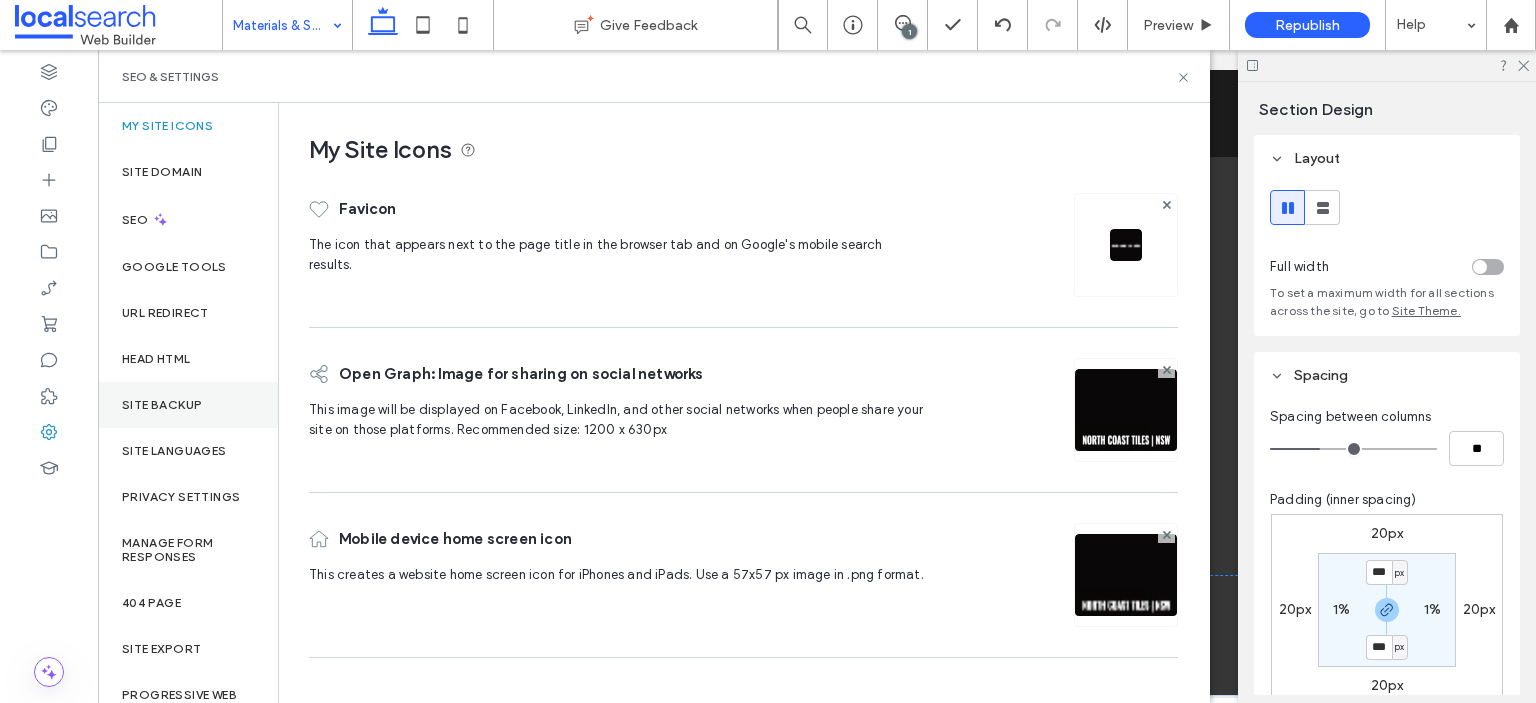 click on "Site Backup" at bounding box center (188, 405) 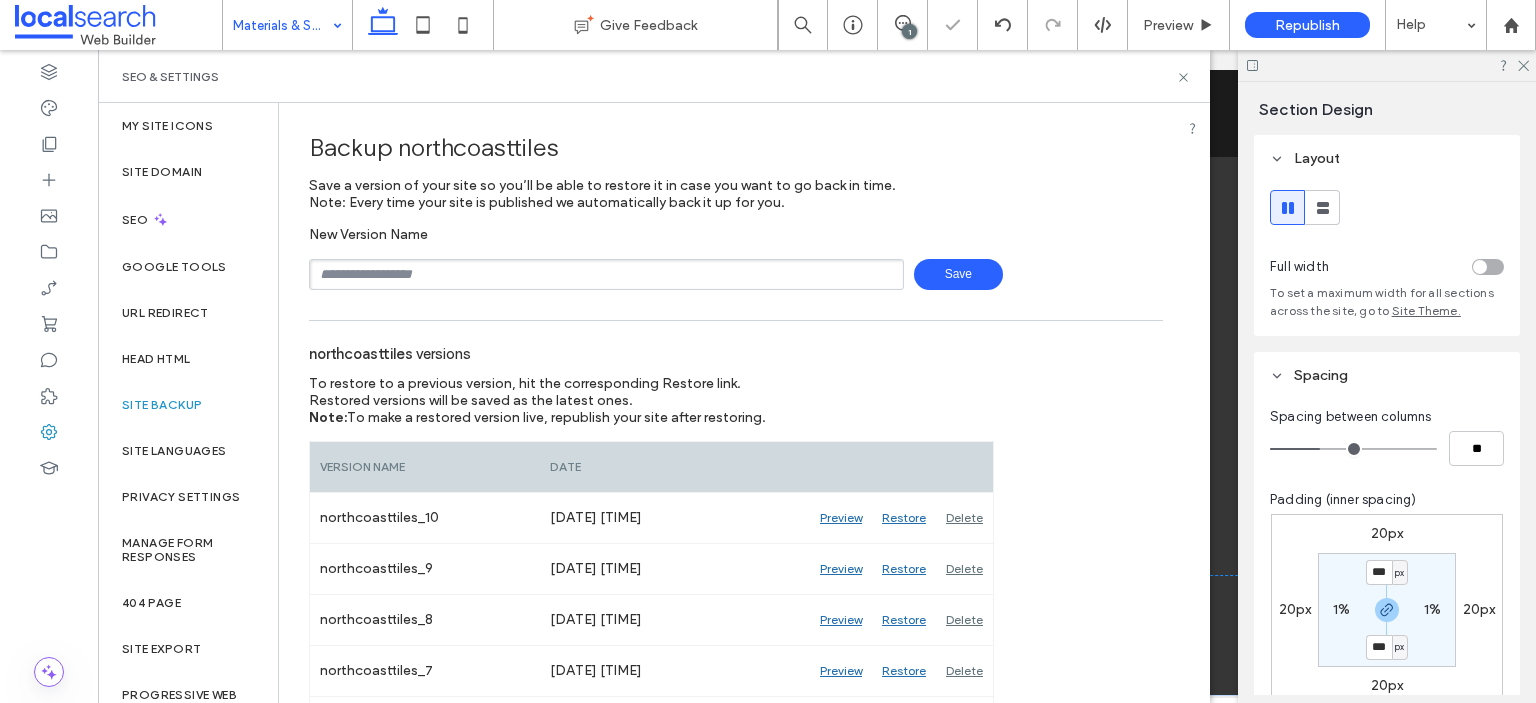 click on "Save" at bounding box center [958, 274] 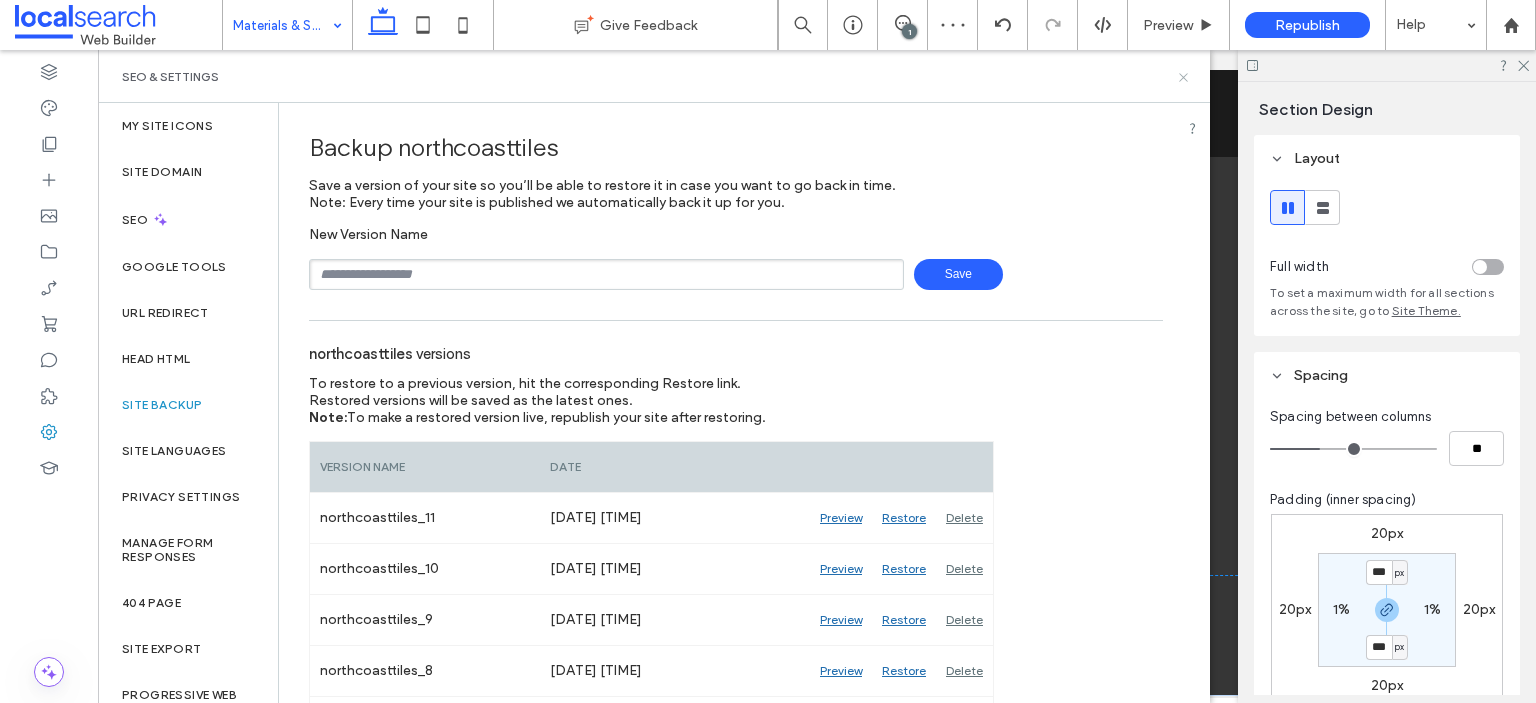 click 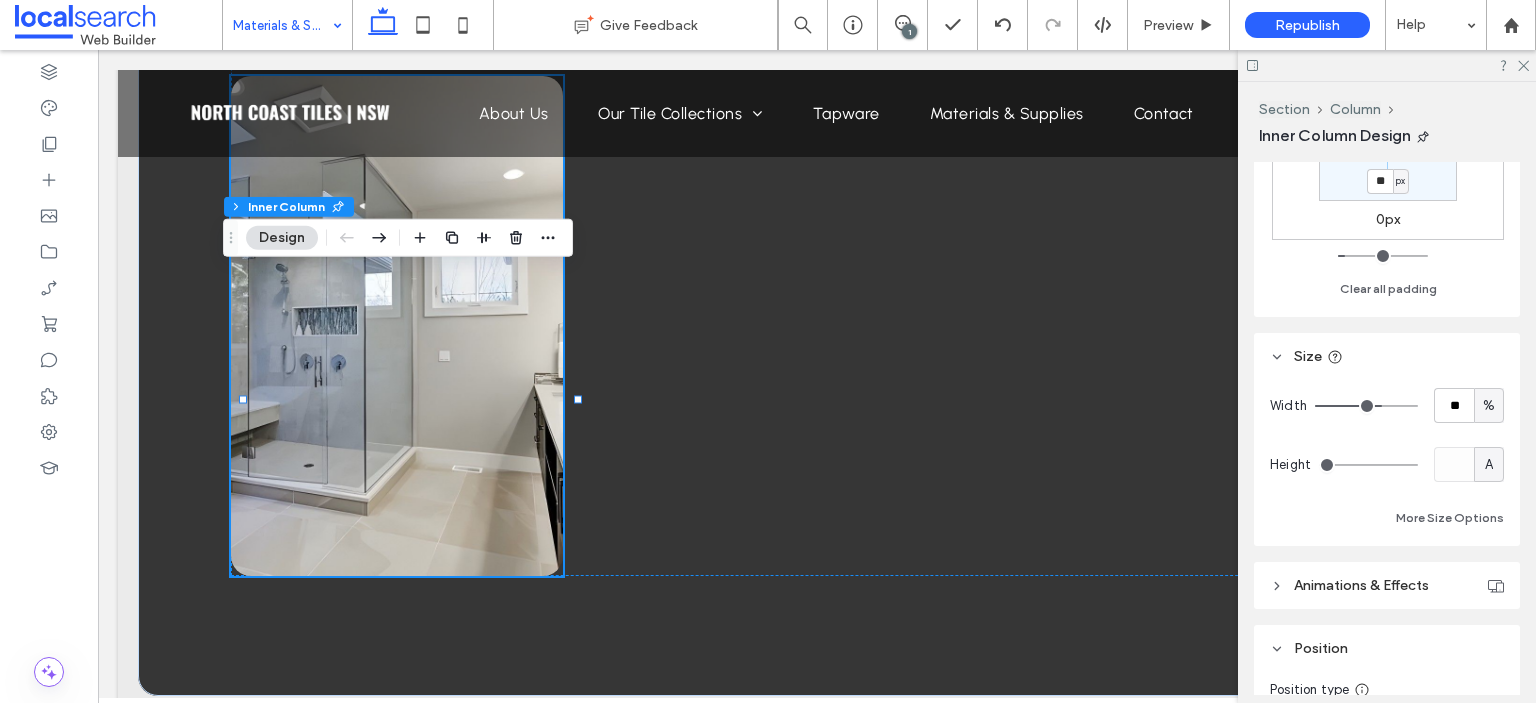 scroll, scrollTop: 900, scrollLeft: 0, axis: vertical 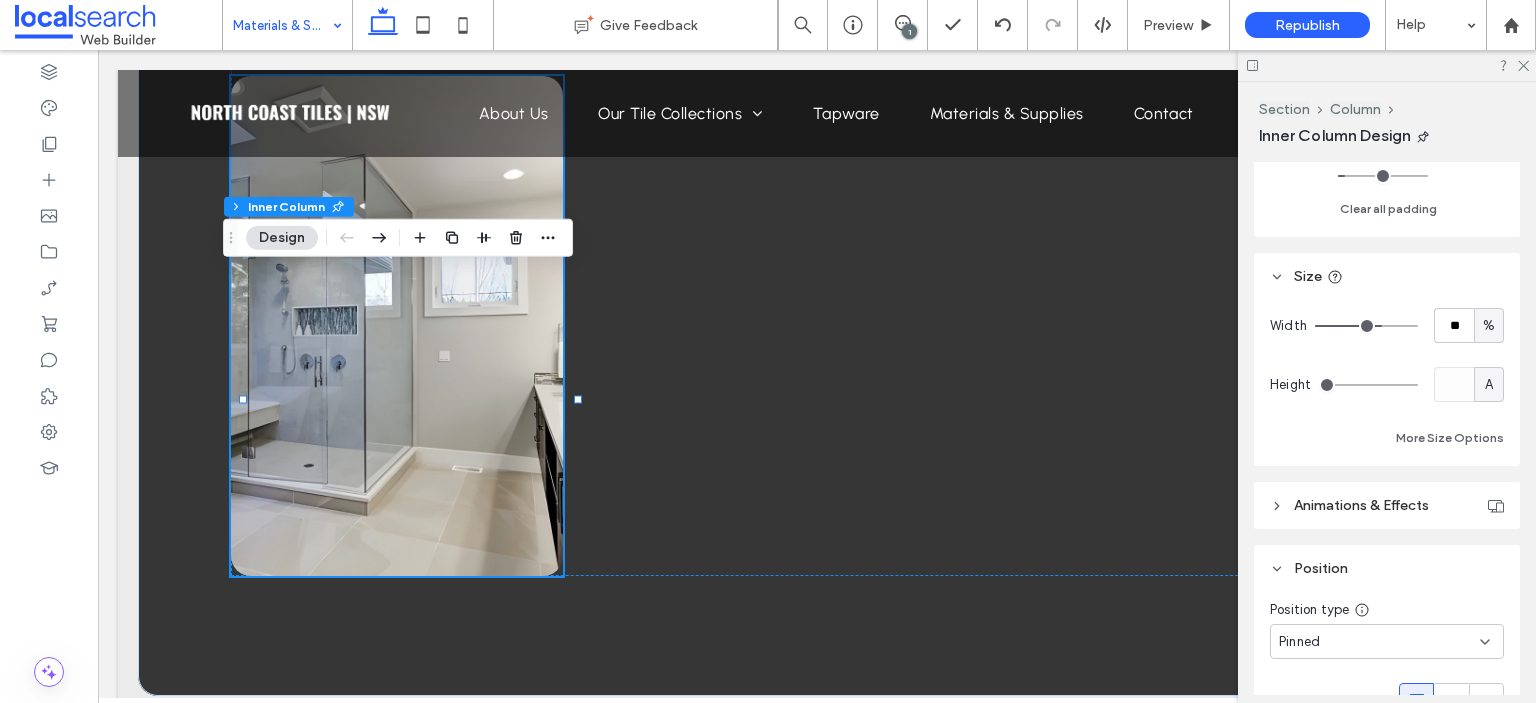 click on "Pinned" at bounding box center [1379, 642] 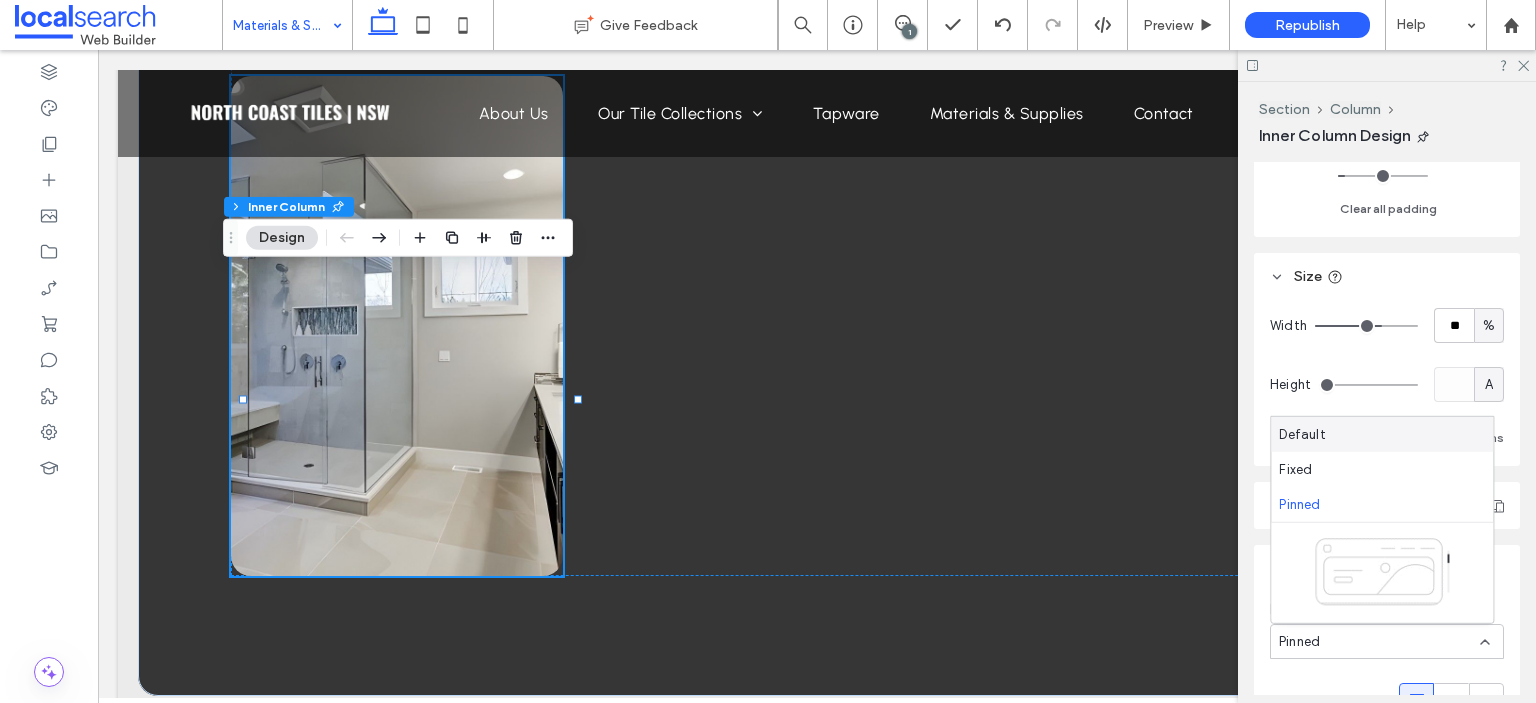 click on "Default" at bounding box center [1382, 434] 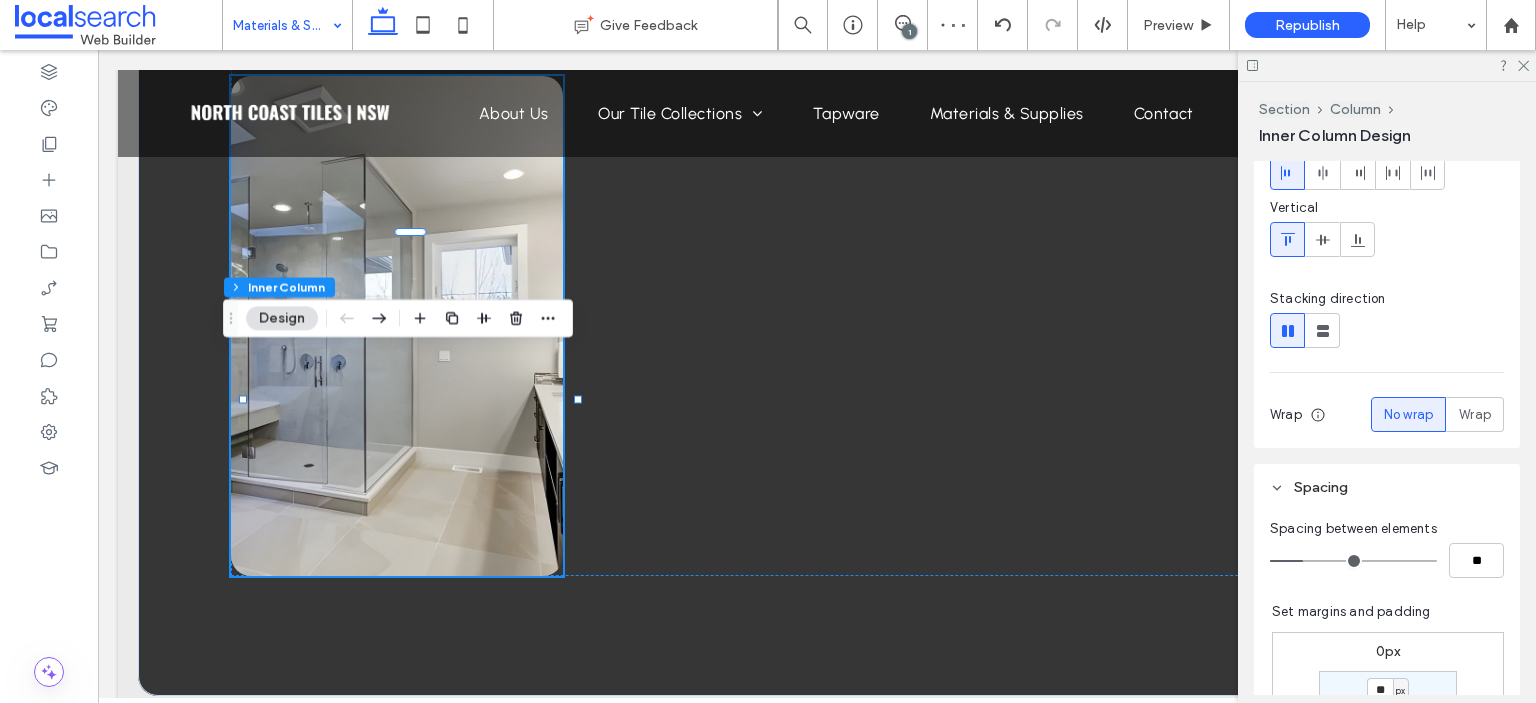 scroll, scrollTop: 200, scrollLeft: 0, axis: vertical 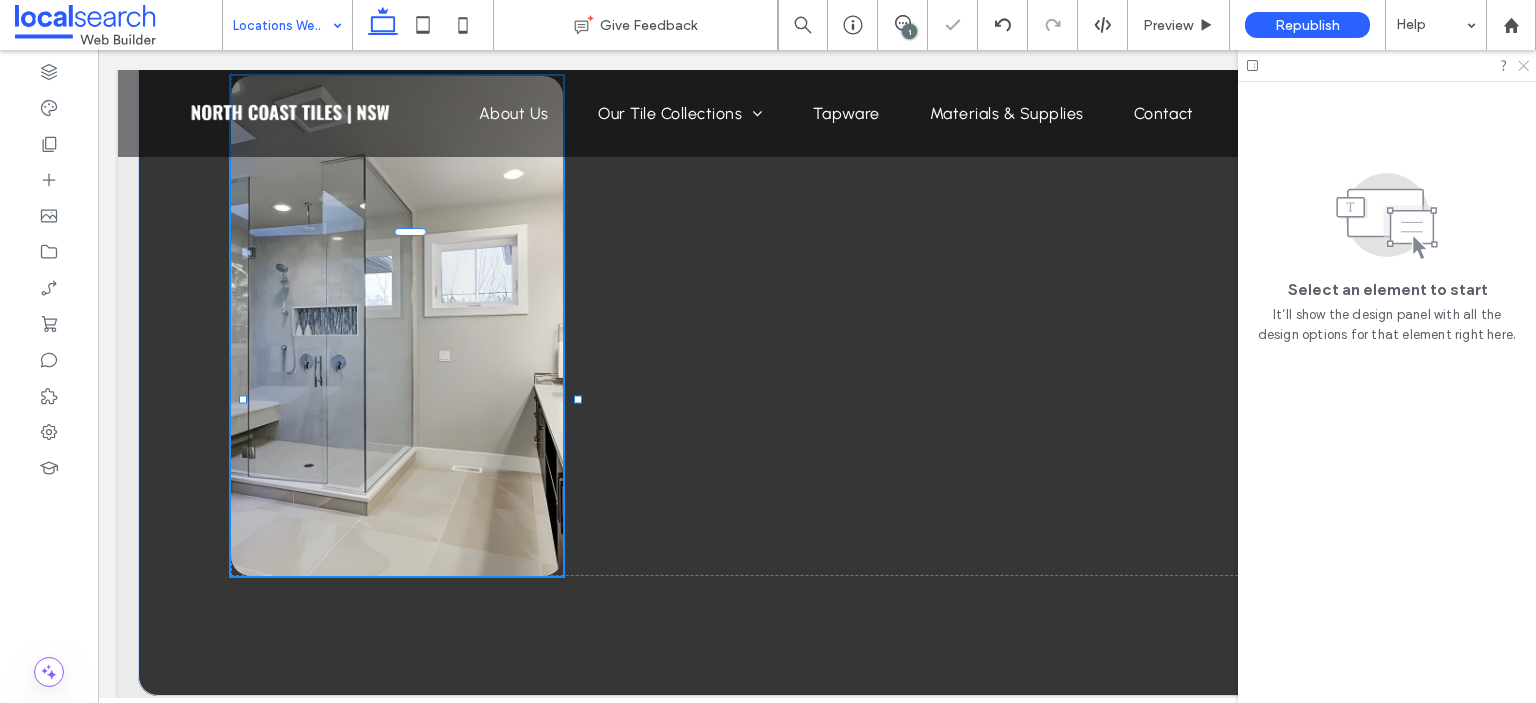 click 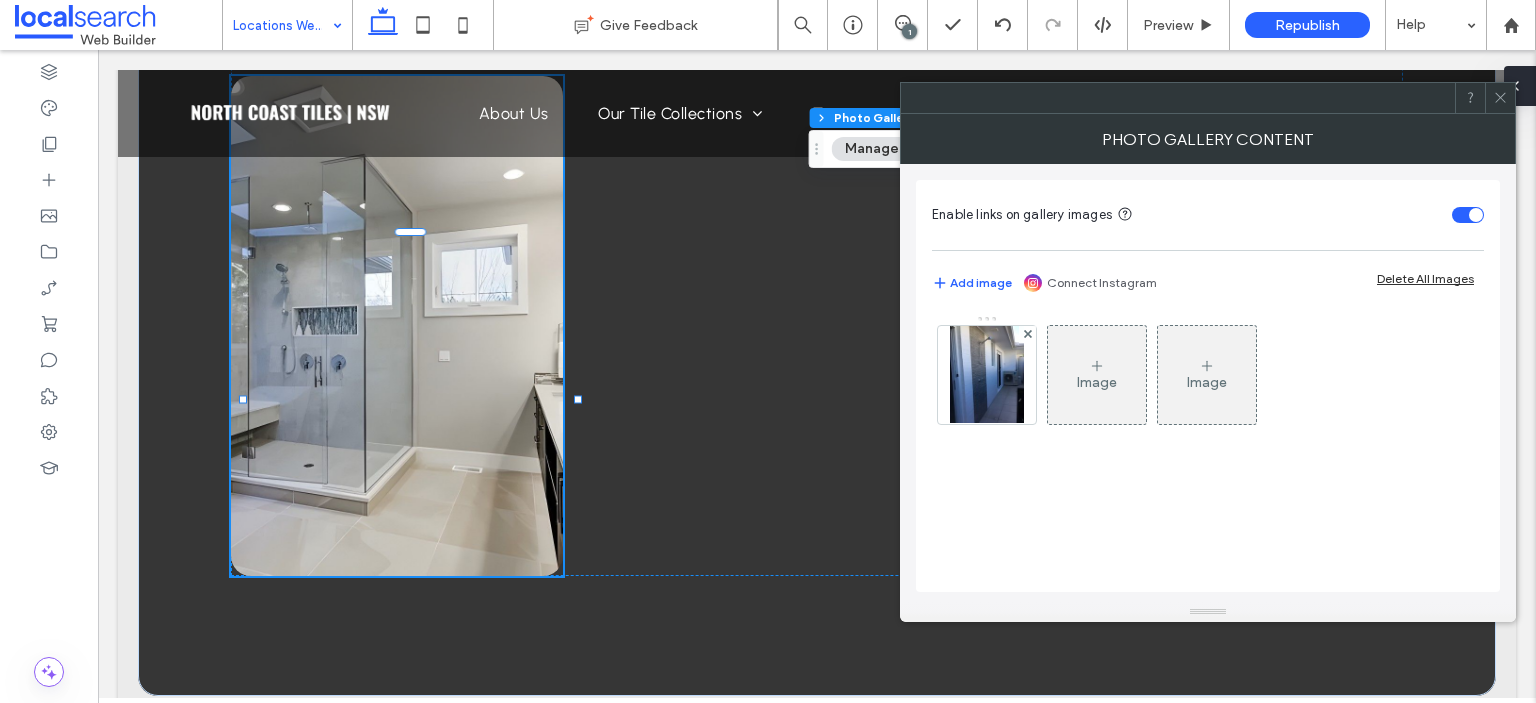 click at bounding box center (1520, 86) 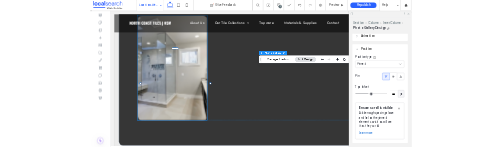 scroll, scrollTop: 700, scrollLeft: 0, axis: vertical 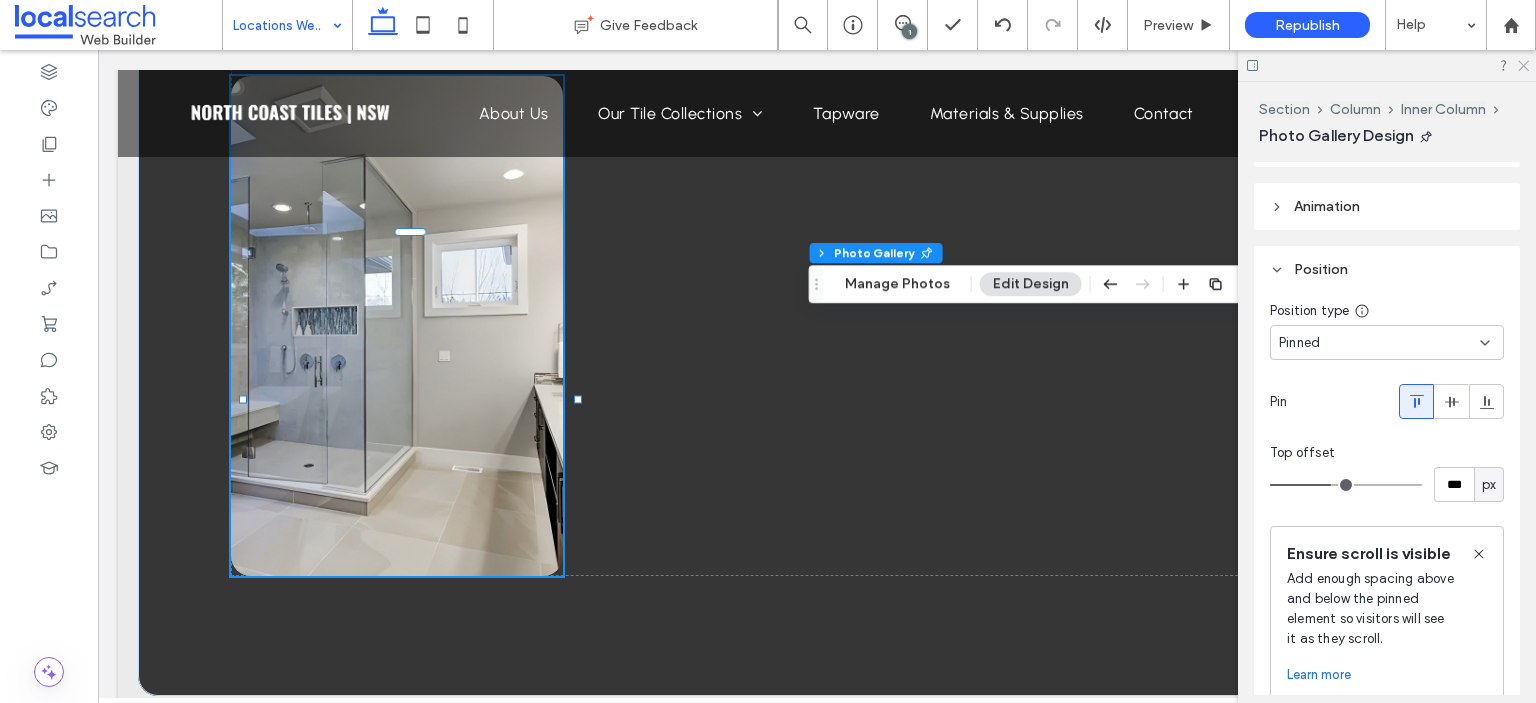 click 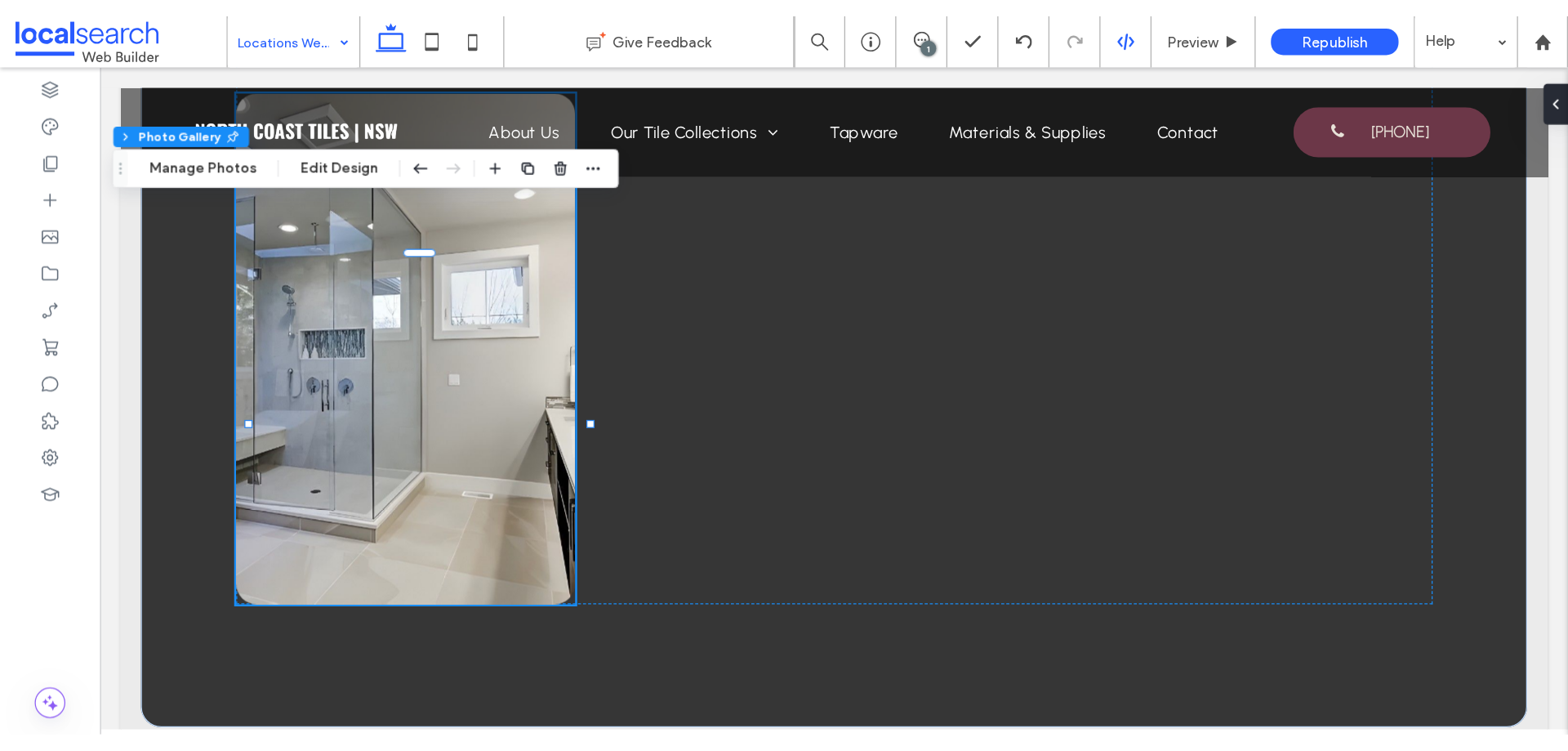 scroll, scrollTop: 572, scrollLeft: 0, axis: vertical 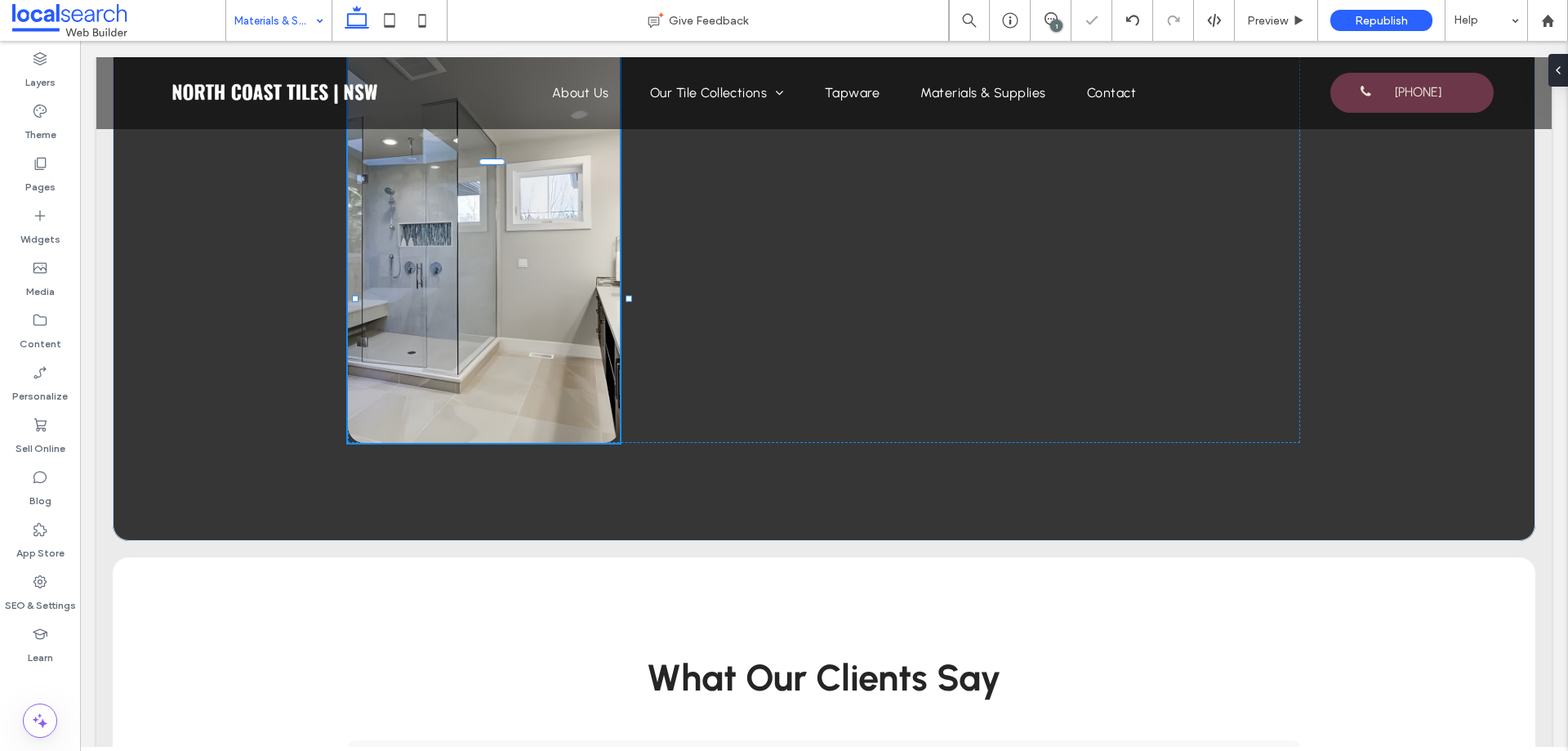click at bounding box center (274, 20) 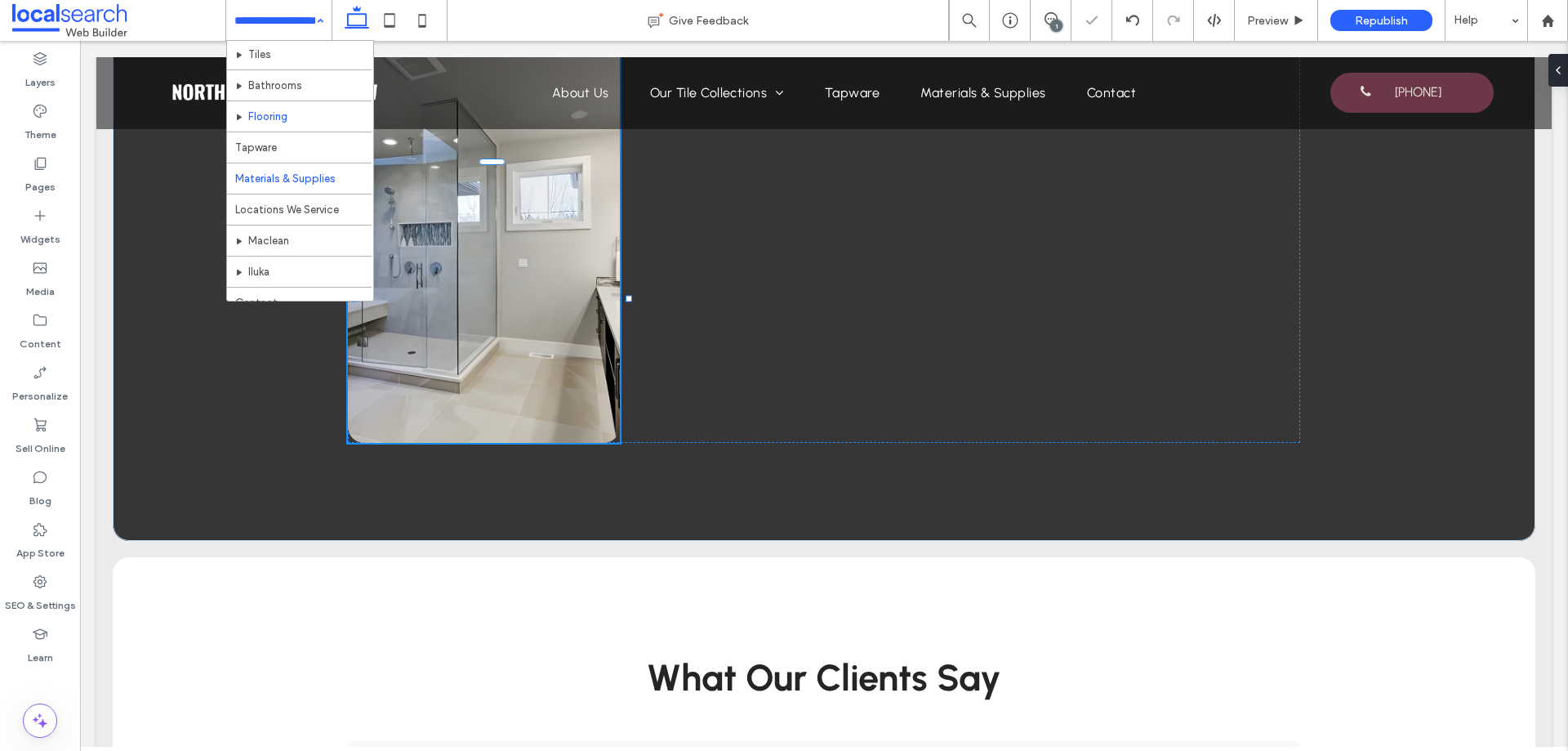 scroll, scrollTop: 110, scrollLeft: 0, axis: vertical 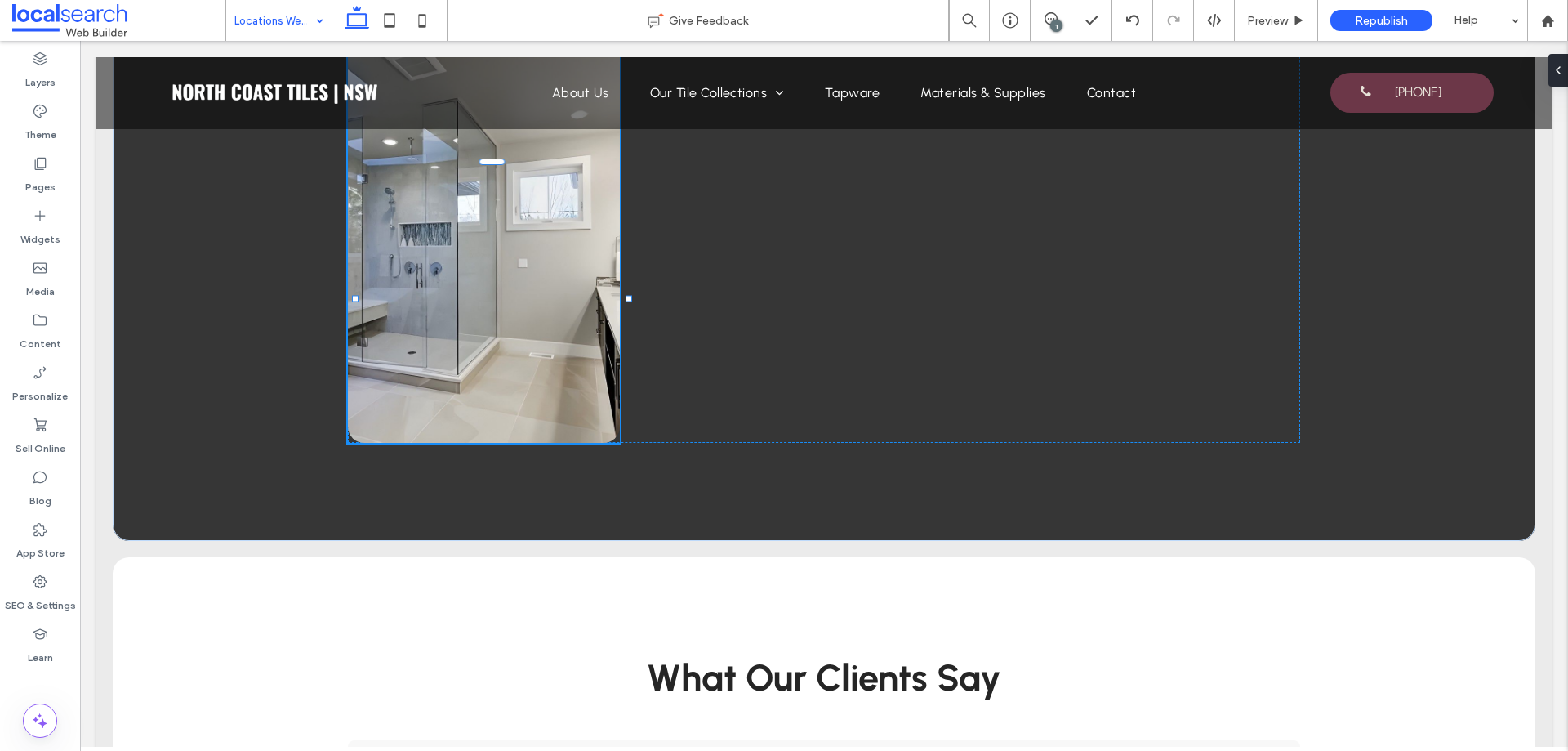 click at bounding box center (274, 20) 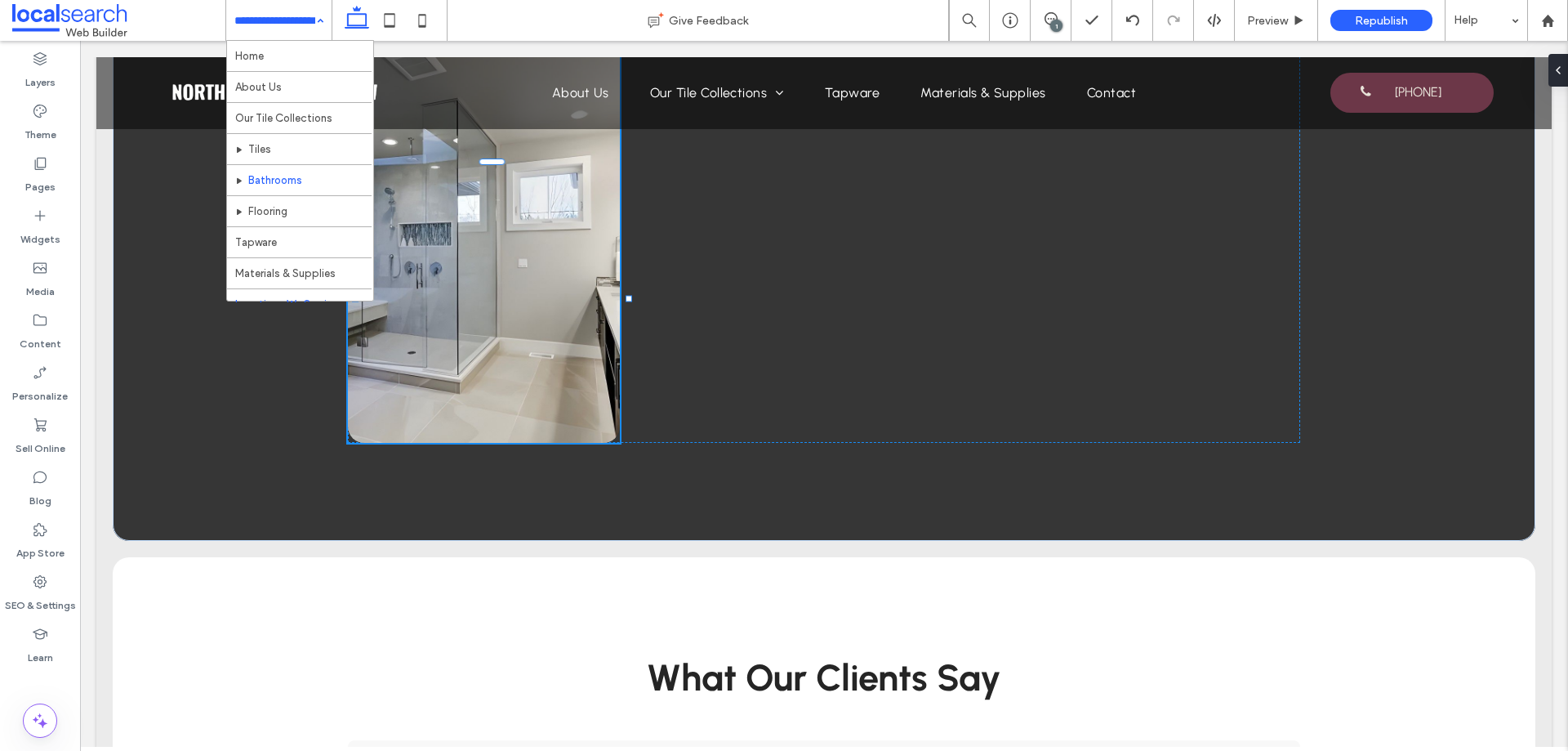 scroll, scrollTop: 110, scrollLeft: 0, axis: vertical 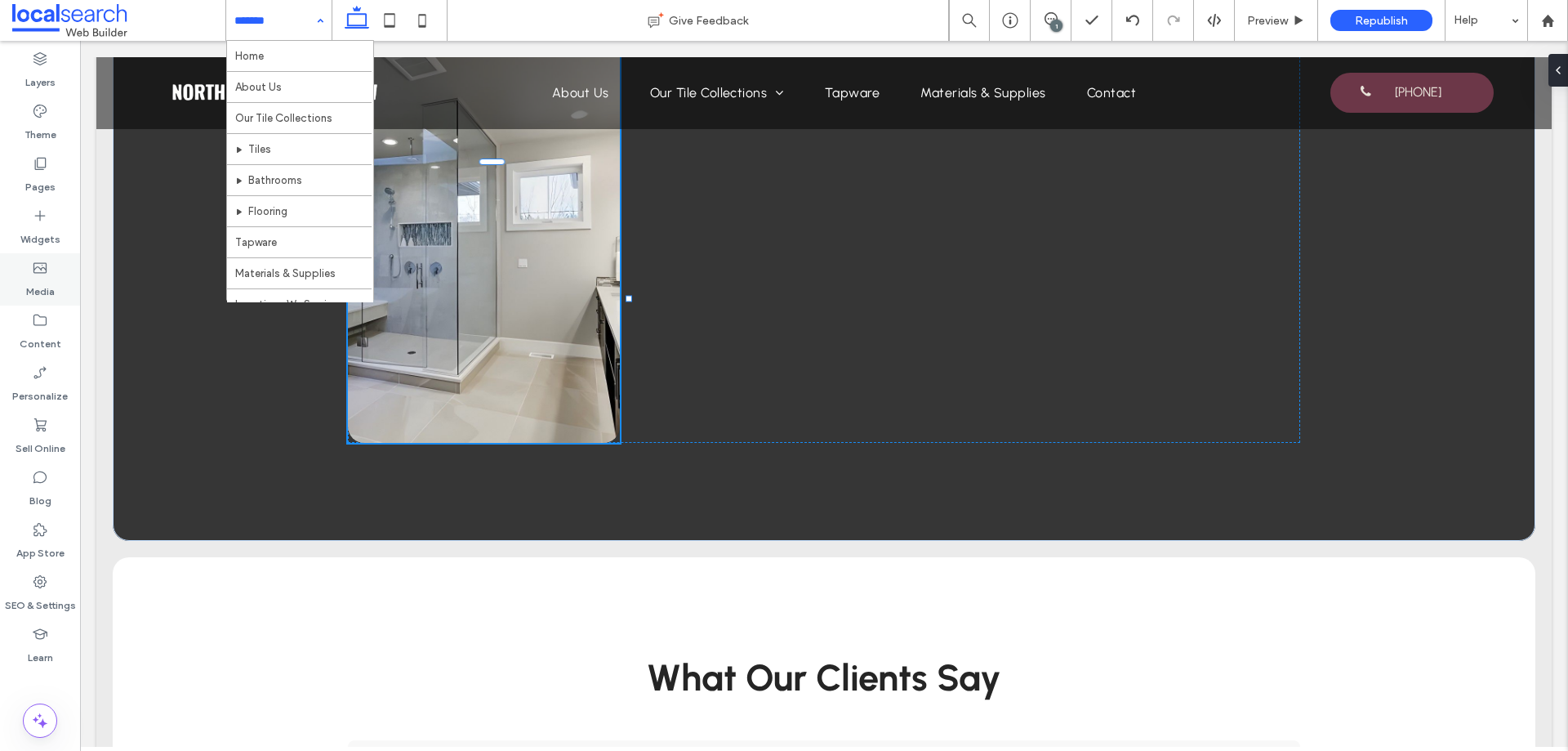click on "Media" at bounding box center (40, 279) 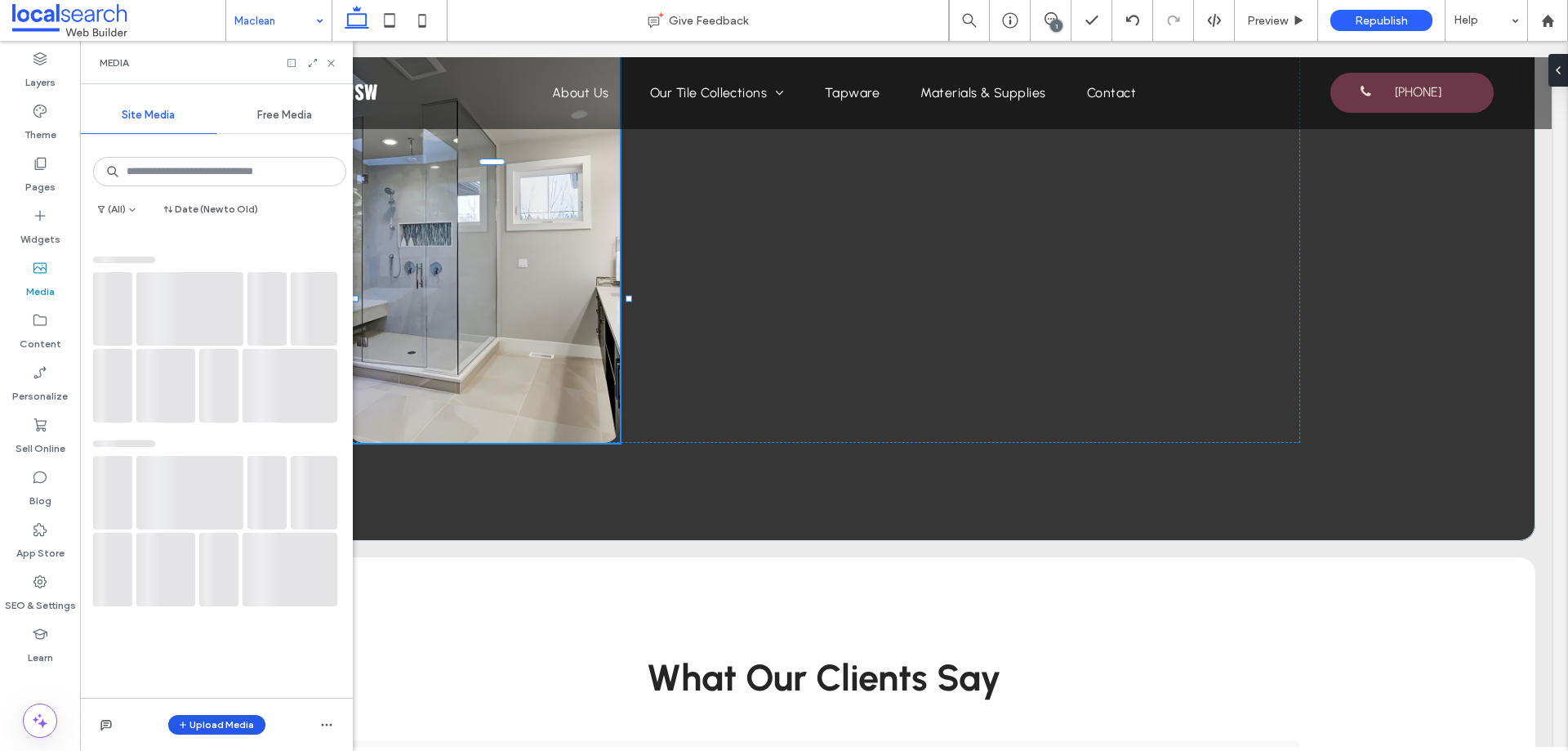 click on "Upload Media" at bounding box center (216, 725) 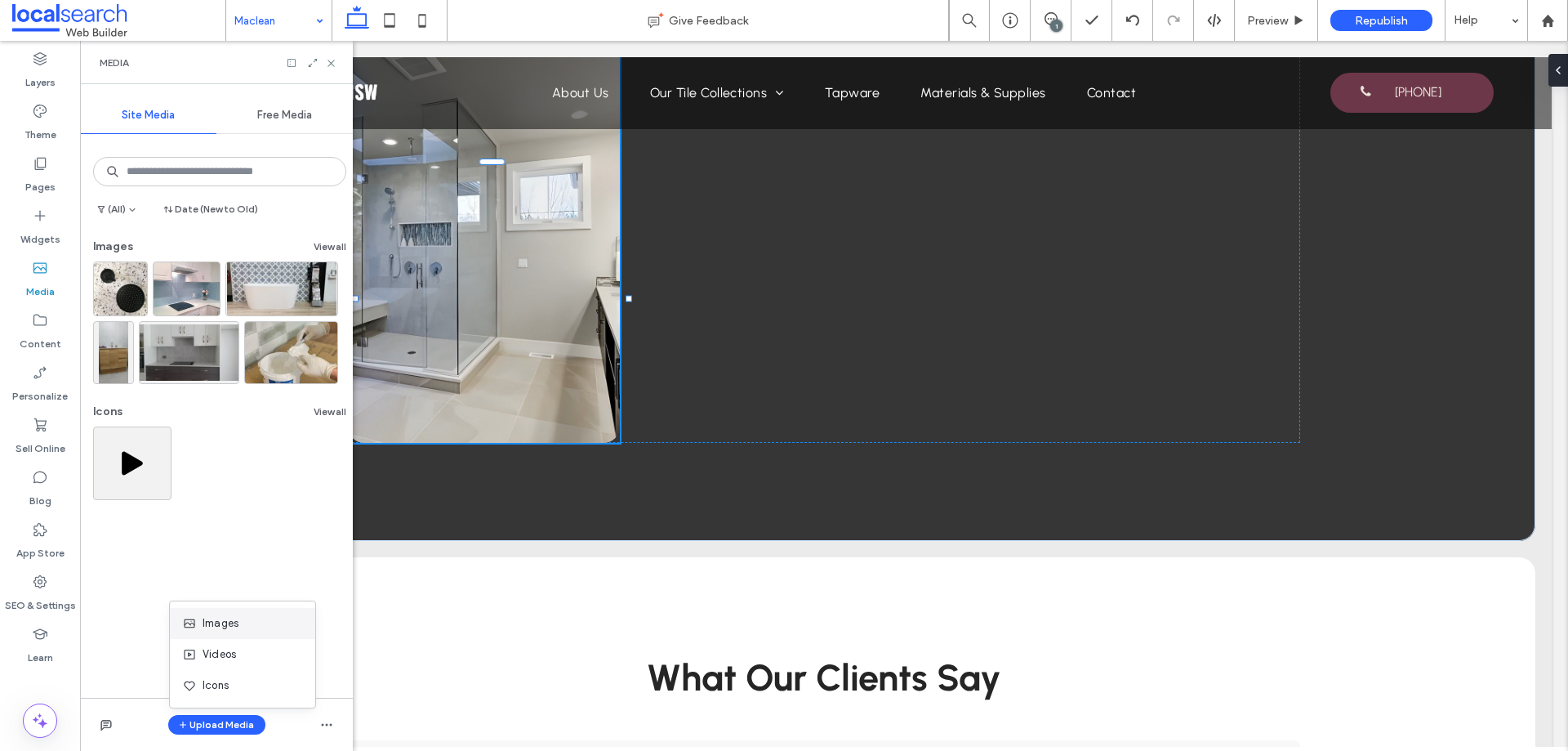 click on "Images" at bounding box center (220, 624) 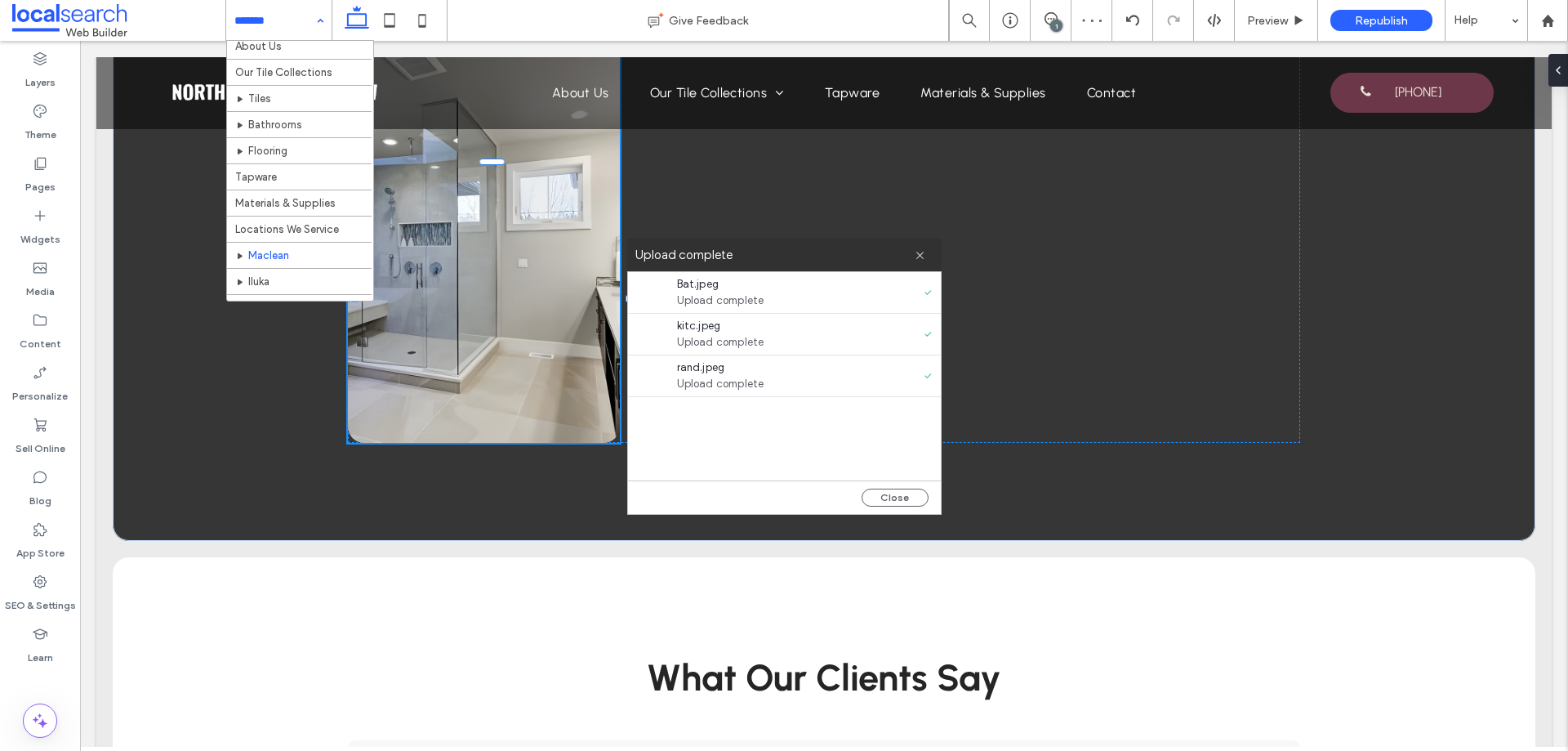 scroll, scrollTop: 51, scrollLeft: 0, axis: vertical 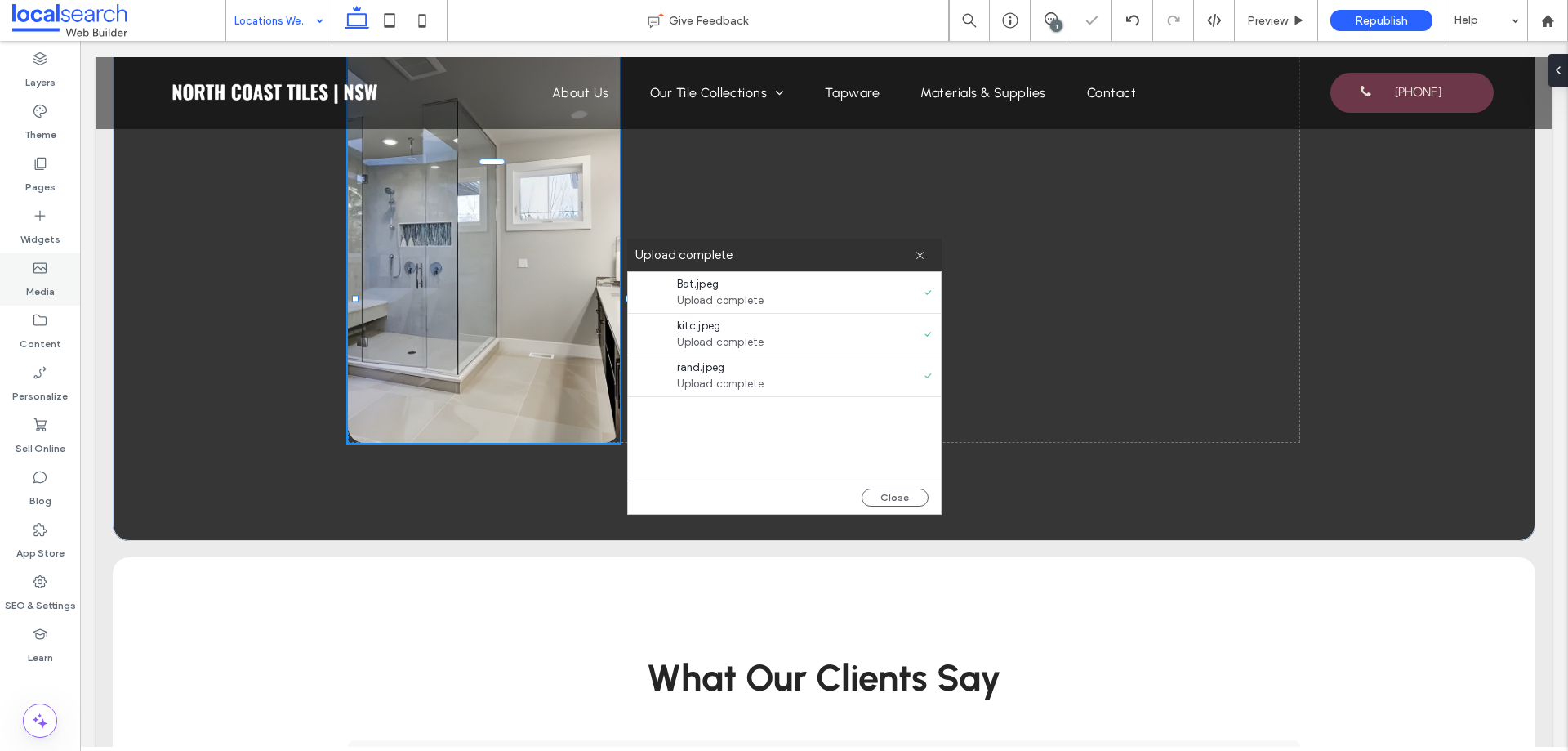 click on "Media" at bounding box center [40, 288] 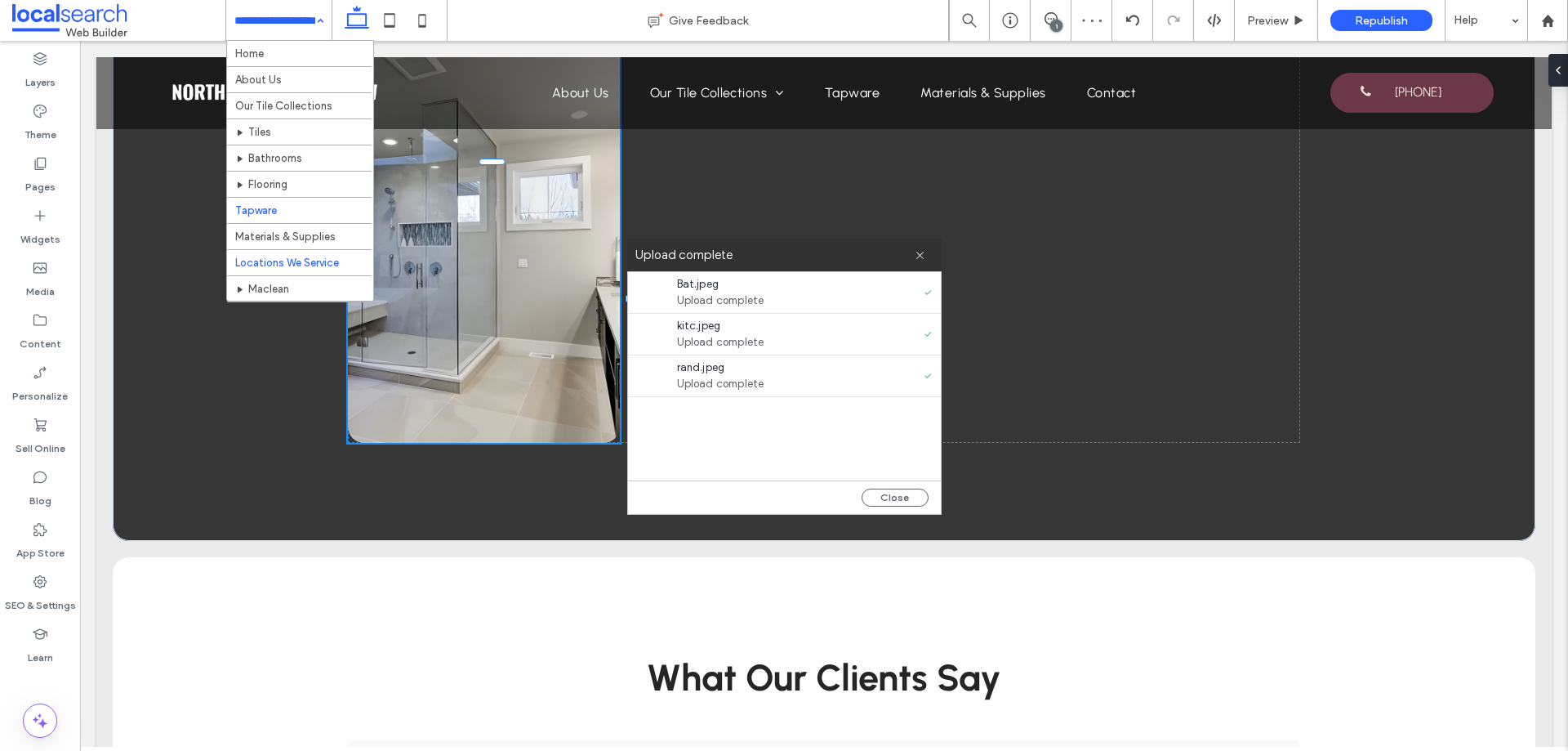 scroll, scrollTop: 51, scrollLeft: 0, axis: vertical 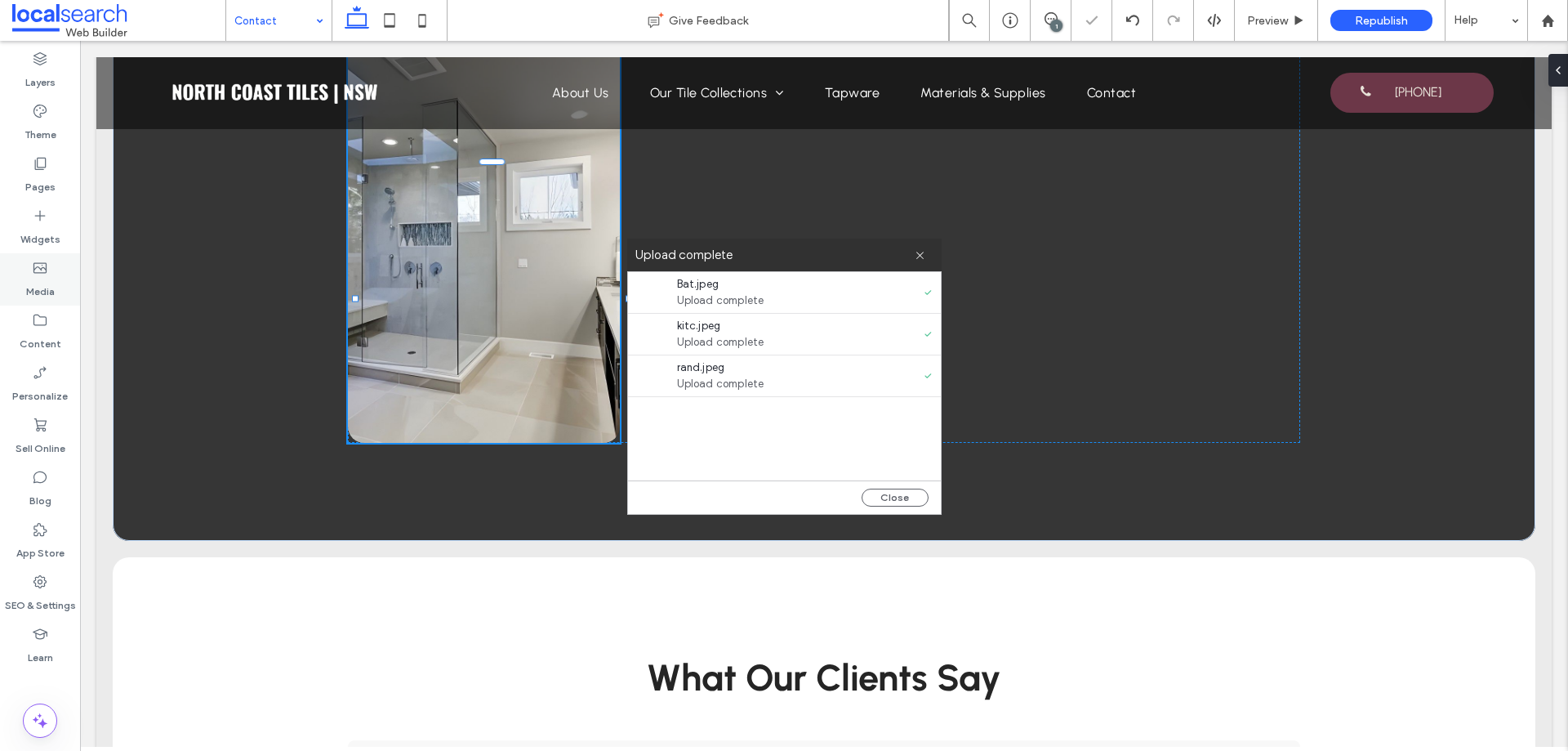 click on "Media" at bounding box center (40, 288) 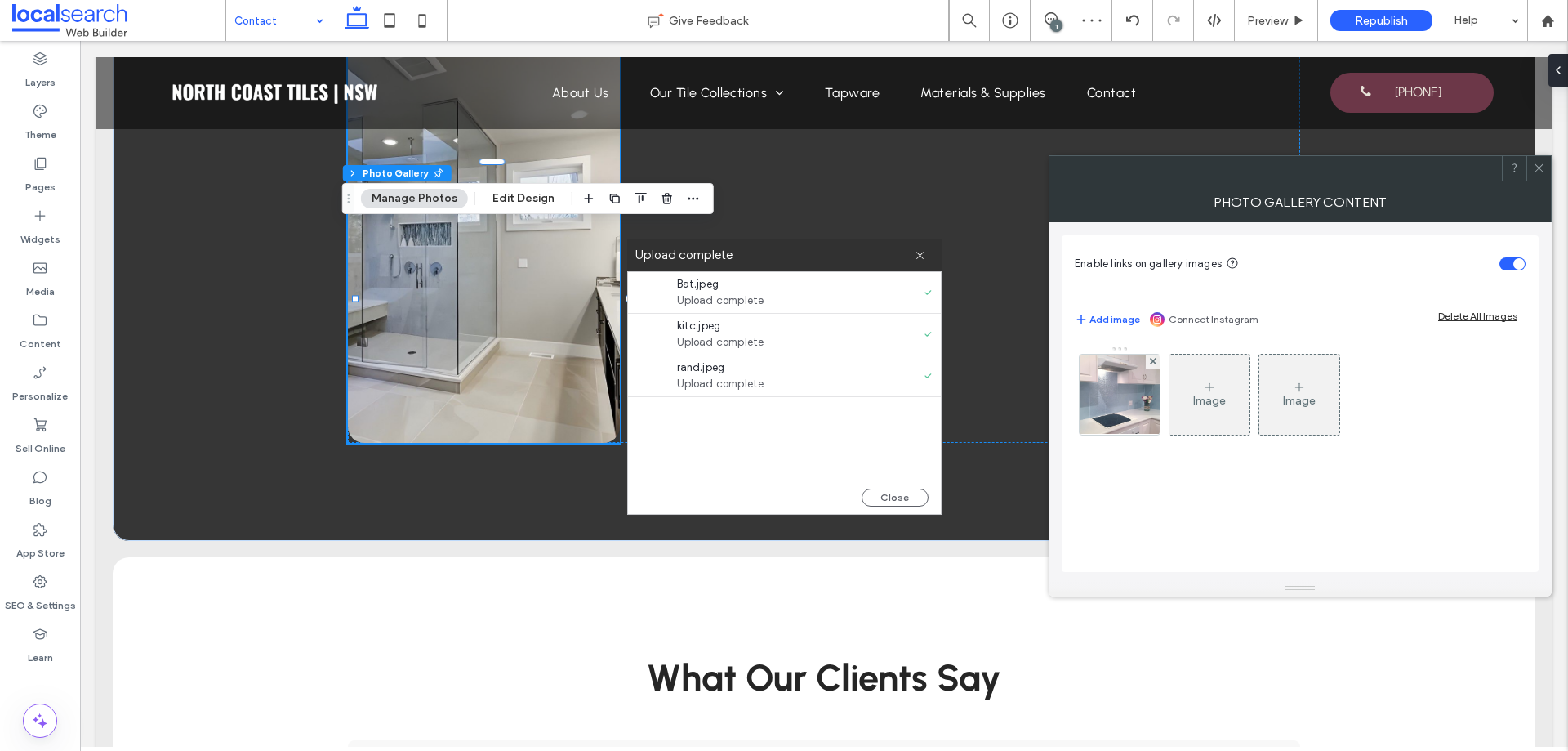 click at bounding box center (1120, 395) 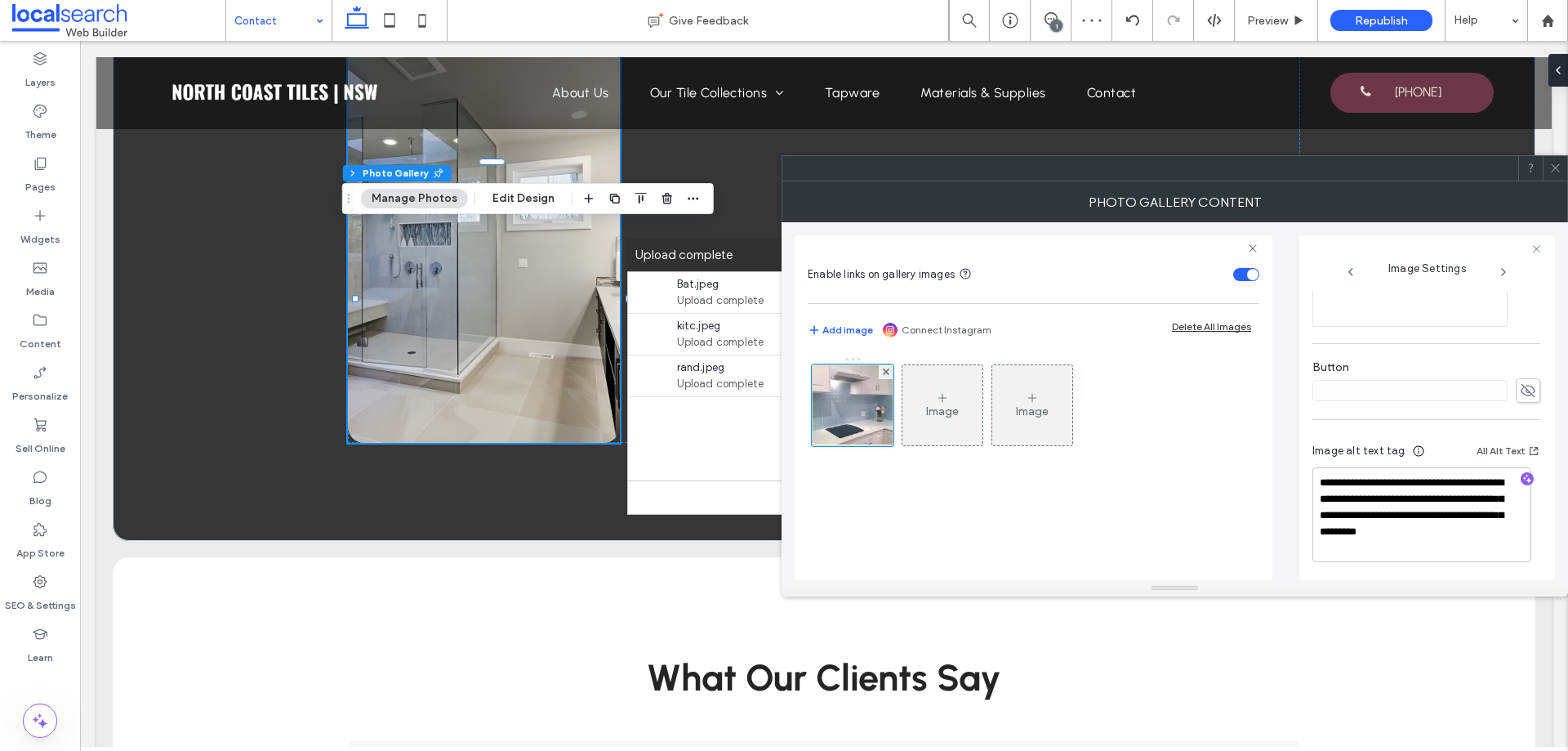 scroll, scrollTop: 516, scrollLeft: 0, axis: vertical 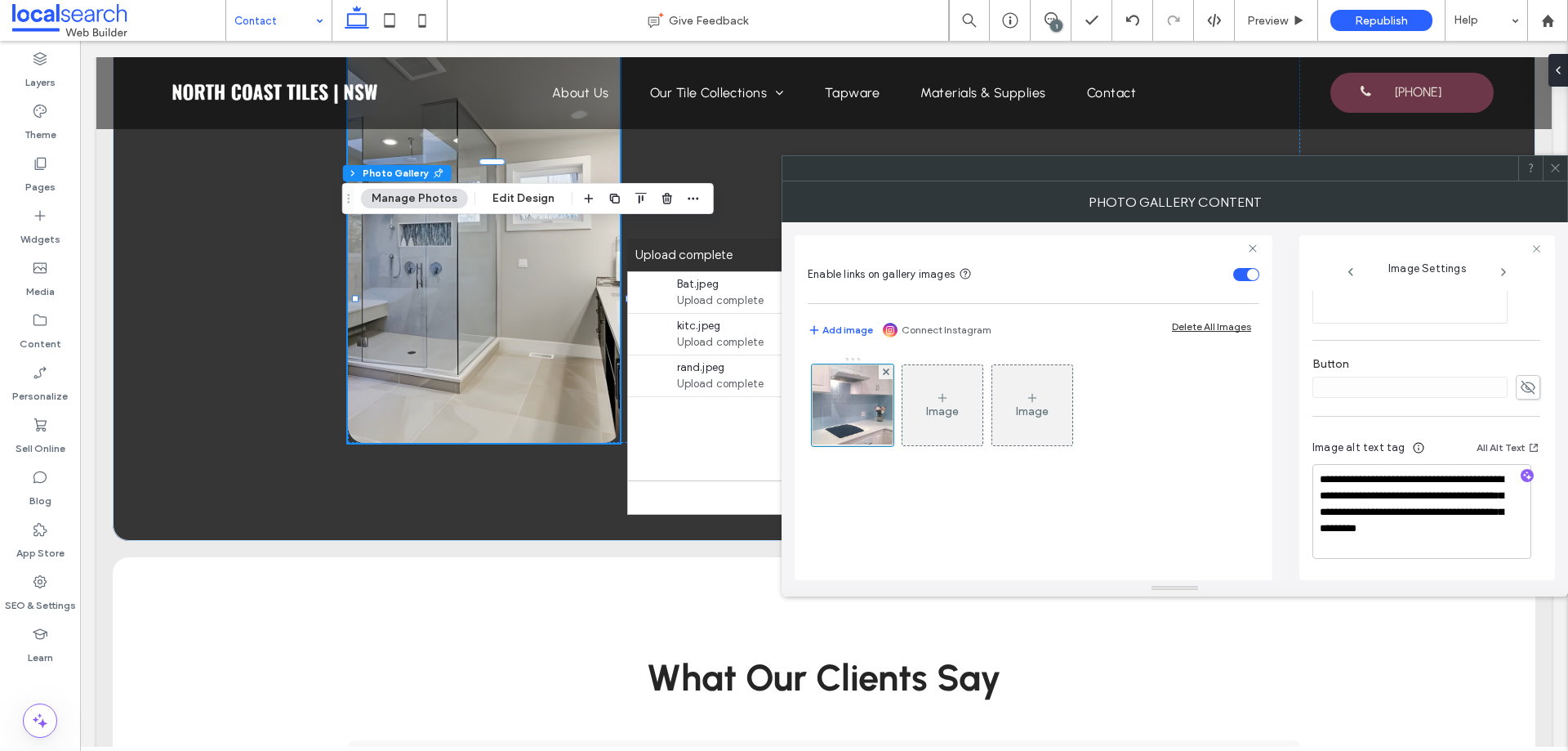 click 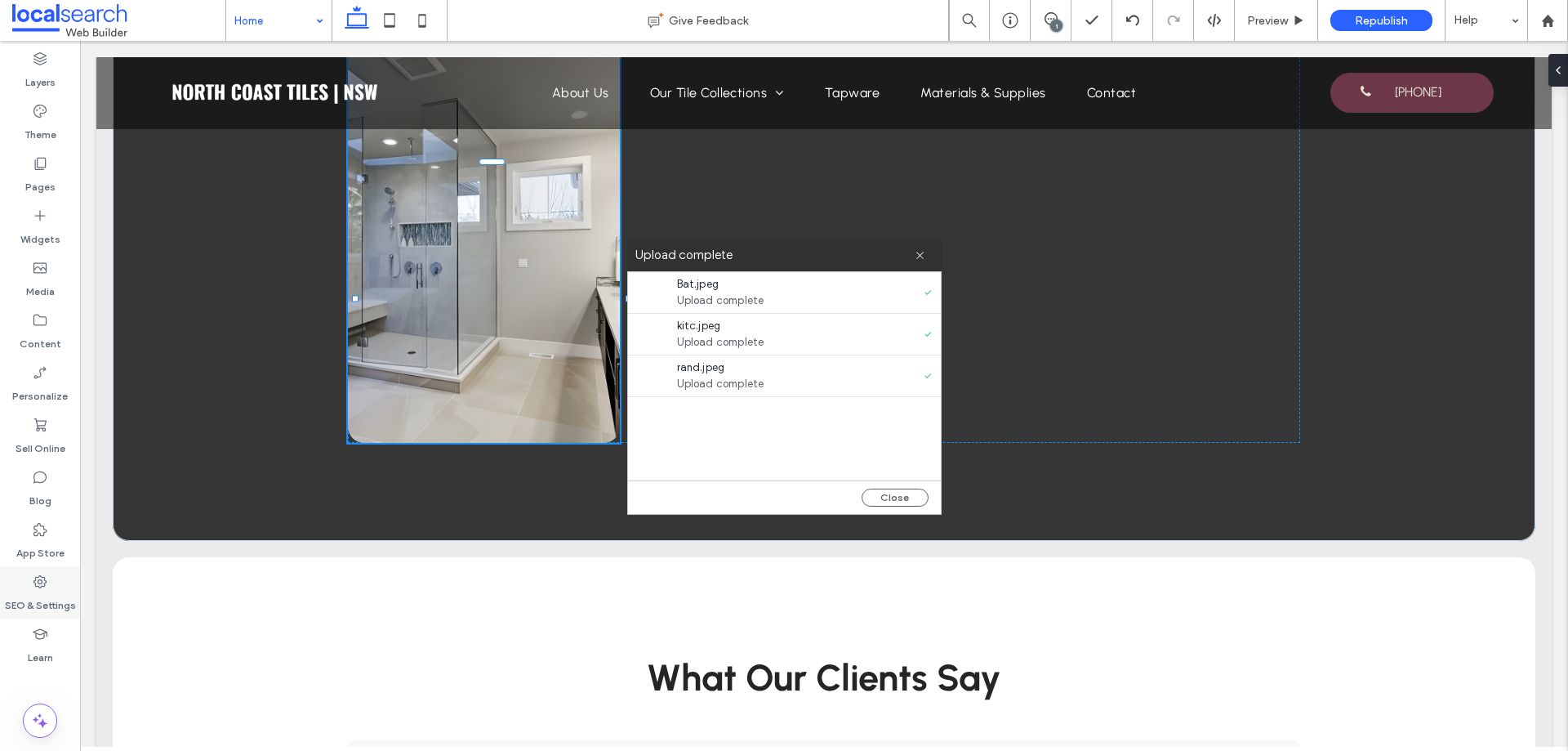 click on "SEO & Settings" at bounding box center [40, 601] 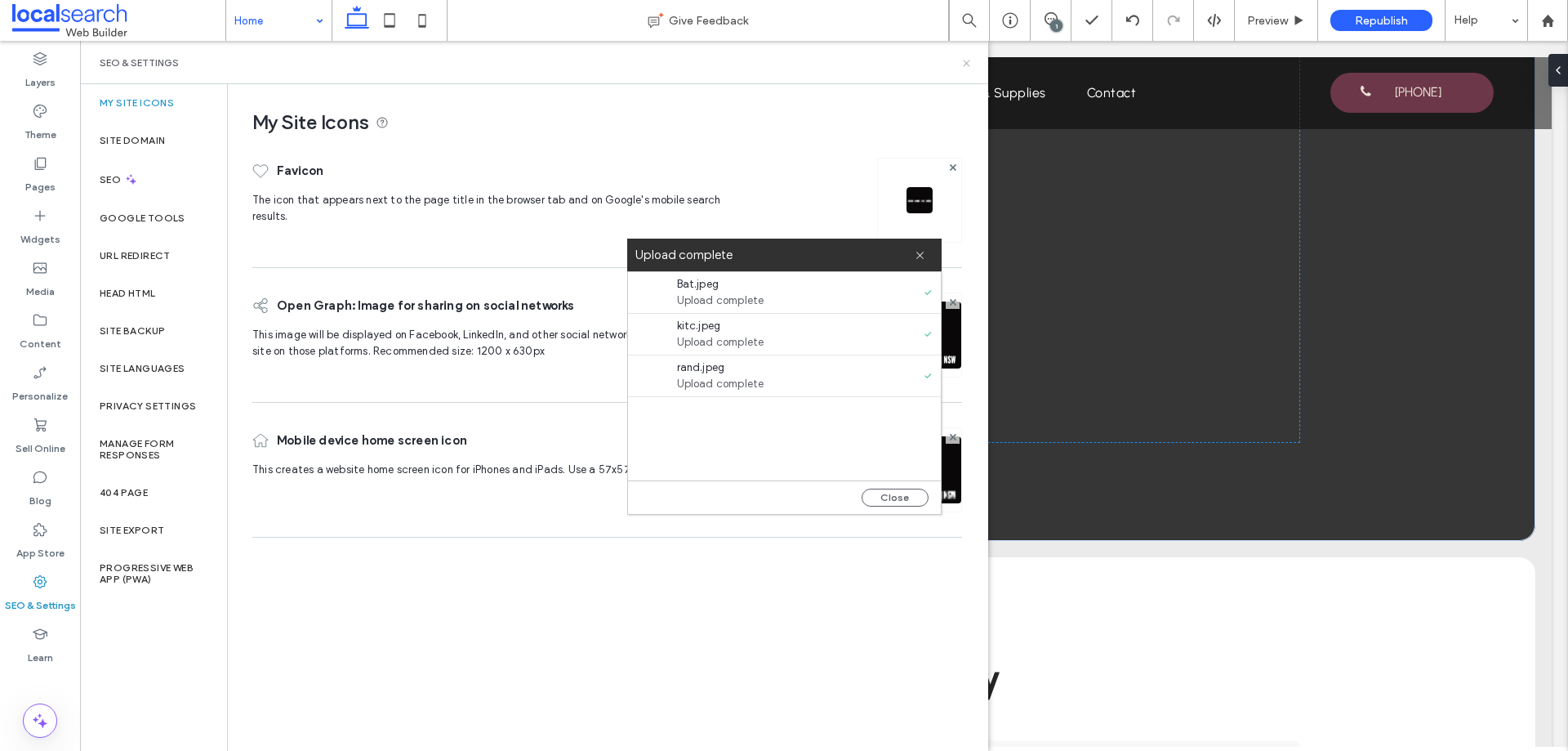 click 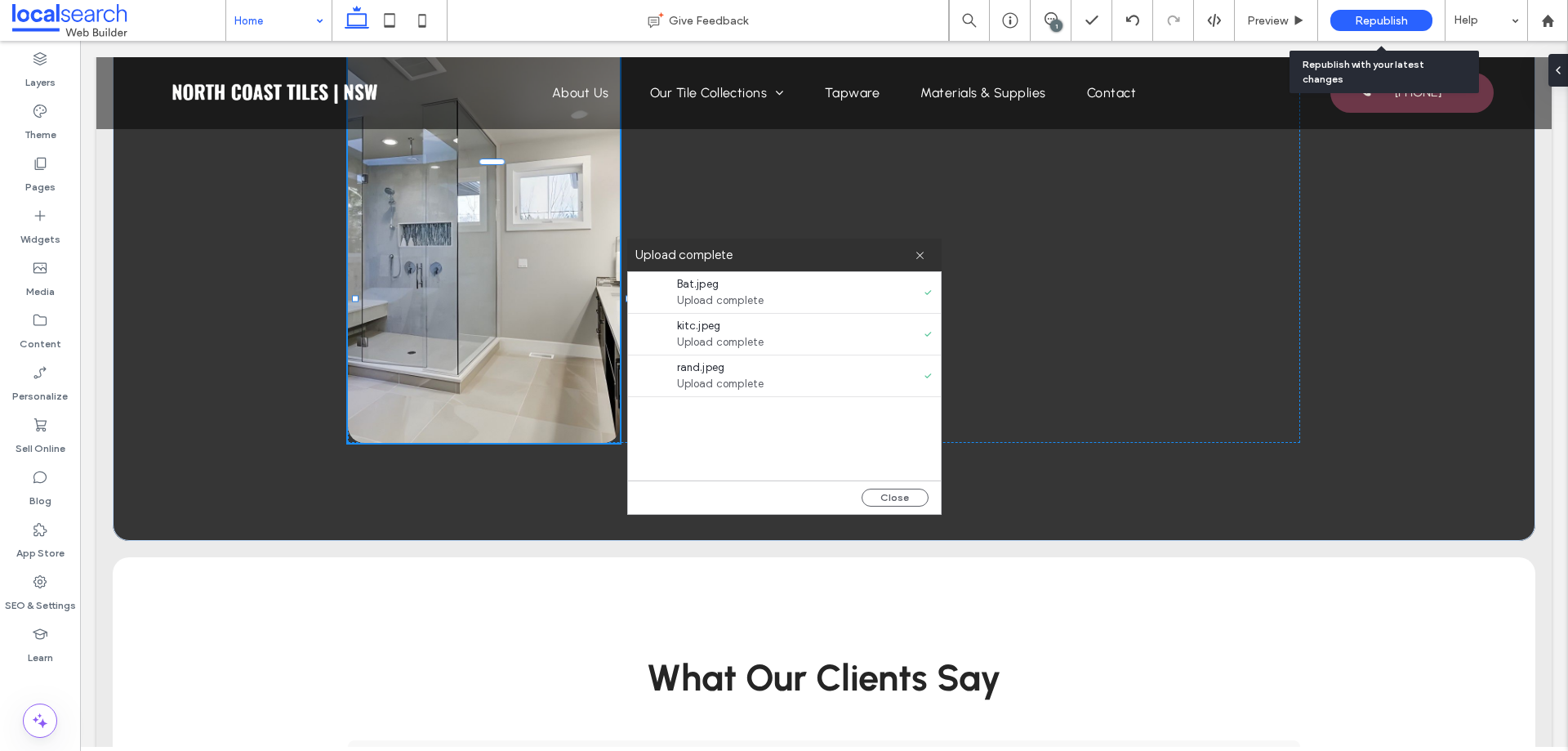 click on "Republish" at bounding box center [1381, 20] 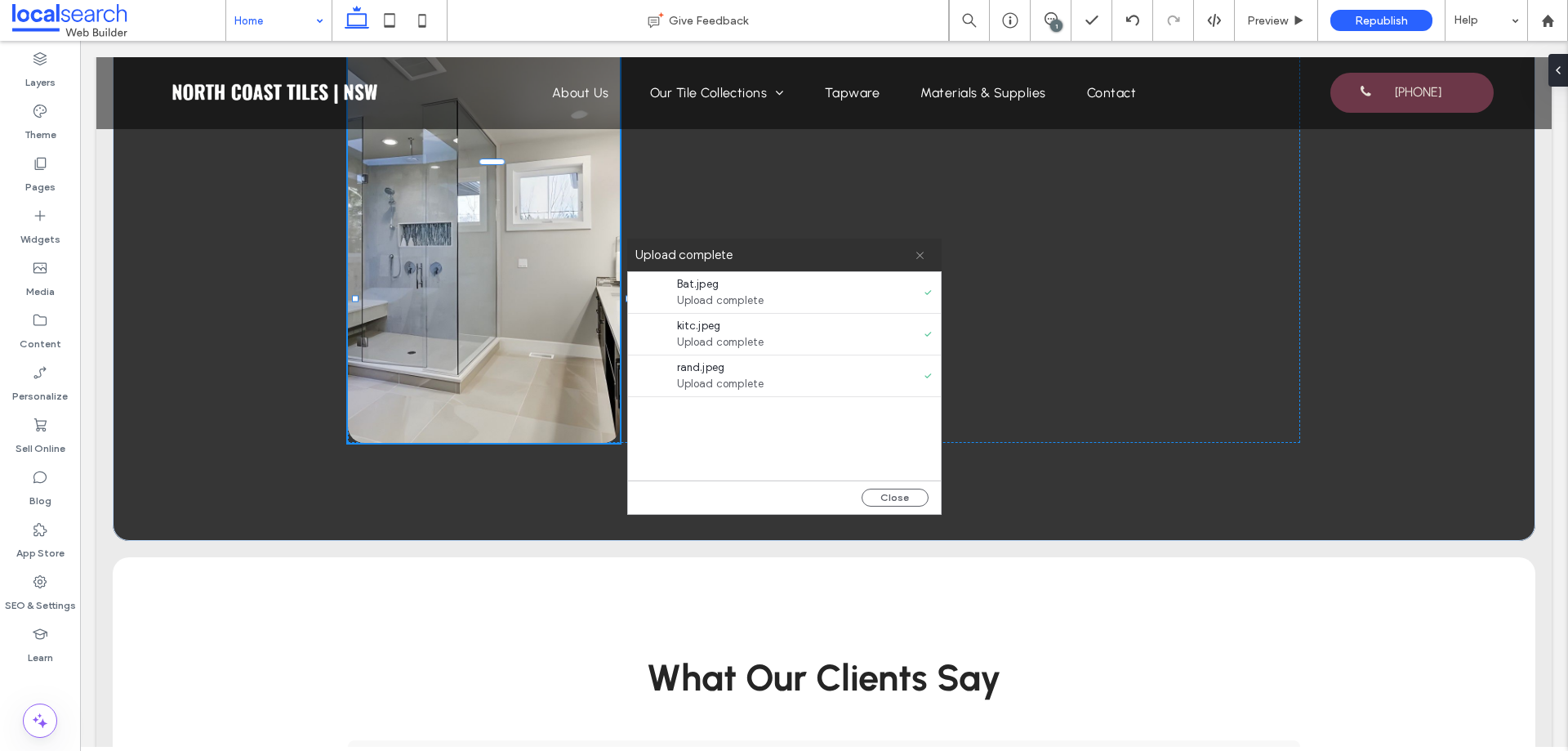 click on ".wqwq-1{fill:#231f20;}
.cls-1q, .cls-2q { fill-rule: evenodd; }
.cls-2q { fill: #6e8188; }
True_local
Agendize
HealthEngine
x_close_popup
from_your_site
multi_language
zoom-out
zoom-in
z_vimeo
z_yelp
z_picassa
w_vCita
youtube
yelp
x2
x
x_x
x_alignright
x_handwritten
wrench
wordpress
windowsvv
win8
whats_app
wallet
warning-sign
w_youtube
w_youtube_channel
w_yelp
w_video
w_twitter
w_title
w_tabs
w_social_icons
w_spacer
w_share
w_rss_feed
w_recent-posts
w_push
w_paypal
w_photo_gallery" at bounding box center (784, 375) 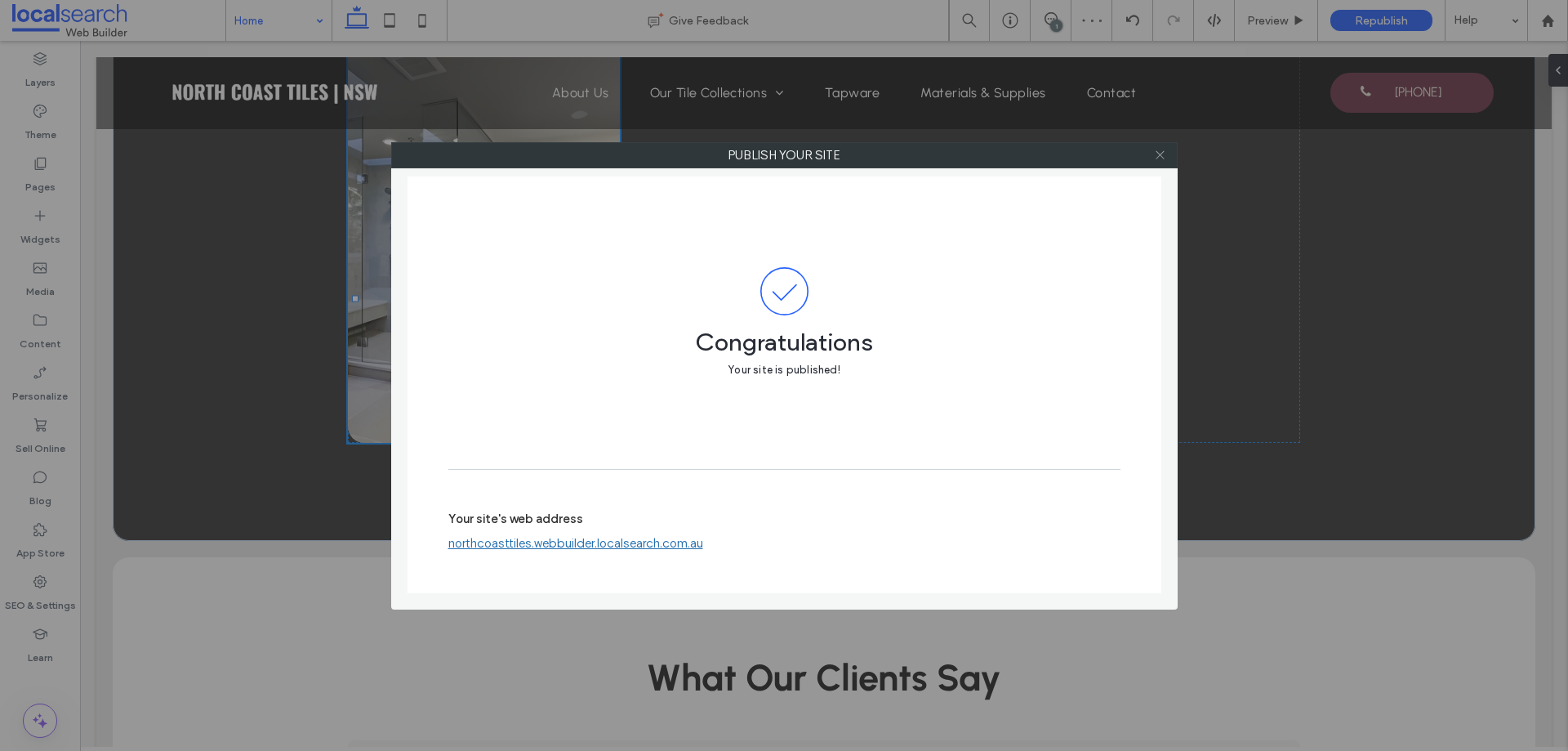 click 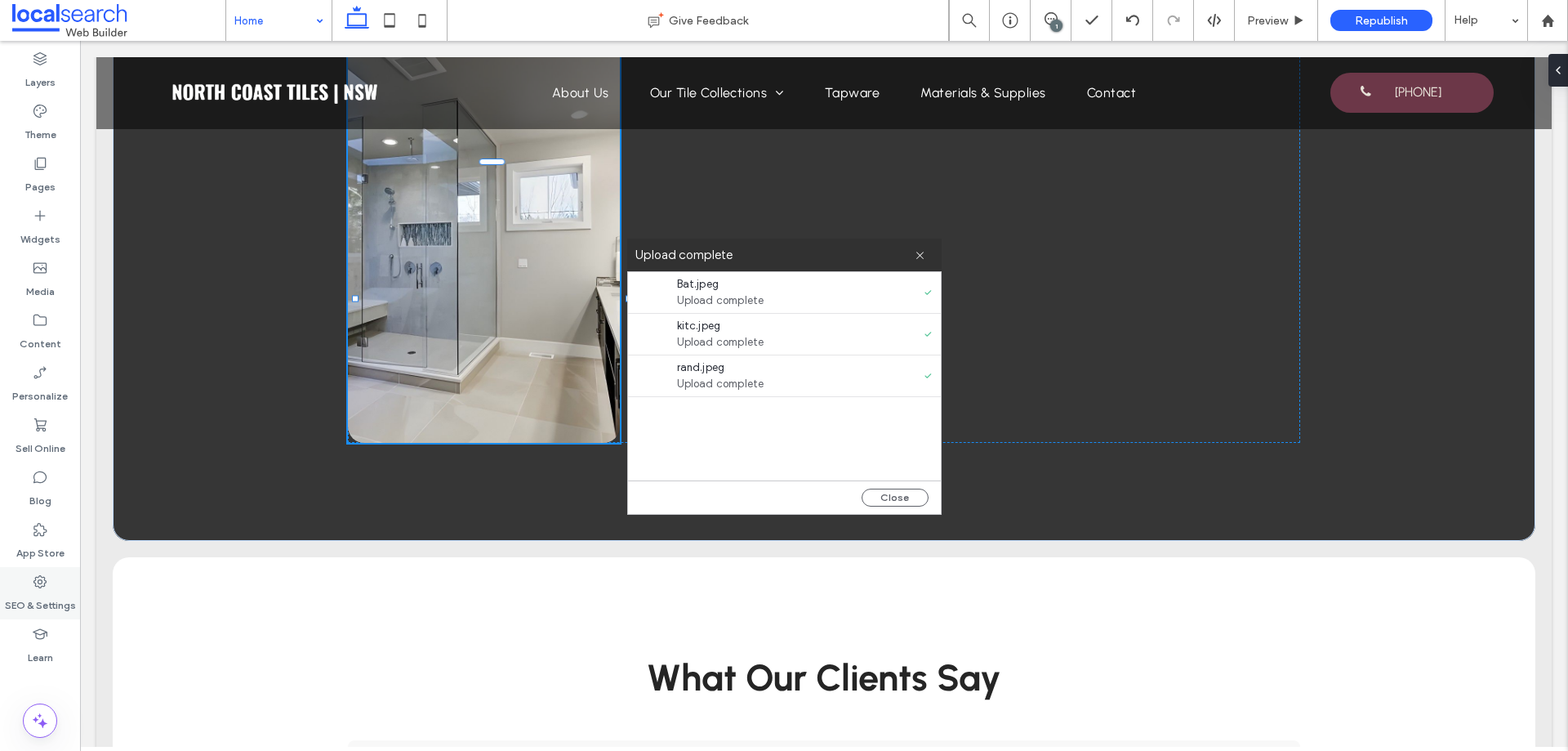click 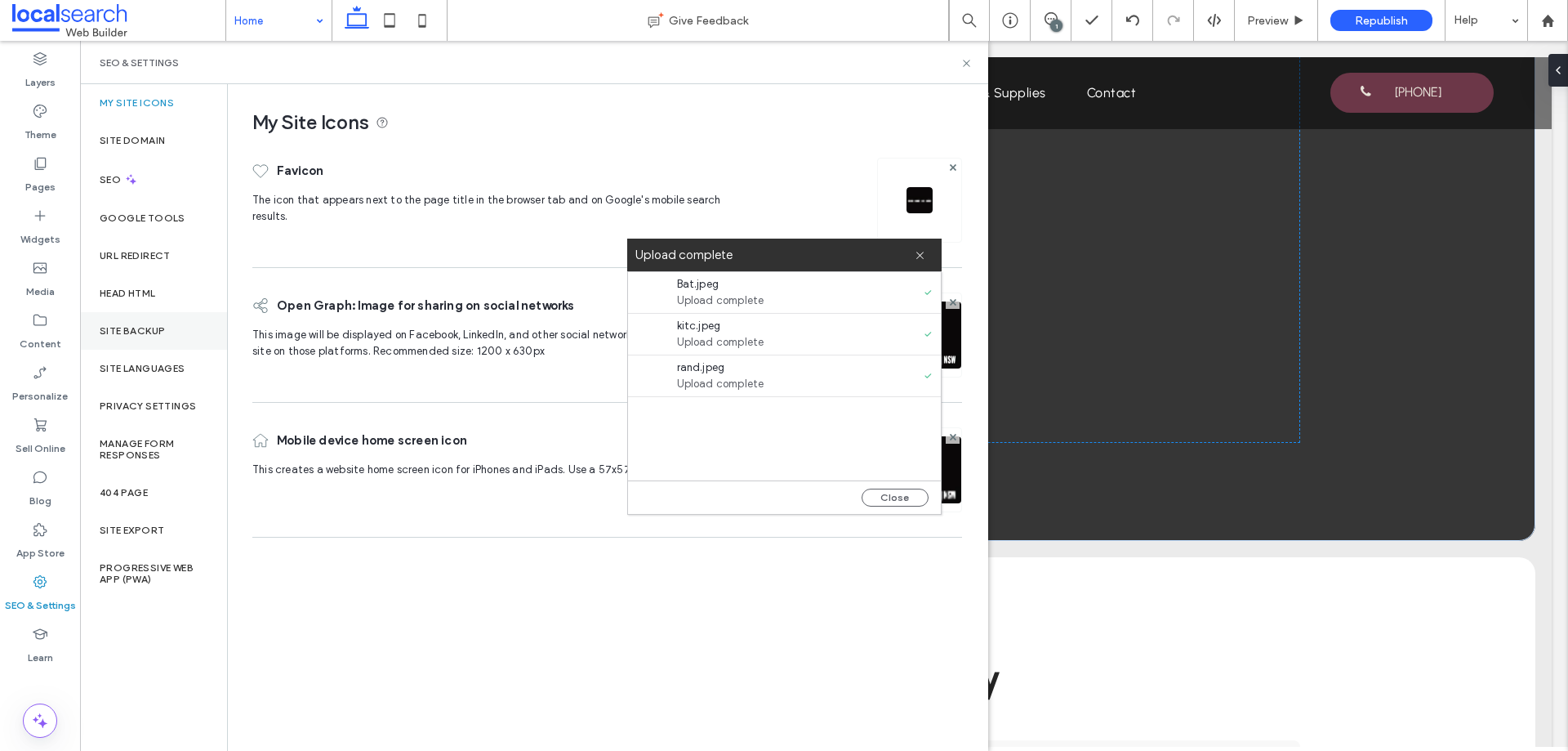 click on "Site Backup" at bounding box center [154, 331] 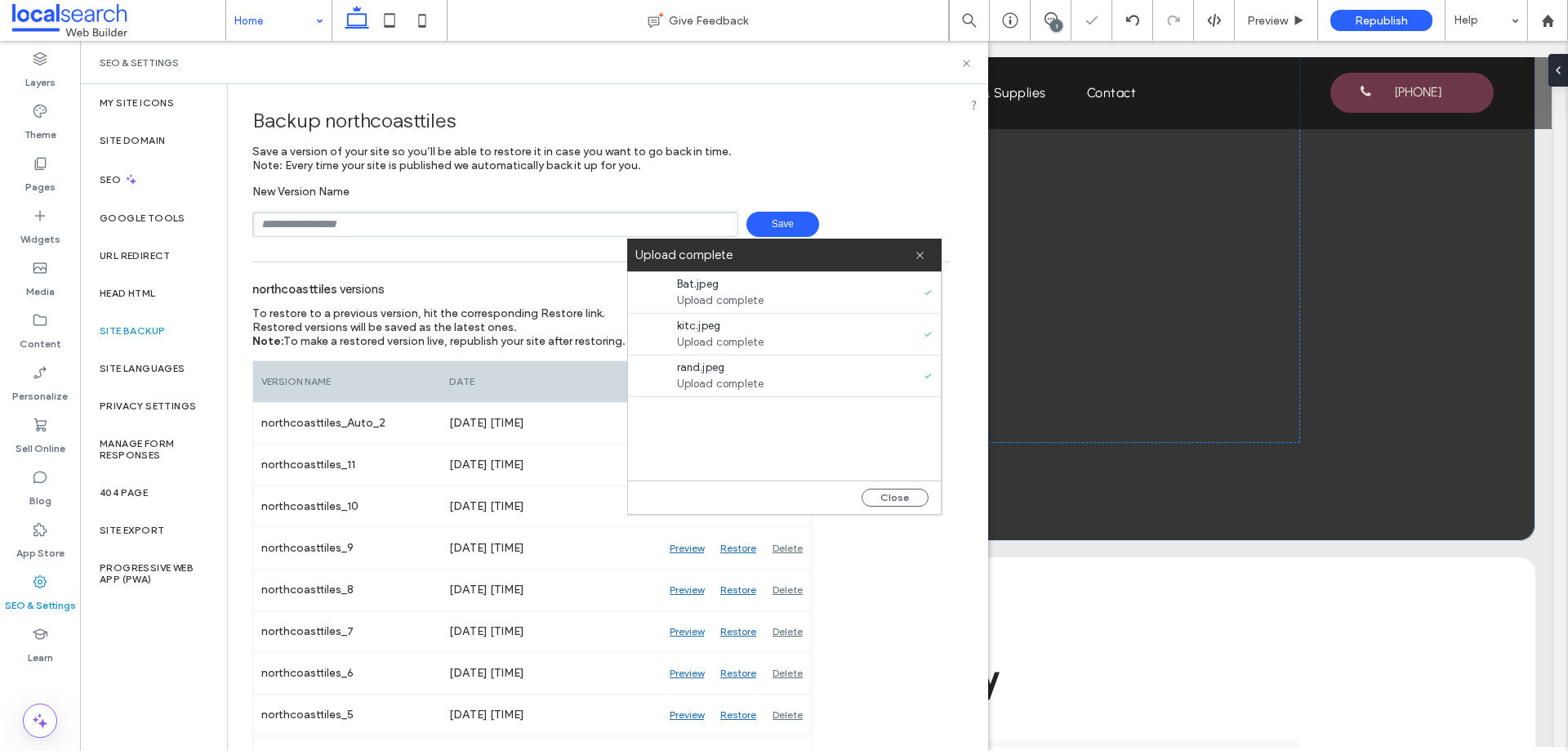 click at bounding box center [495, 224] 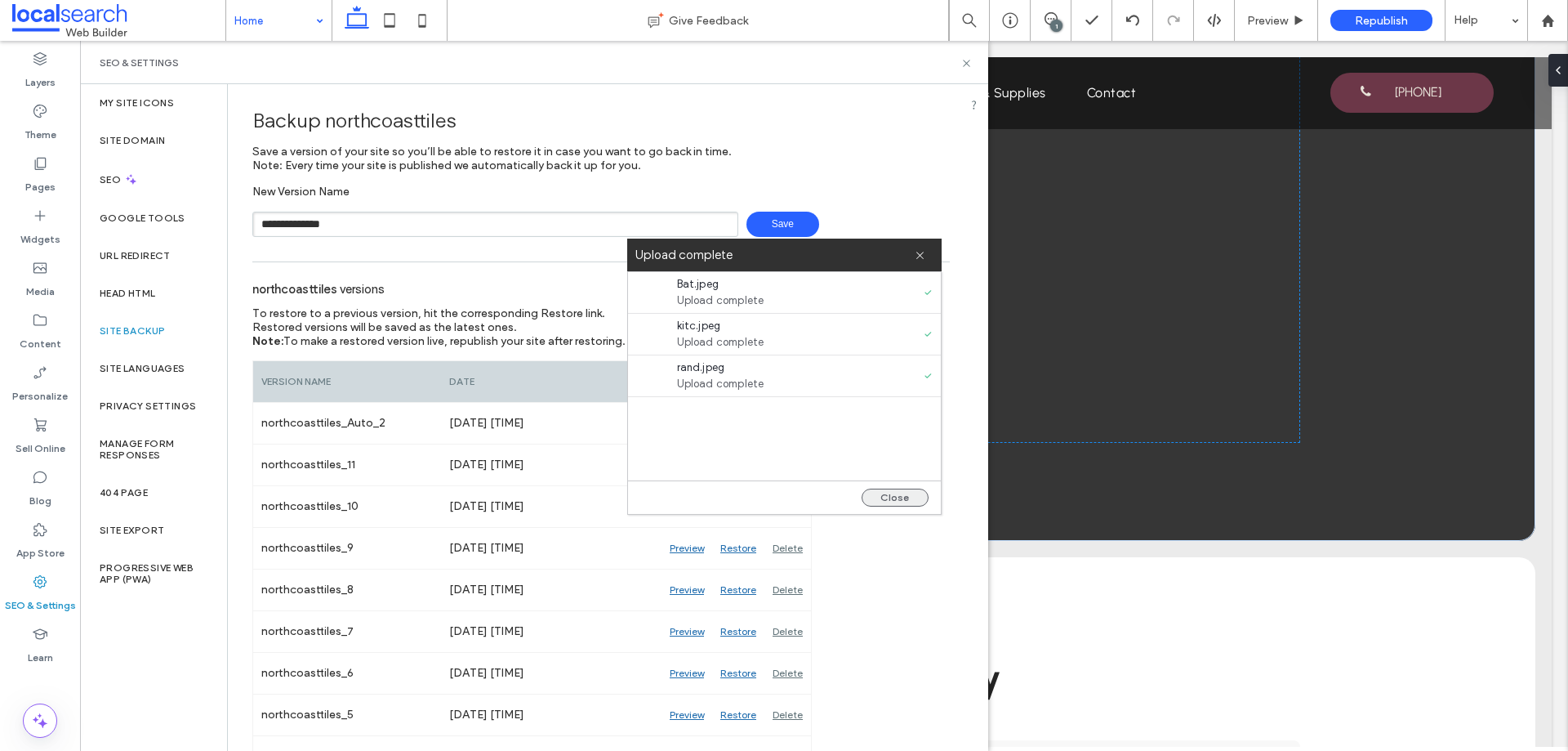 click on "Close" at bounding box center (895, 498) 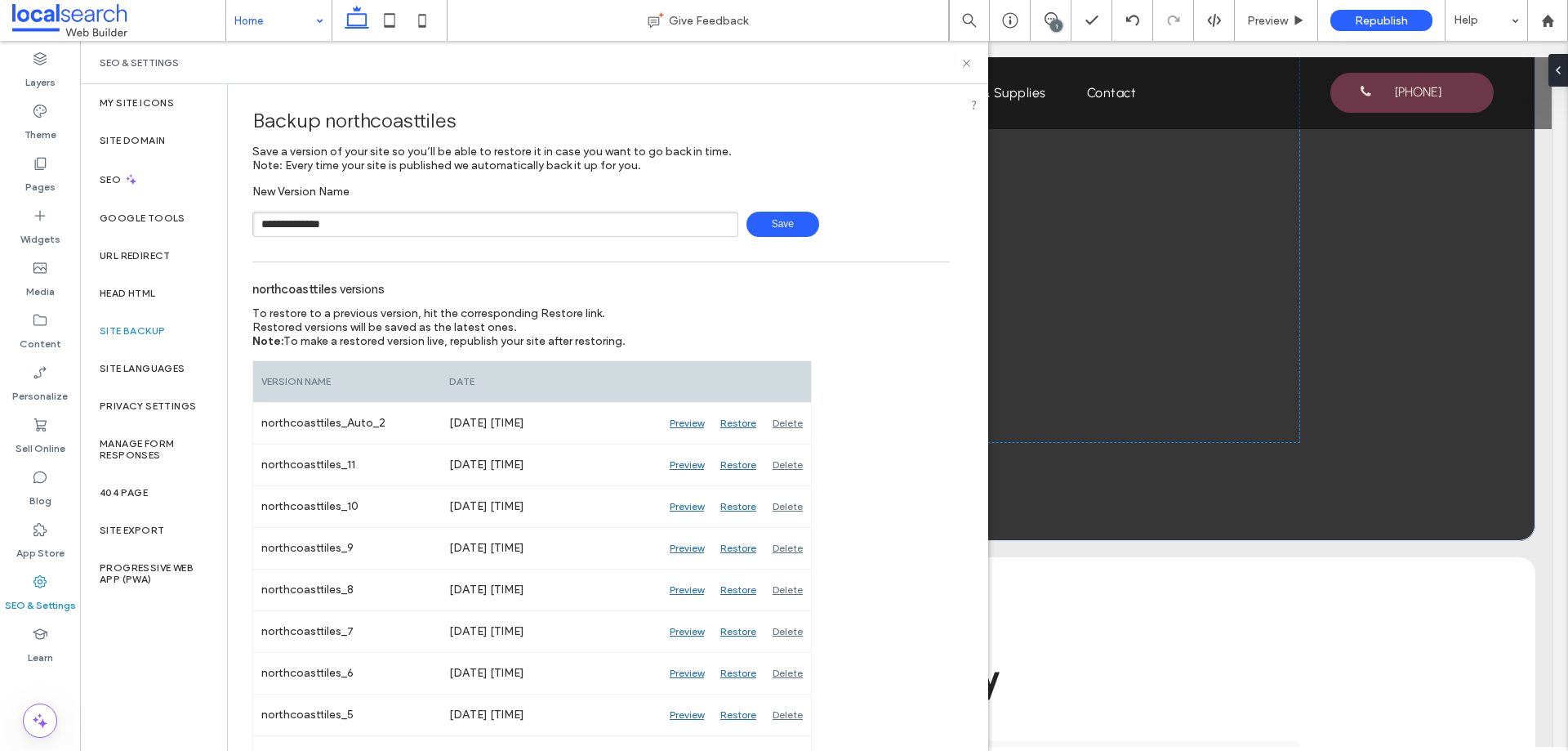 click on "Save" at bounding box center [782, 224] 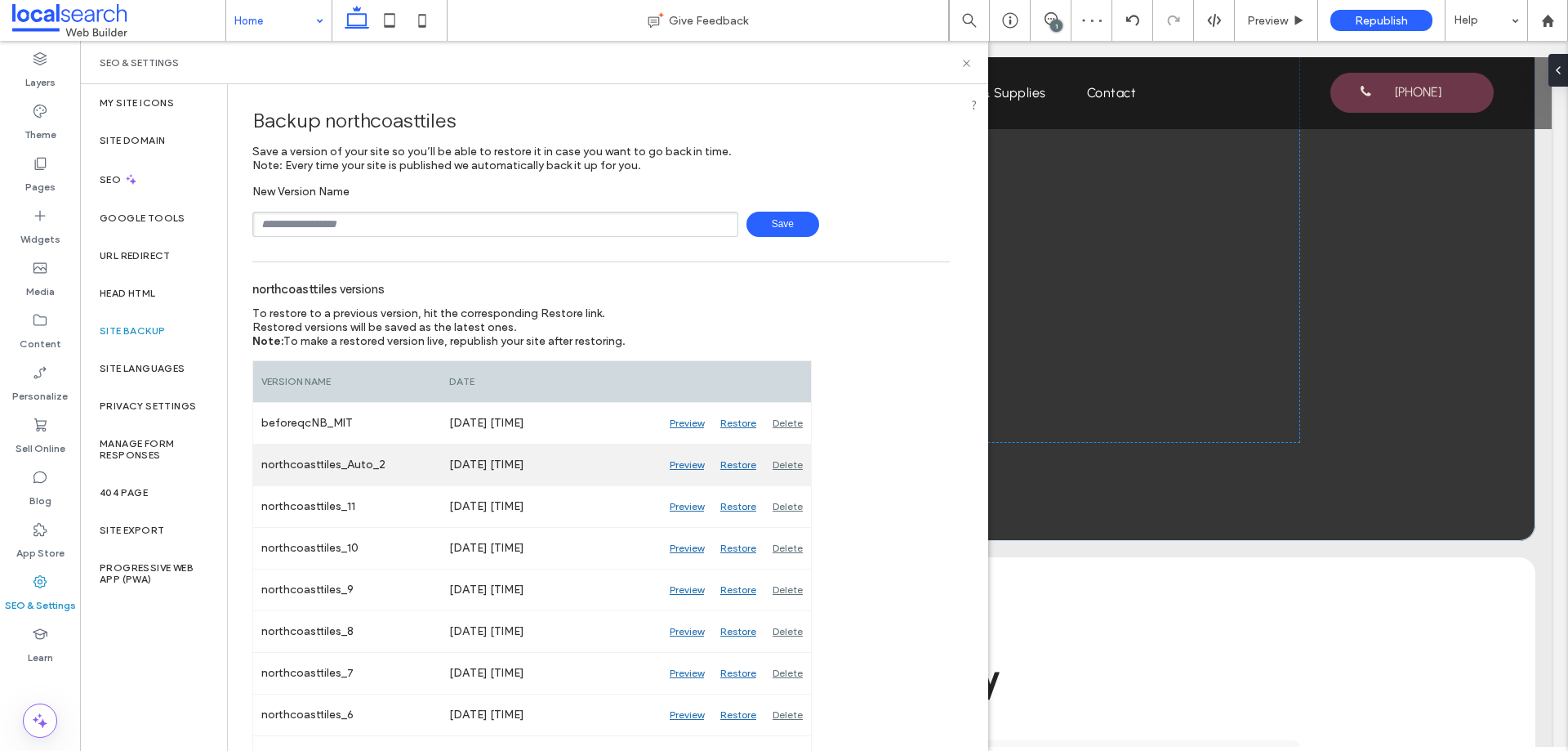 click on "Delete" at bounding box center [787, 465] 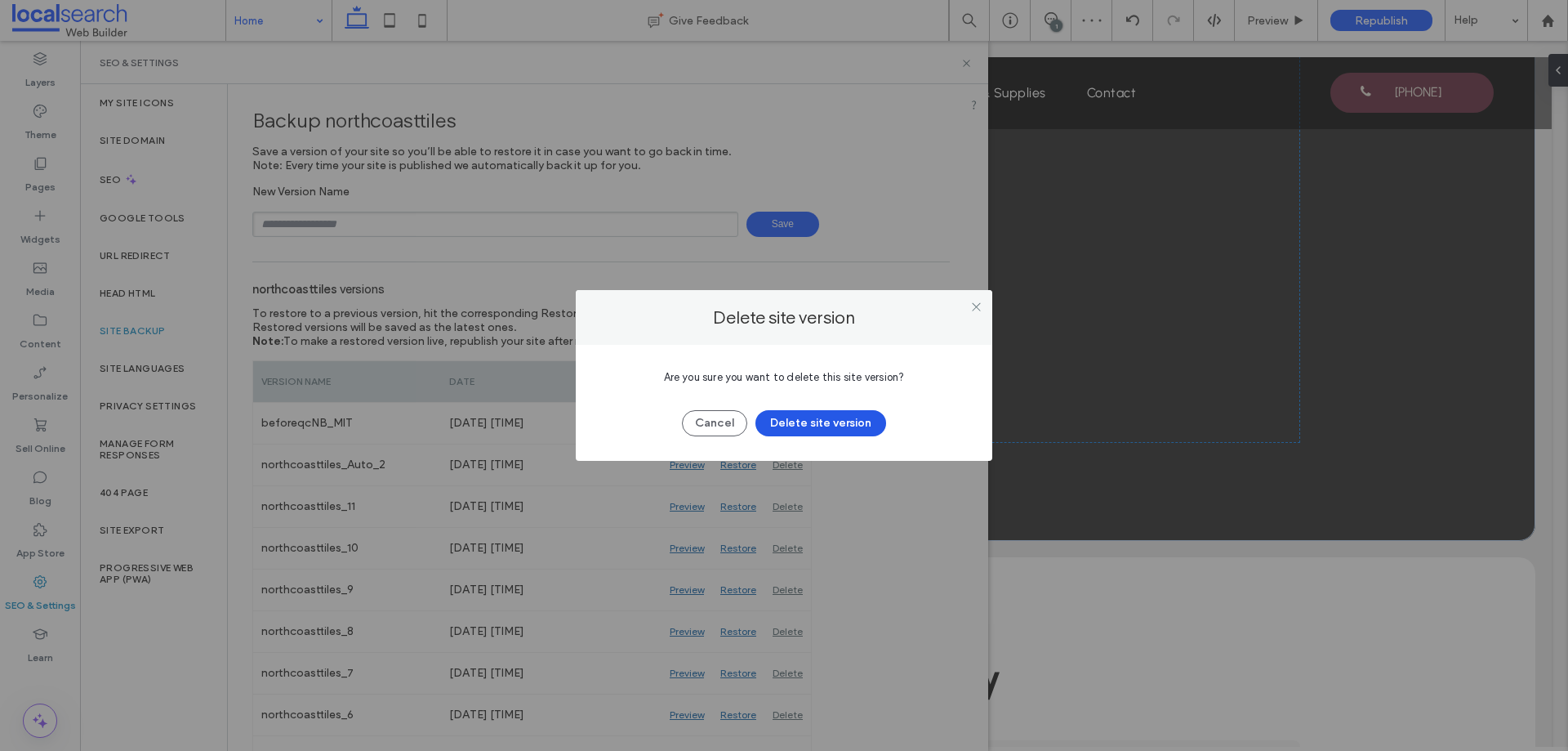 click on "Delete site version" at bounding box center [821, 423] 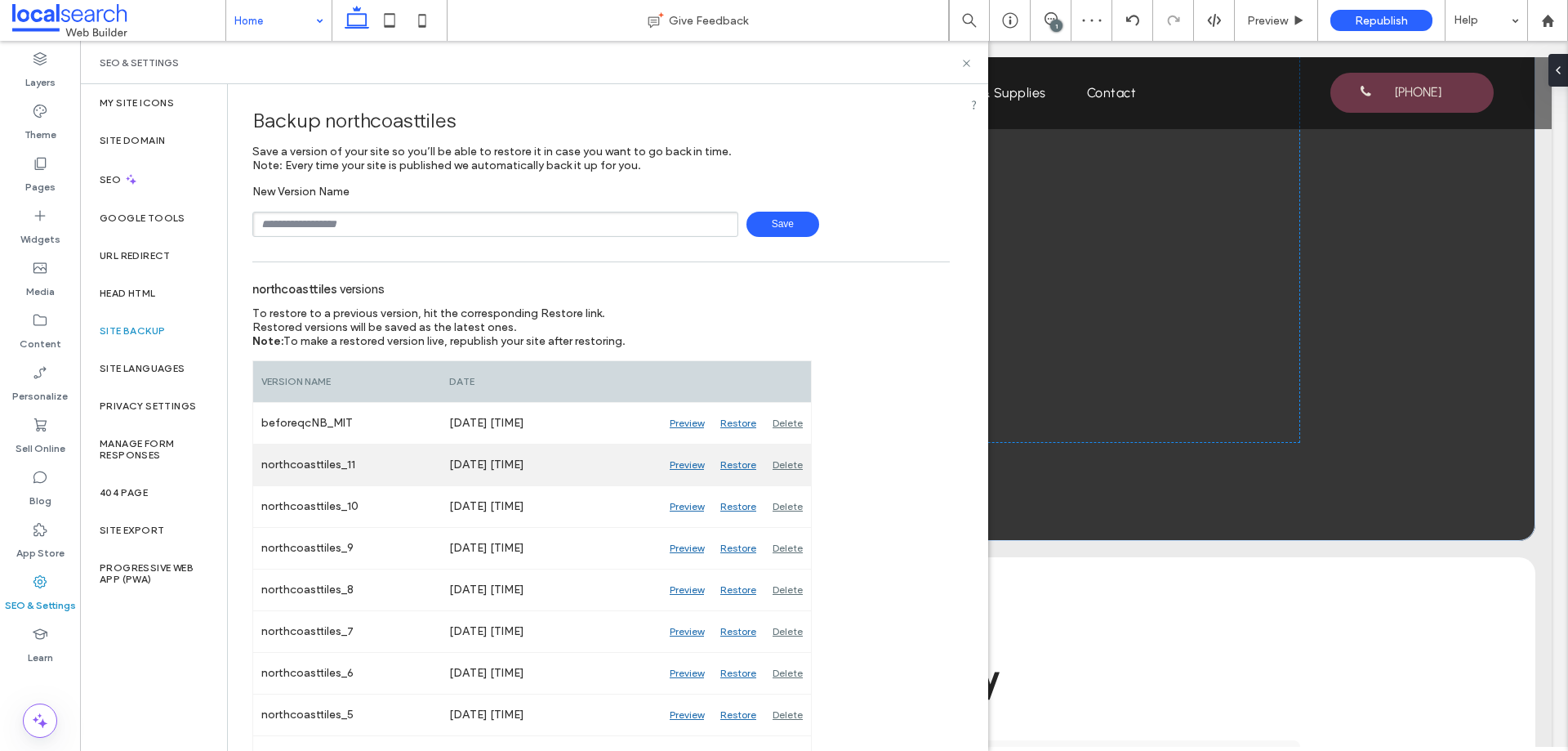 click on "Delete" at bounding box center (787, 465) 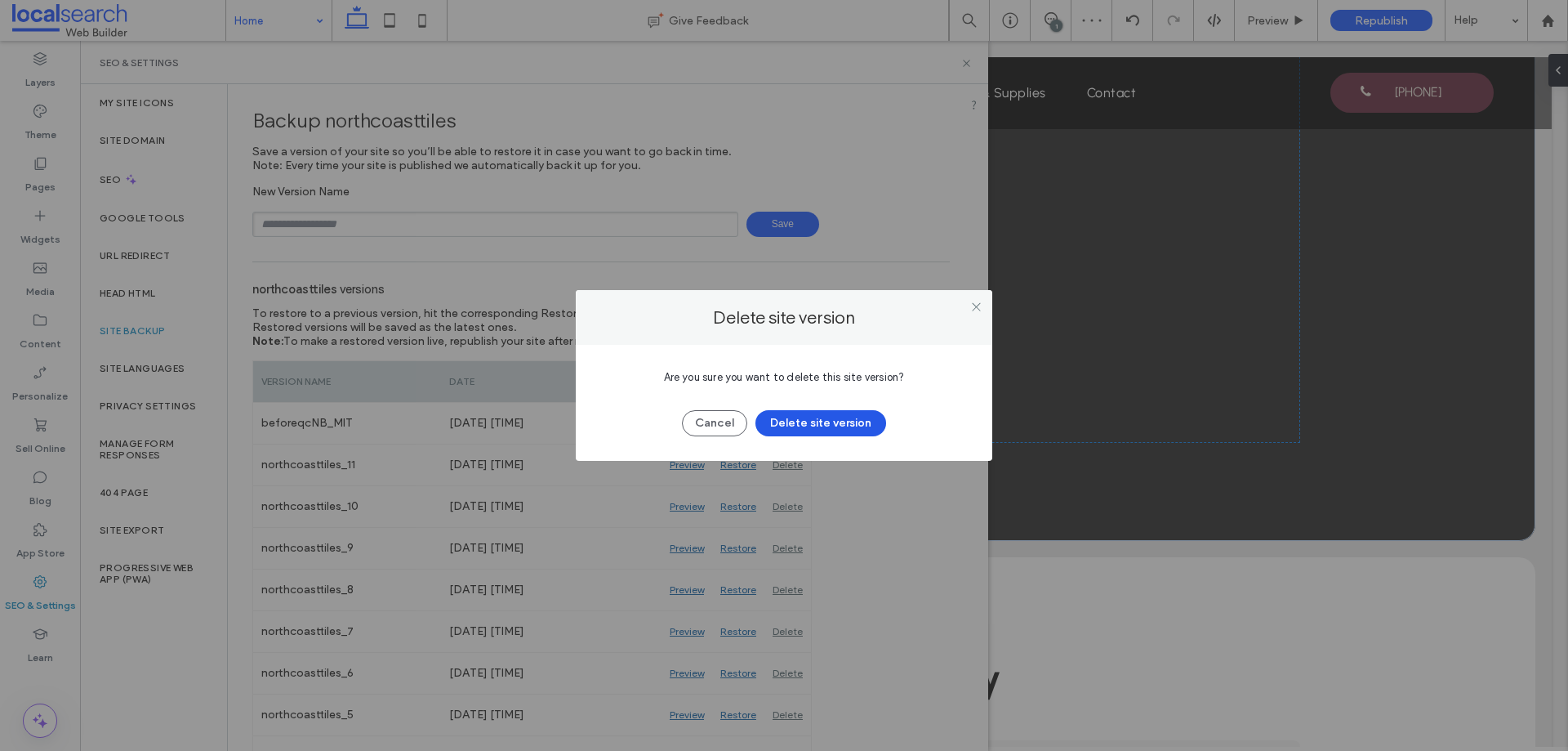 click on "Delete site version" at bounding box center [821, 423] 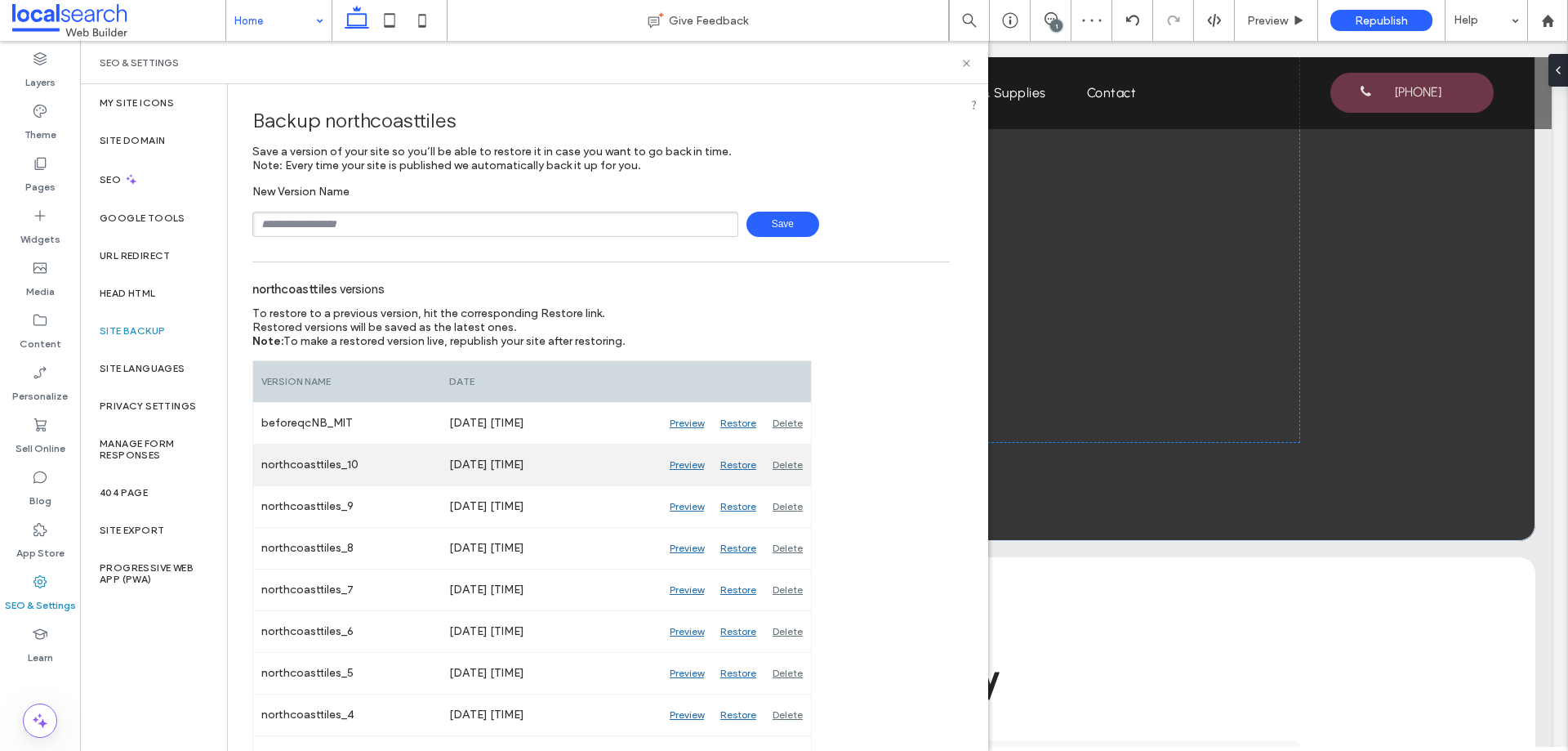 click on "Delete" at bounding box center (787, 465) 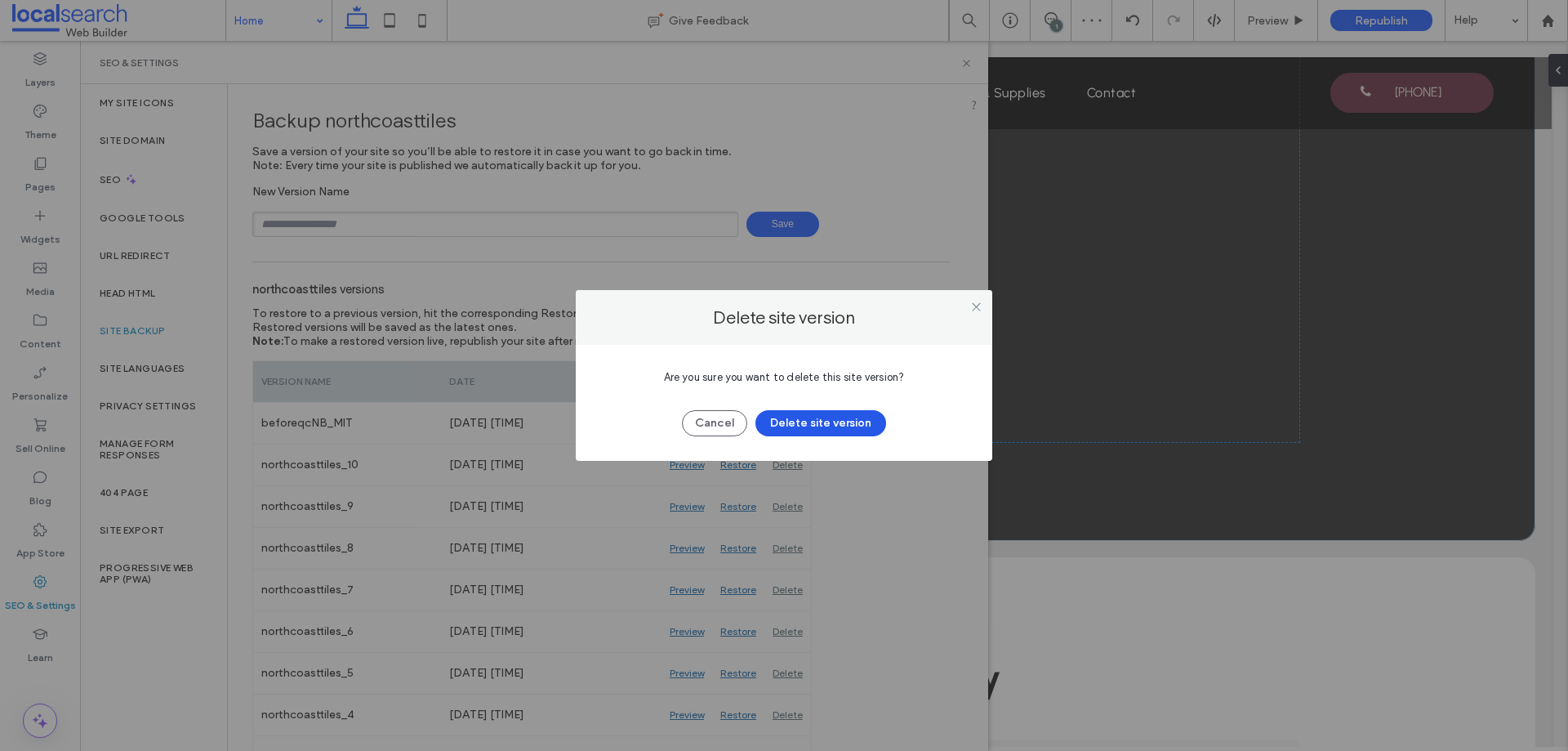 click on "Delete site version" at bounding box center (821, 423) 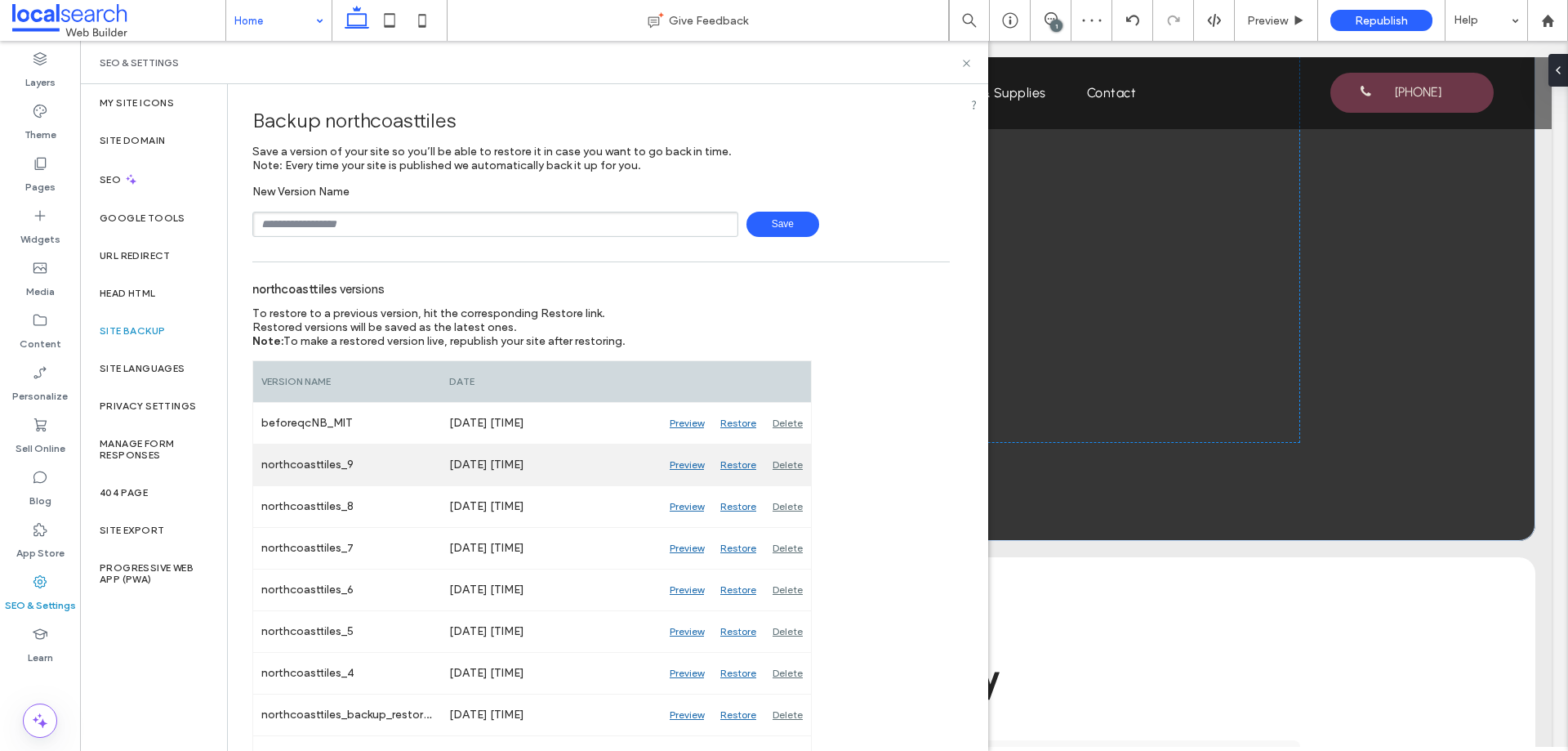 click on "Delete" at bounding box center (787, 465) 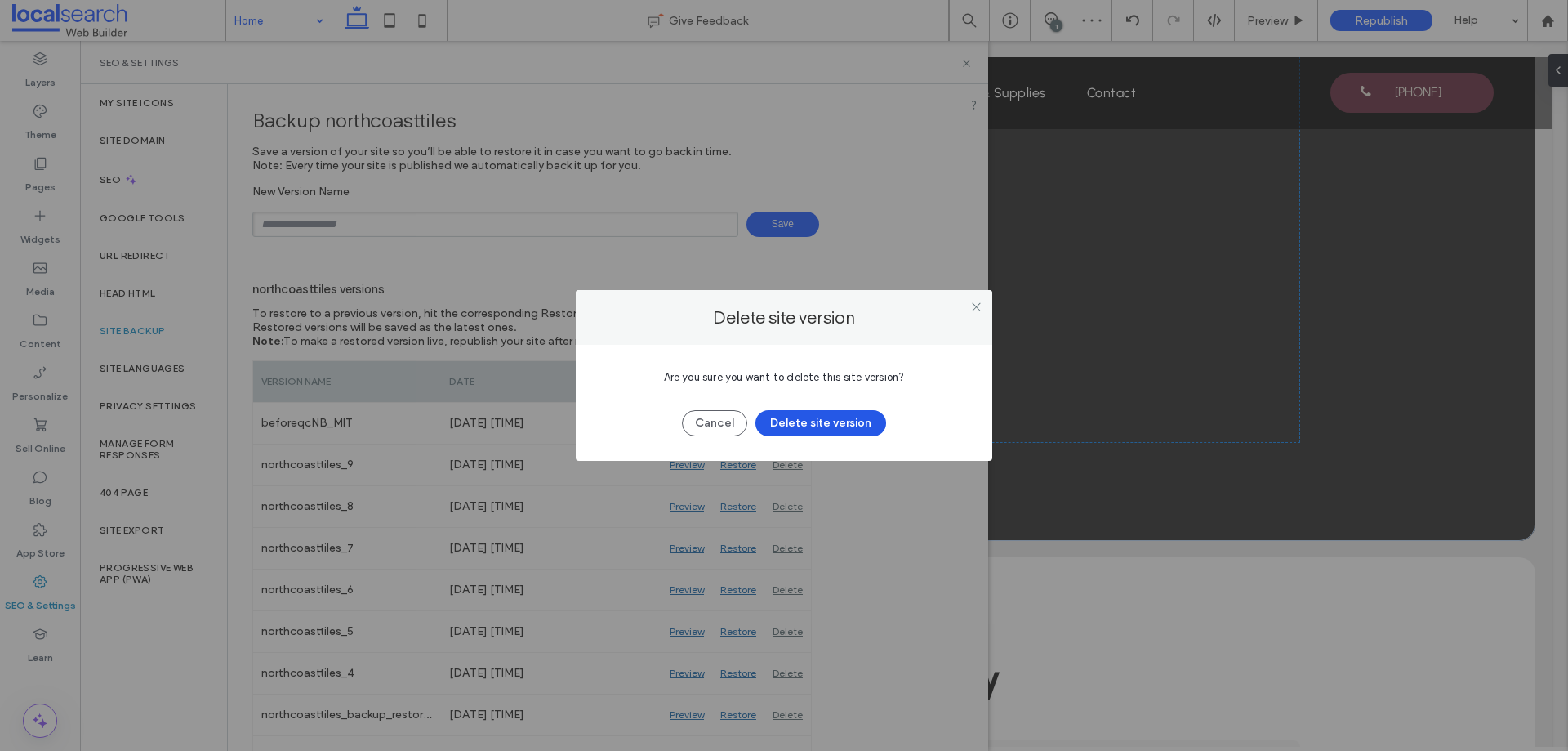 click on "Delete site version" at bounding box center (821, 423) 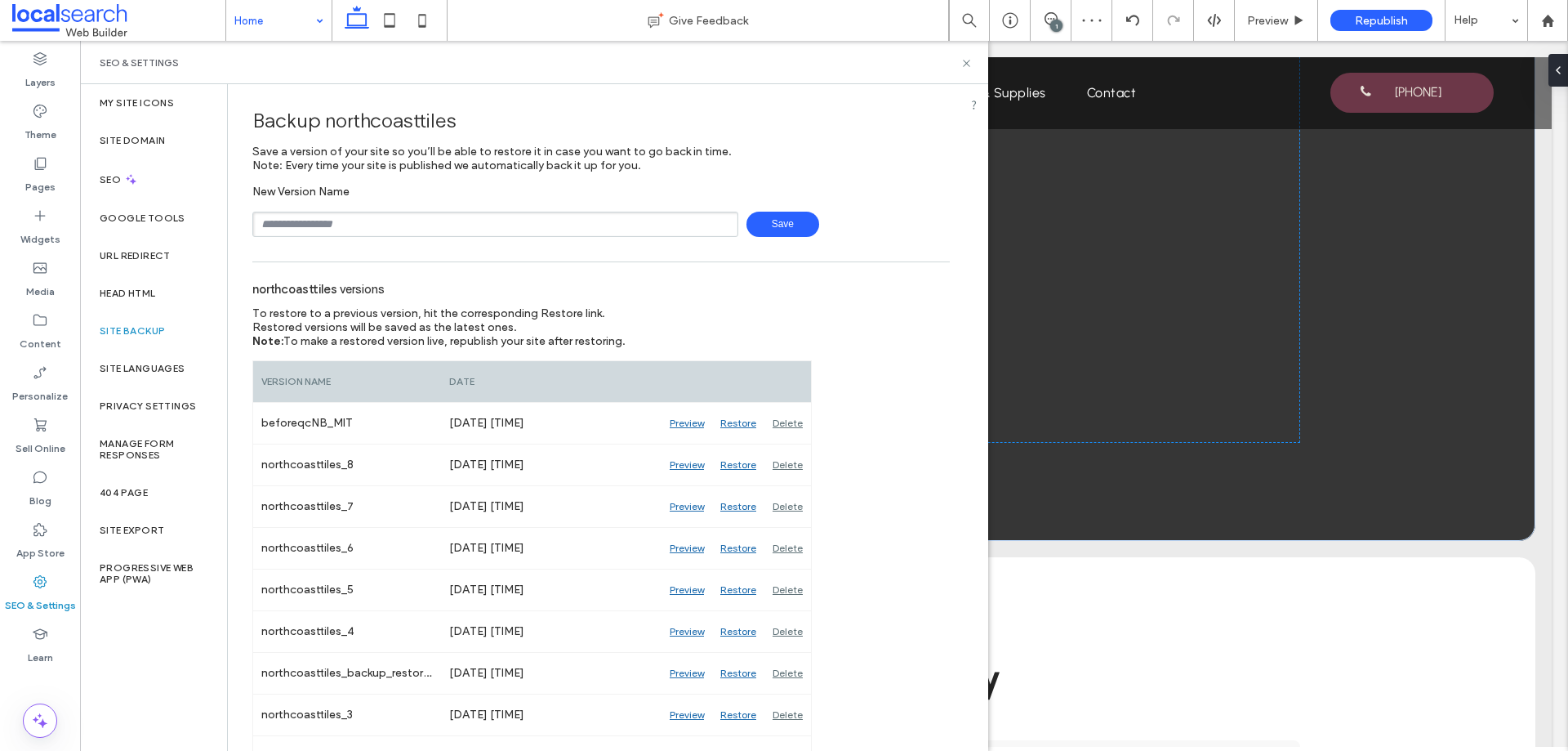 click on "Delete" at bounding box center (787, 465) 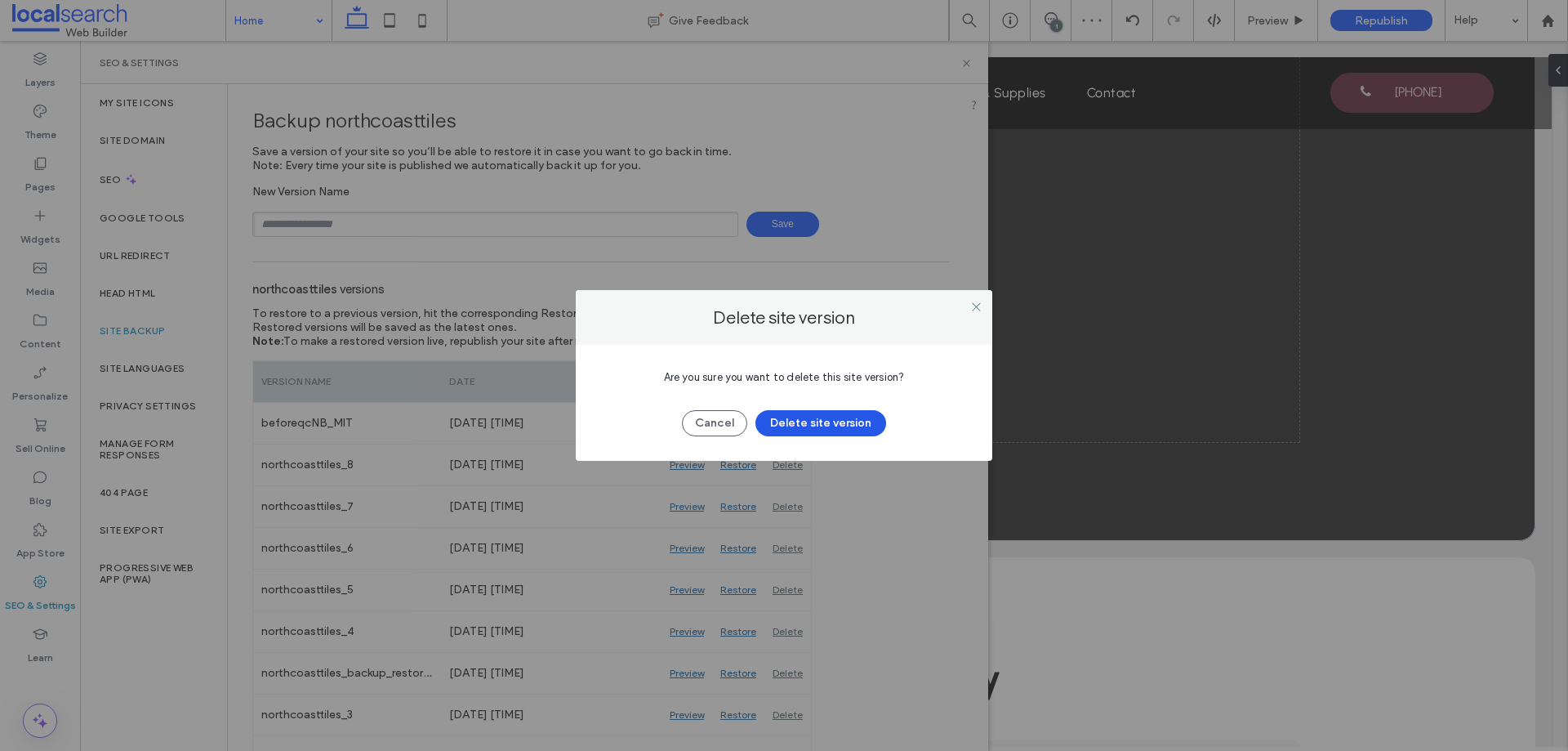 click on "Delete site version" at bounding box center [821, 423] 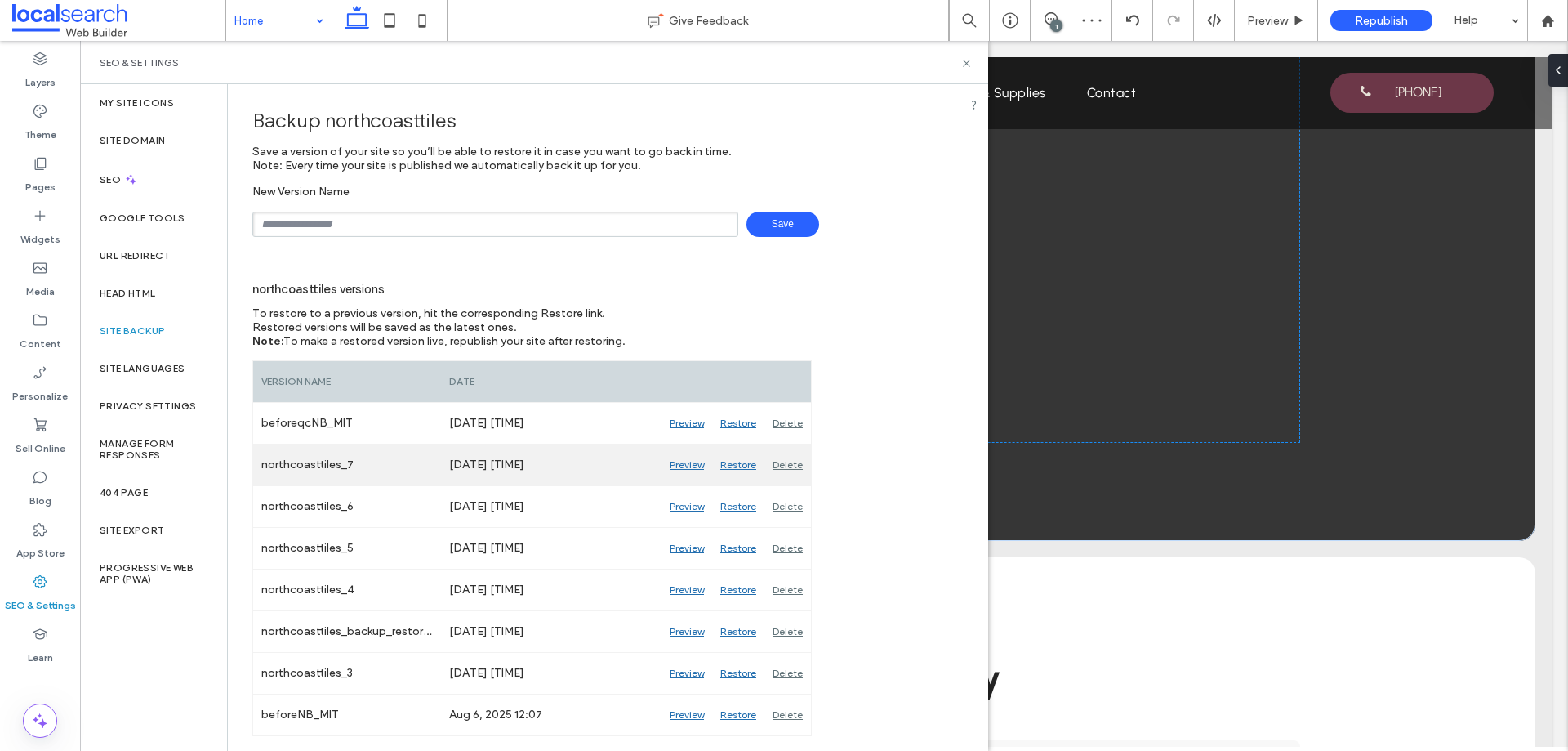 click on "Delete" at bounding box center (787, 465) 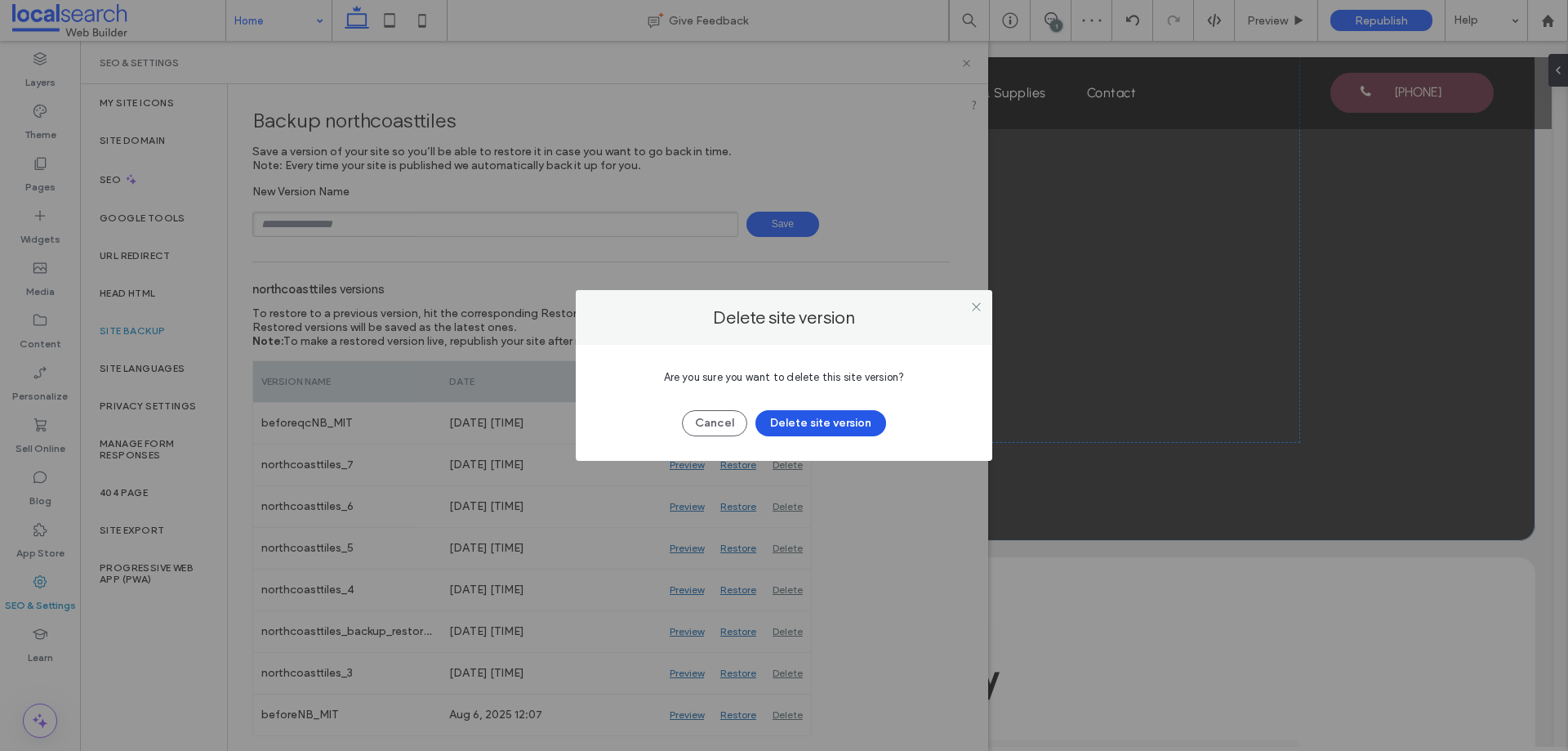 click on "Delete site version" at bounding box center [821, 423] 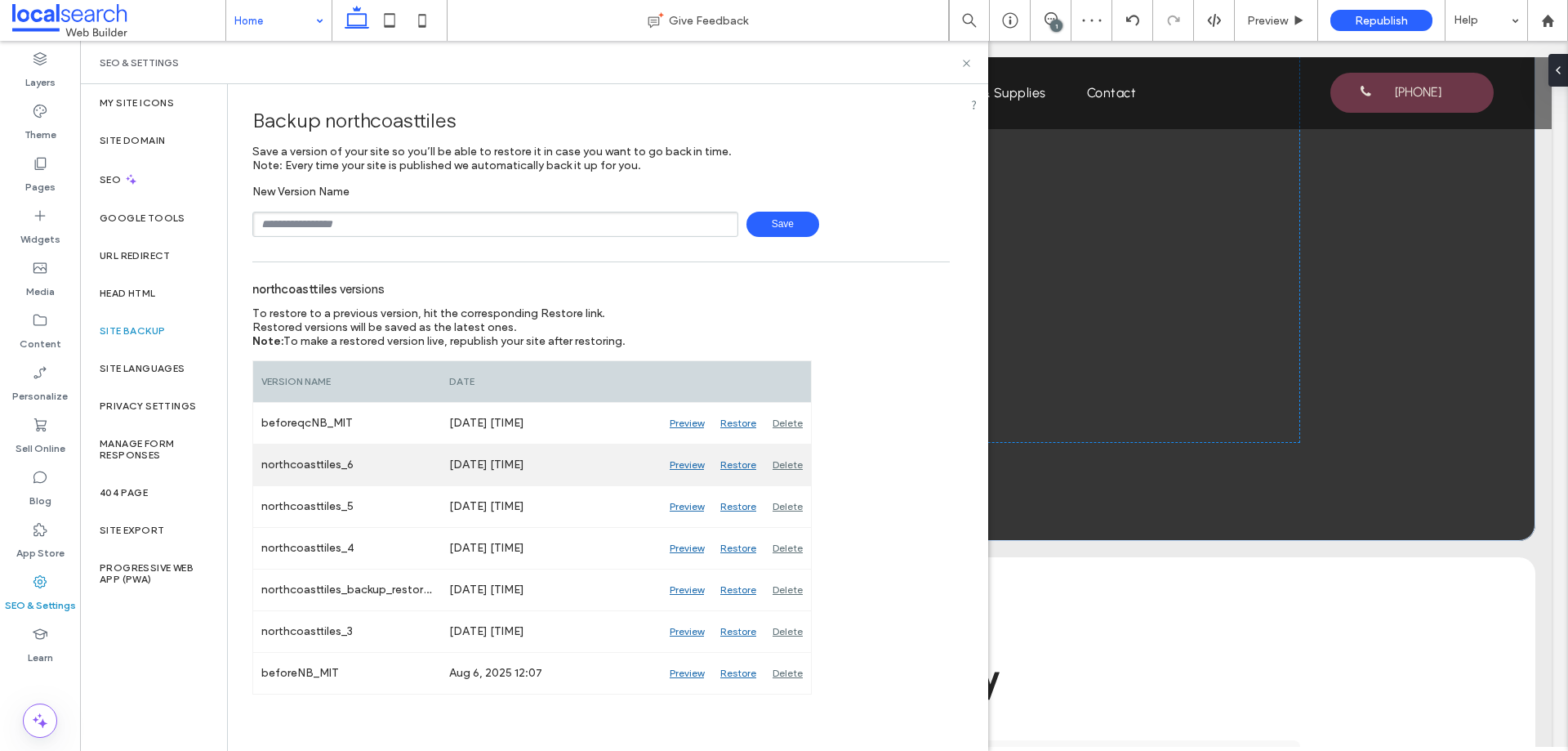 click on "Delete" at bounding box center (787, 465) 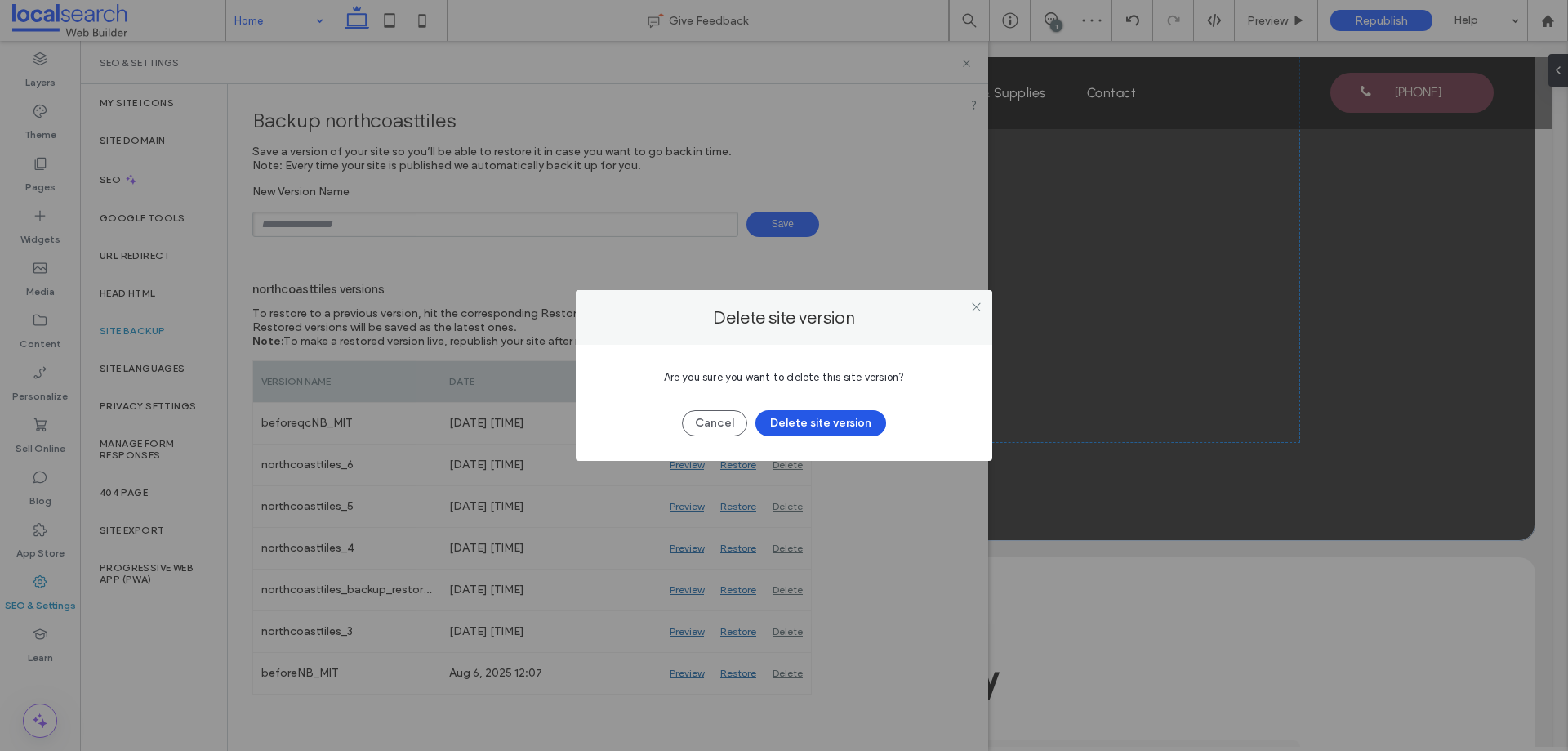 click on "Delete site version" at bounding box center [821, 423] 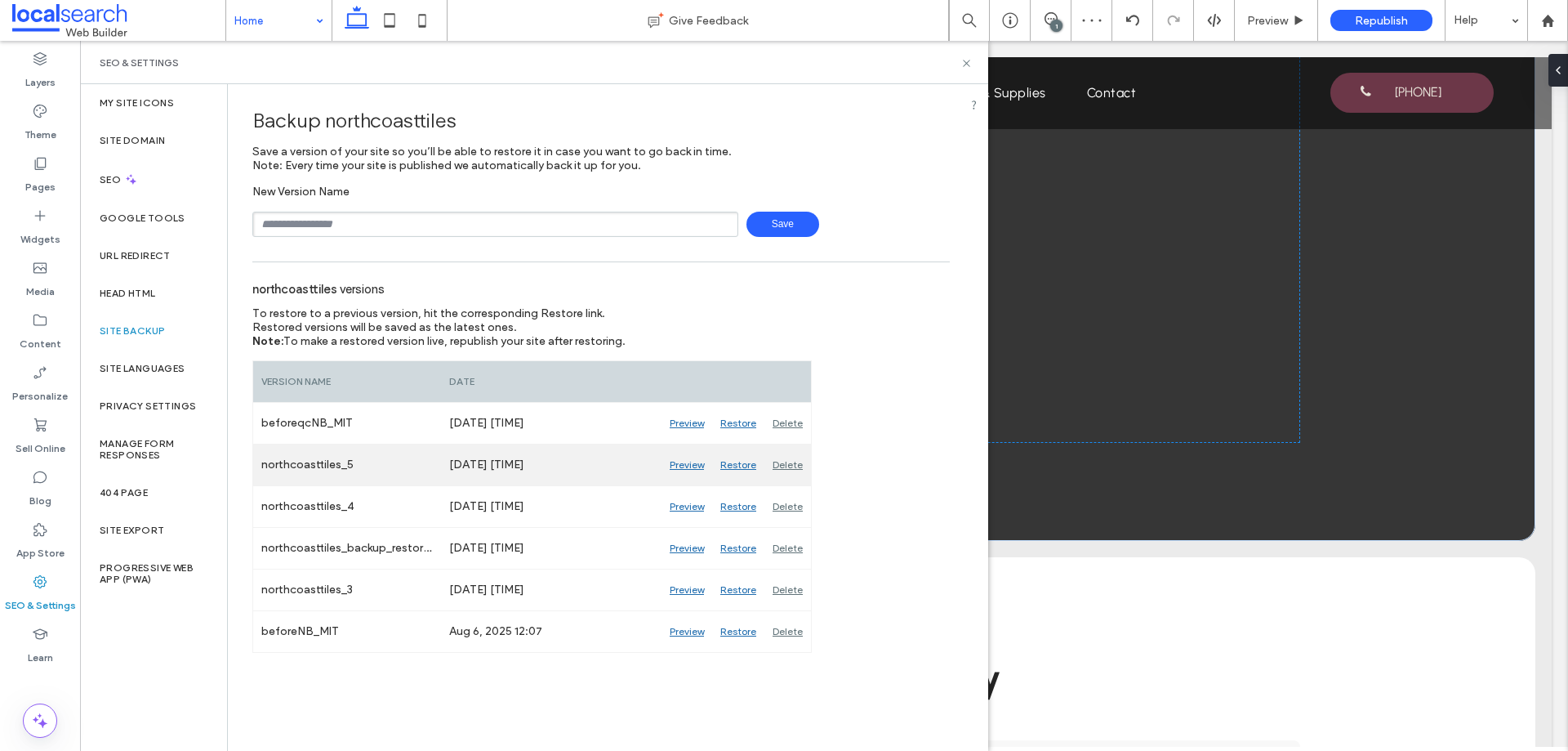 click on "Delete" at bounding box center [787, 465] 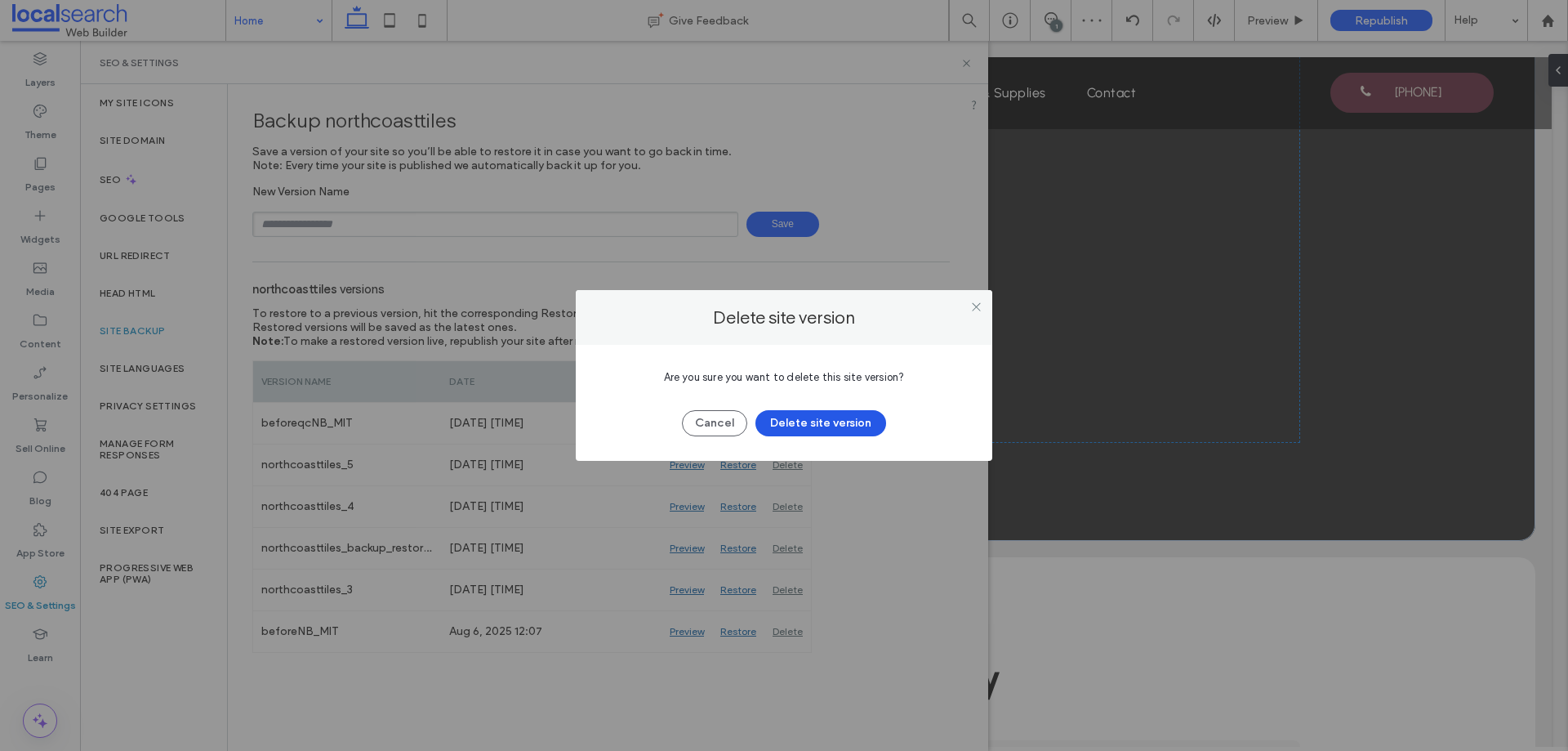 click on "Delete site version" at bounding box center [821, 423] 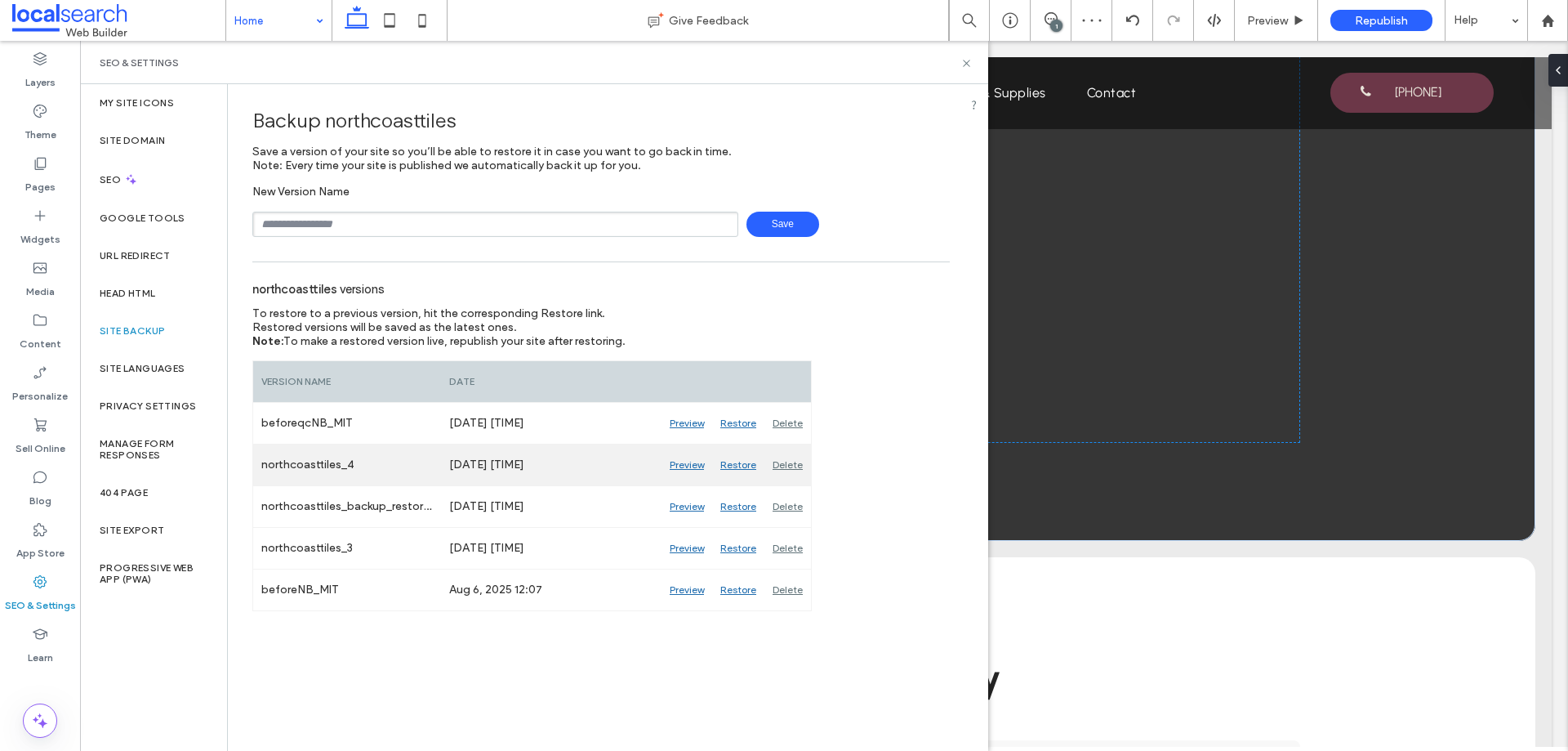 click on "Delete" at bounding box center [787, 465] 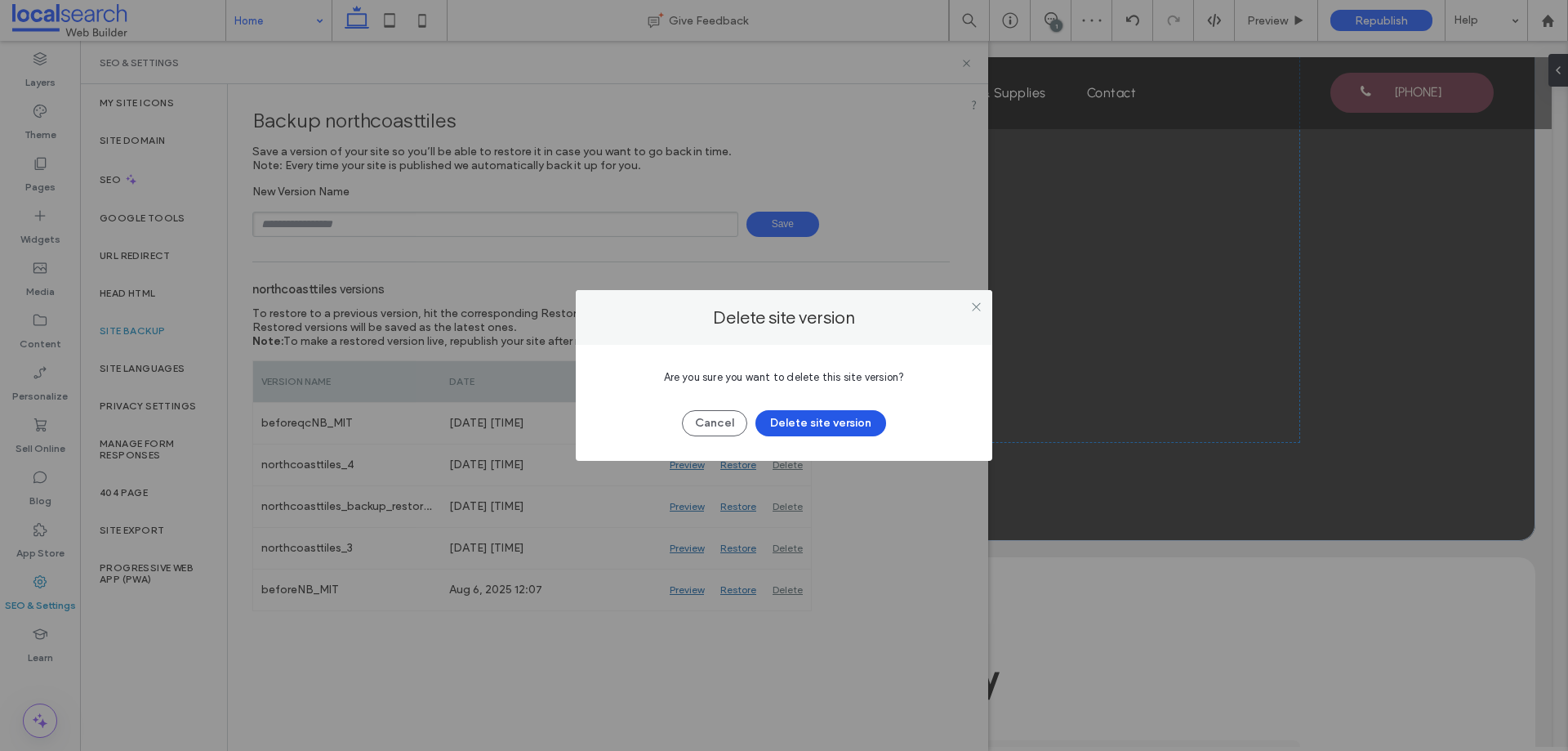 click on "Delete site version" at bounding box center [821, 423] 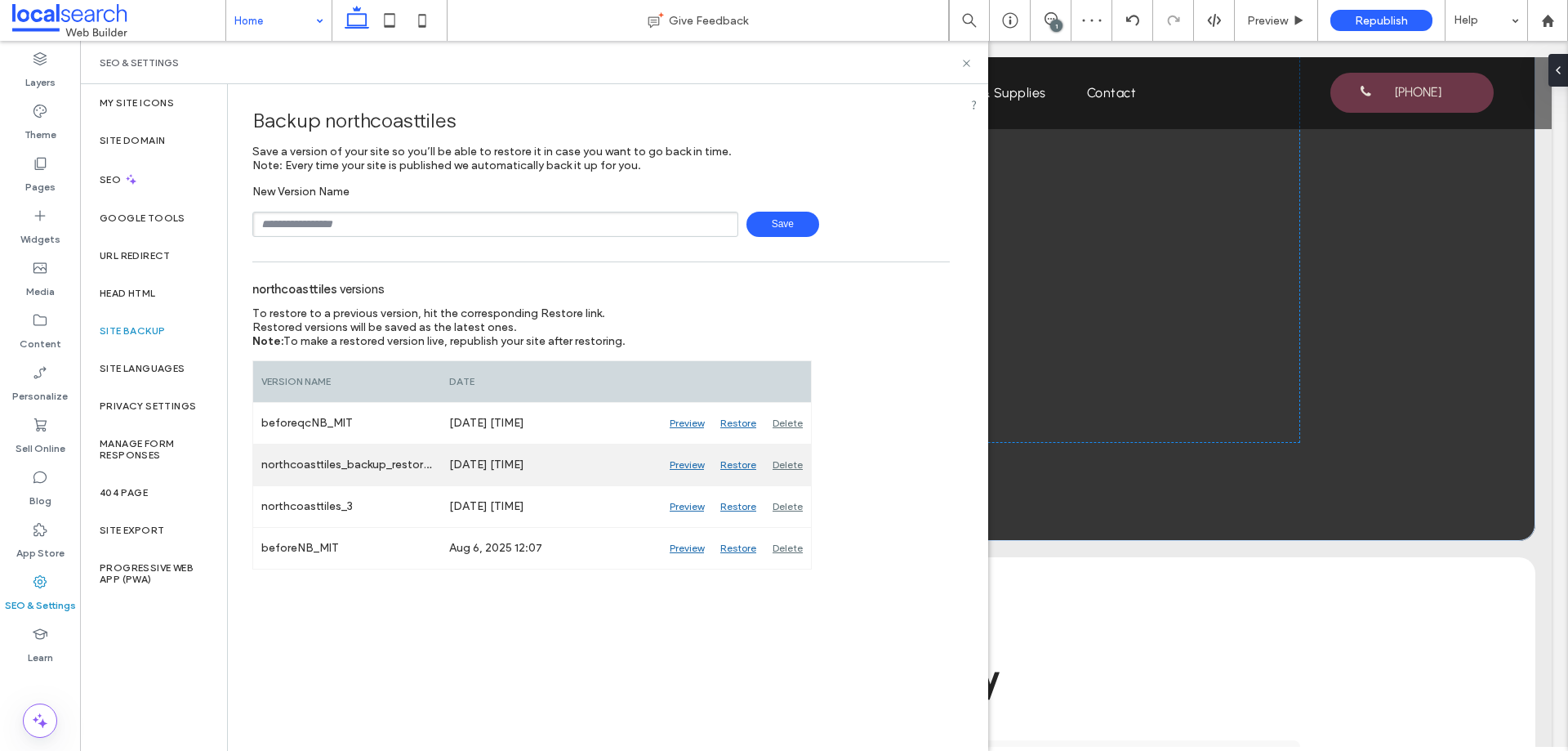 click on "Delete" at bounding box center [787, 465] 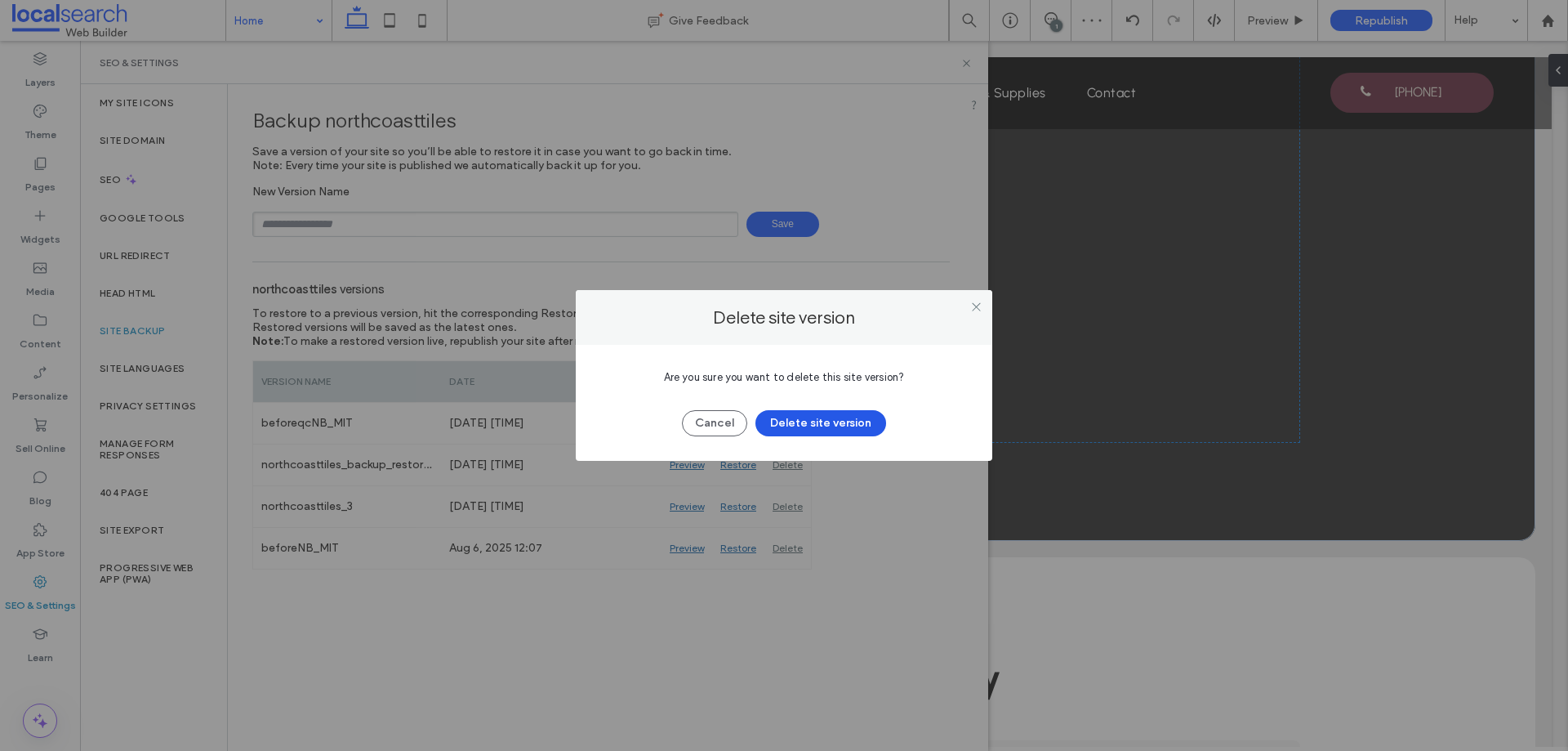 click on "Delete site version" at bounding box center [821, 423] 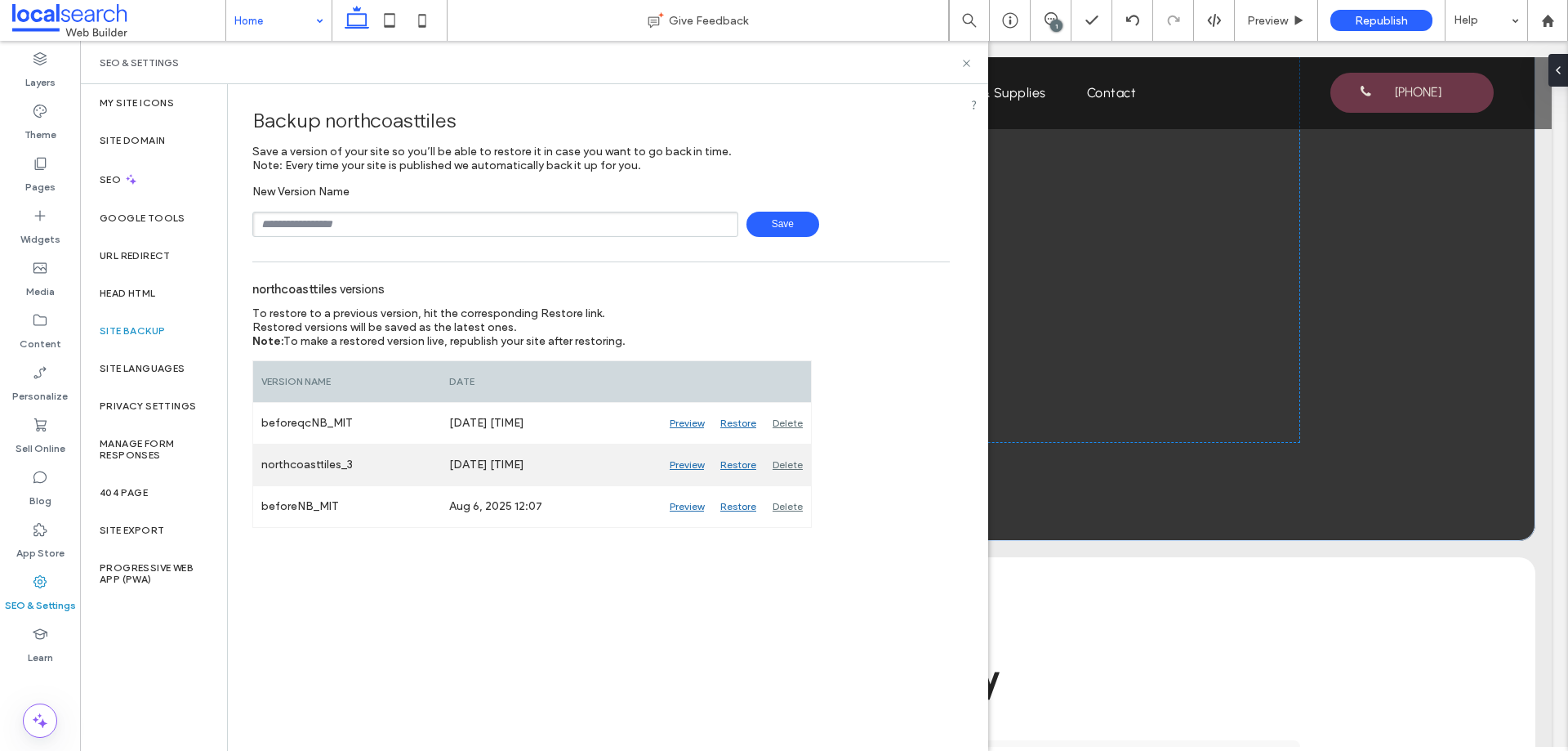 click on "Delete" at bounding box center [787, 465] 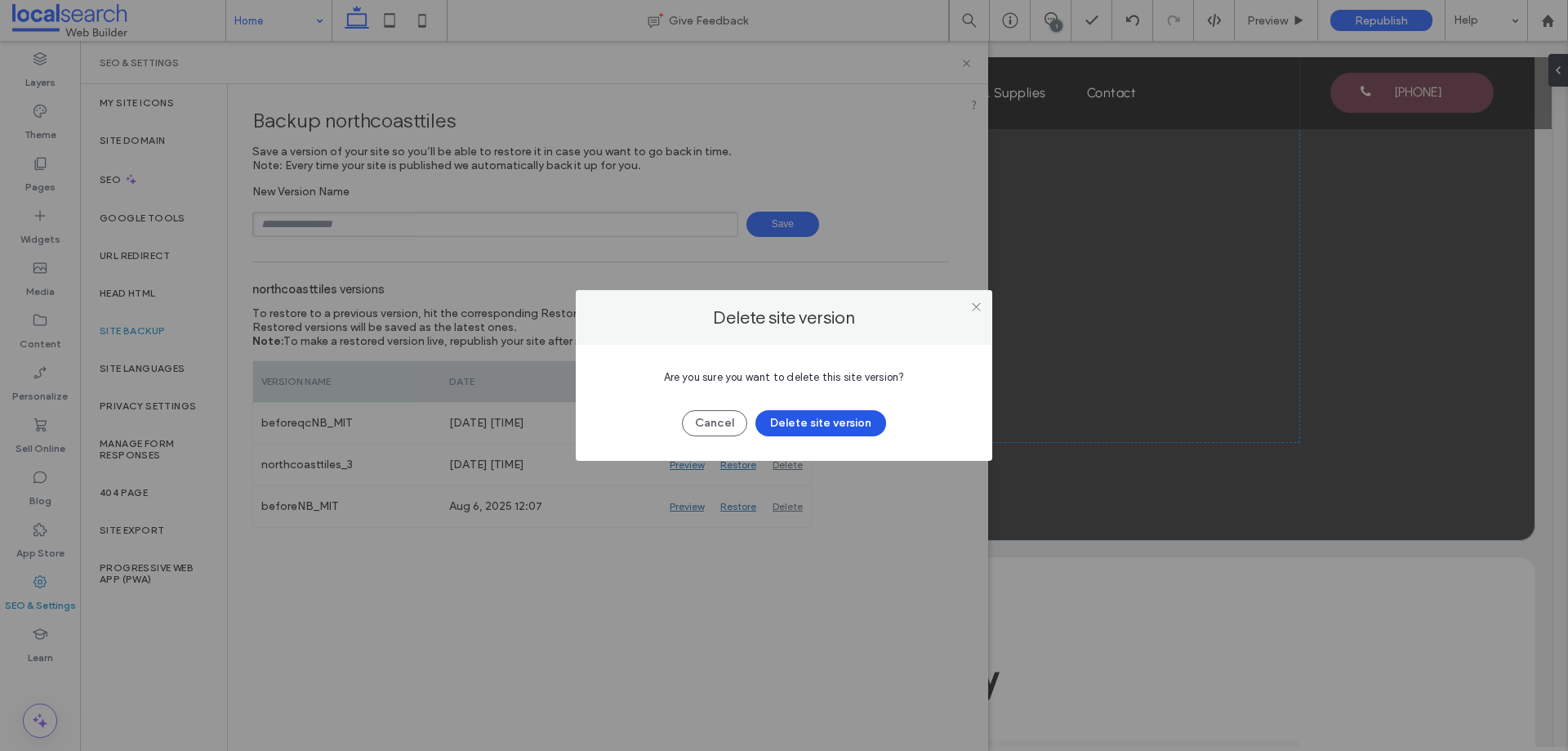 click on "Delete site version" at bounding box center (821, 423) 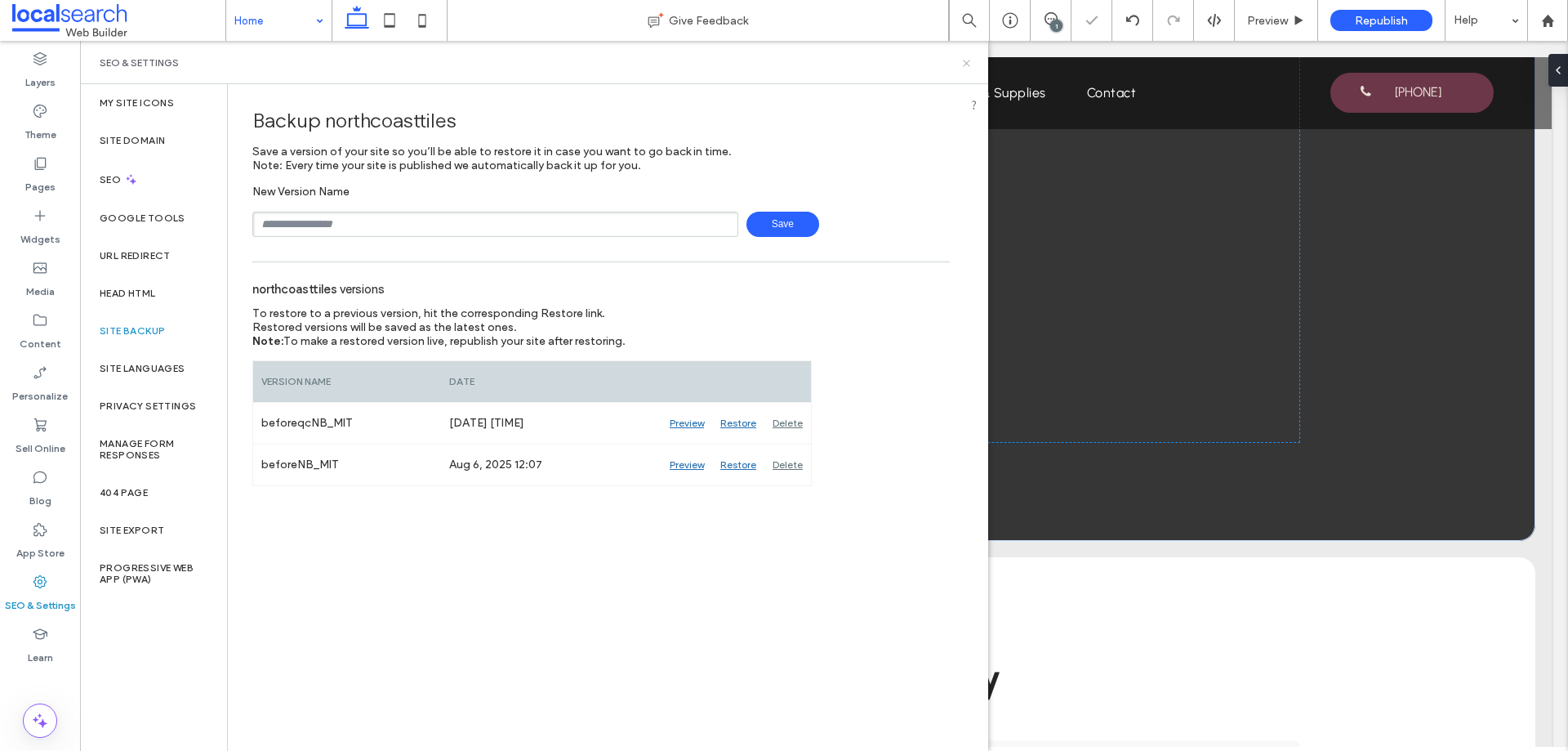 click 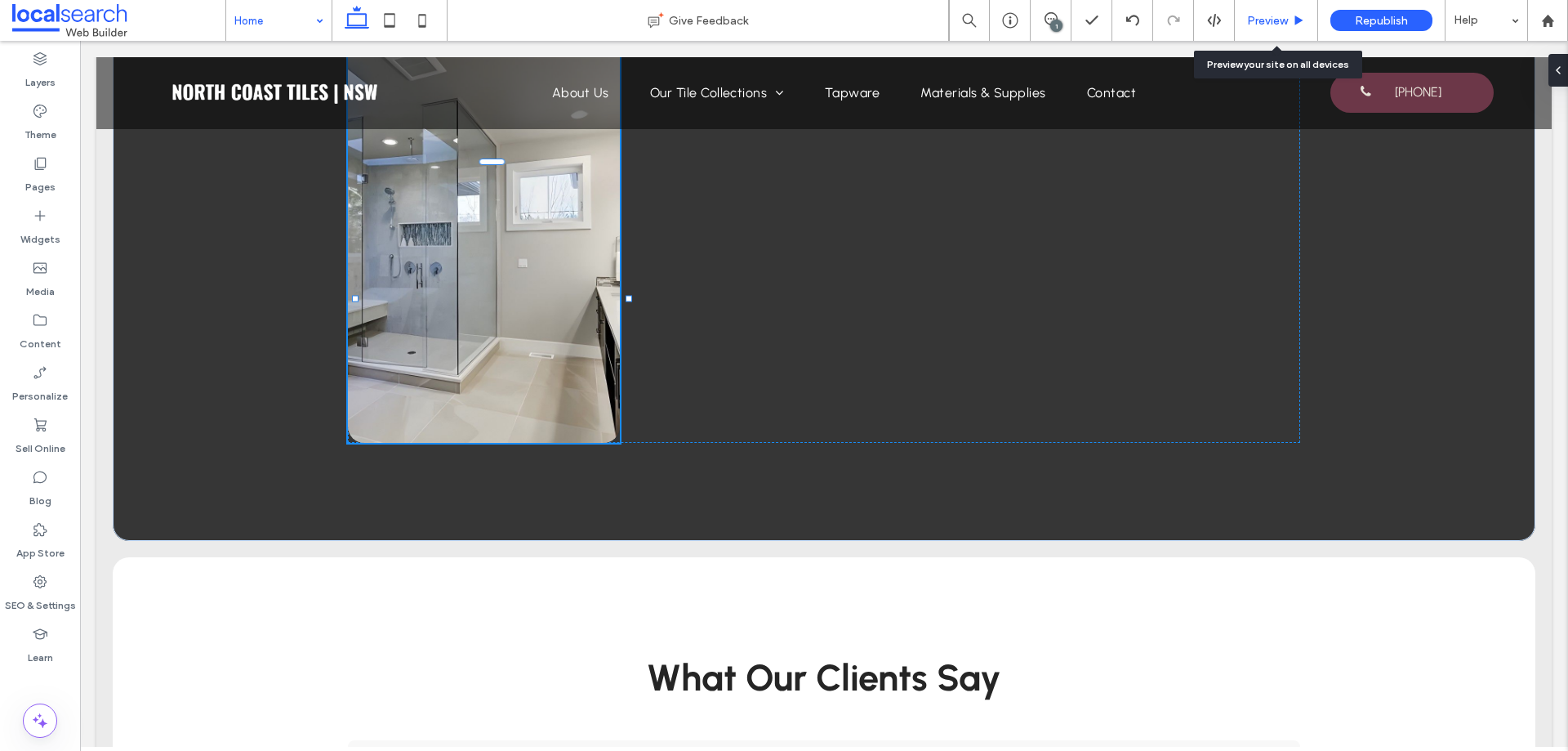 click on "Preview" at bounding box center (1267, 20) 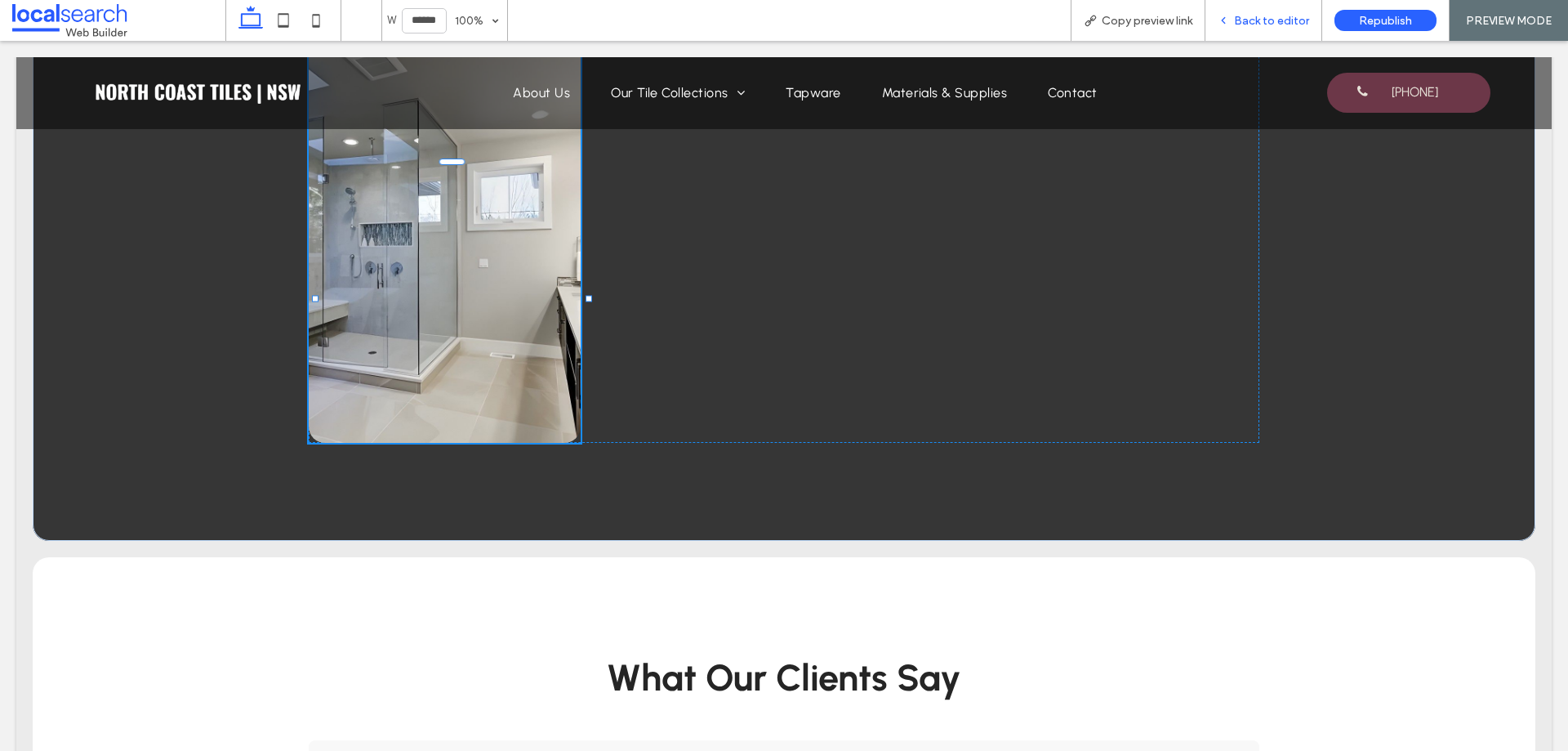 click on "Back to editor" at bounding box center (1272, 20) 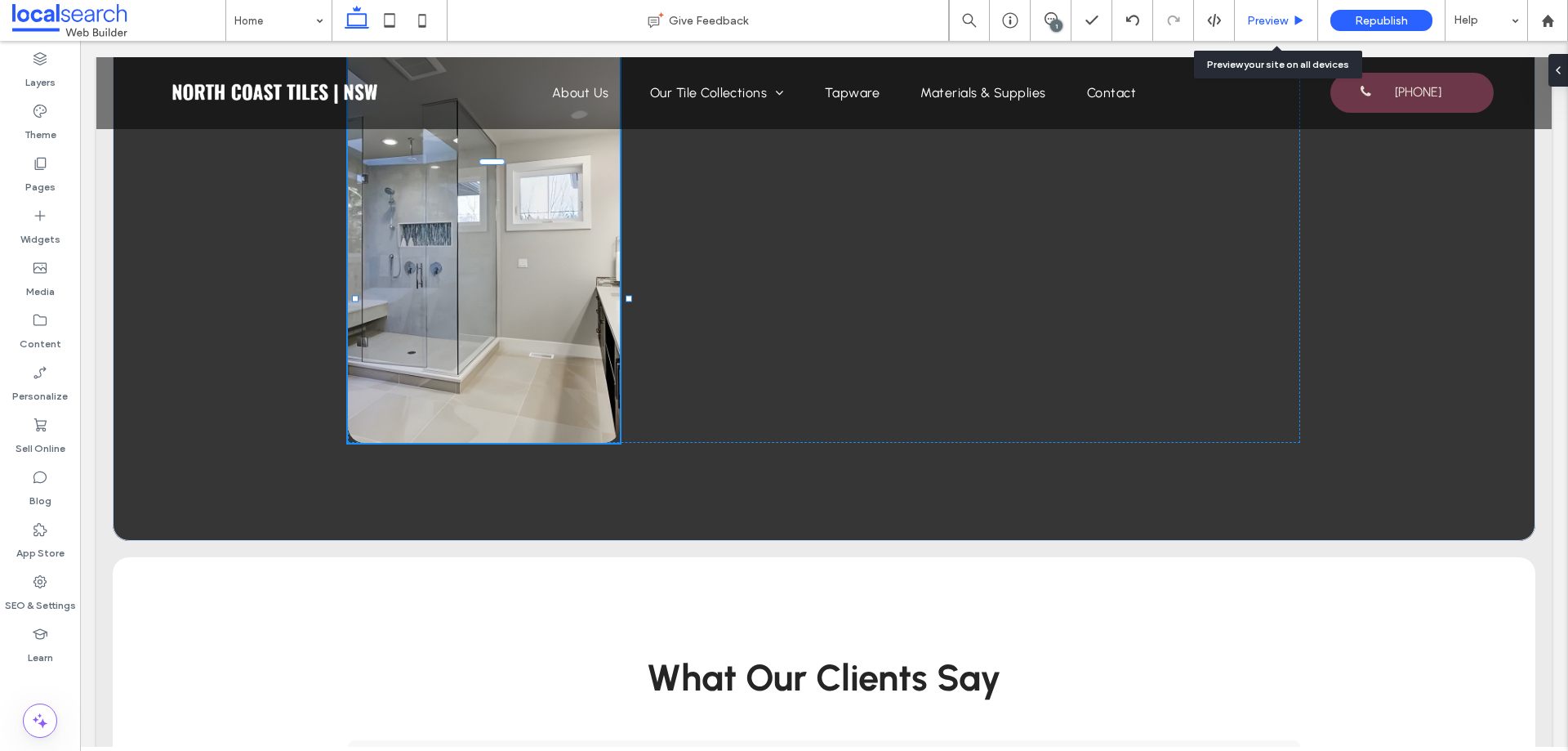 click 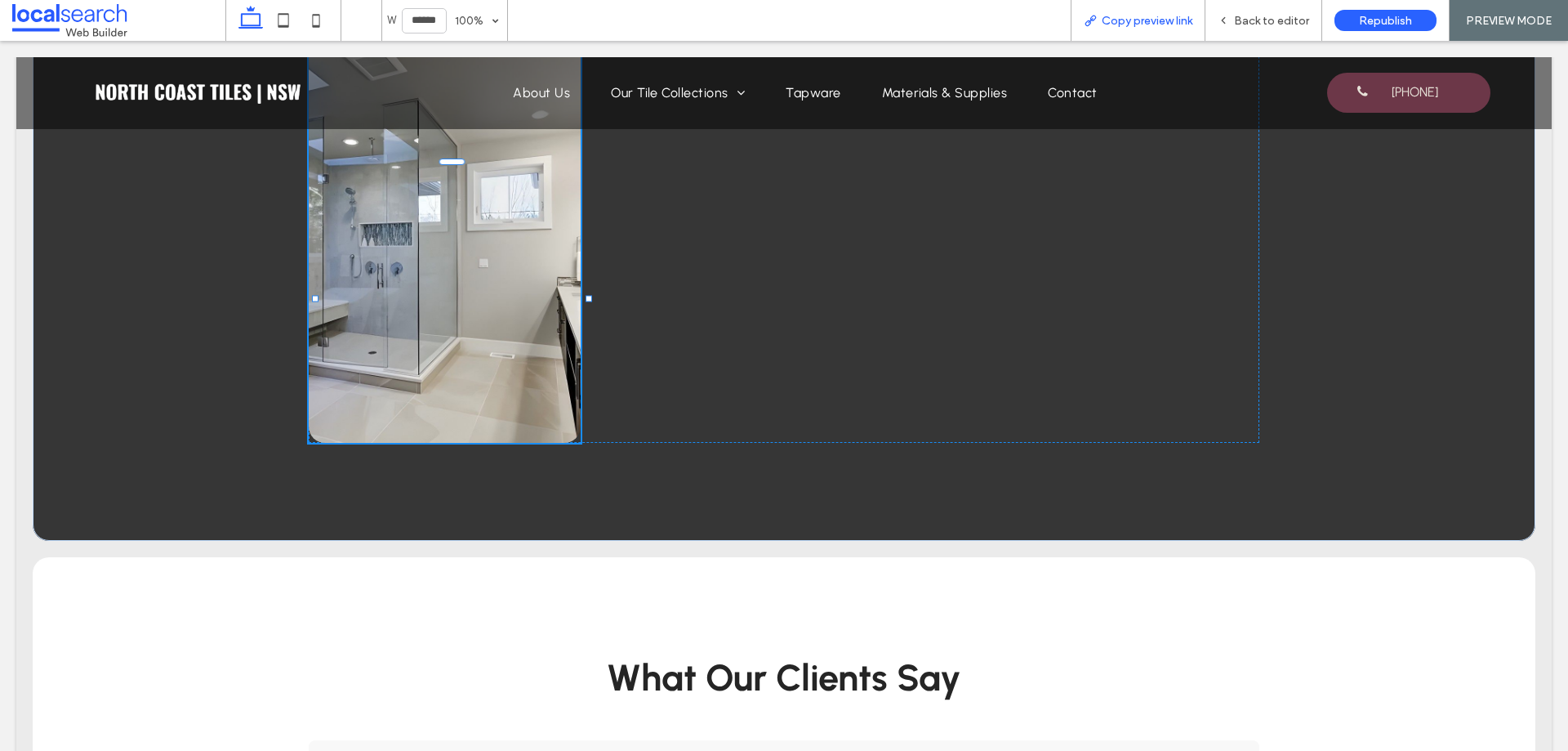 click on "Copy preview link" at bounding box center (1138, 20) 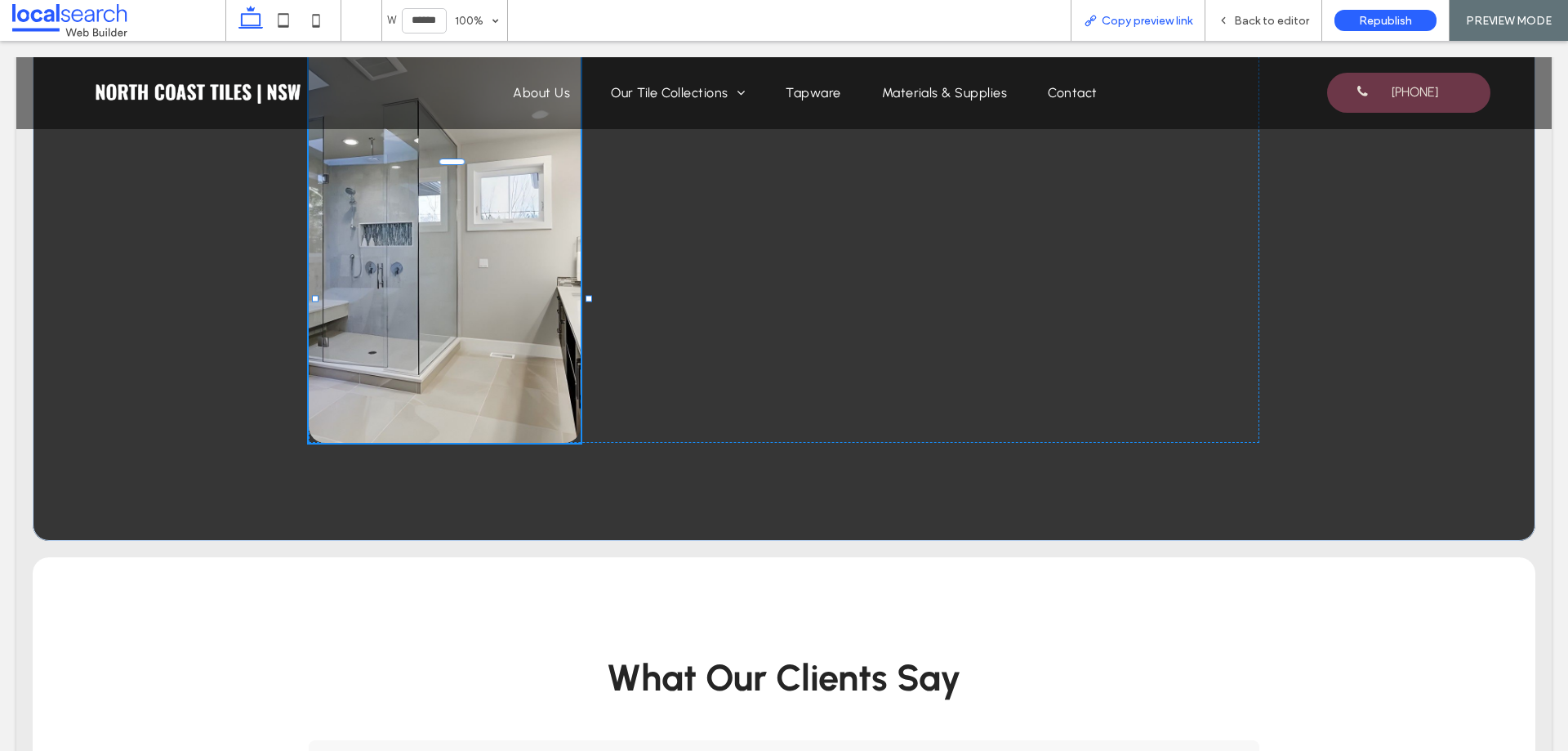click on "Copy preview link" at bounding box center [1147, 20] 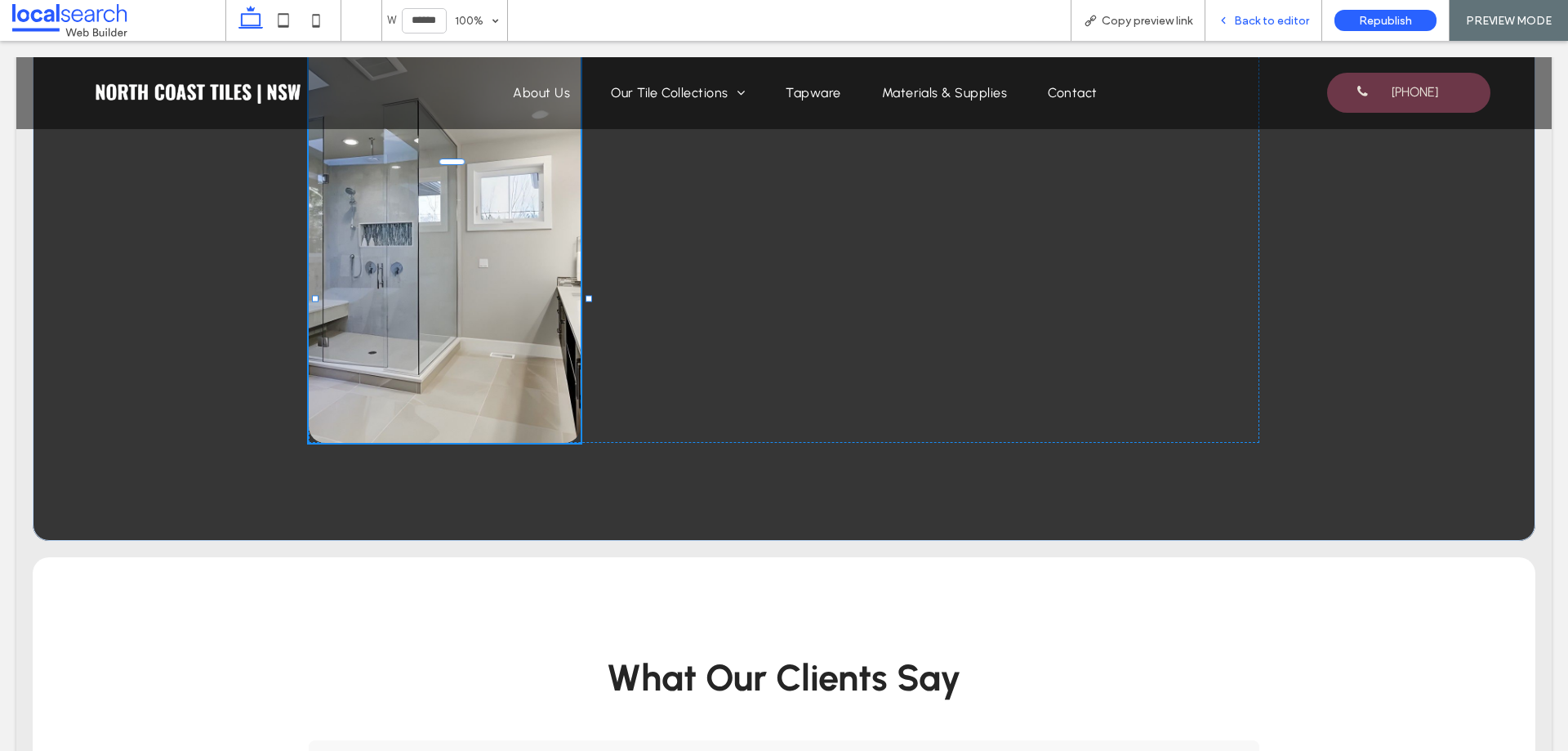 click on "Back to editor" at bounding box center [1263, 20] 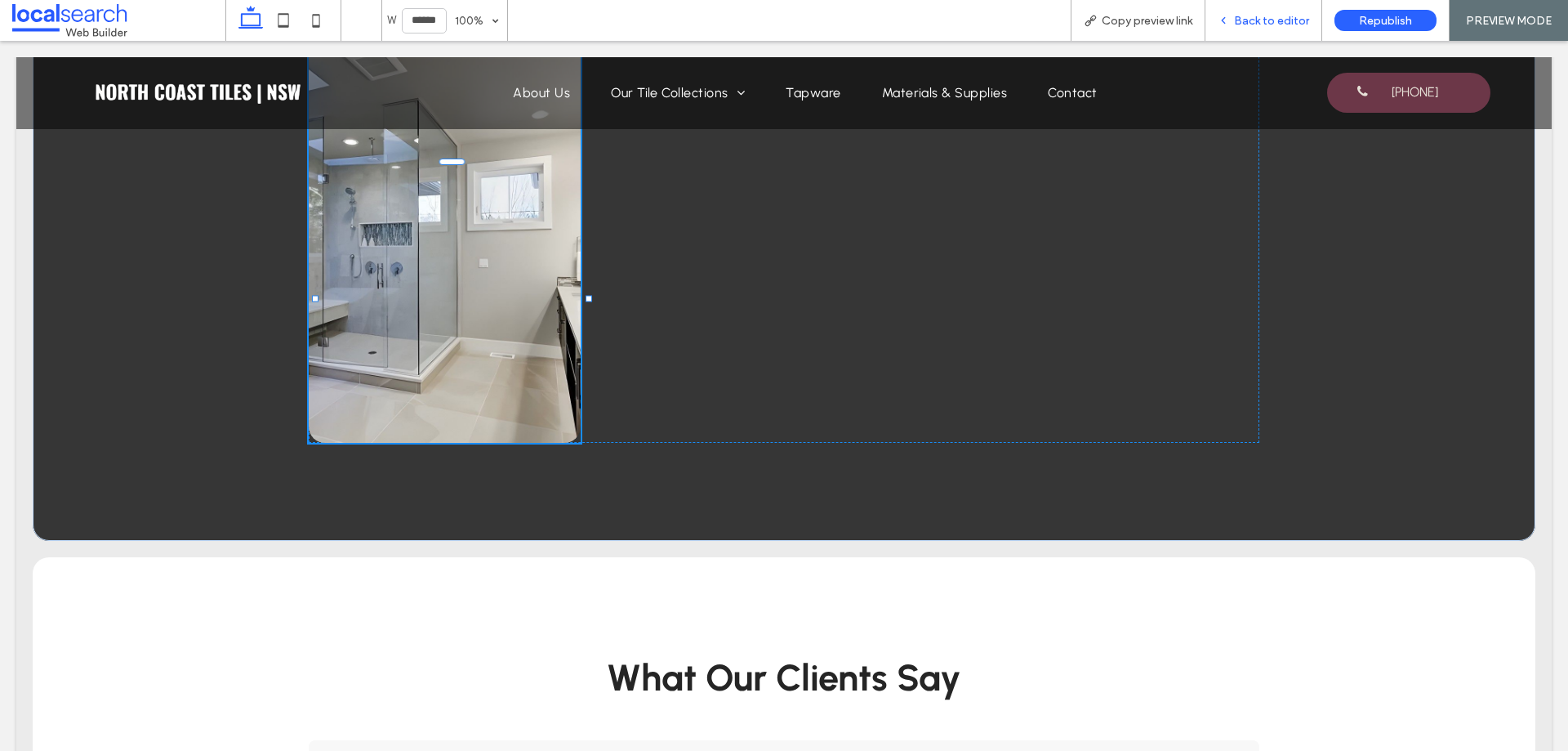 click on "Back to editor" at bounding box center (1263, 20) 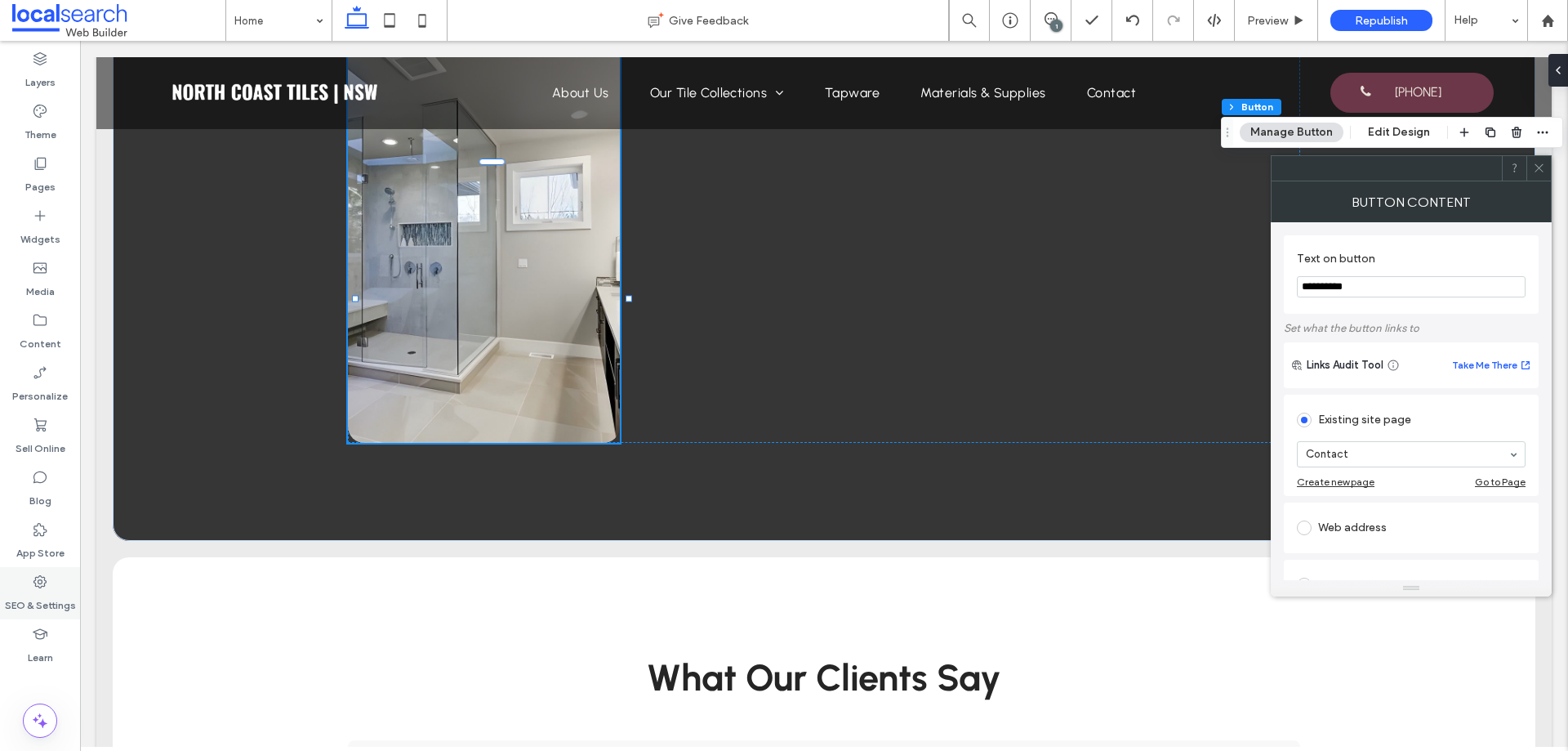 click on "SEO & Settings" at bounding box center [40, 601] 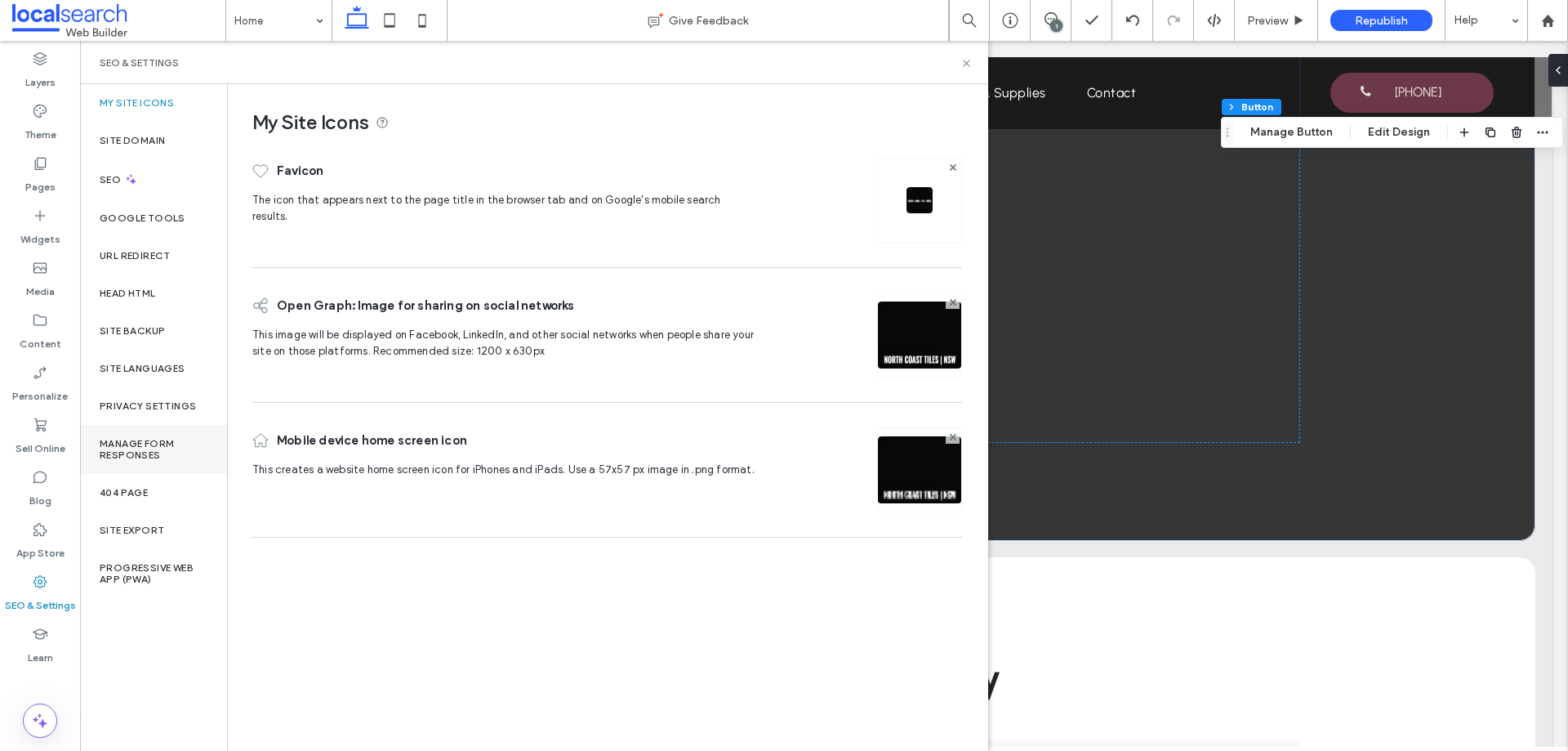 click on "Manage Form Responses" at bounding box center (154, 449) 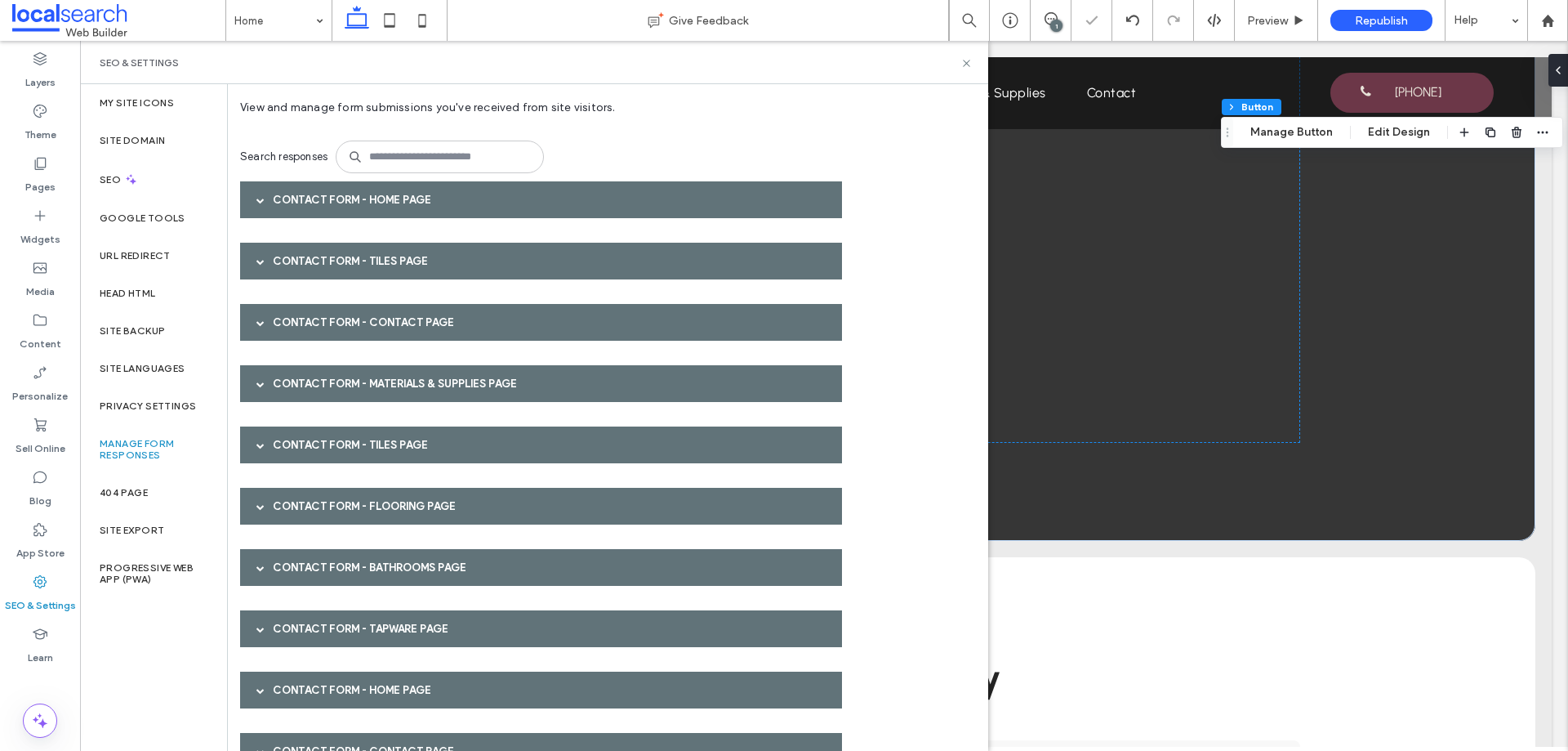 scroll, scrollTop: 91, scrollLeft: 0, axis: vertical 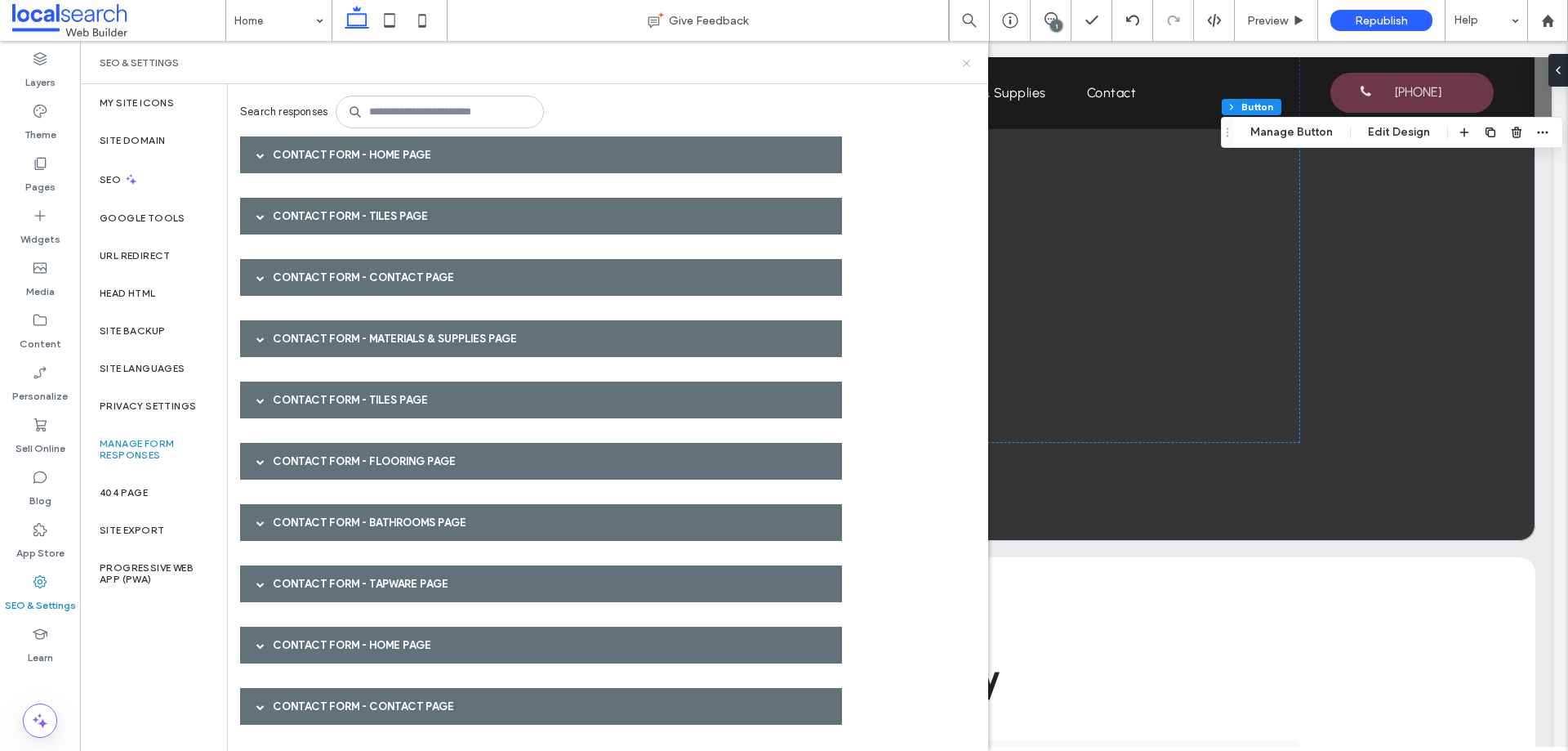 click 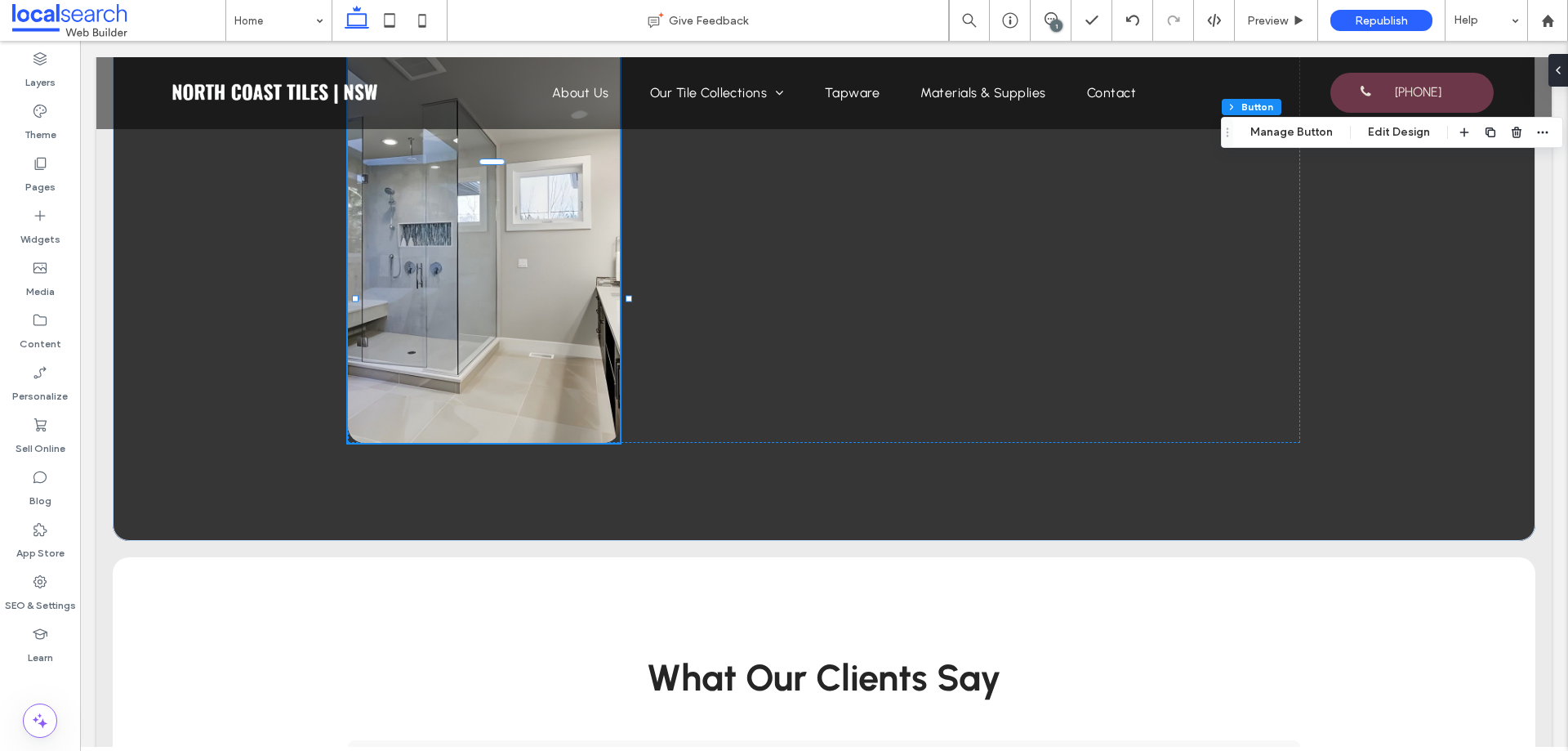 click 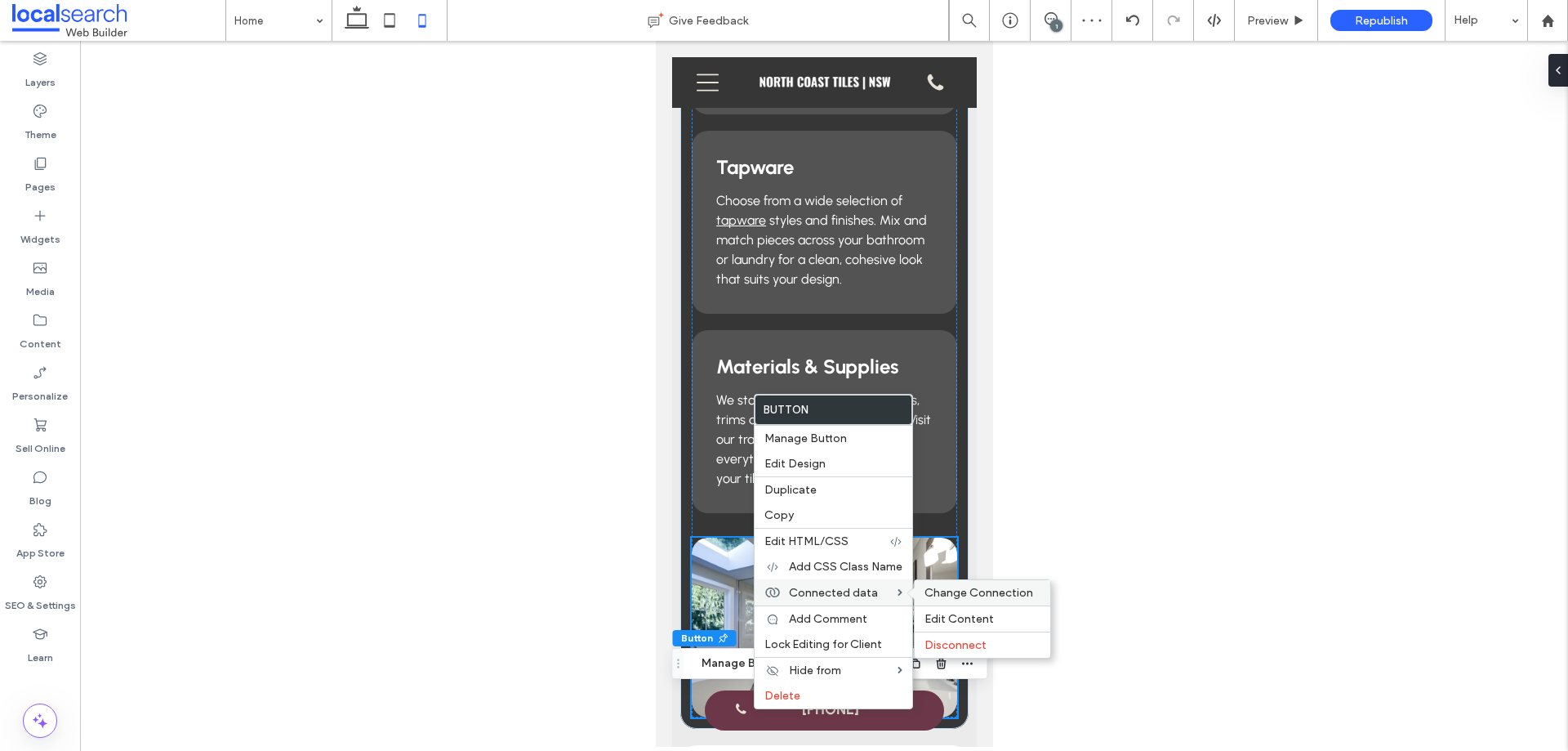 click on "Change Connection" at bounding box center (978, 592) 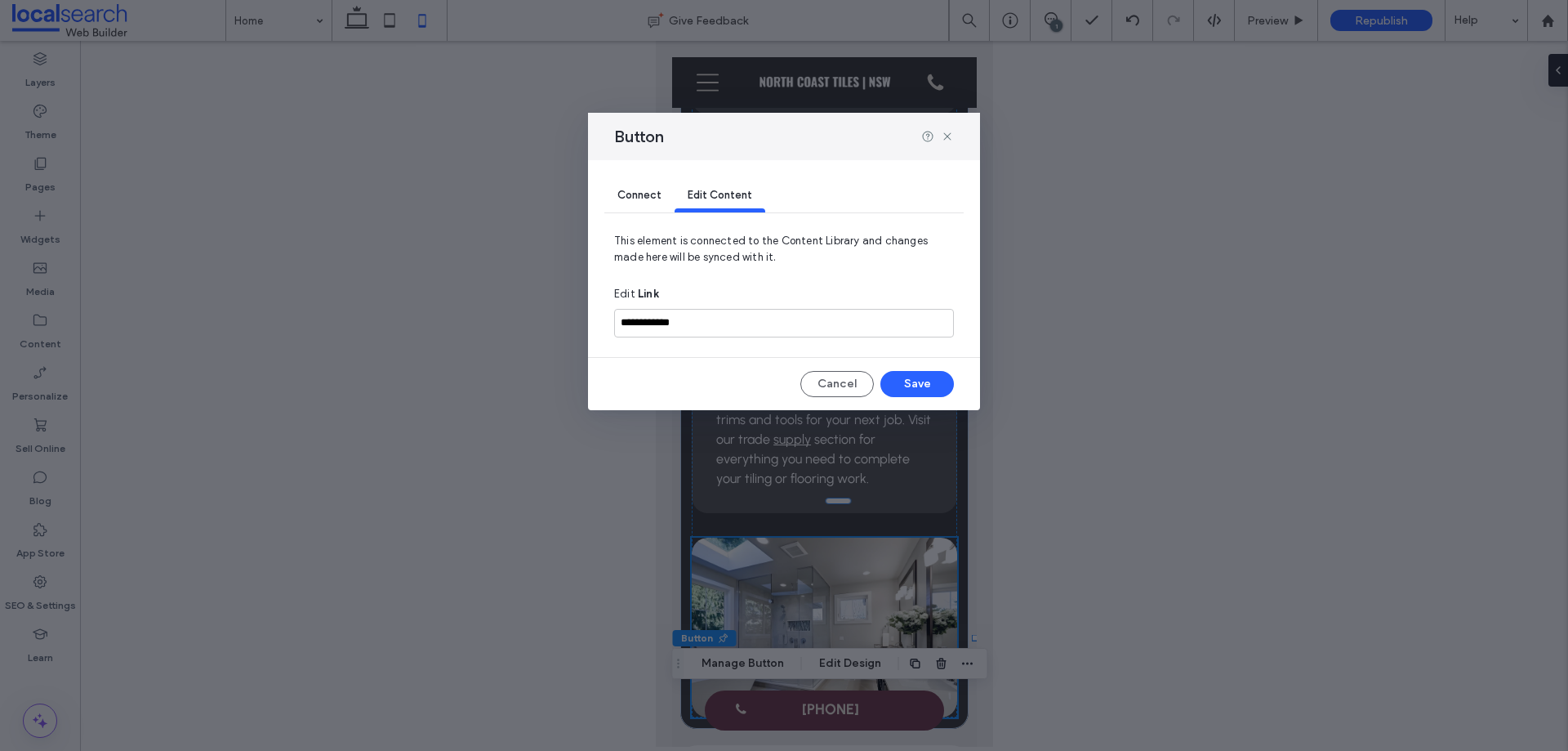 click on "Button" at bounding box center [784, 136] 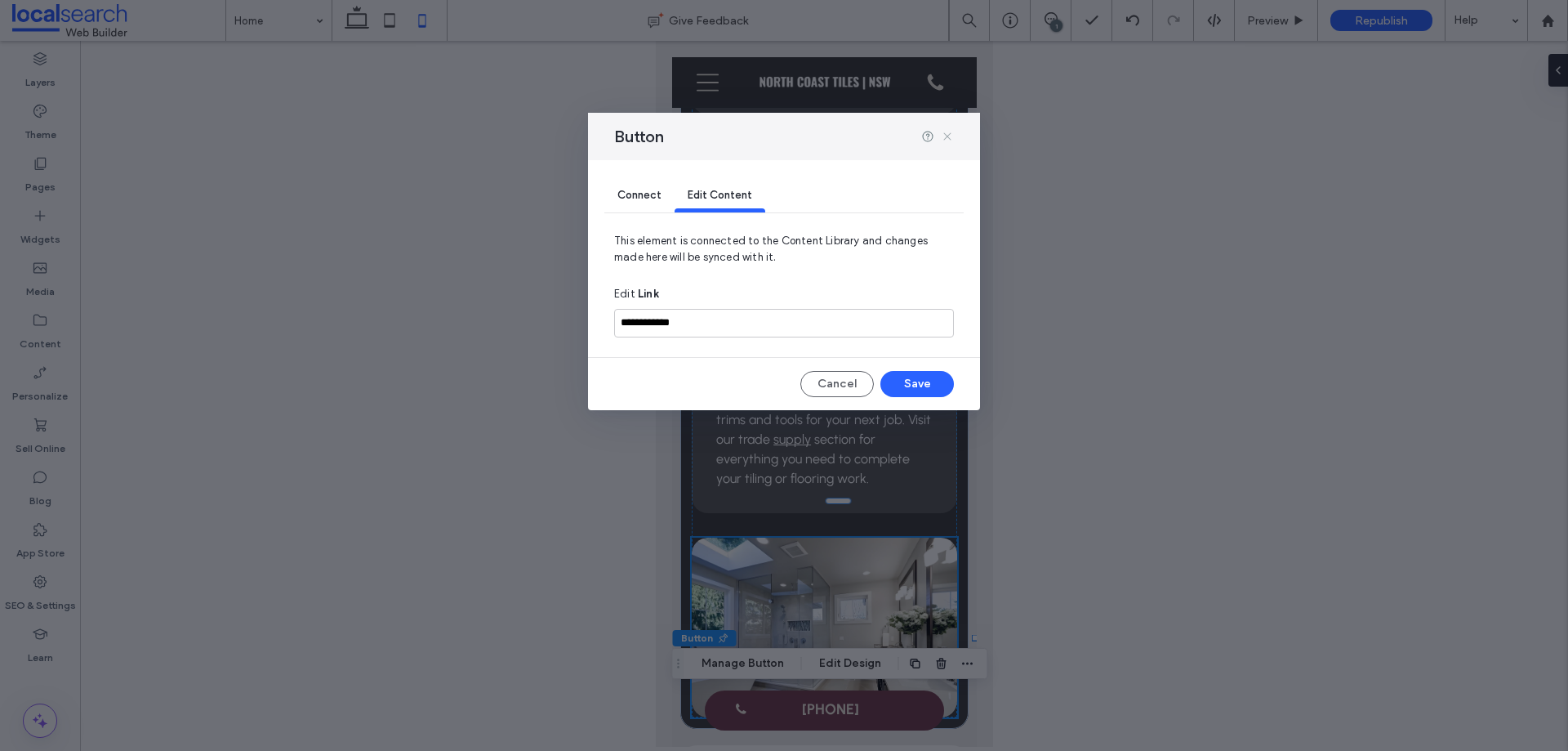 click 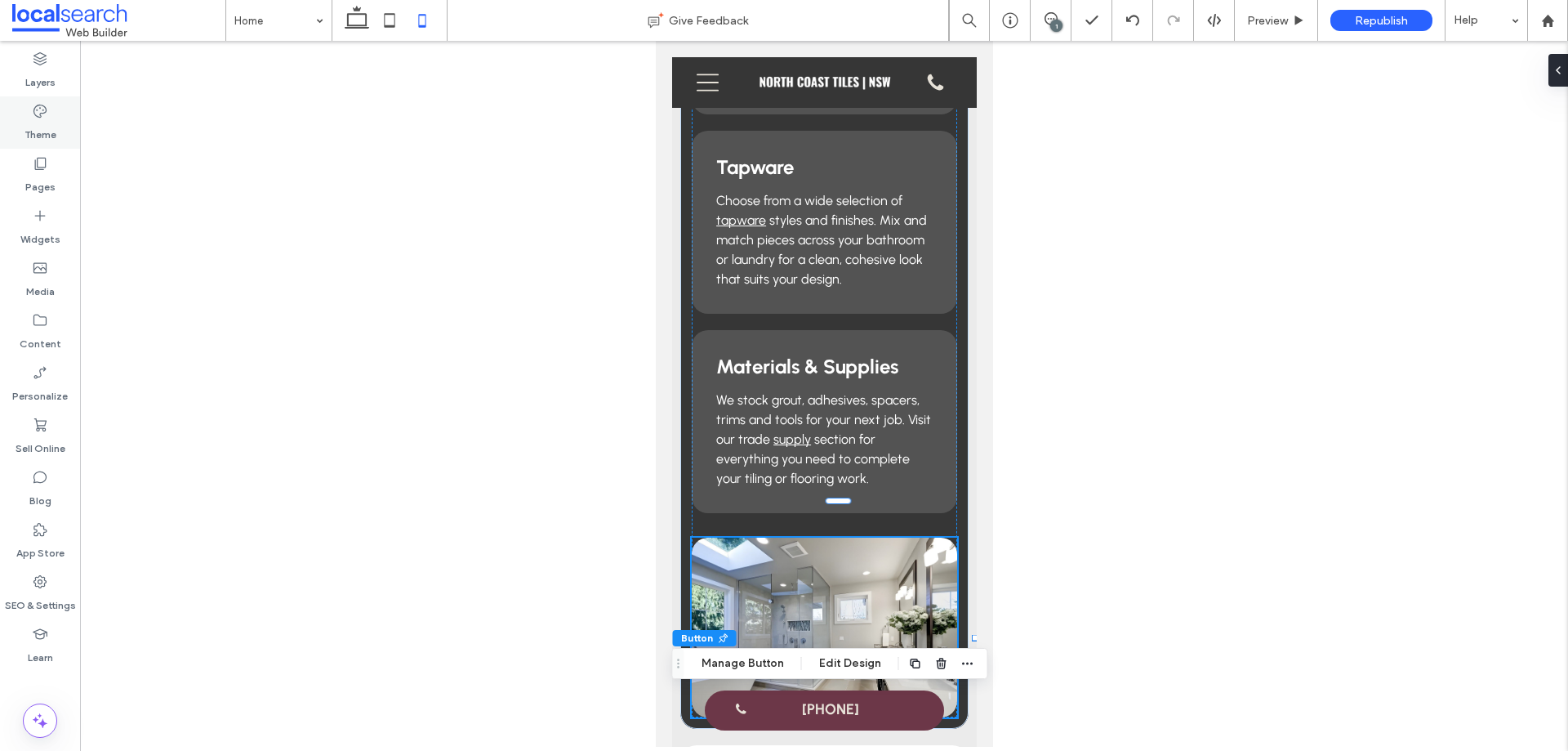 click 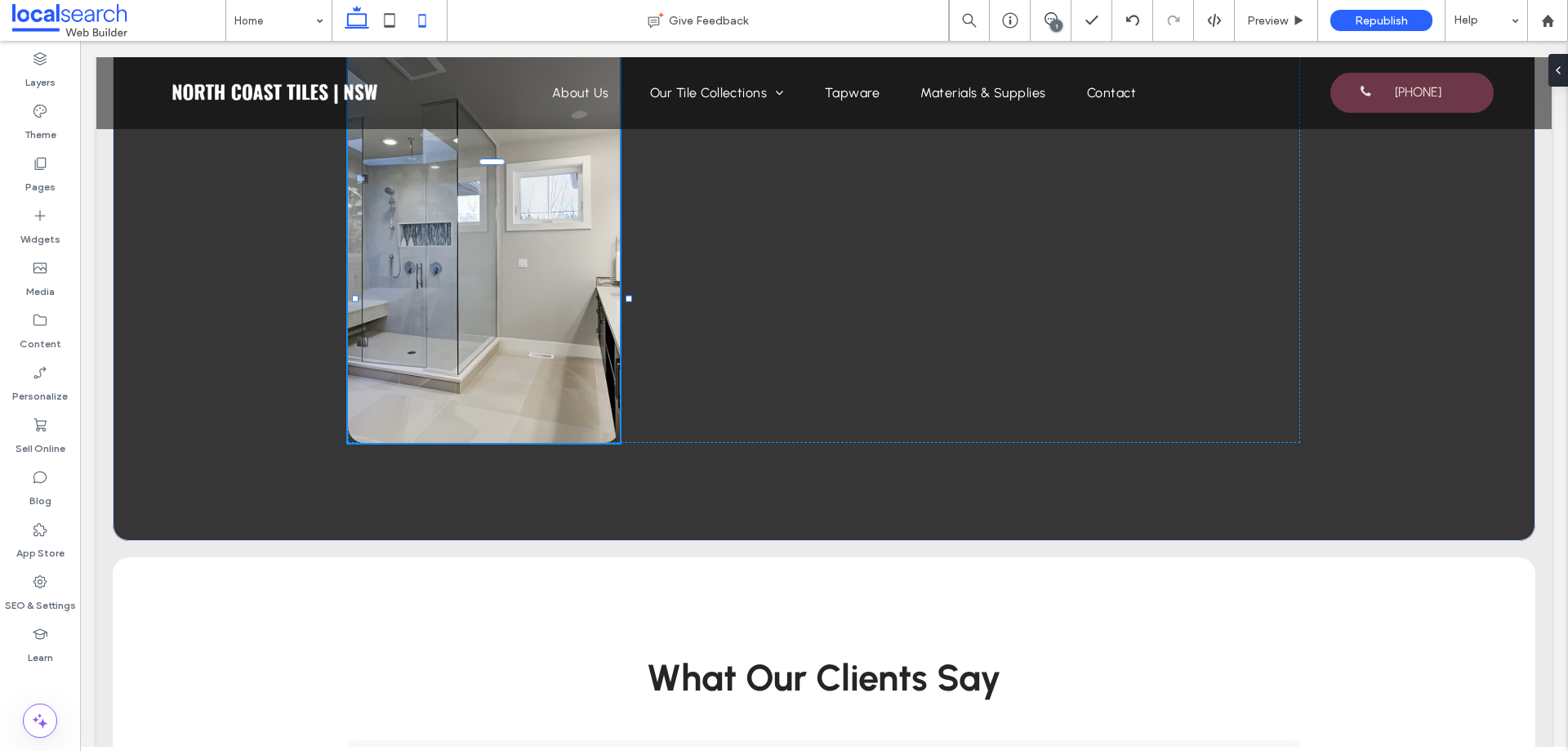 click 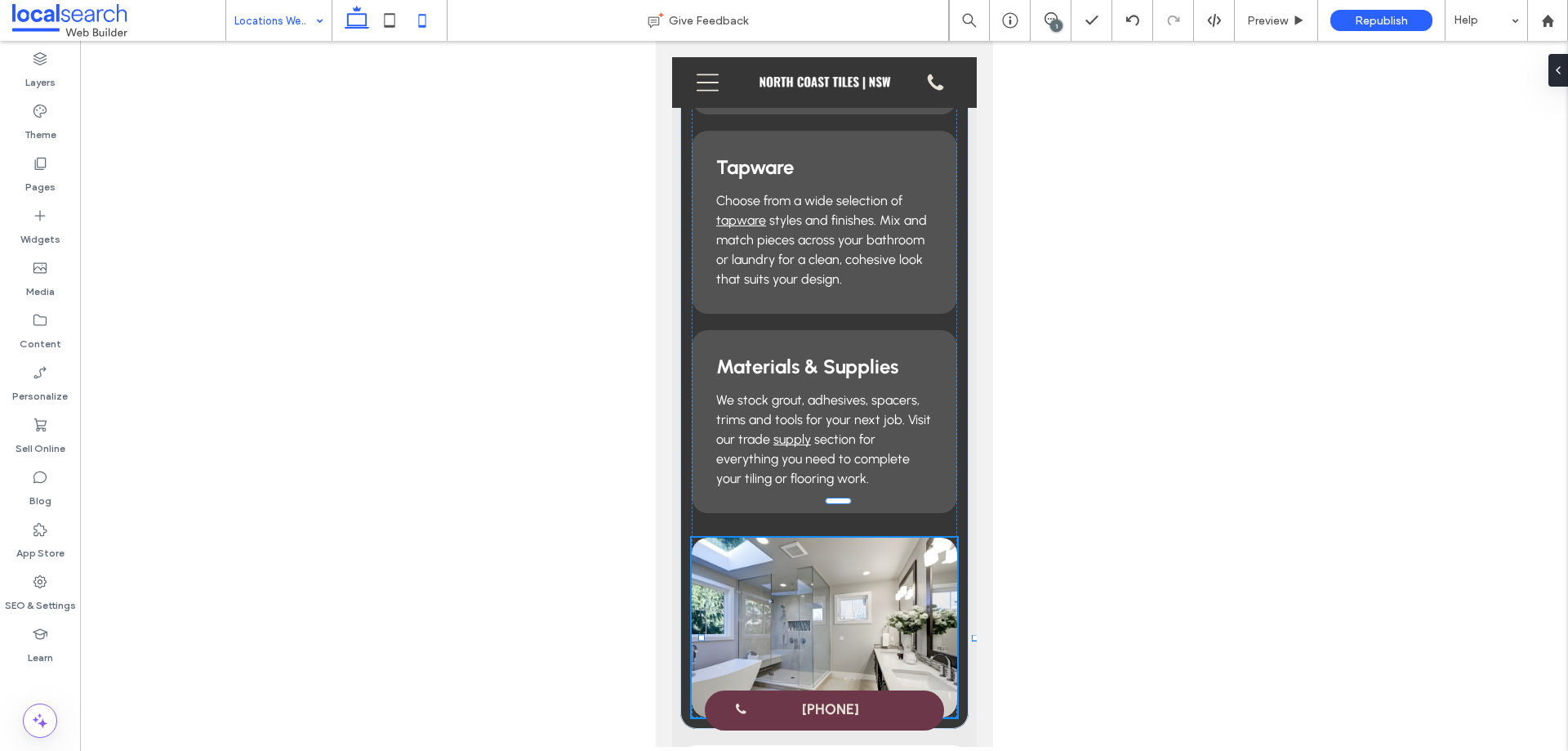 click 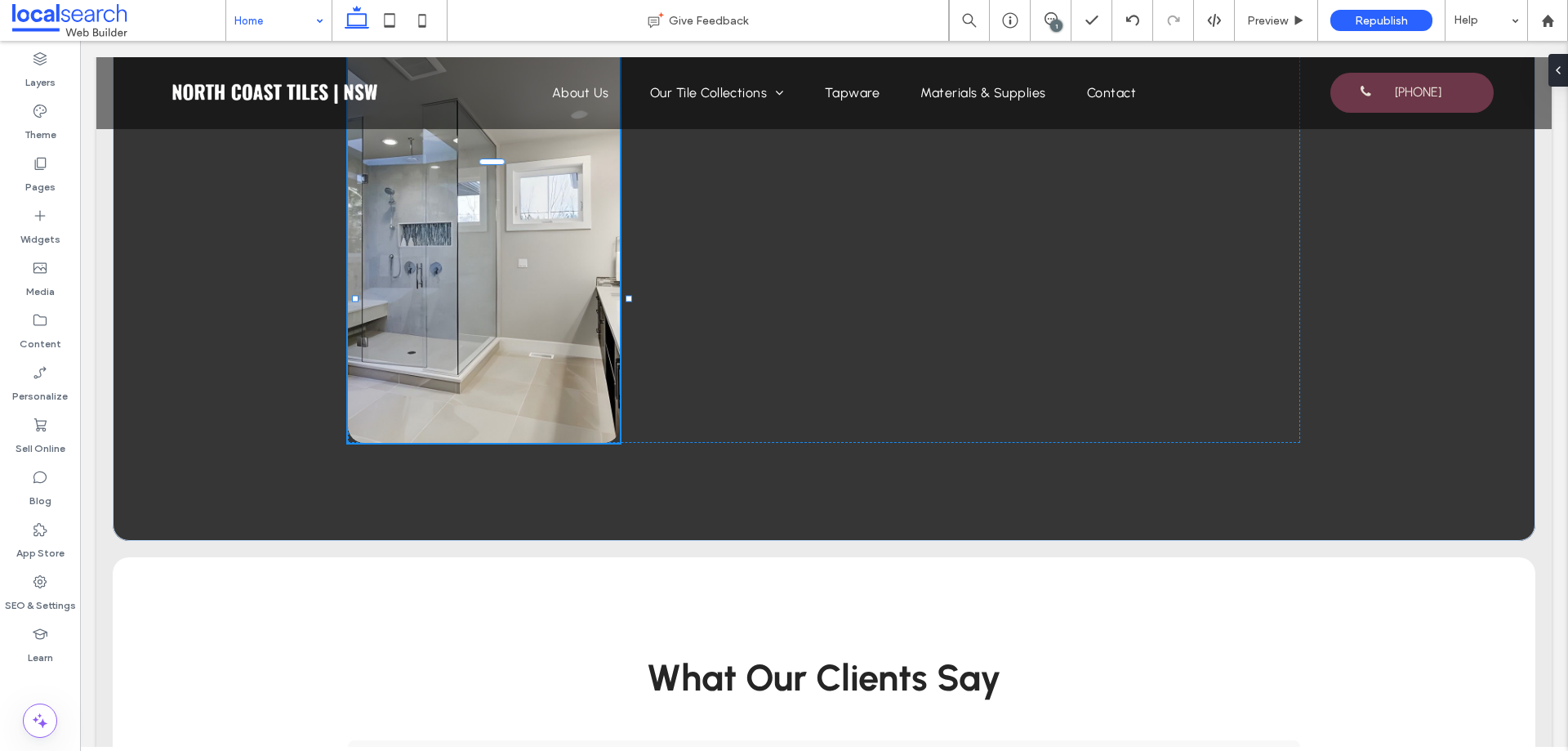 click on "Home" at bounding box center (278, 20) 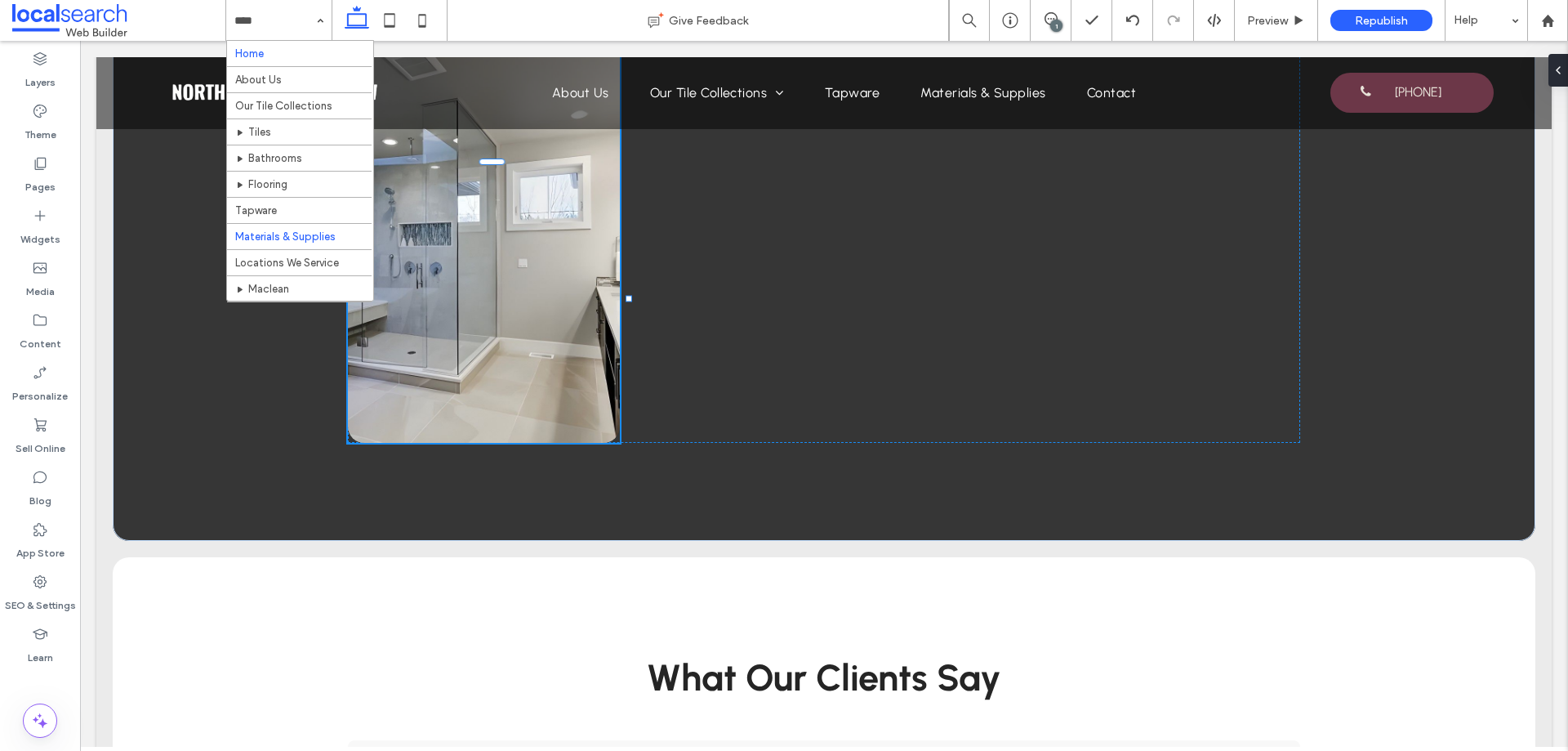 scroll, scrollTop: 51, scrollLeft: 0, axis: vertical 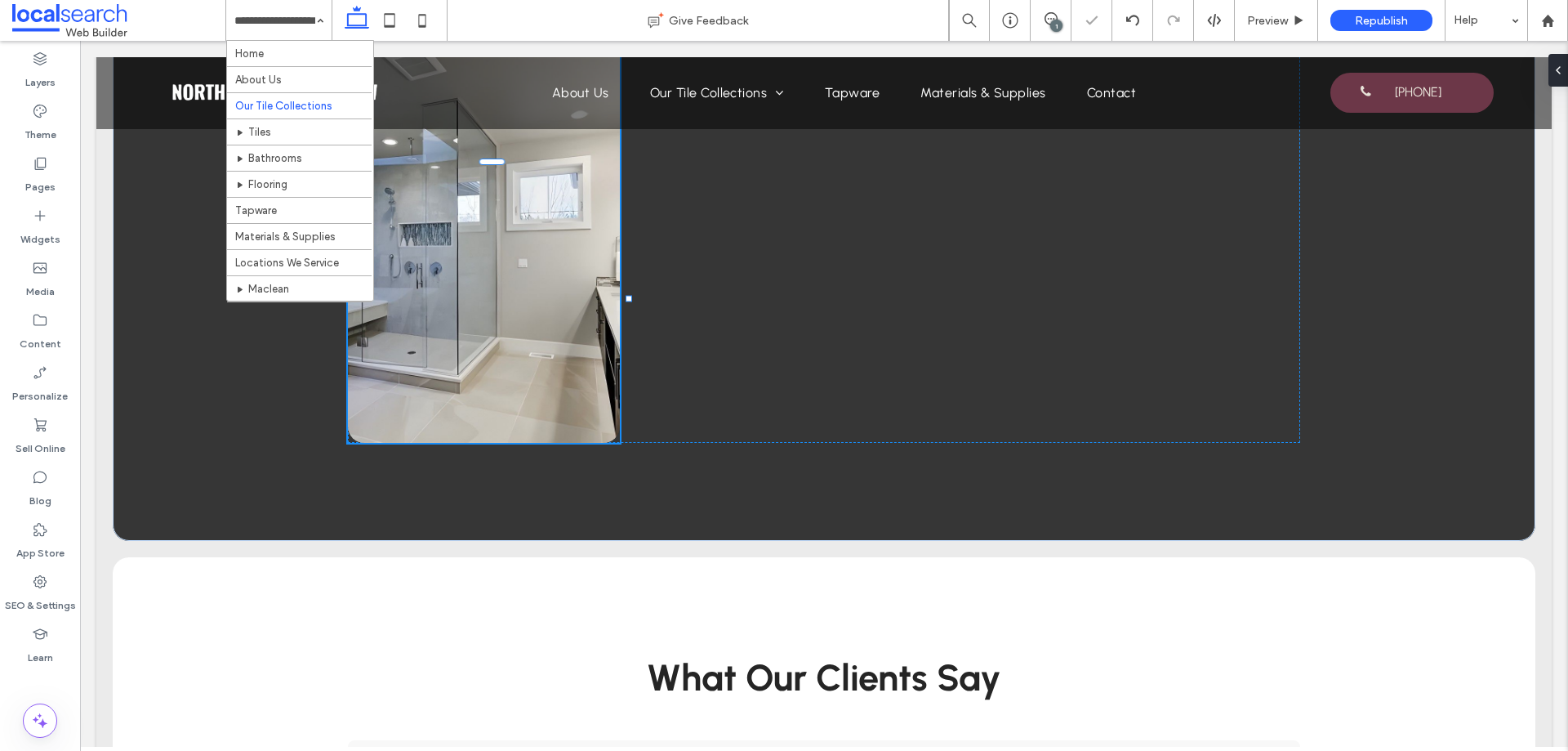 click at bounding box center [274, 20] 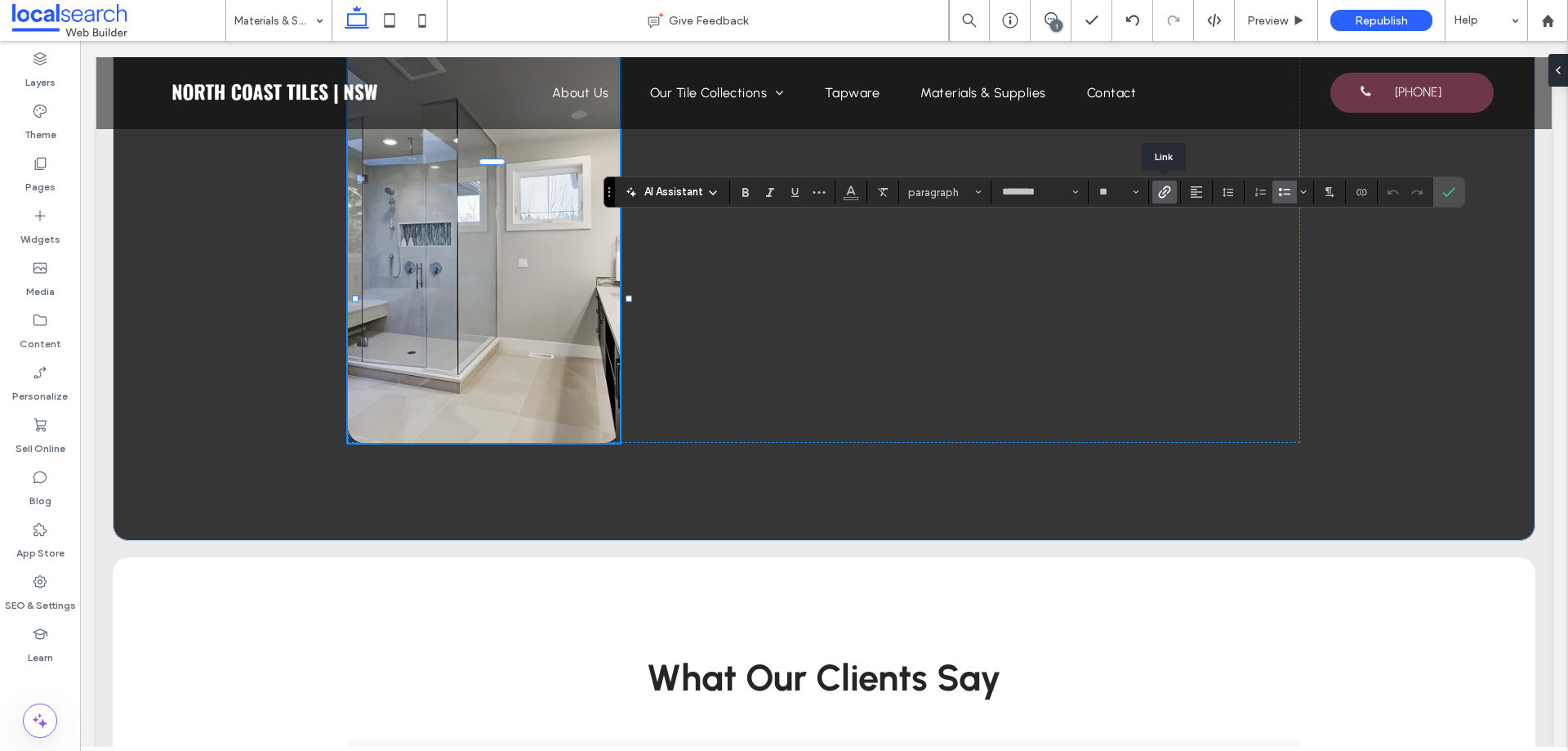 click 